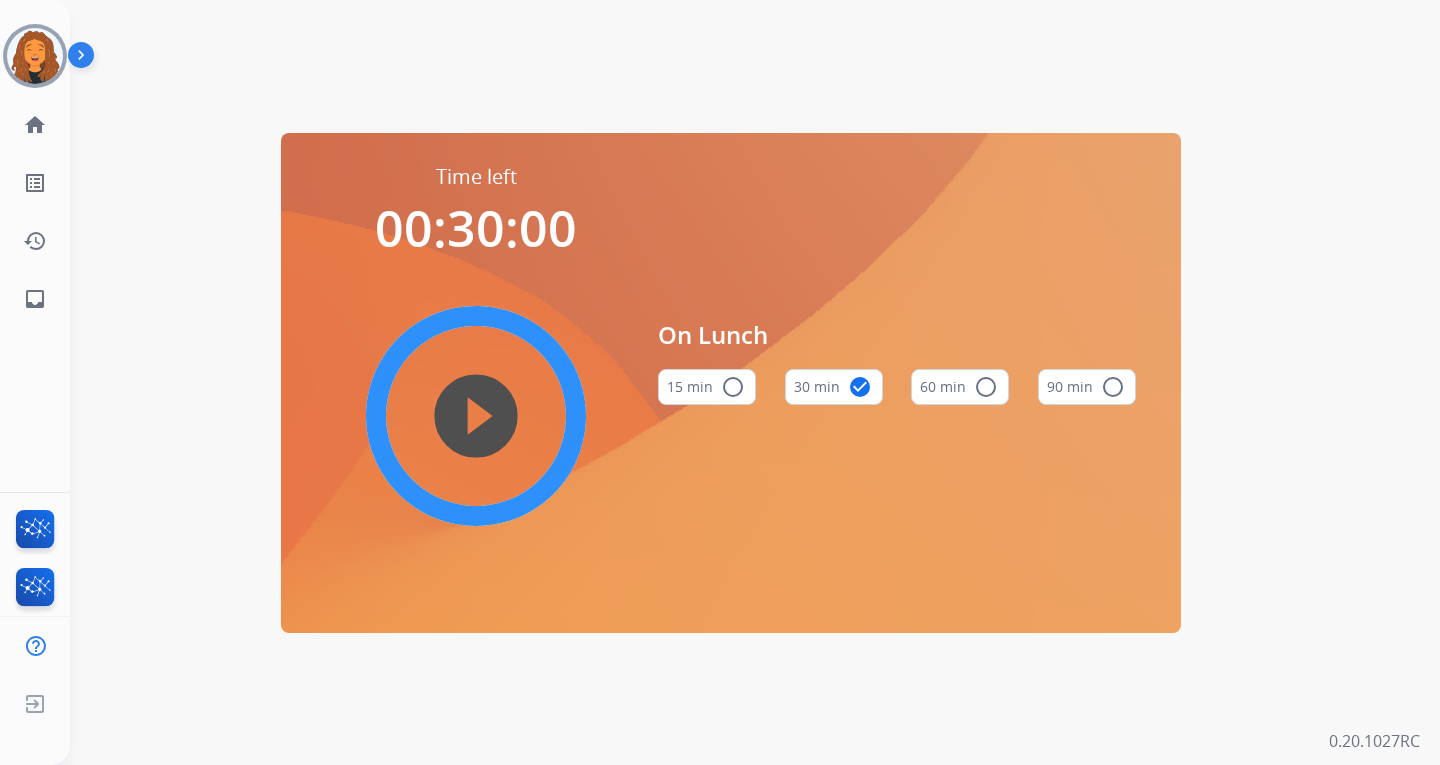 scroll, scrollTop: 0, scrollLeft: 0, axis: both 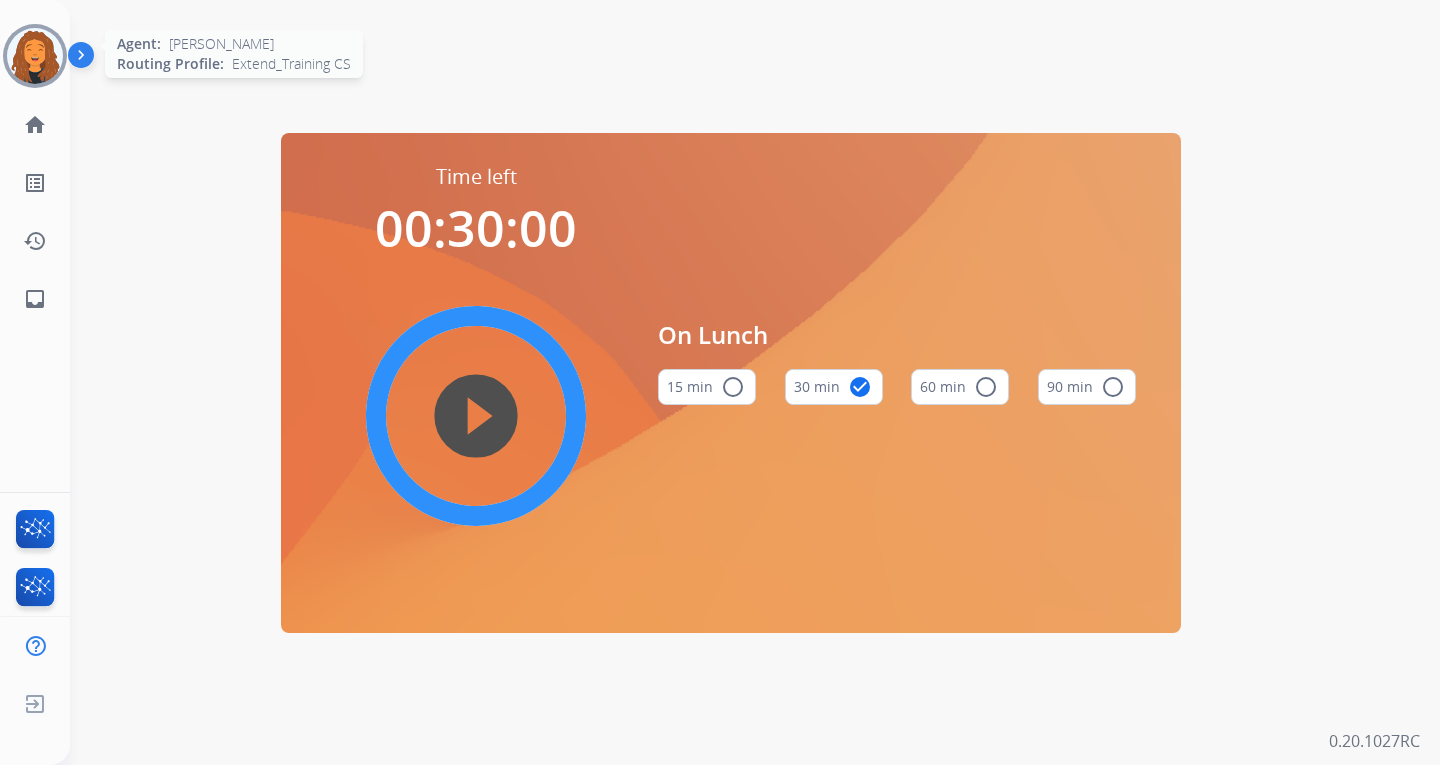 click at bounding box center [35, 56] 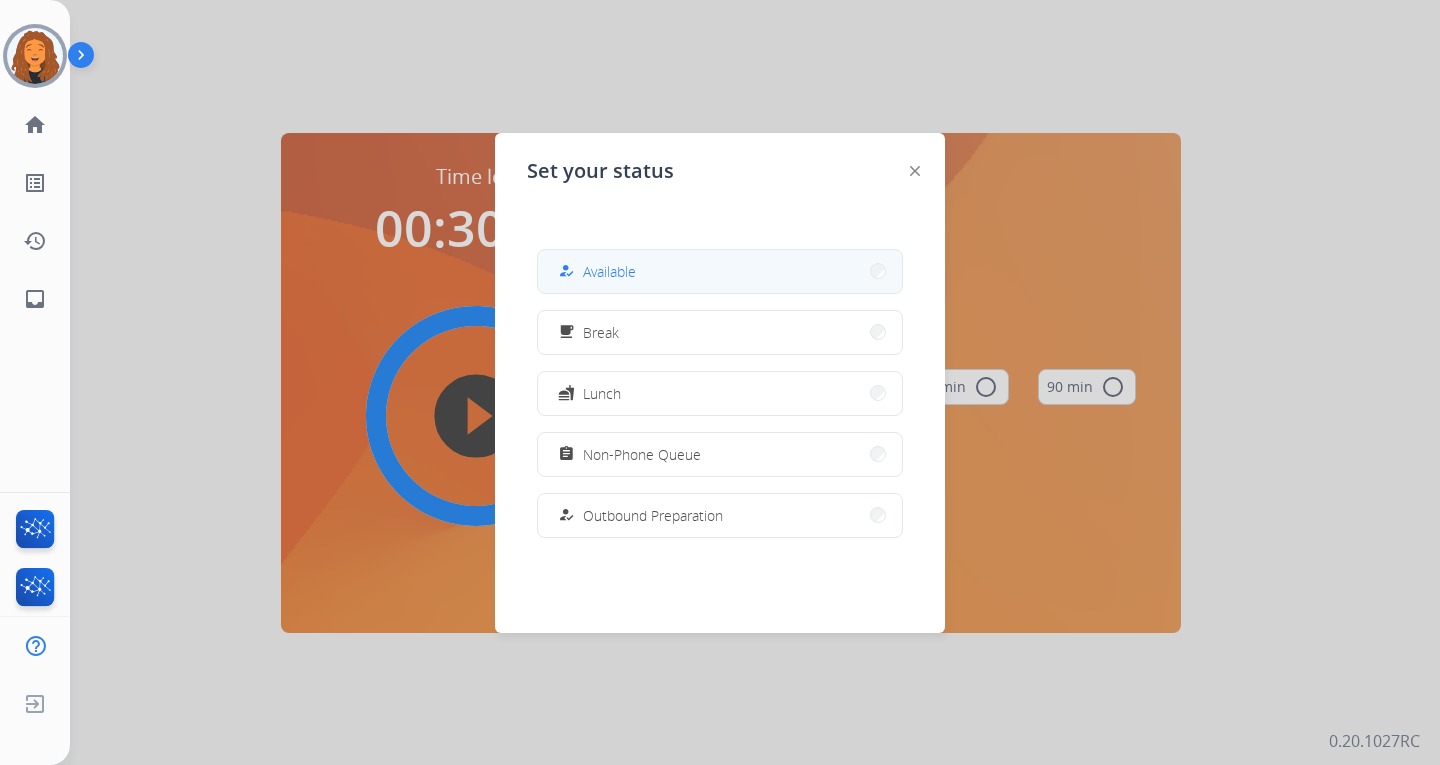 click on "Available" at bounding box center [609, 271] 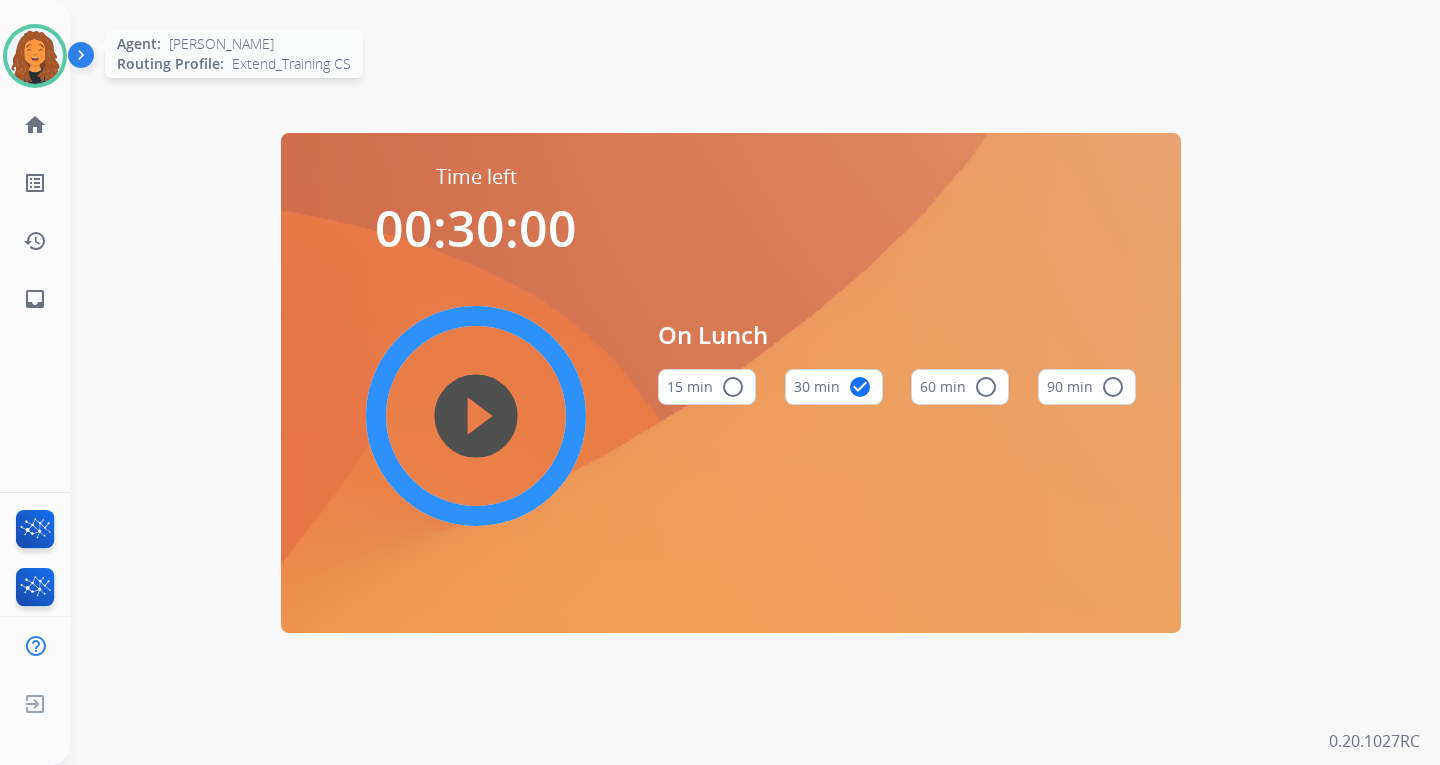 click at bounding box center [35, 56] 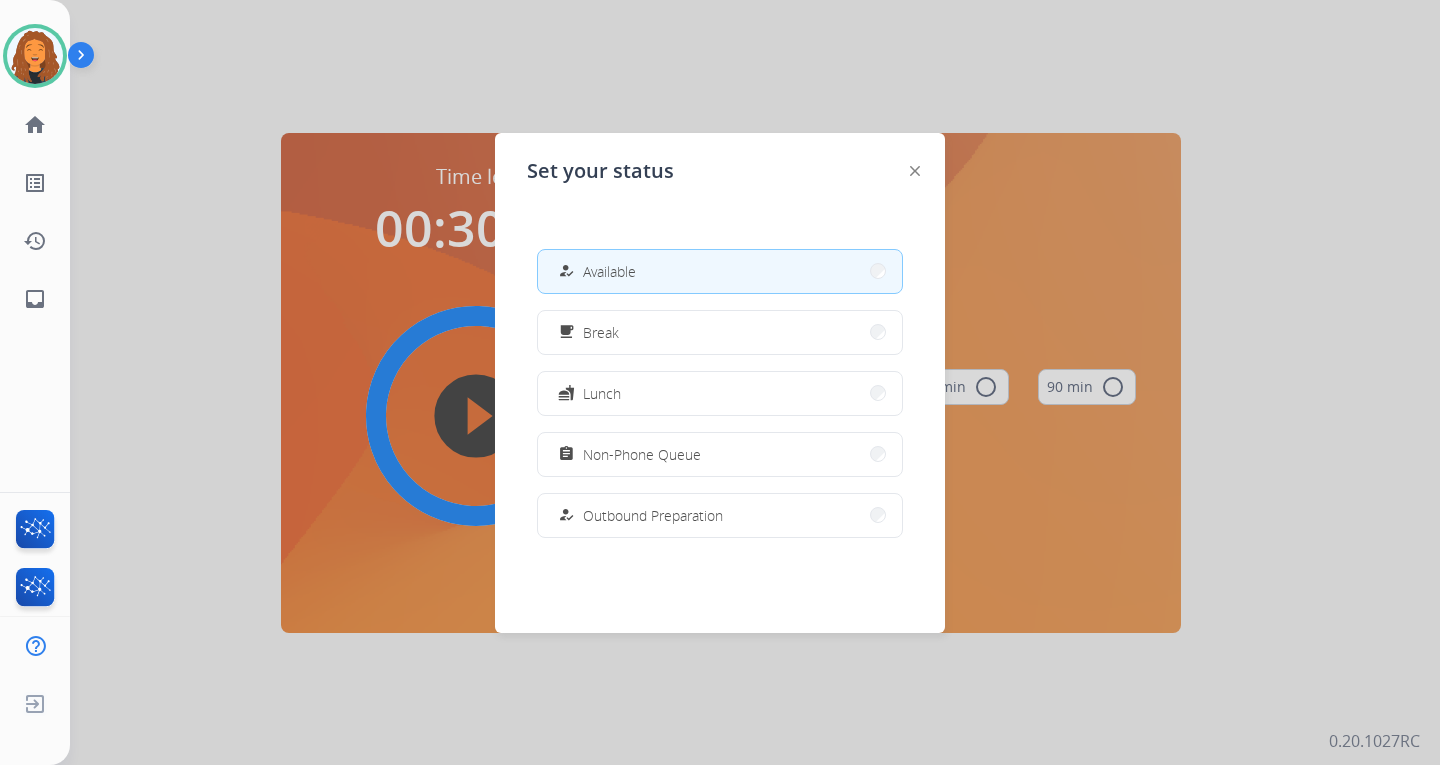 drag, startPoint x: 609, startPoint y: 267, endPoint x: 551, endPoint y: 233, distance: 67.23094 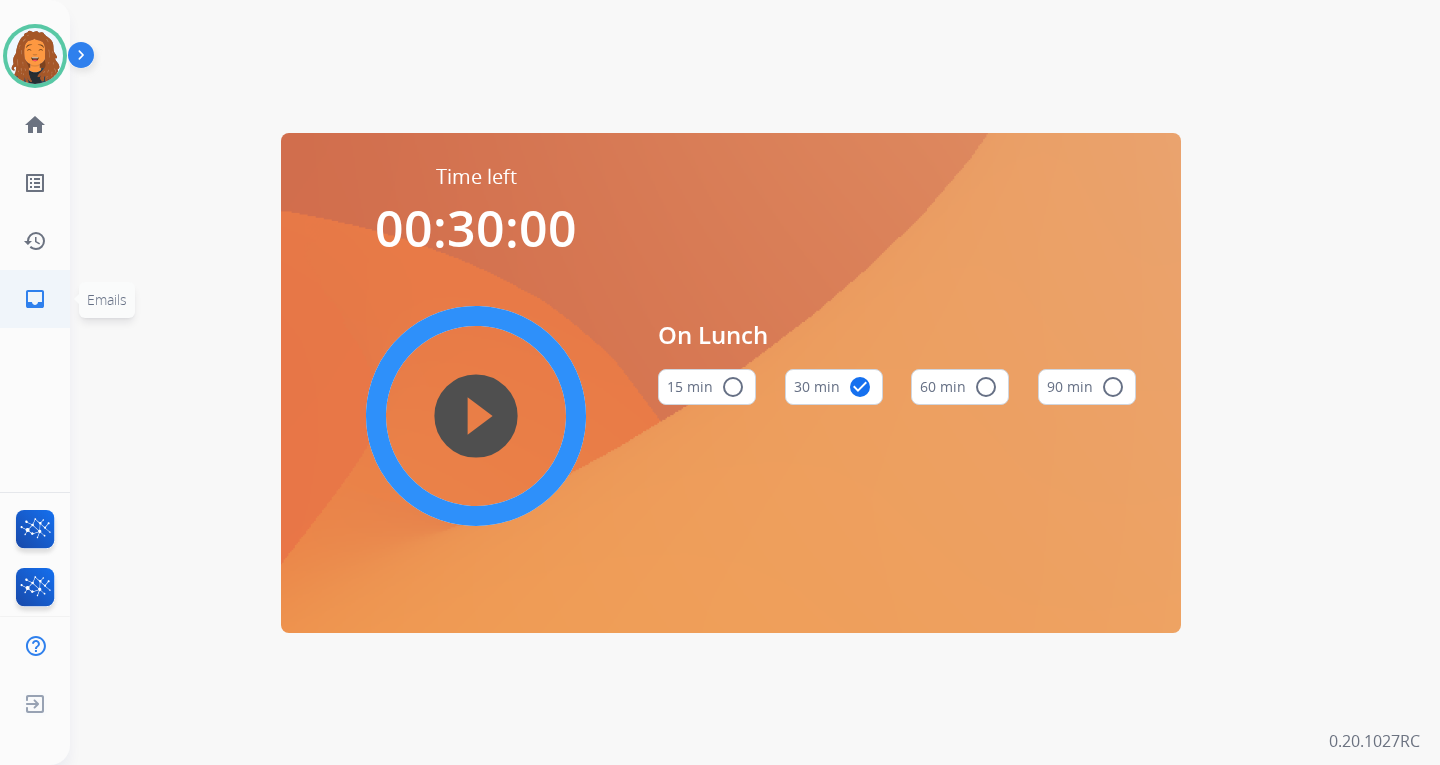 click on "inbox  Emails" at bounding box center (35, 299) 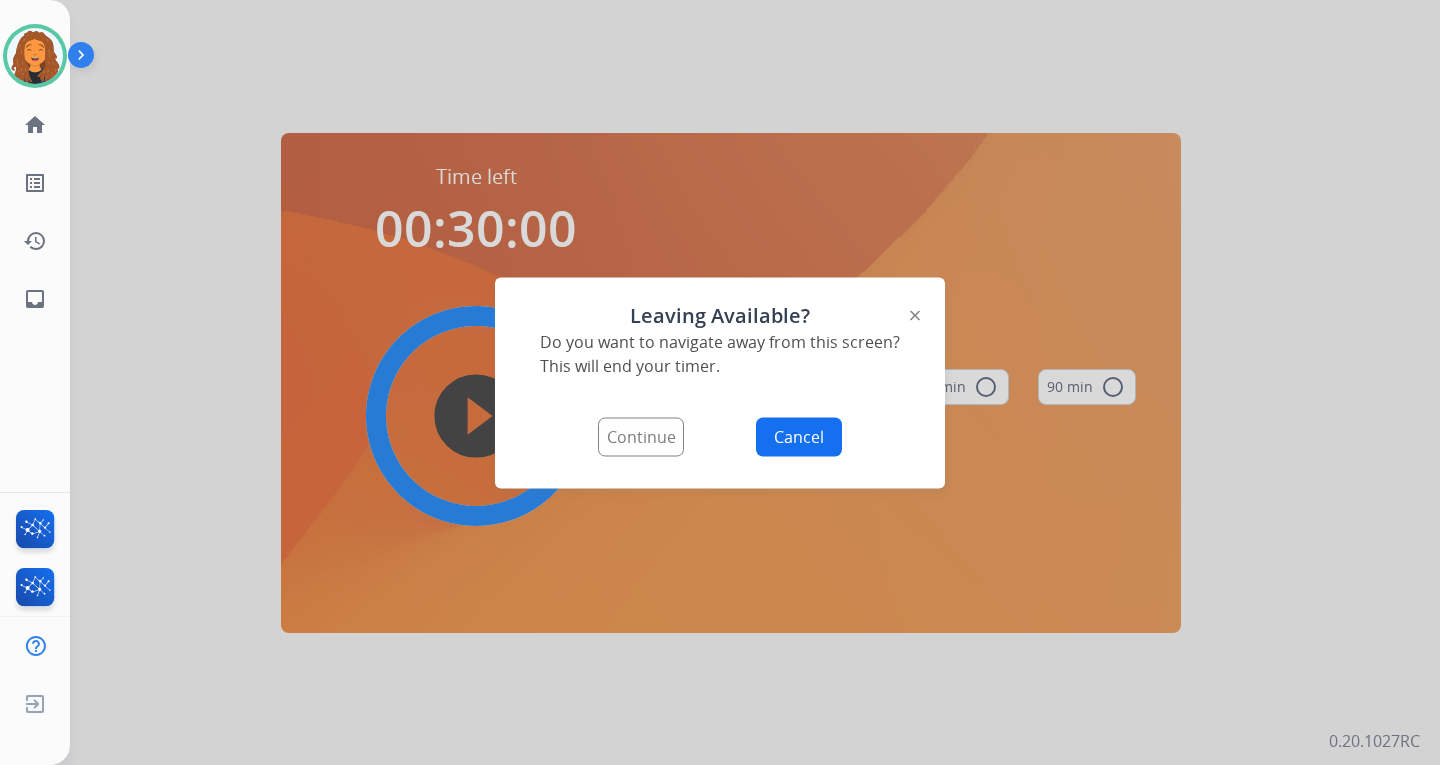 click on "Continue" at bounding box center [641, 436] 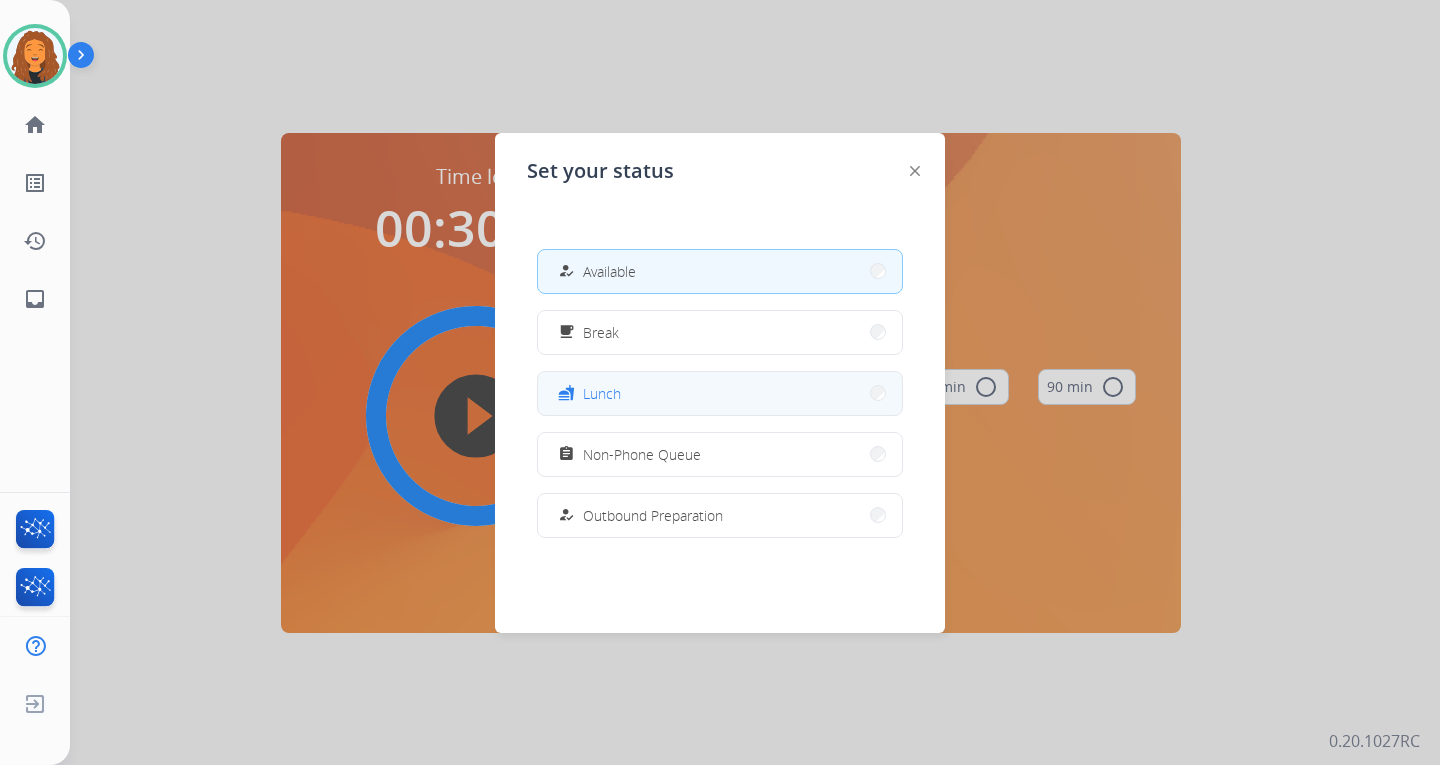 click on "fastfood Lunch" at bounding box center [720, 393] 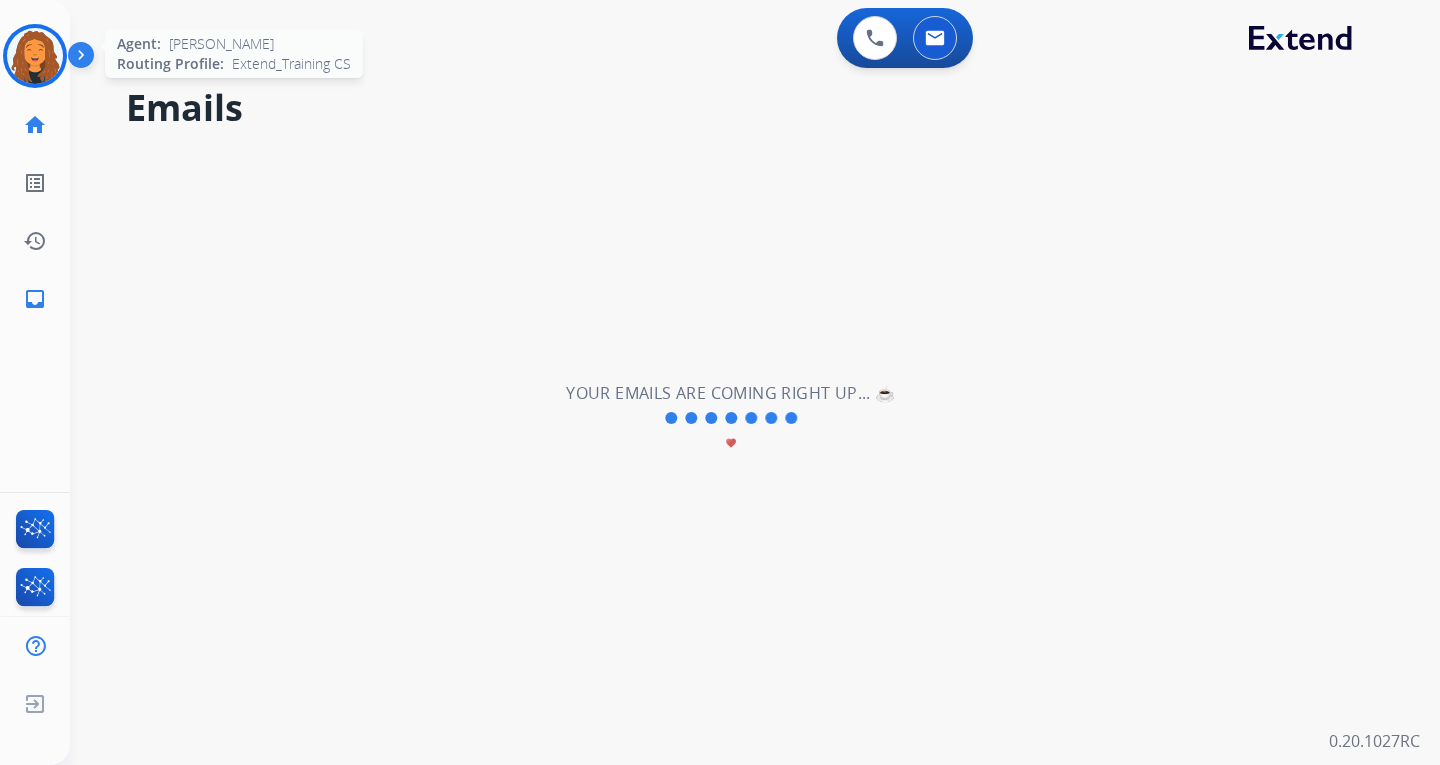 click at bounding box center [35, 56] 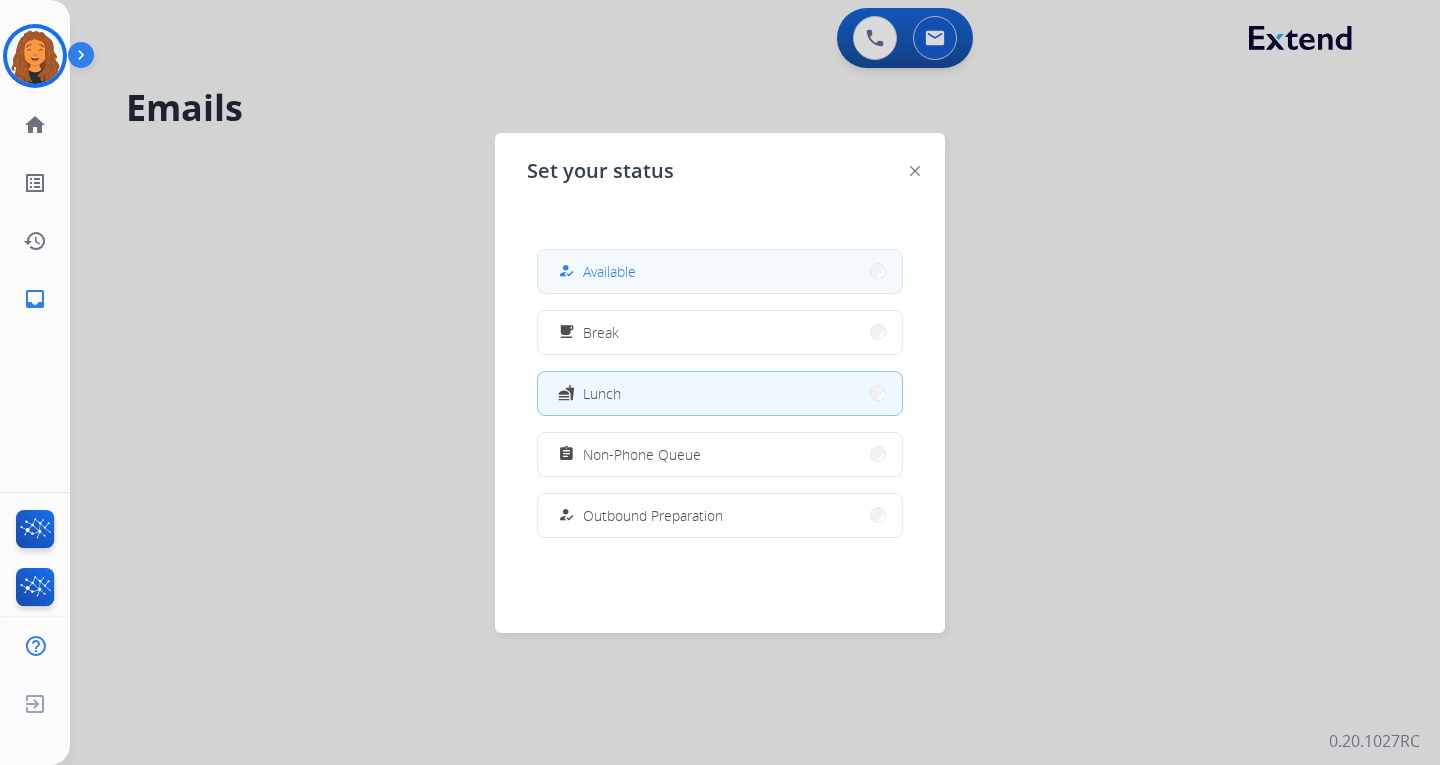 click on "how_to_reg Available" at bounding box center [720, 271] 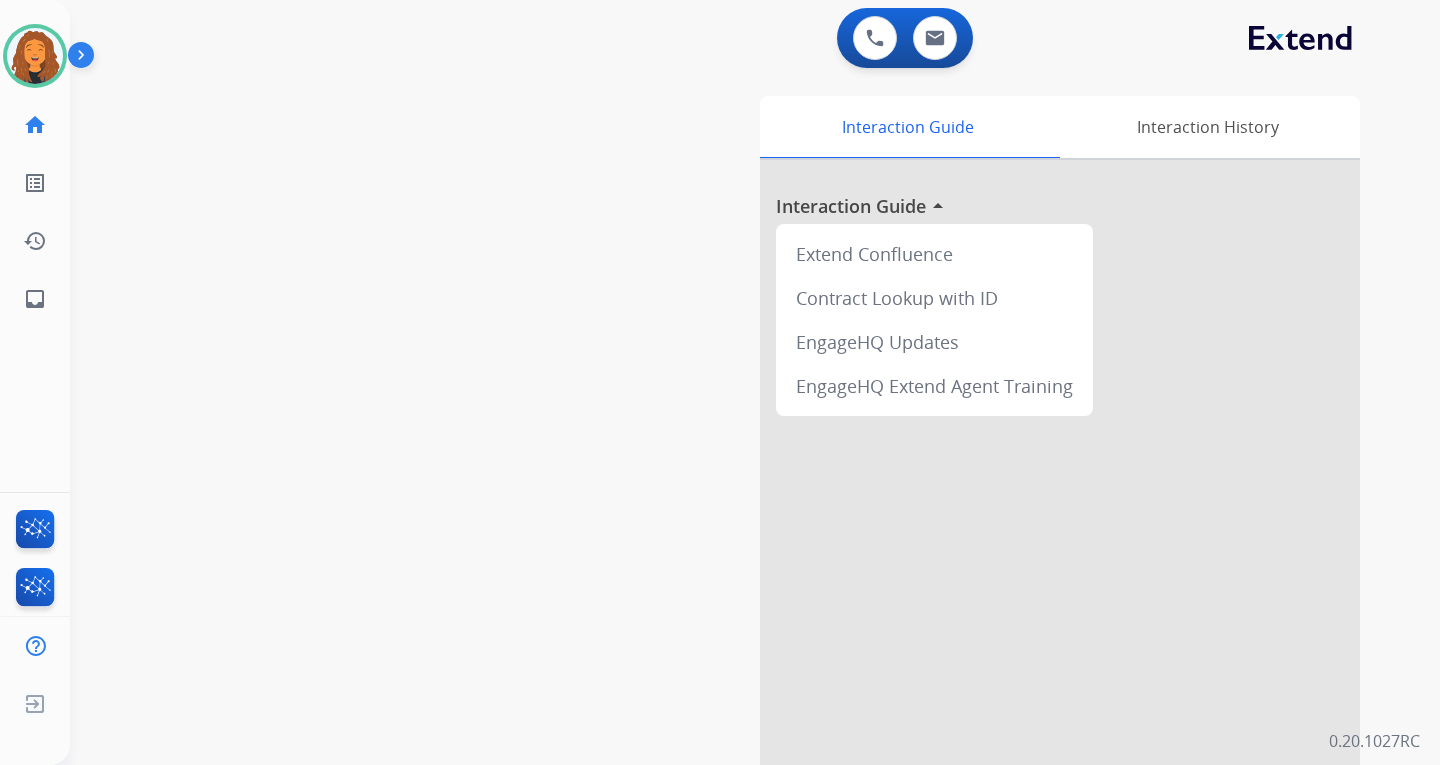 click on "swap_horiz Break voice bridge close_fullscreen Connect 3-Way Call merge_type Separate 3-Way Call  Interaction Guide   Interaction History  Interaction Guide arrow_drop_up  Extend Confluence   Contract Lookup with ID   EngageHQ Updates   EngageHQ Extend Agent Training" at bounding box center [731, 489] 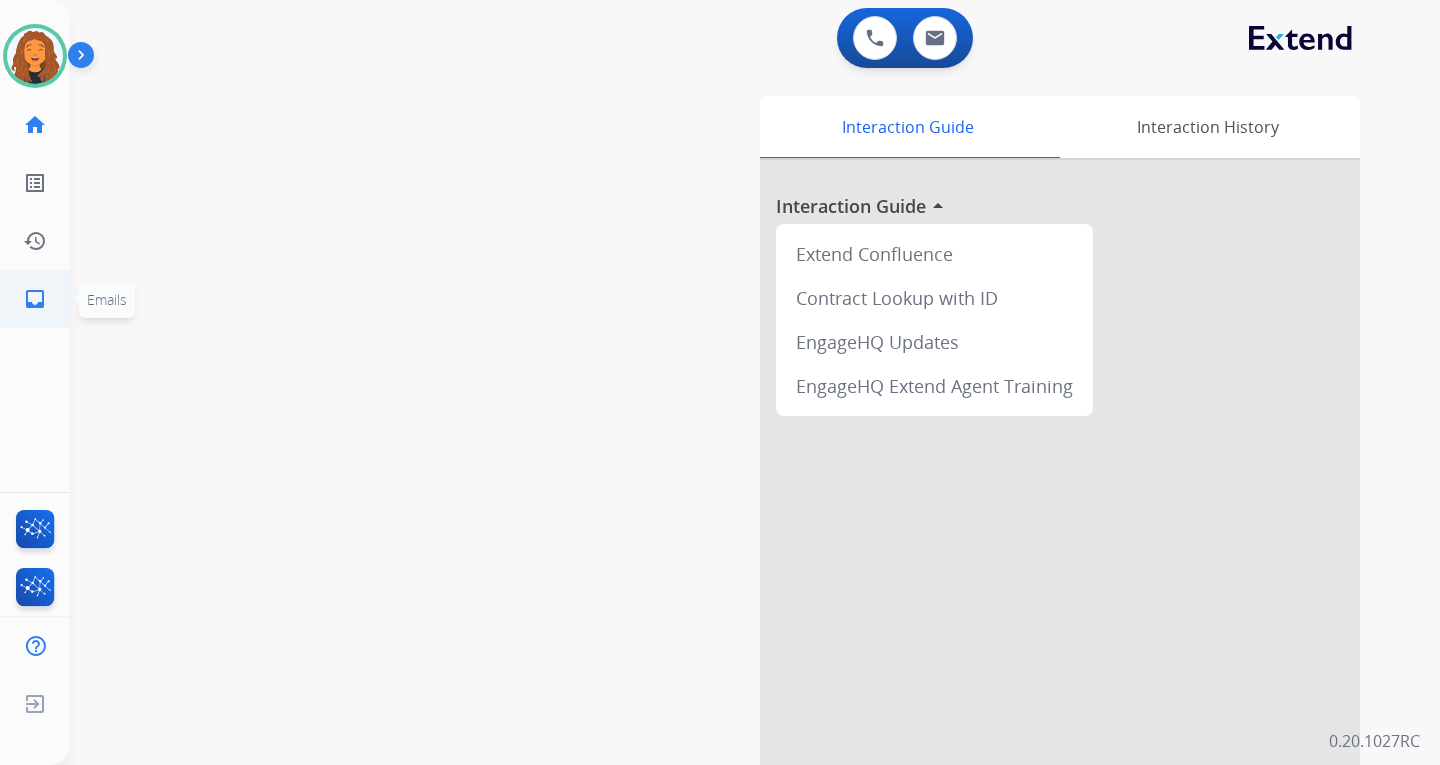 click on "inbox" 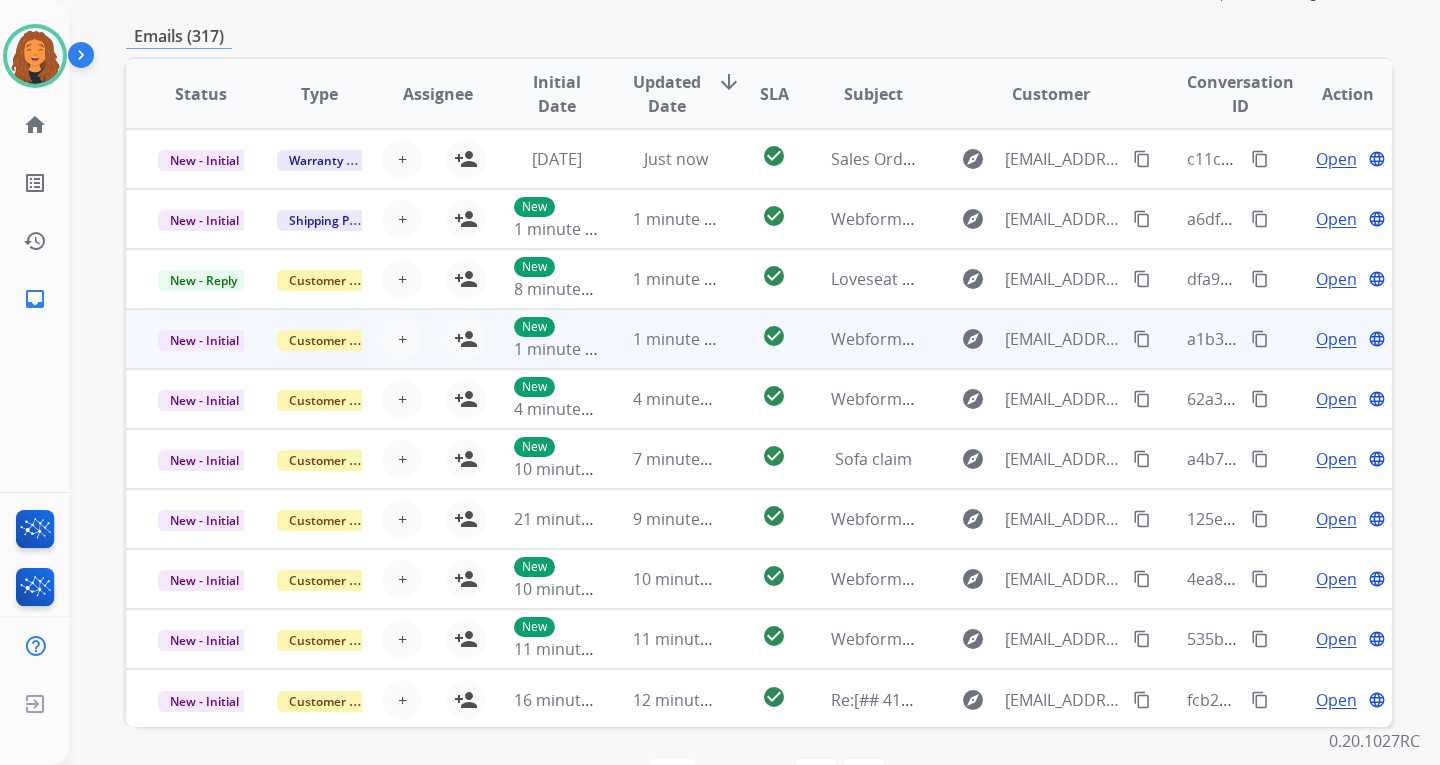 scroll, scrollTop: 373, scrollLeft: 0, axis: vertical 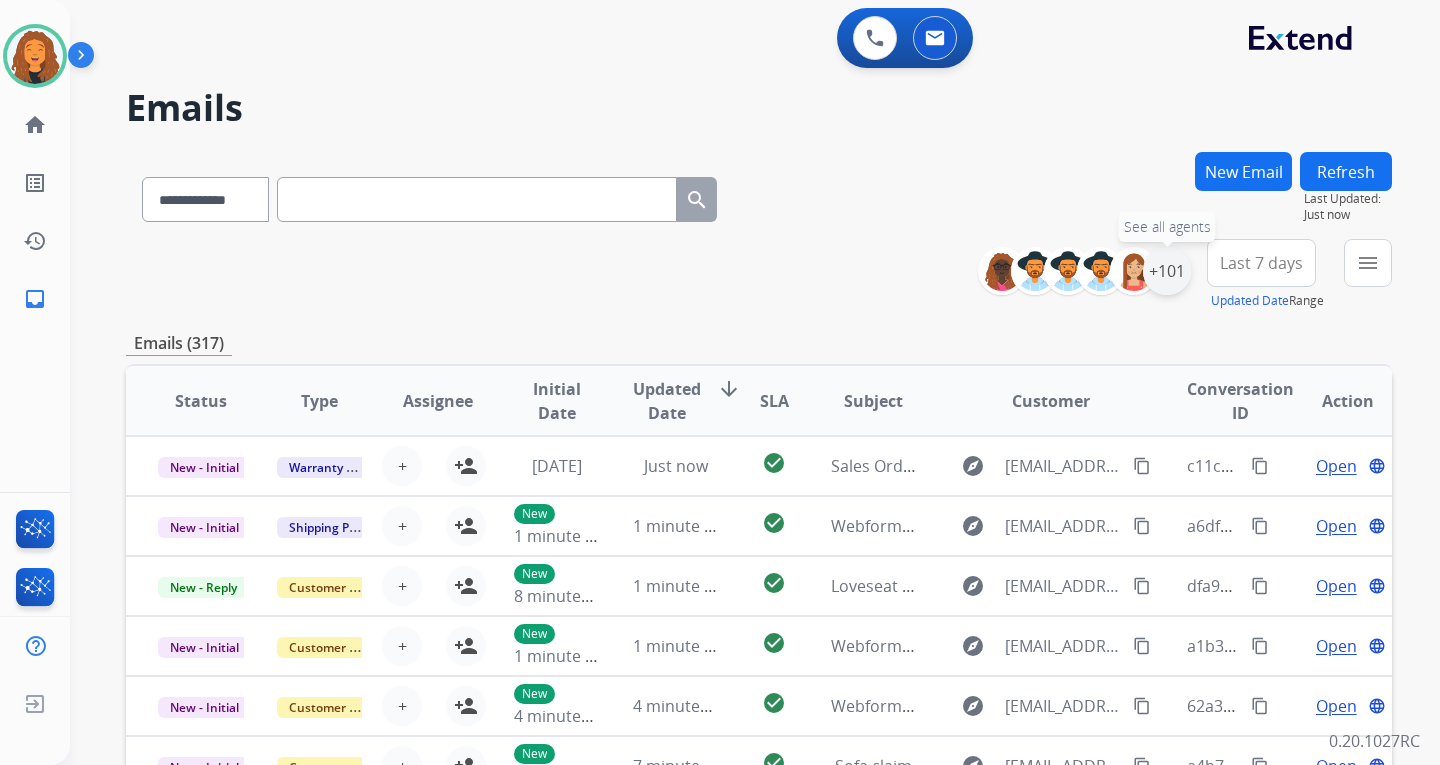 click on "+101" at bounding box center (1167, 271) 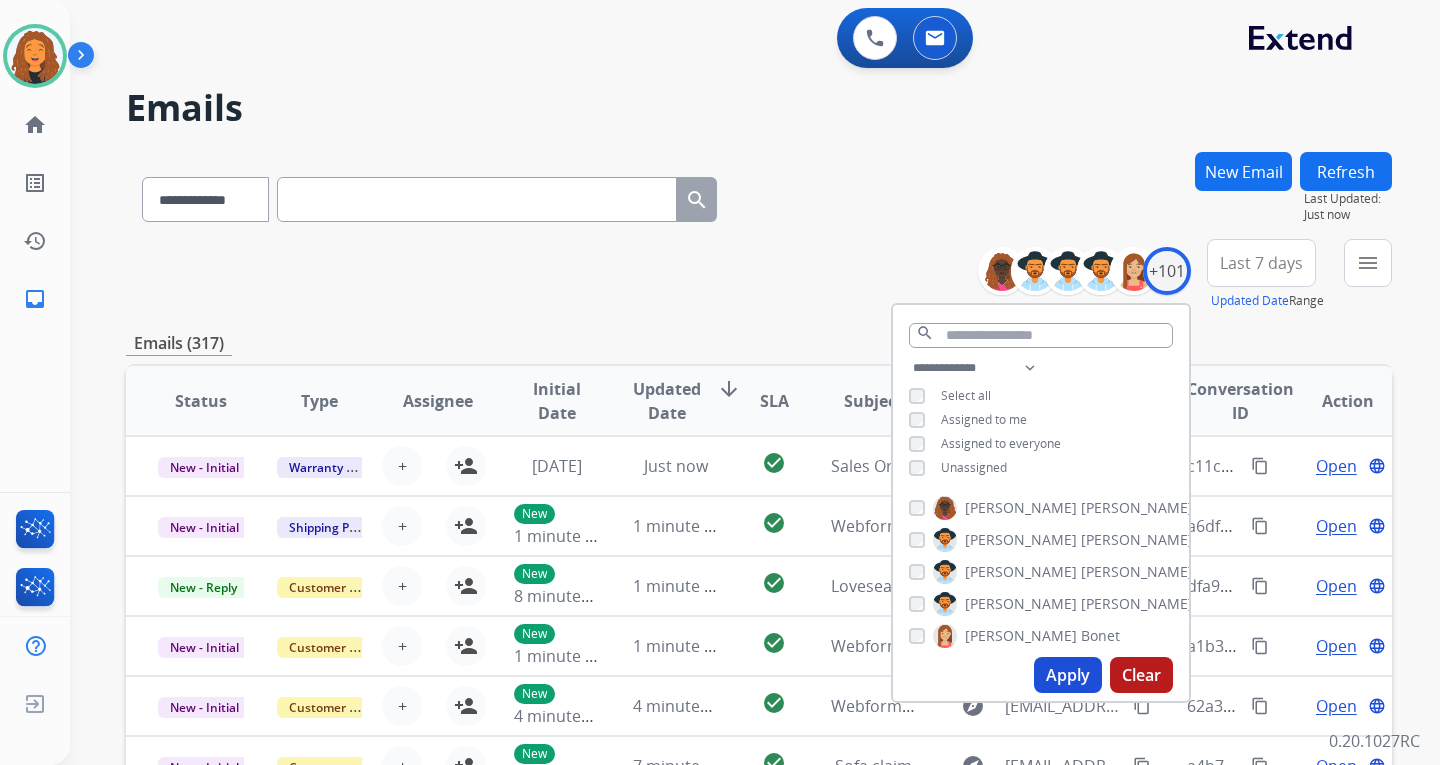 click on "Apply" at bounding box center [1068, 675] 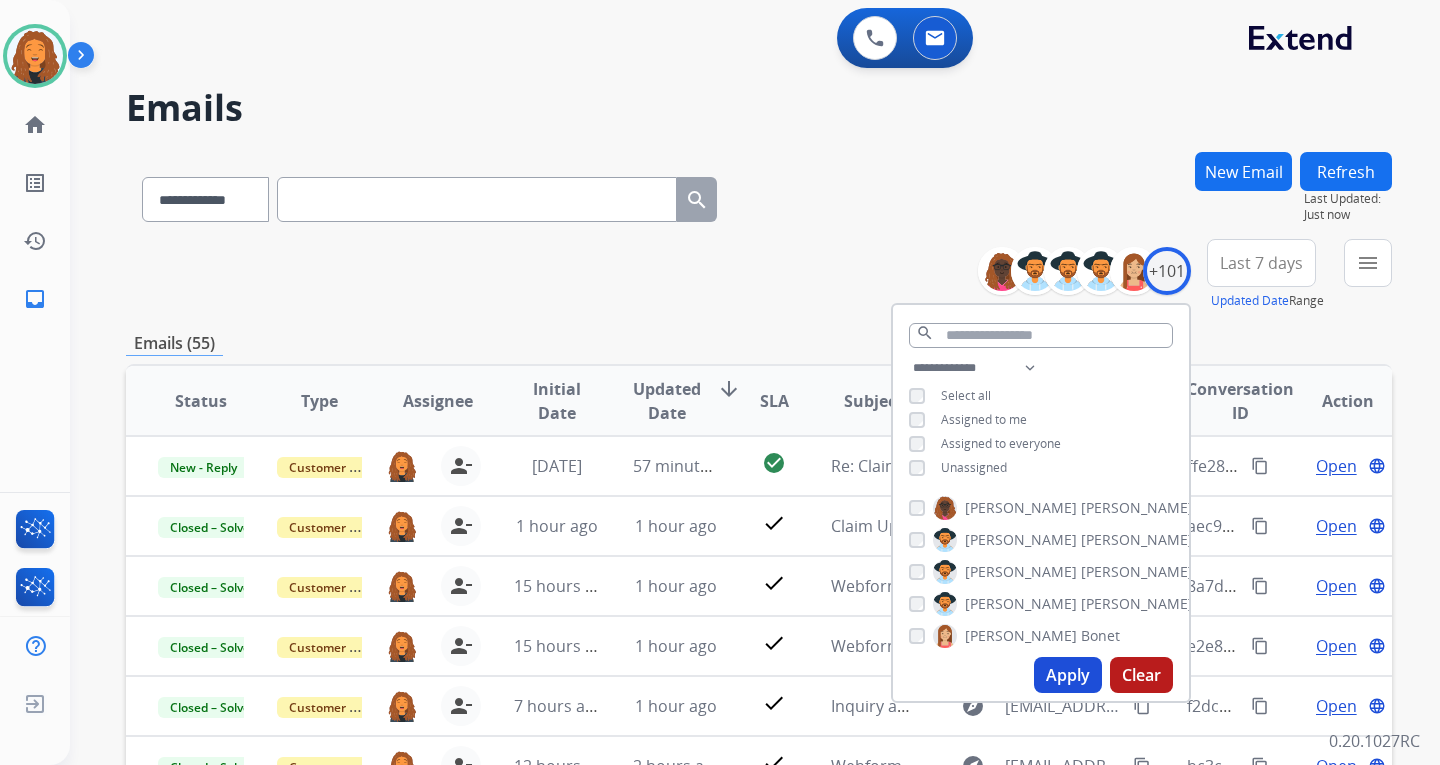 click on "Apply" at bounding box center [1068, 675] 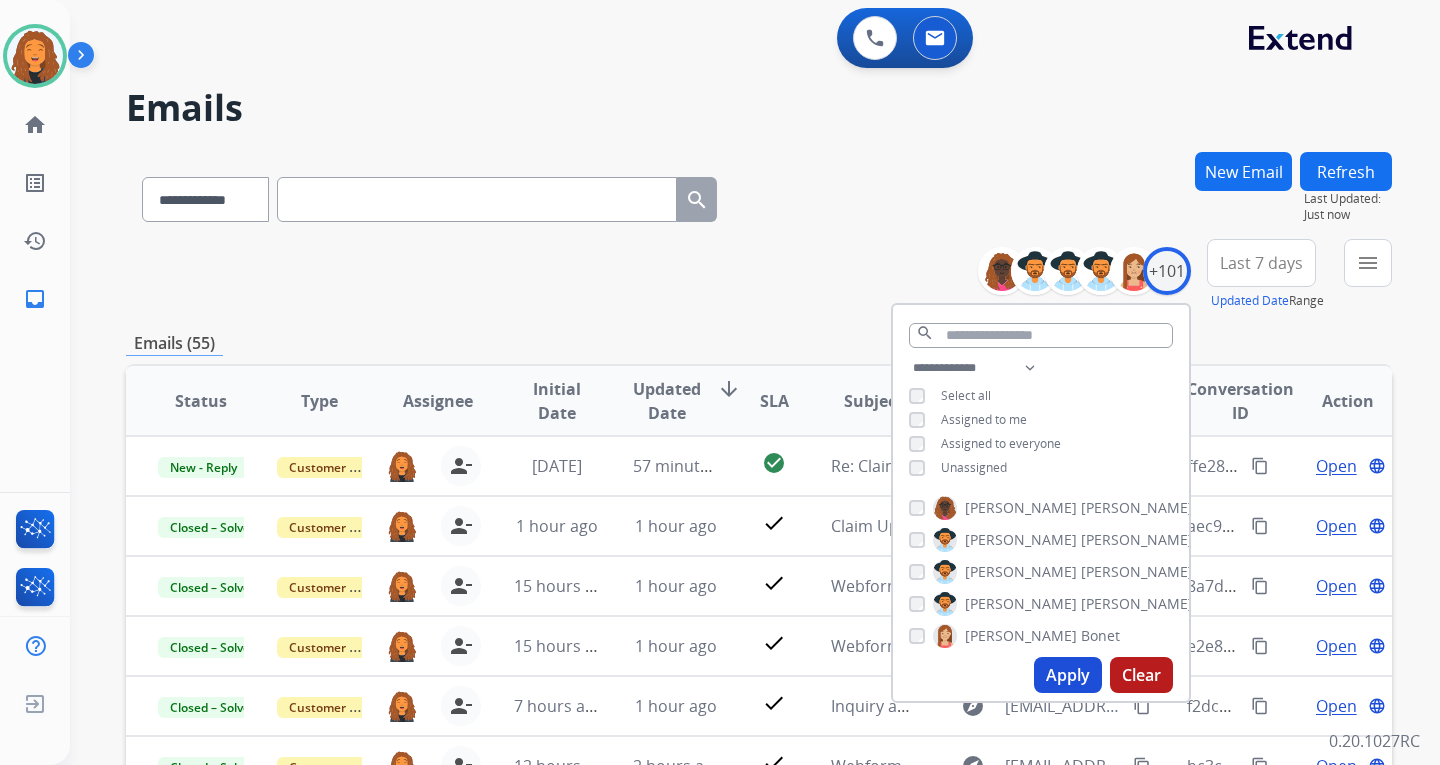 drag, startPoint x: 712, startPoint y: 310, endPoint x: 747, endPoint y: 326, distance: 38.483765 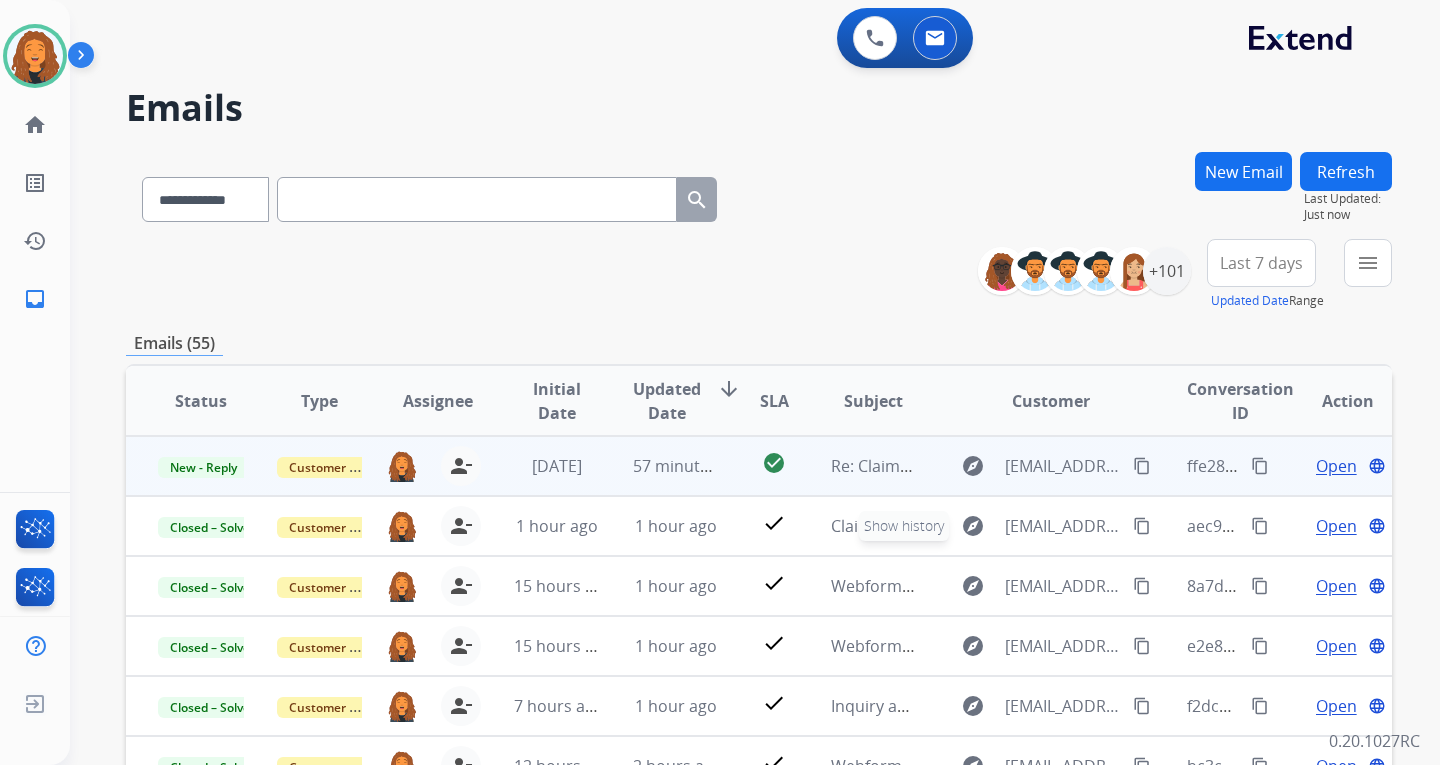 scroll, scrollTop: 2, scrollLeft: 0, axis: vertical 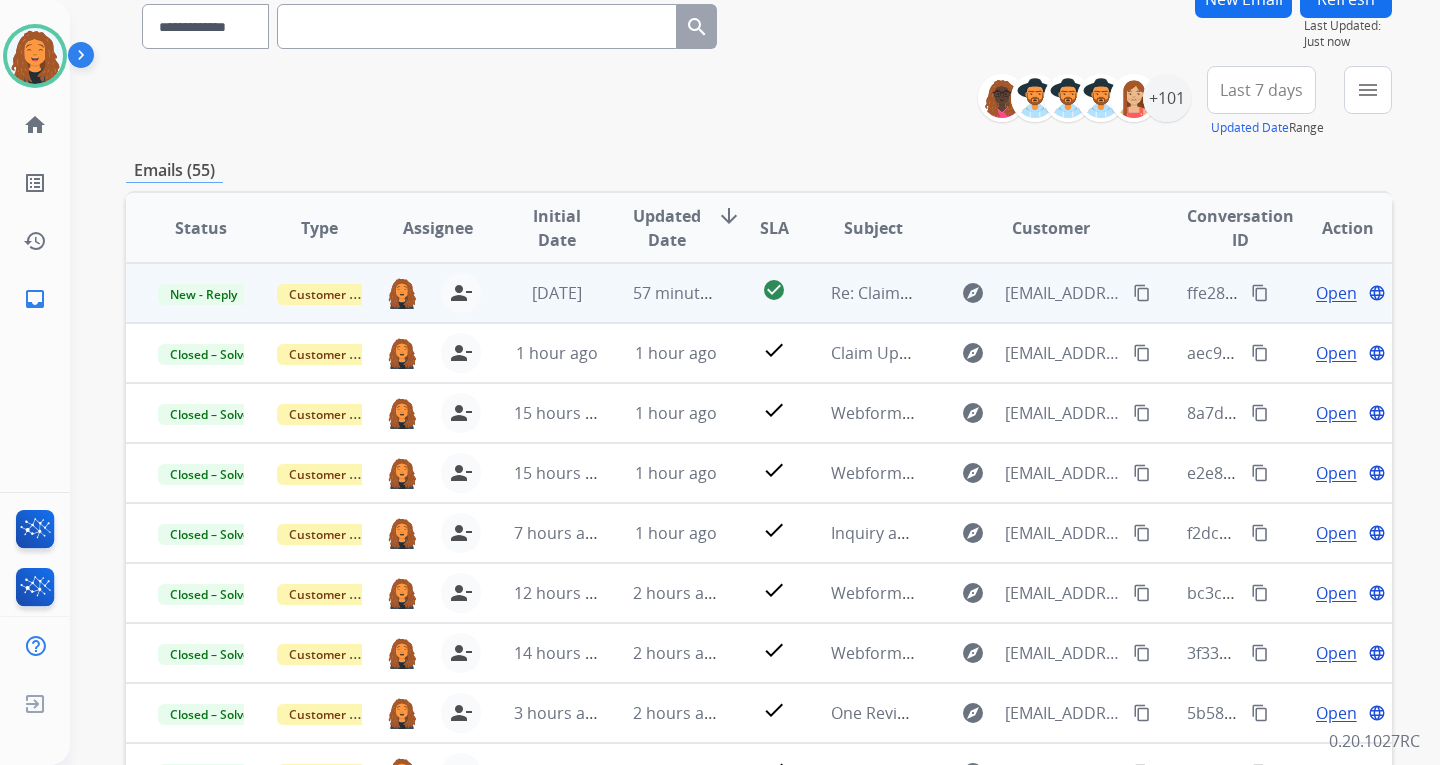 click on "content_copy" at bounding box center [1142, 293] 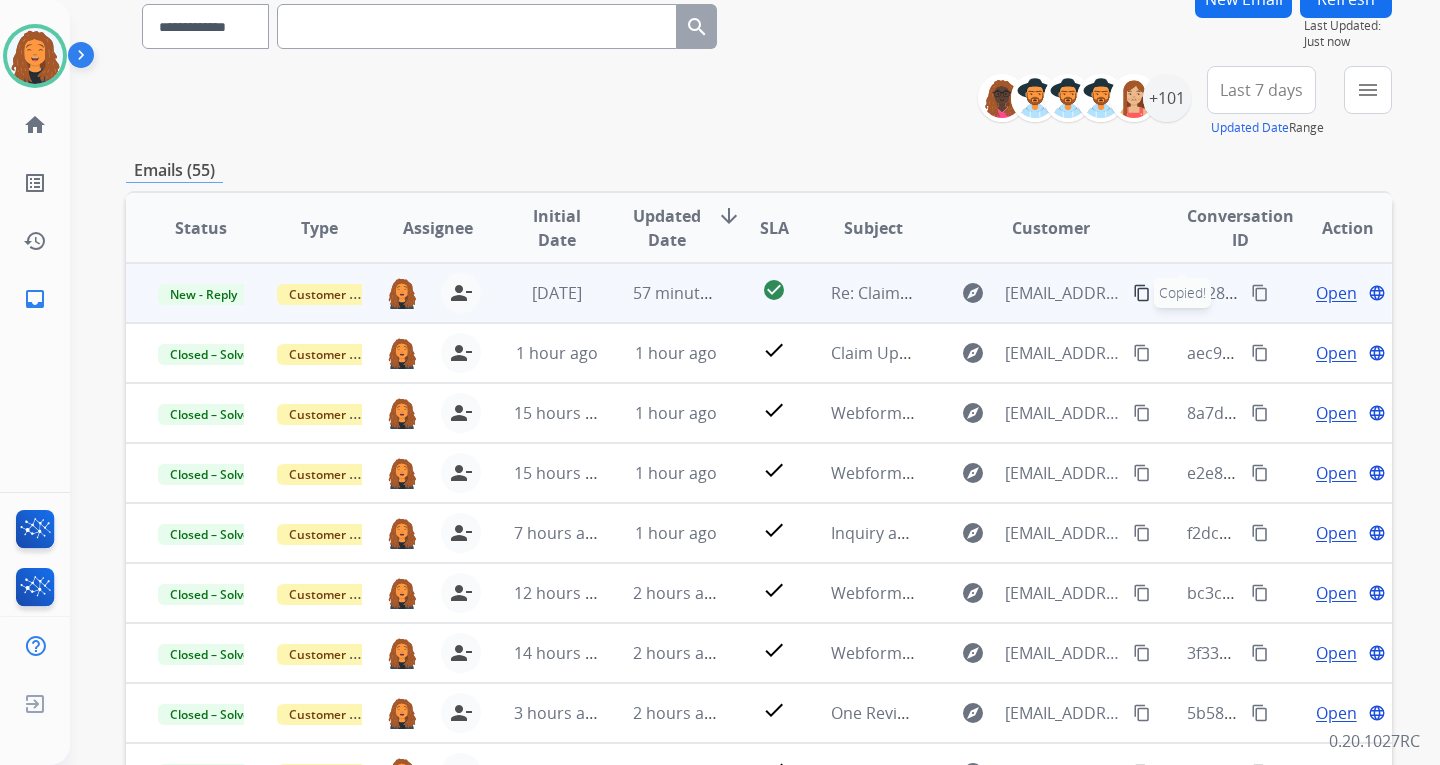 click on "Open" at bounding box center [1336, 293] 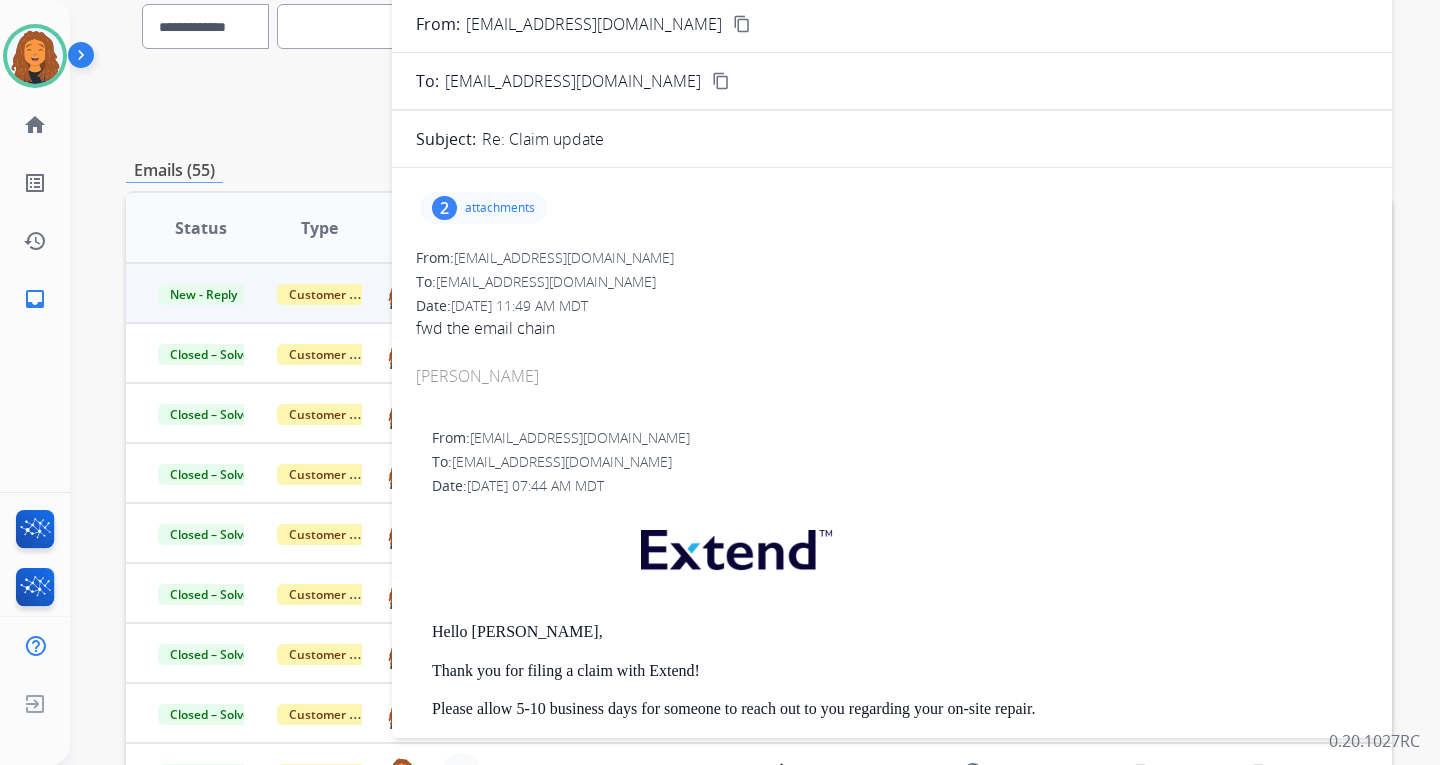 scroll, scrollTop: 0, scrollLeft: 0, axis: both 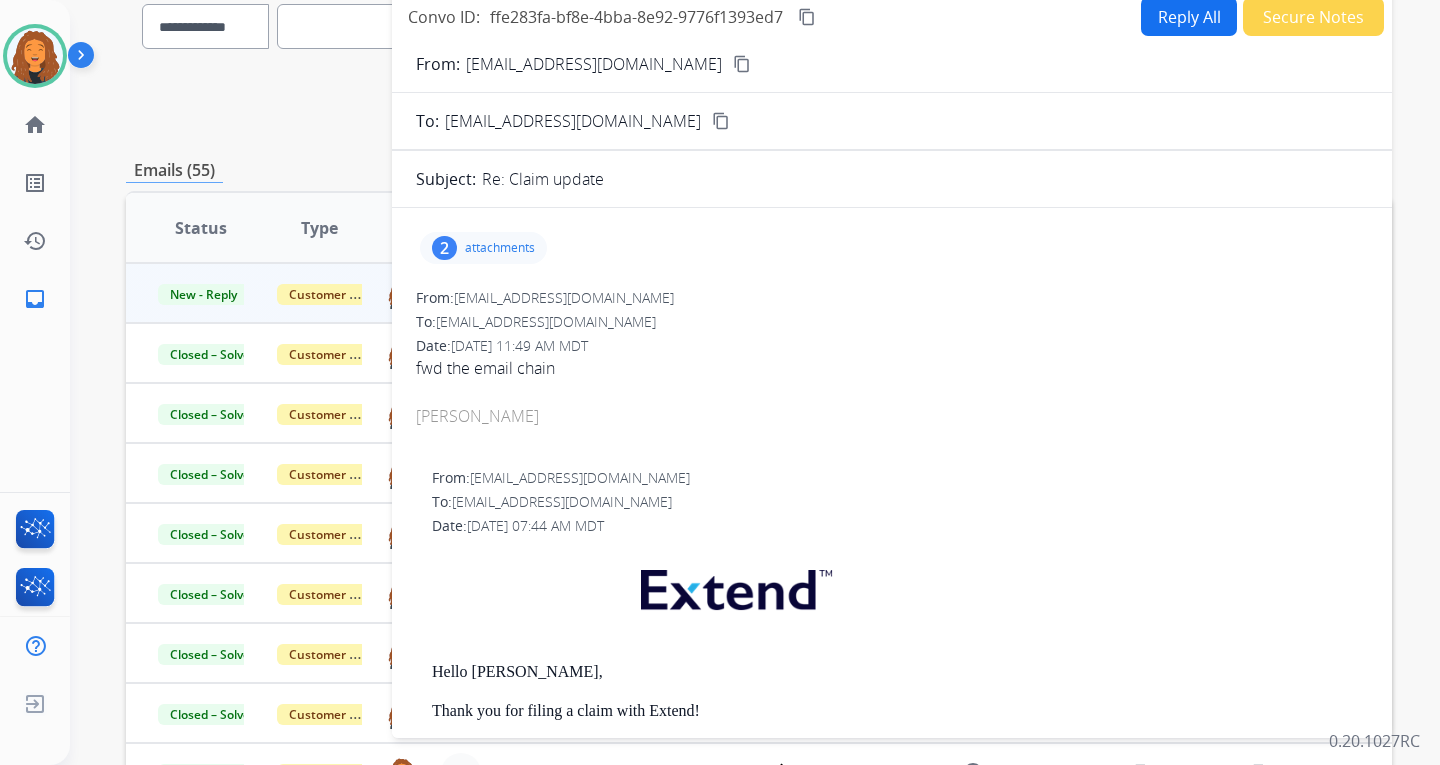 click on "attachments" at bounding box center (500, 248) 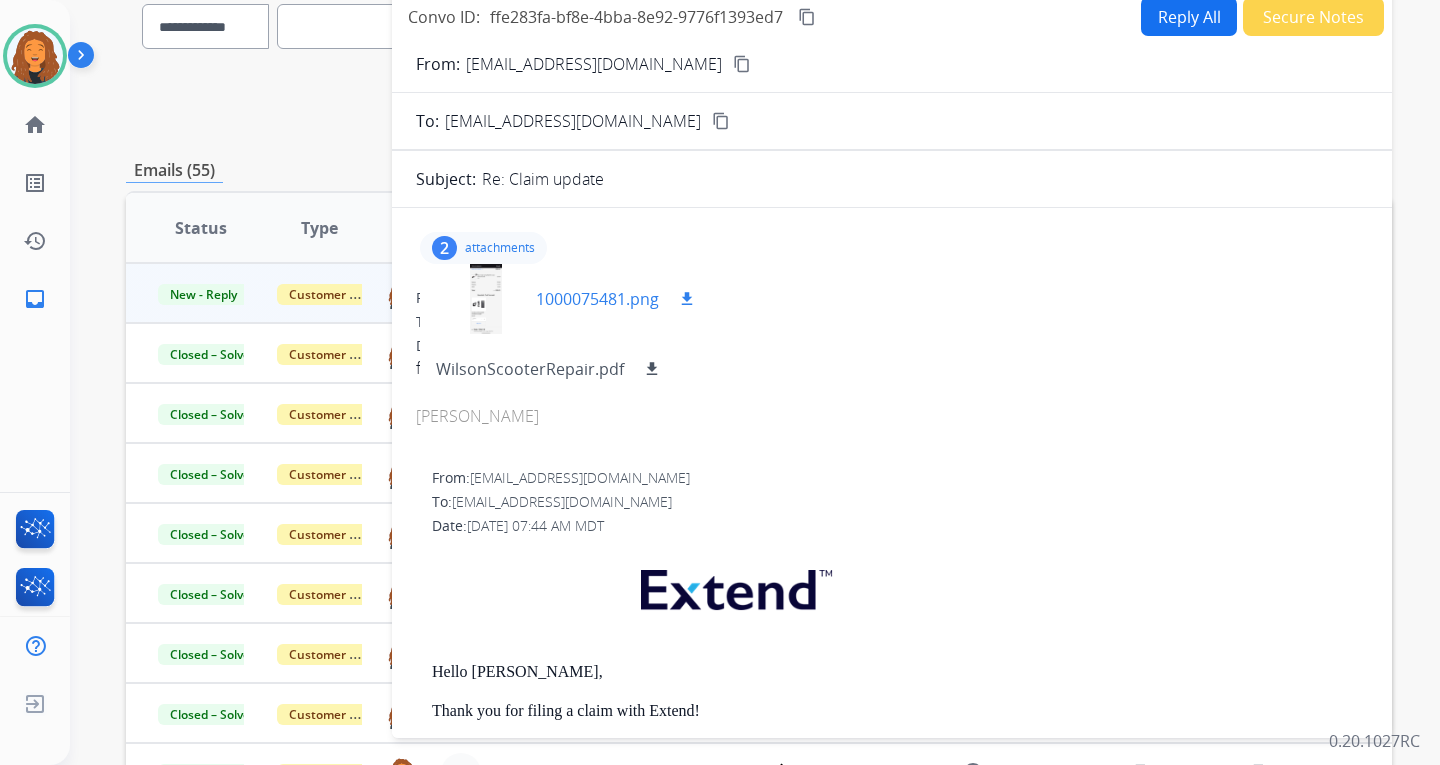 click at bounding box center (486, 299) 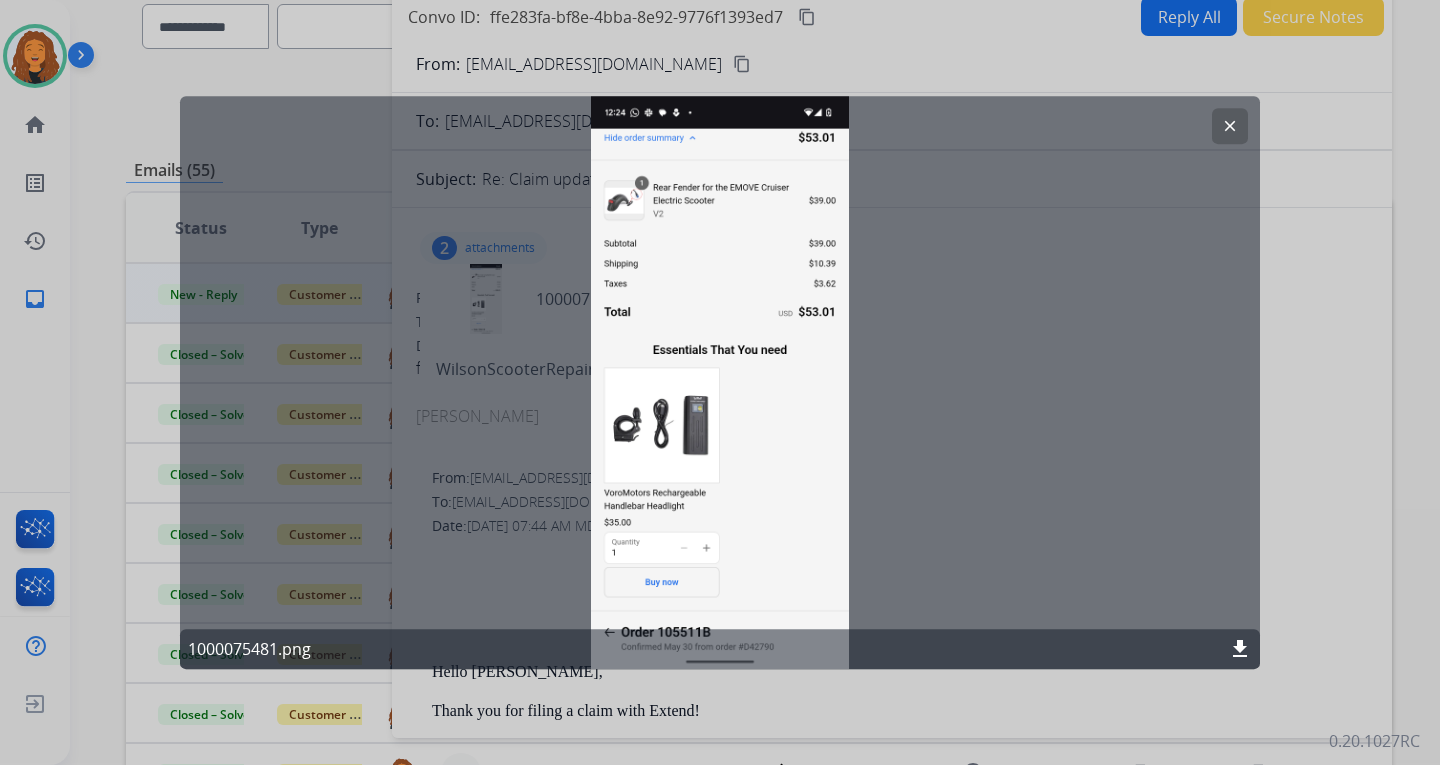 click on "clear" 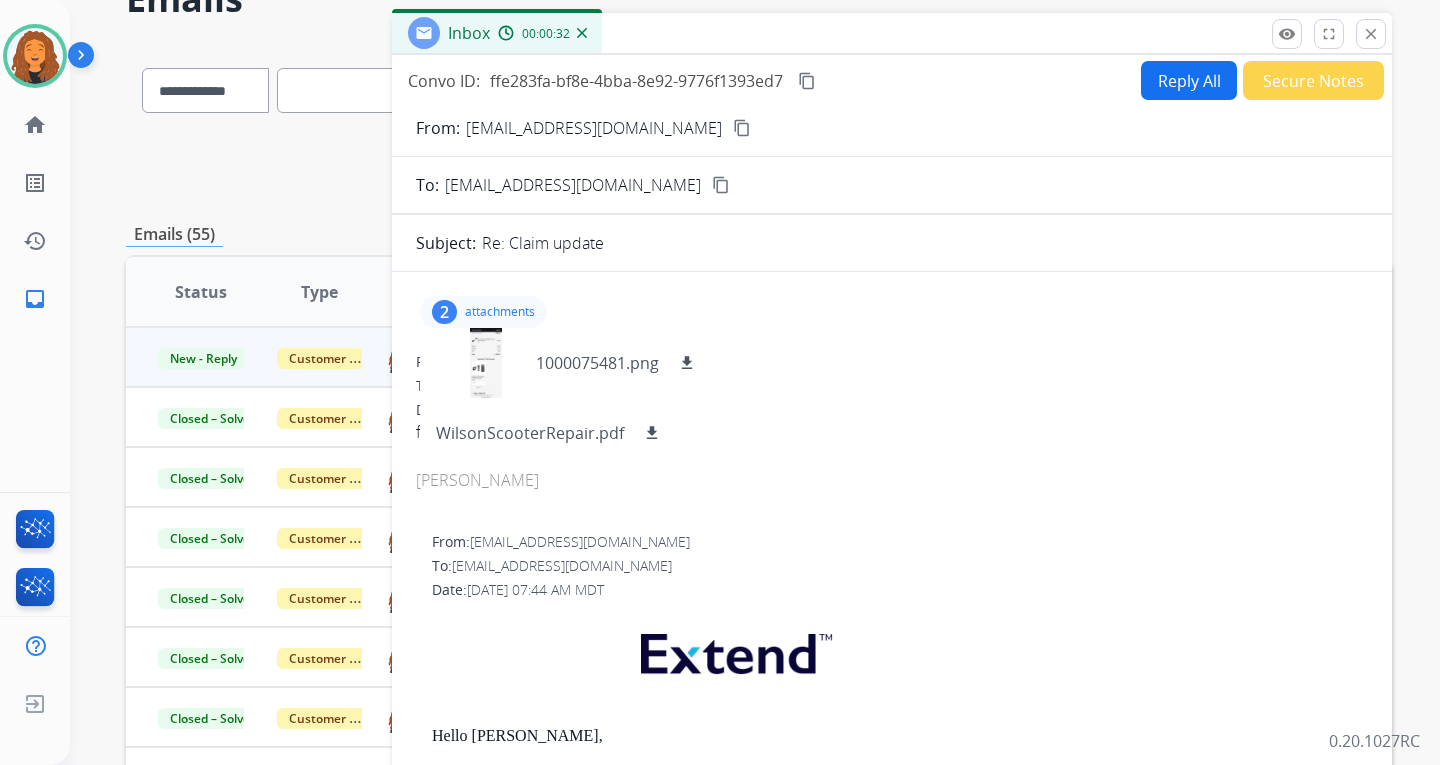 scroll, scrollTop: 73, scrollLeft: 0, axis: vertical 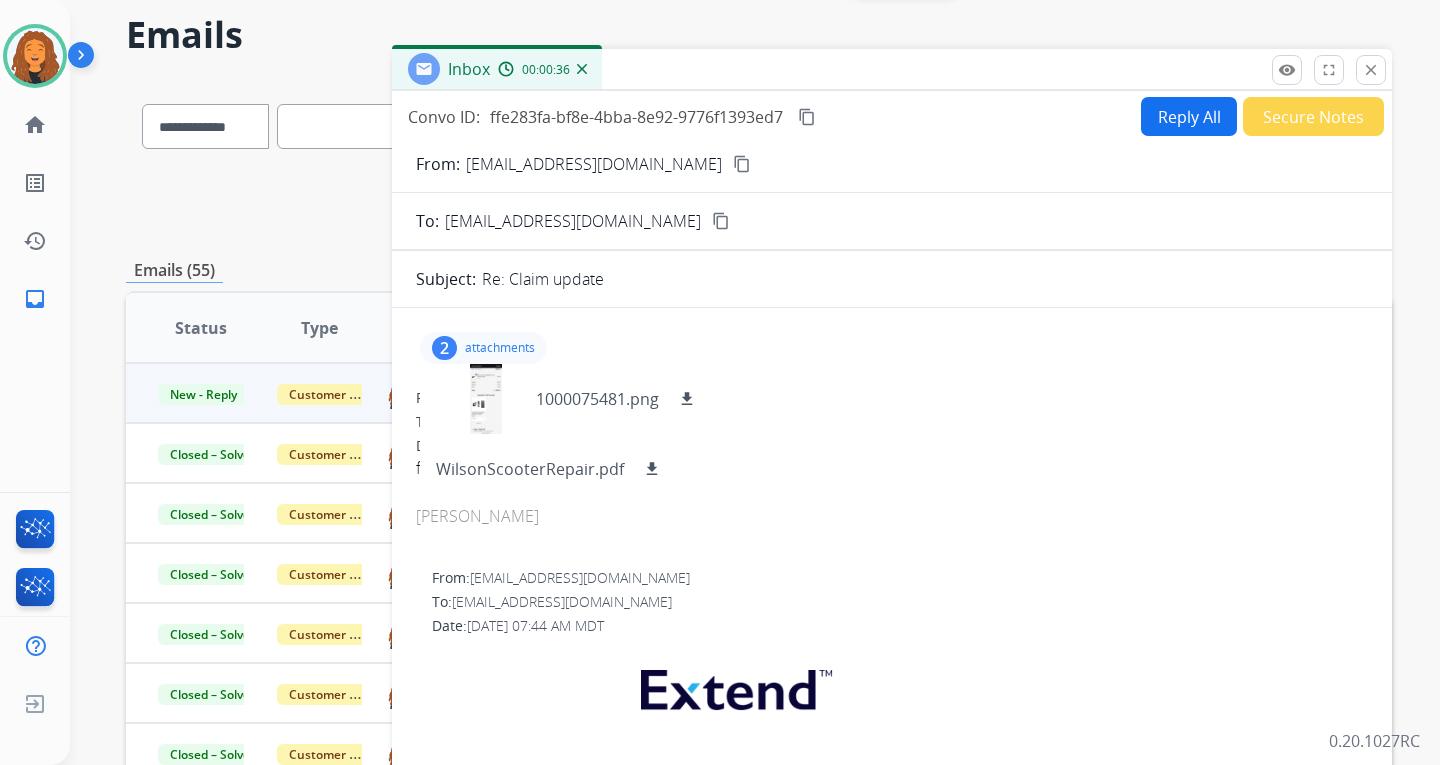 click on "Reply All" at bounding box center (1189, 116) 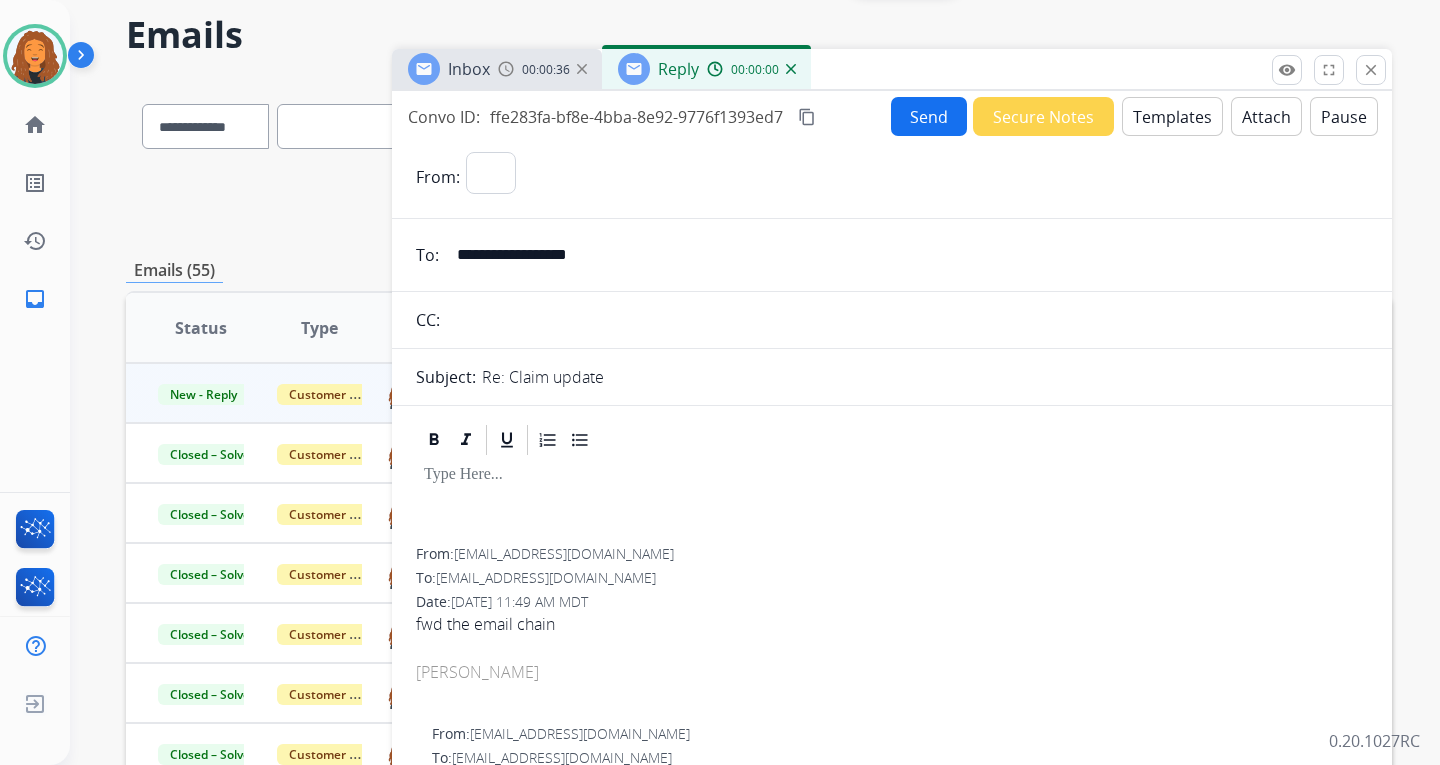 select on "**********" 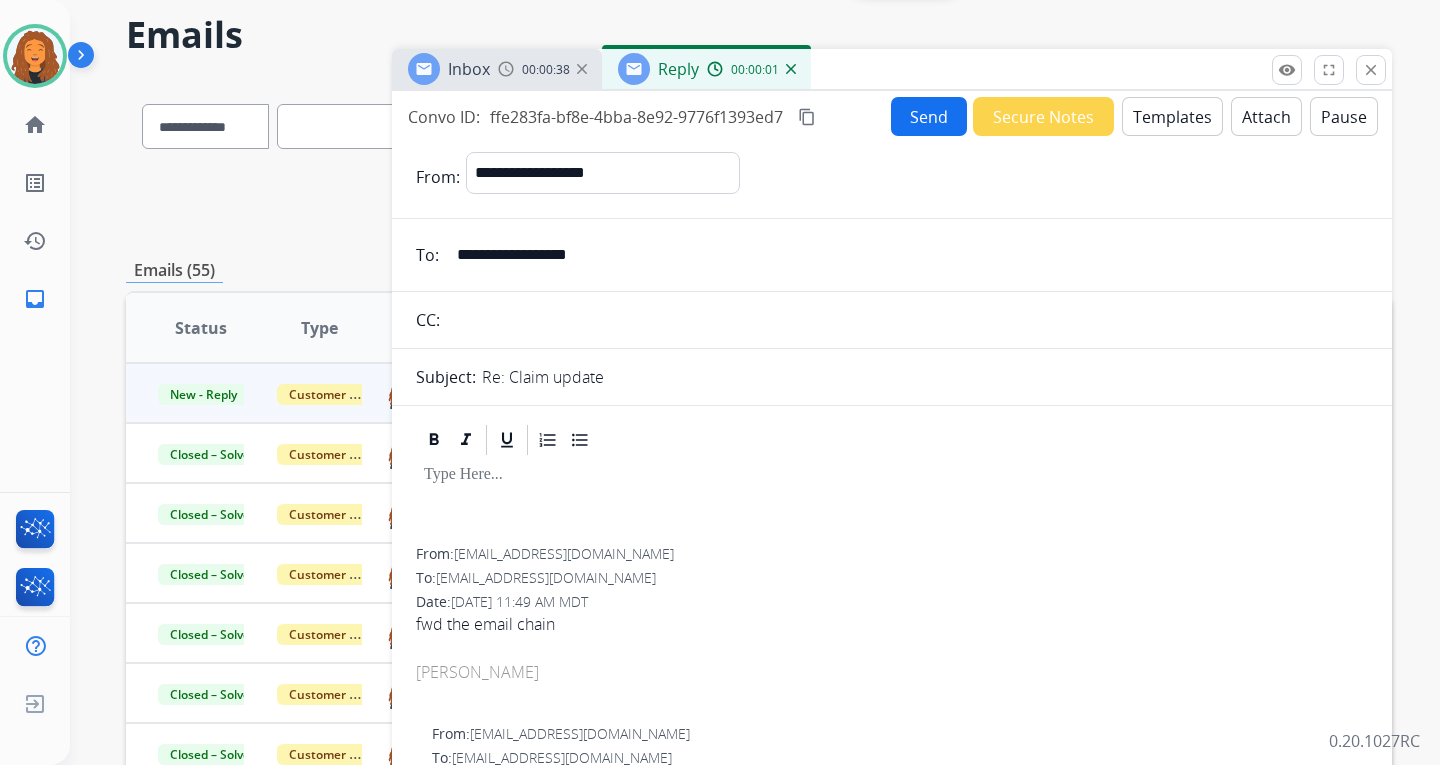 click on "Send" at bounding box center (929, 116) 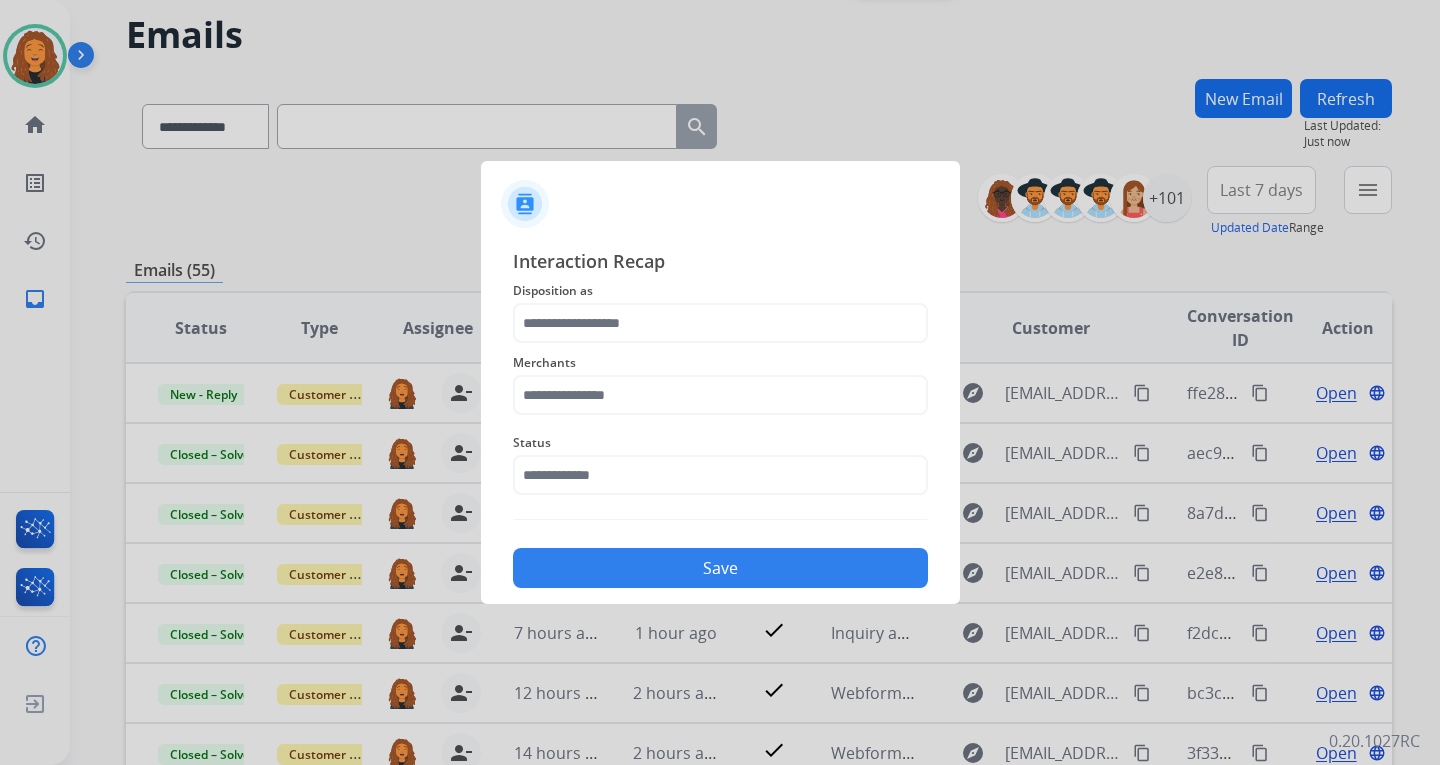 click on "Merchants" 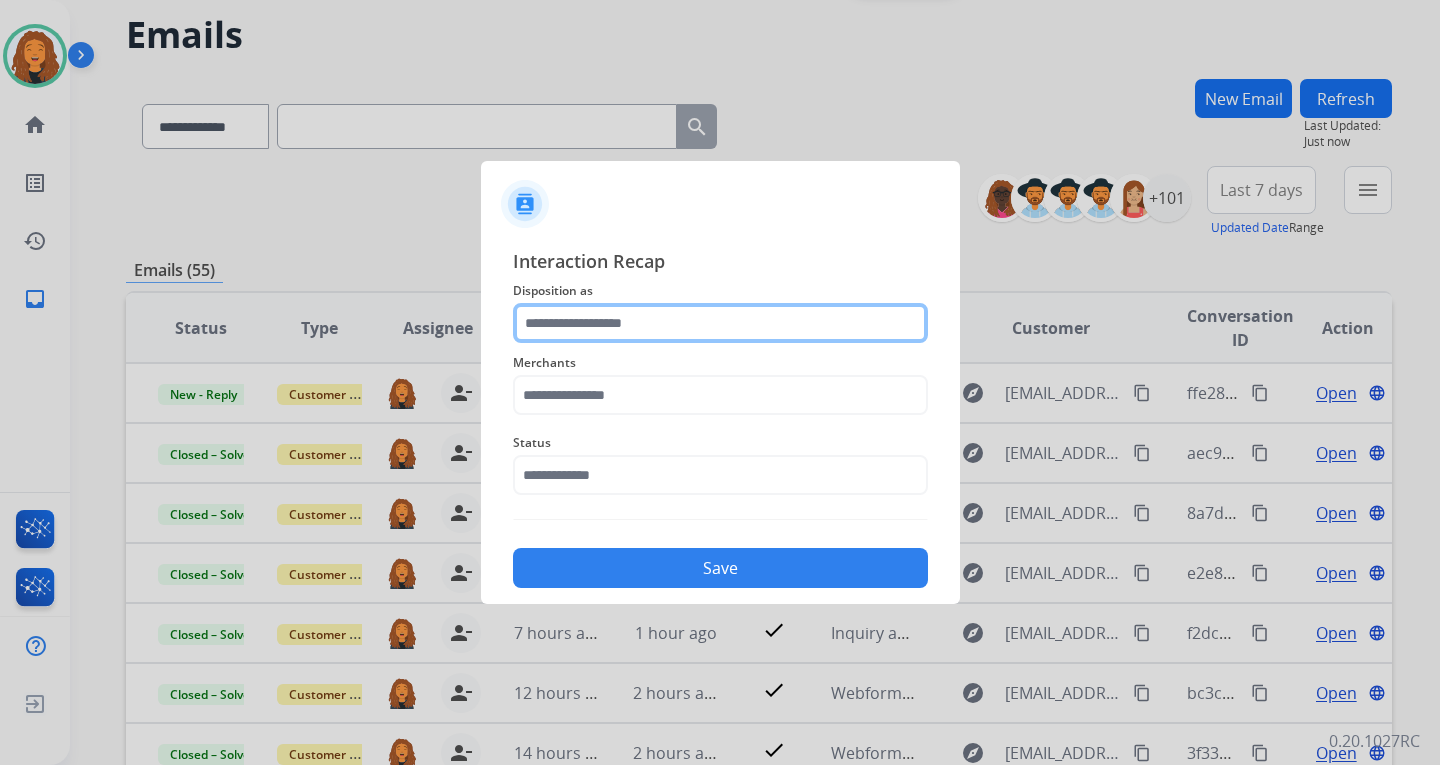 click 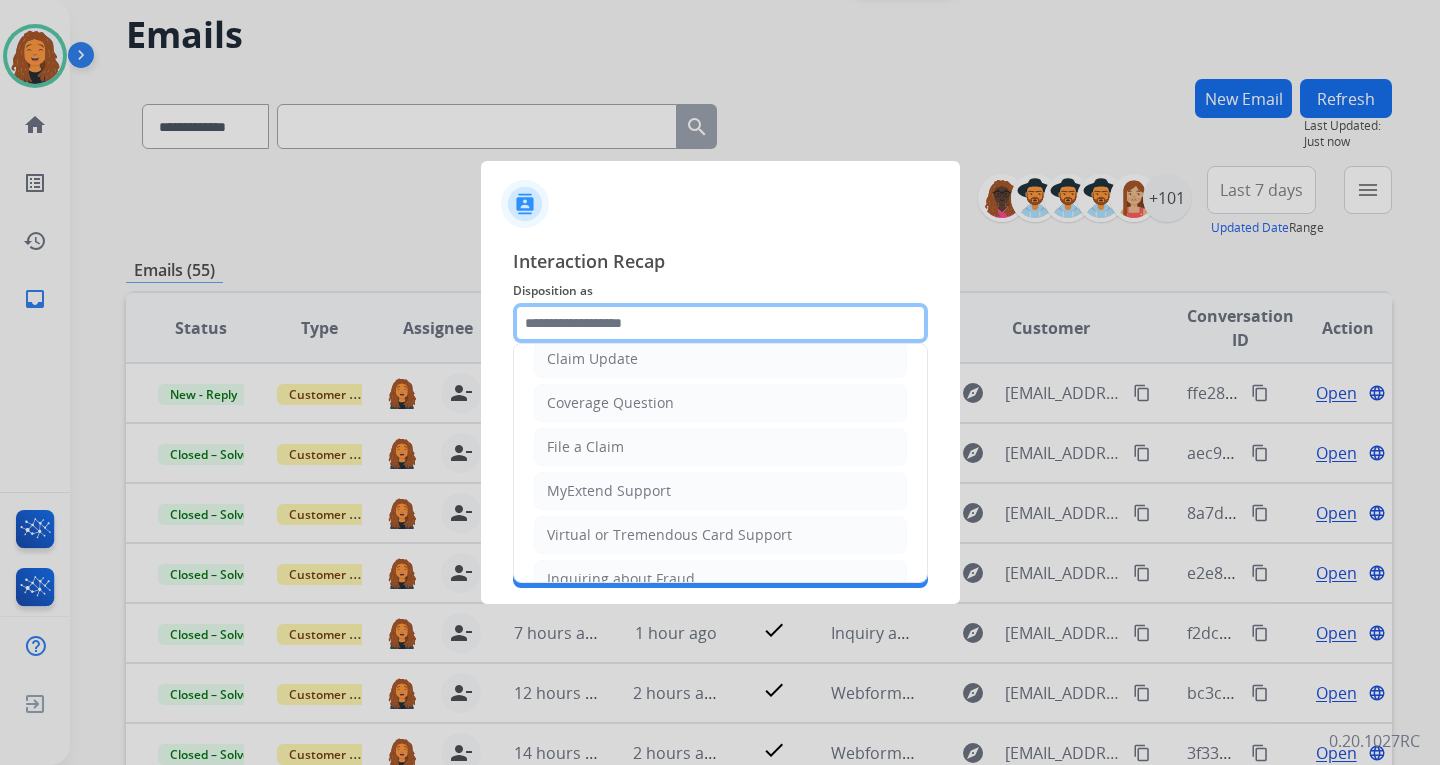 scroll, scrollTop: 312, scrollLeft: 0, axis: vertical 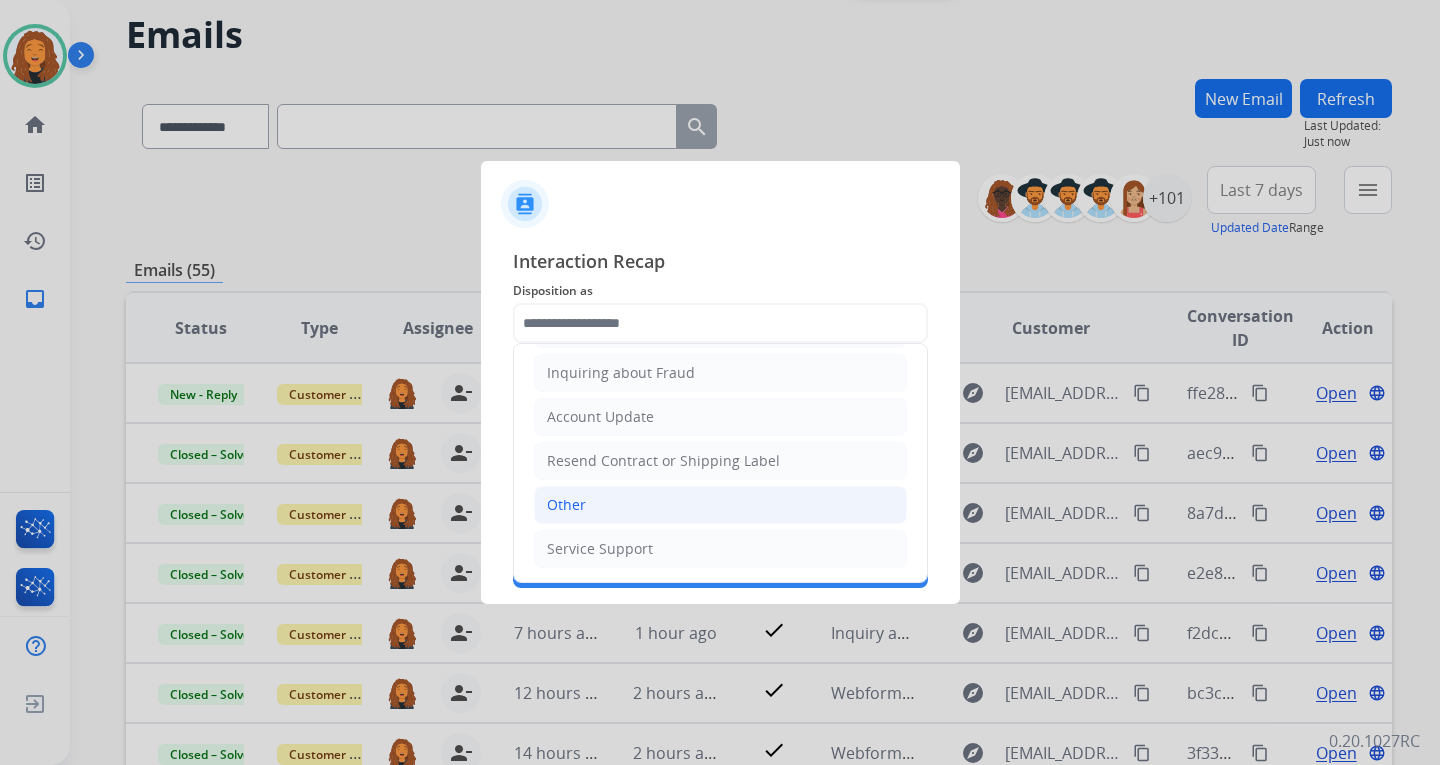 click on "Other" 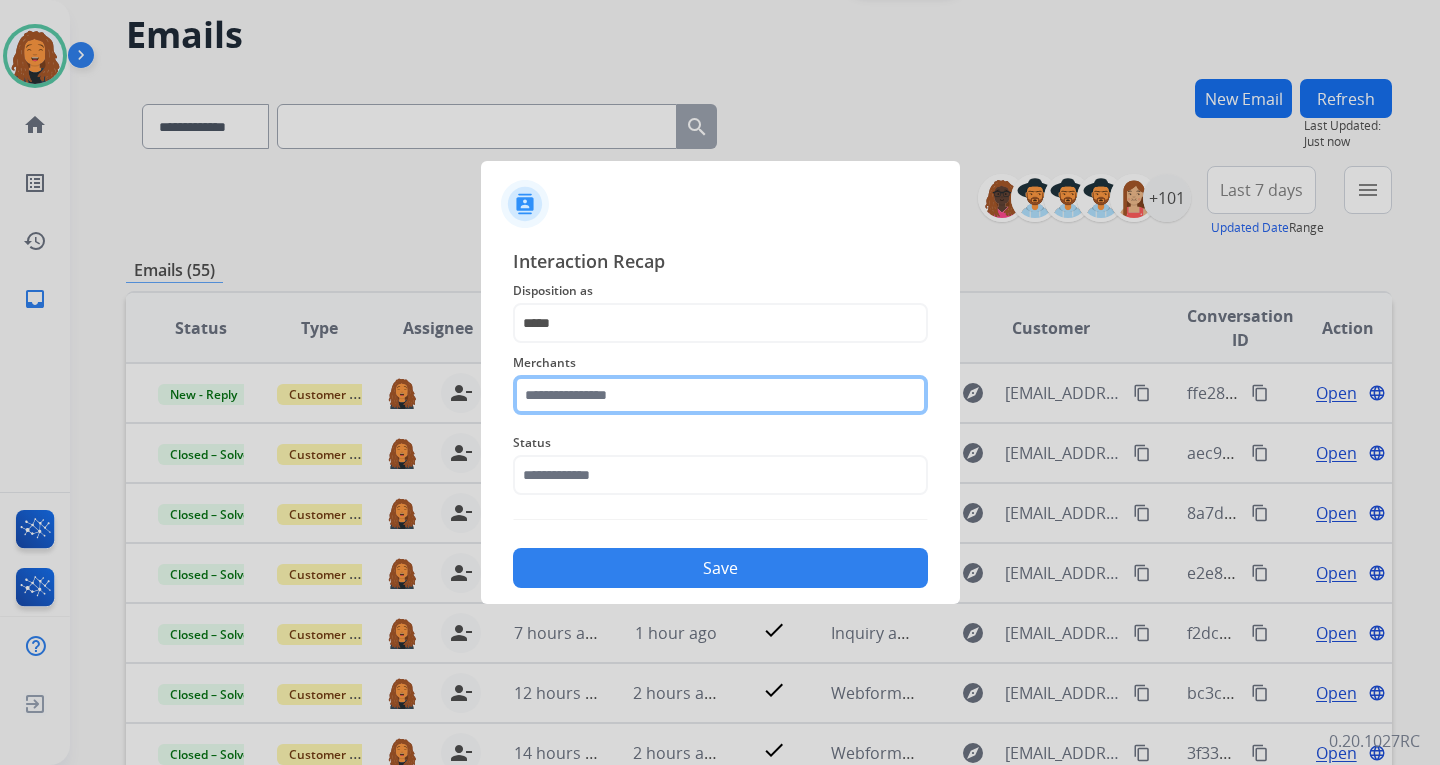 click 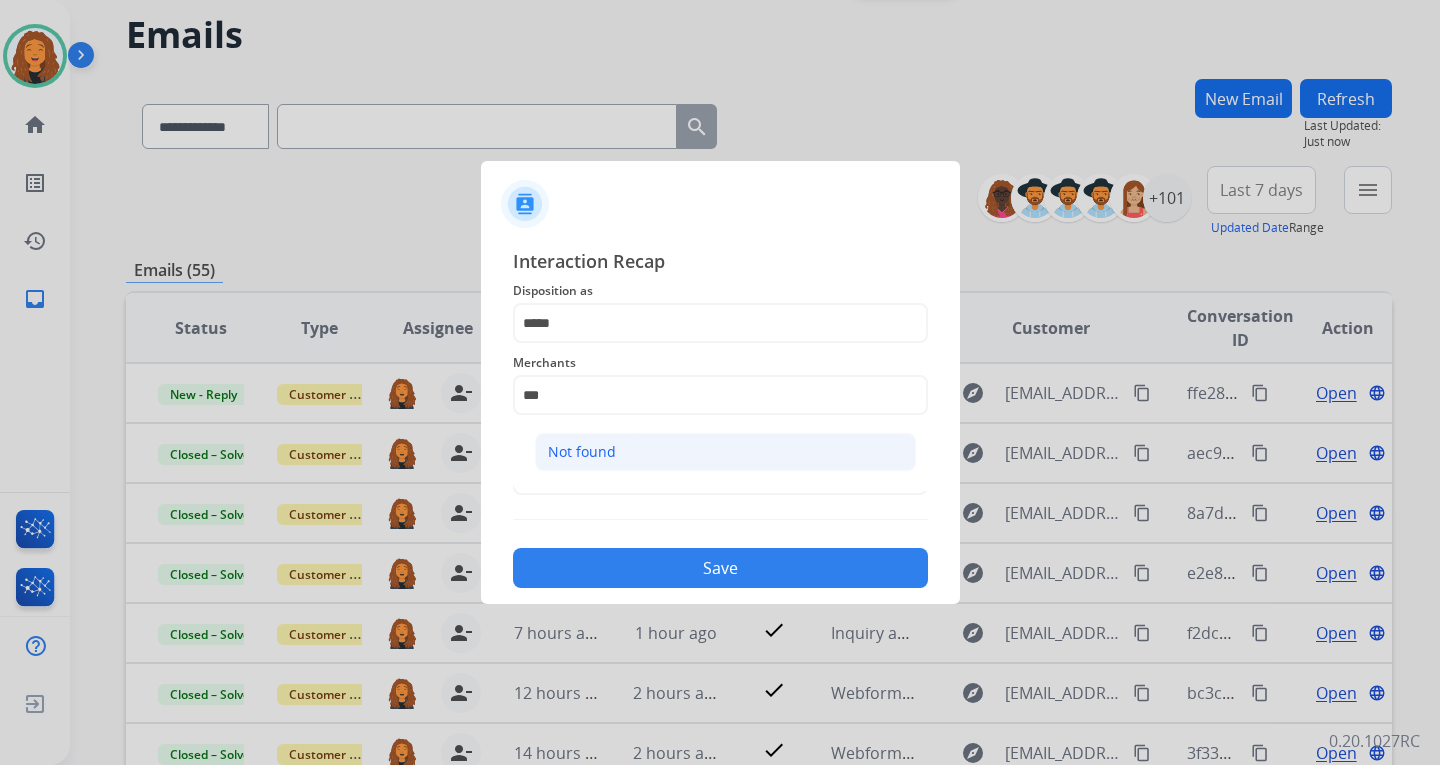 click on "Not found" 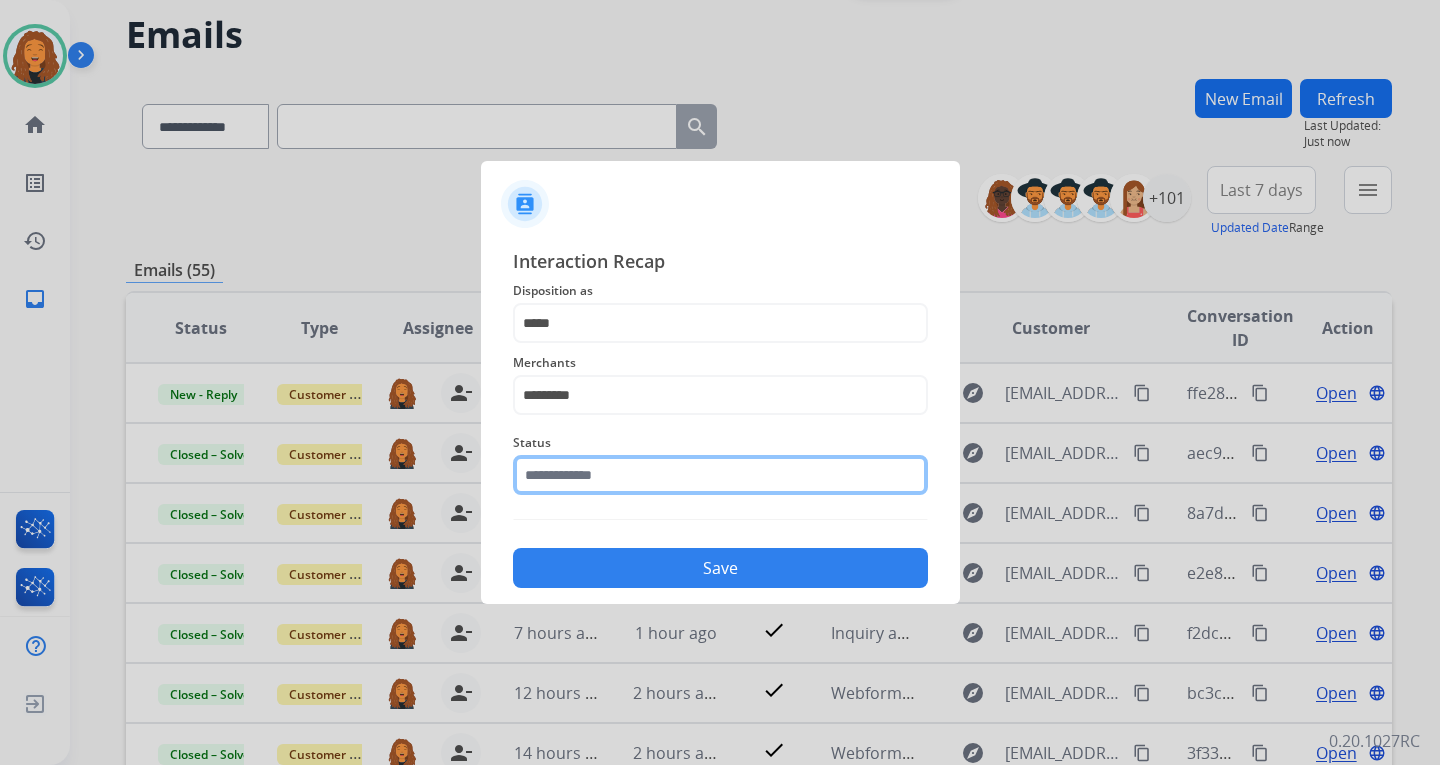 click 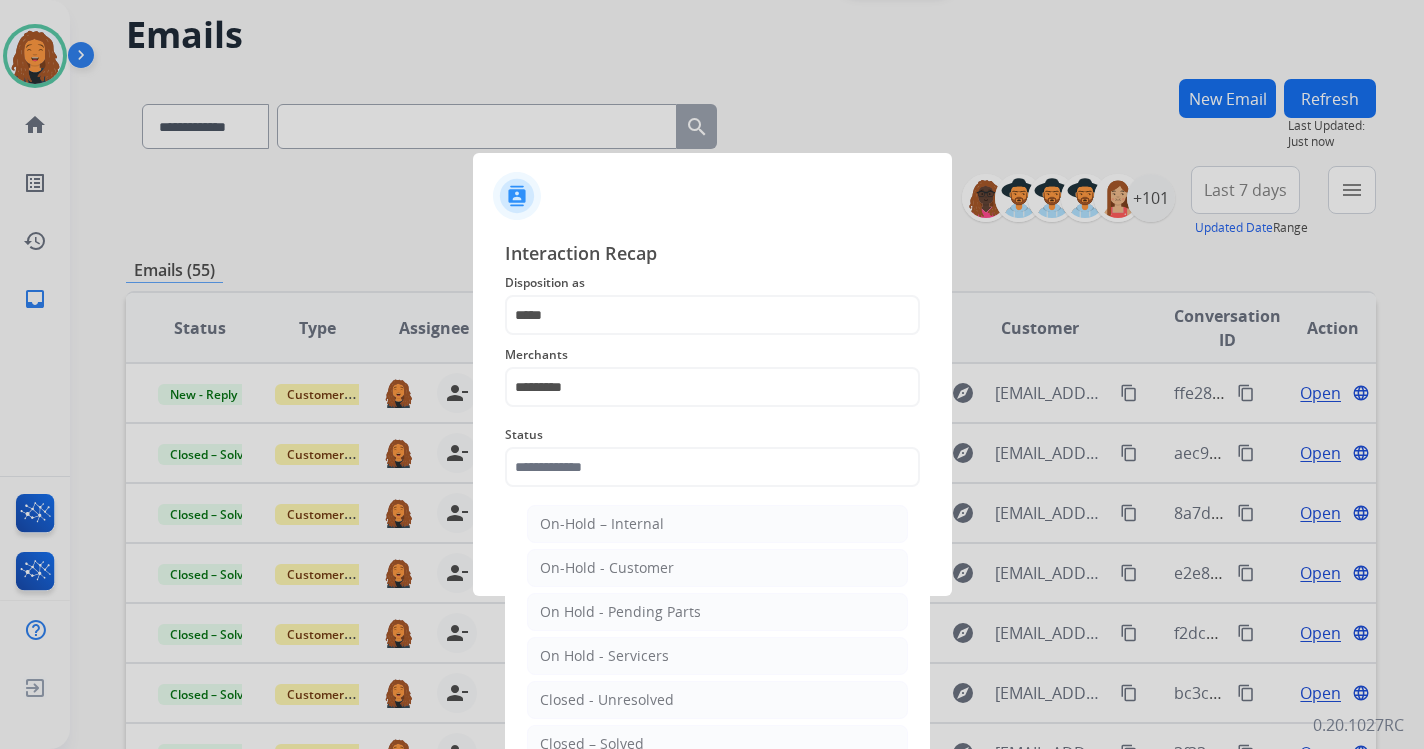 drag, startPoint x: 614, startPoint y: 735, endPoint x: 641, endPoint y: 642, distance: 96.84007 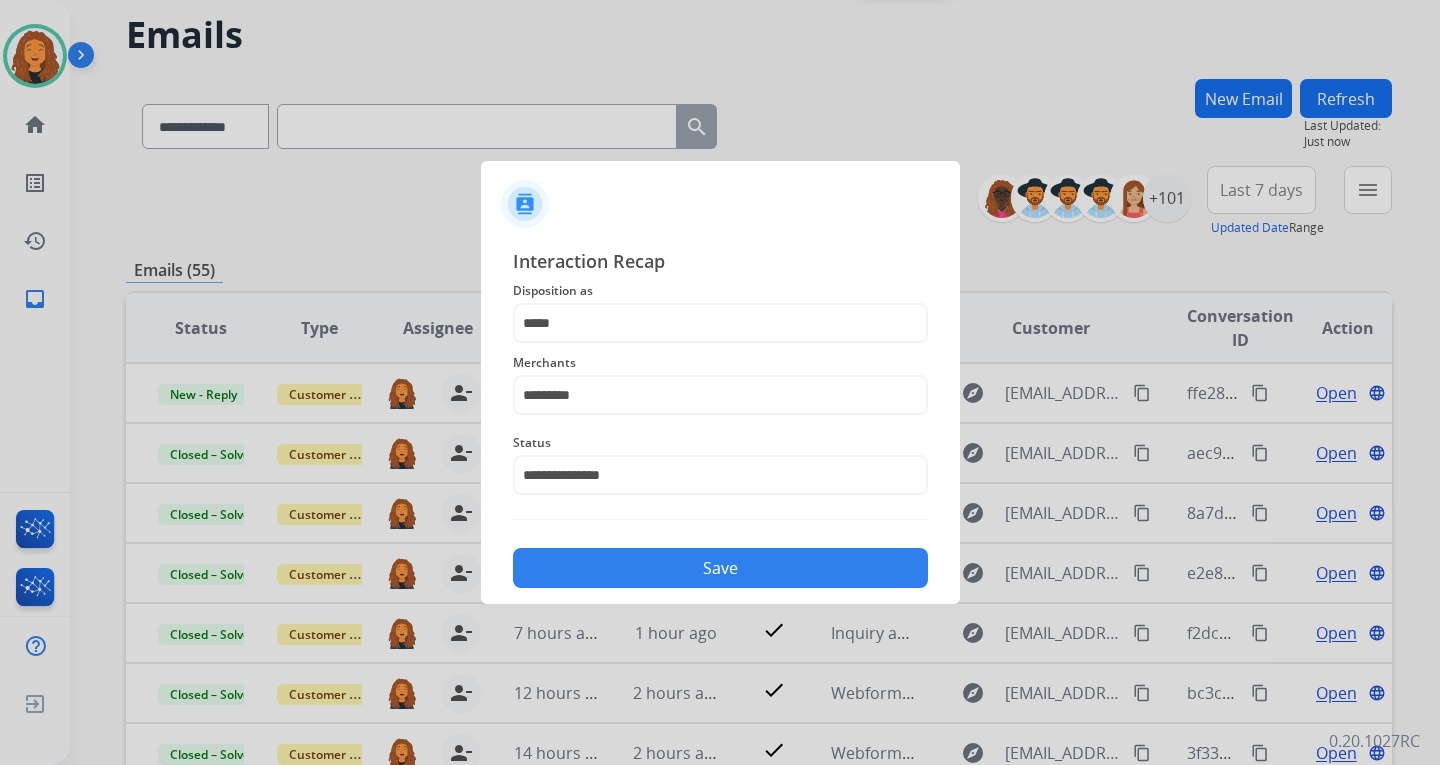 click on "Save" 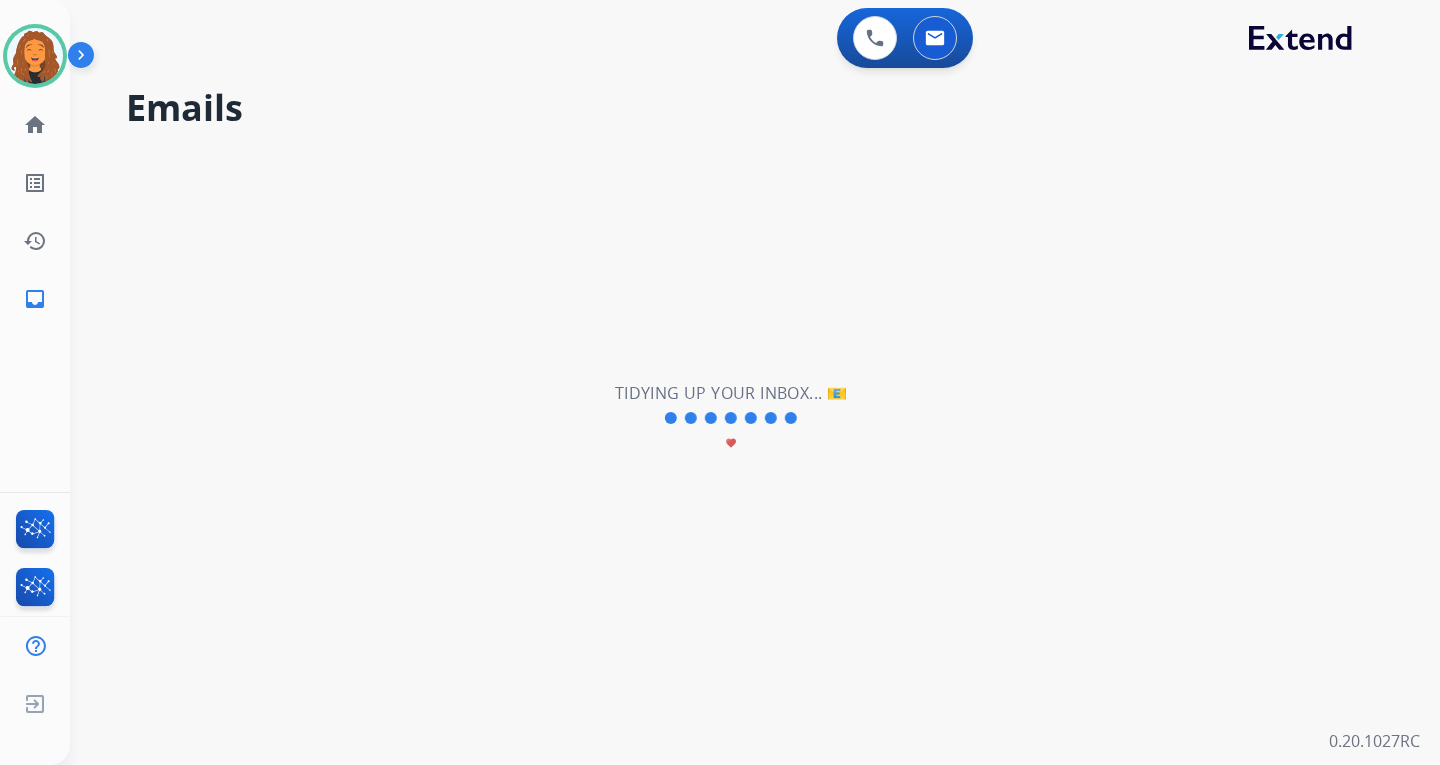 scroll, scrollTop: 0, scrollLeft: 0, axis: both 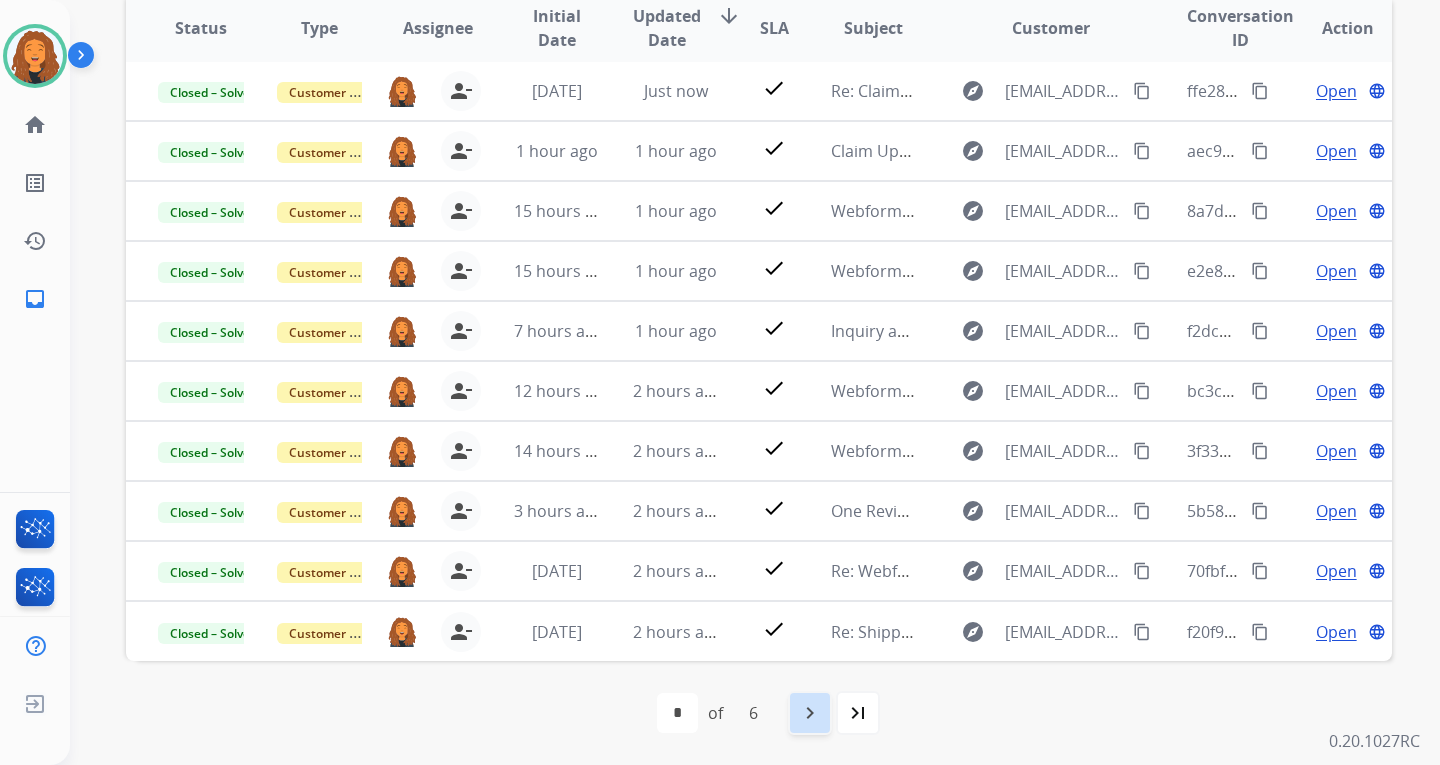 click on "navigate_next" at bounding box center (810, 713) 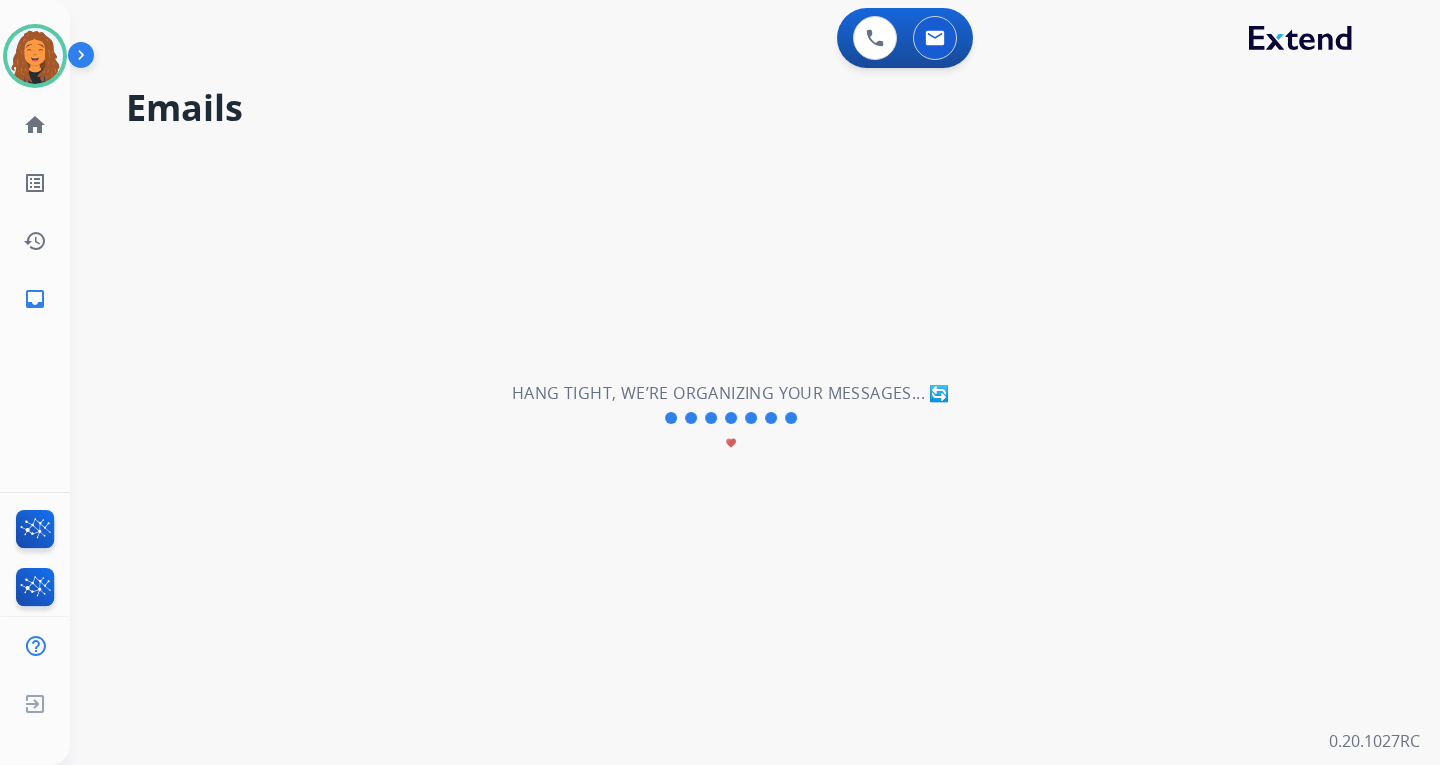 scroll, scrollTop: 0, scrollLeft: 0, axis: both 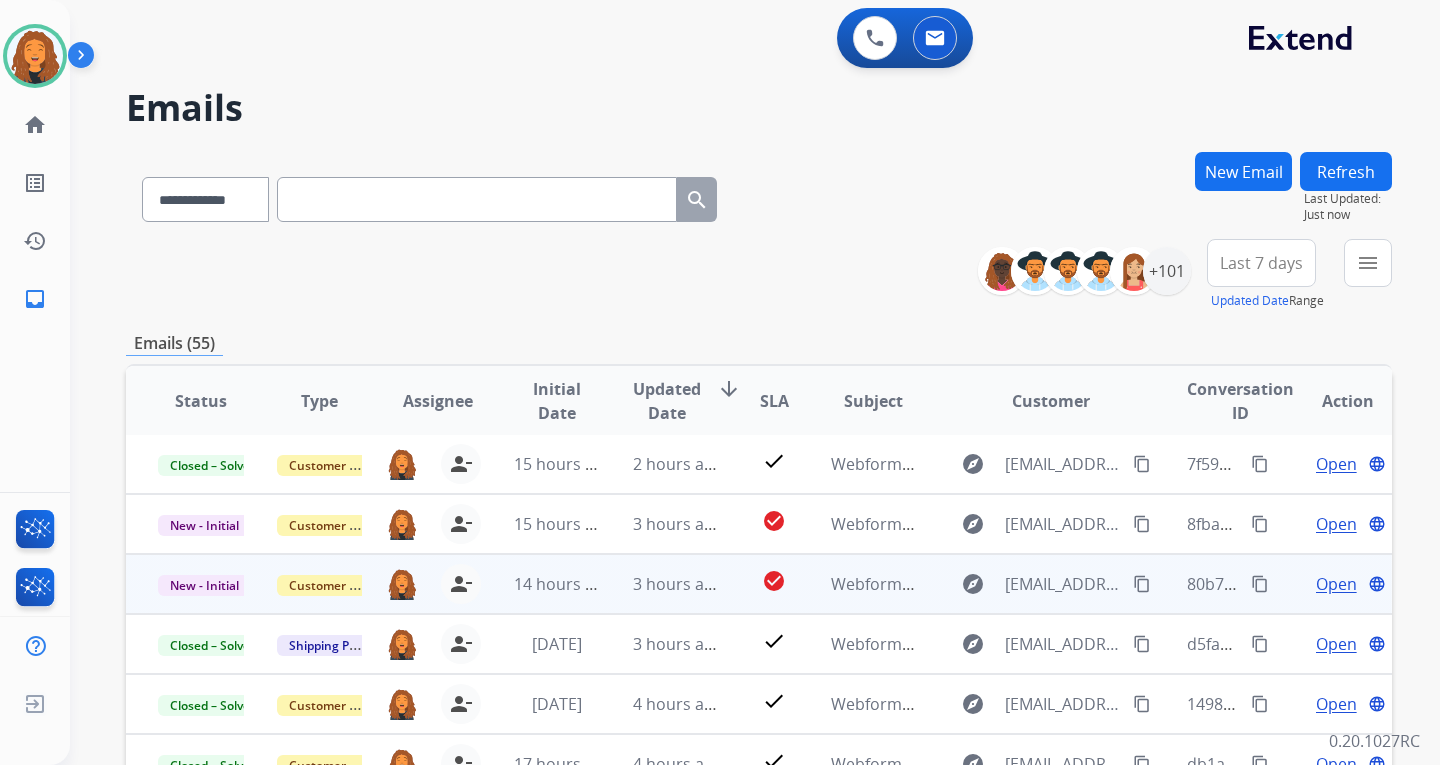 drag, startPoint x: 1133, startPoint y: 588, endPoint x: 1142, endPoint y: 603, distance: 17.492855 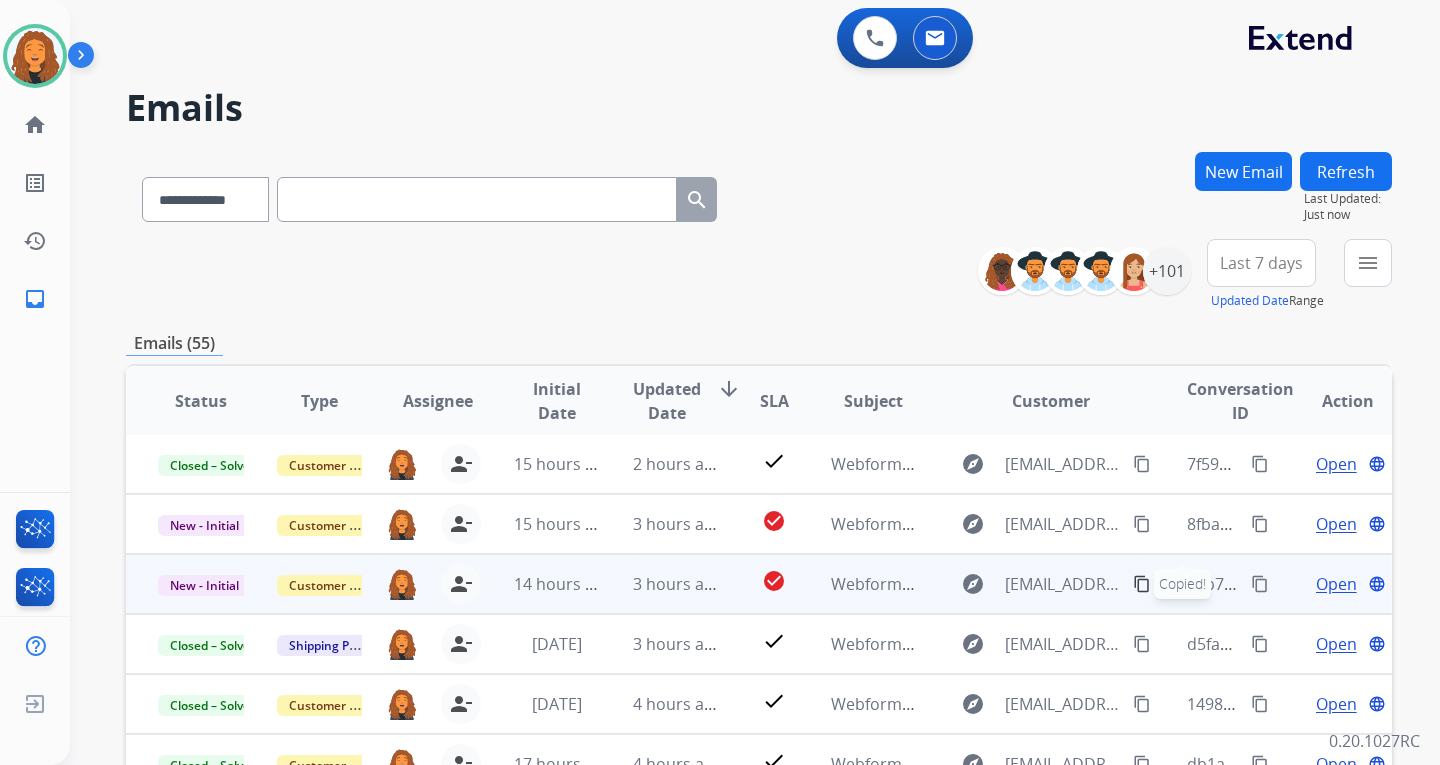 click on "Open" at bounding box center [1336, 584] 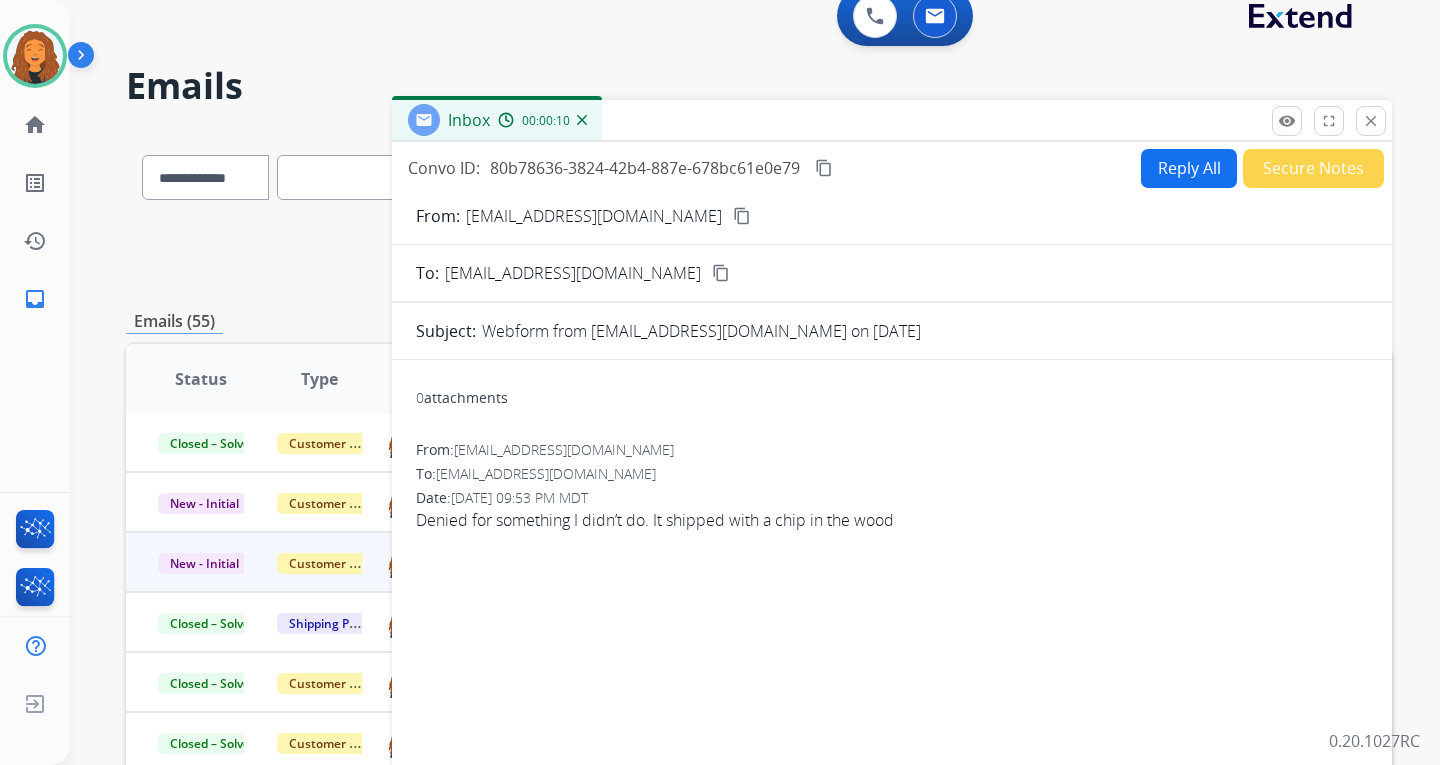 scroll, scrollTop: 0, scrollLeft: 0, axis: both 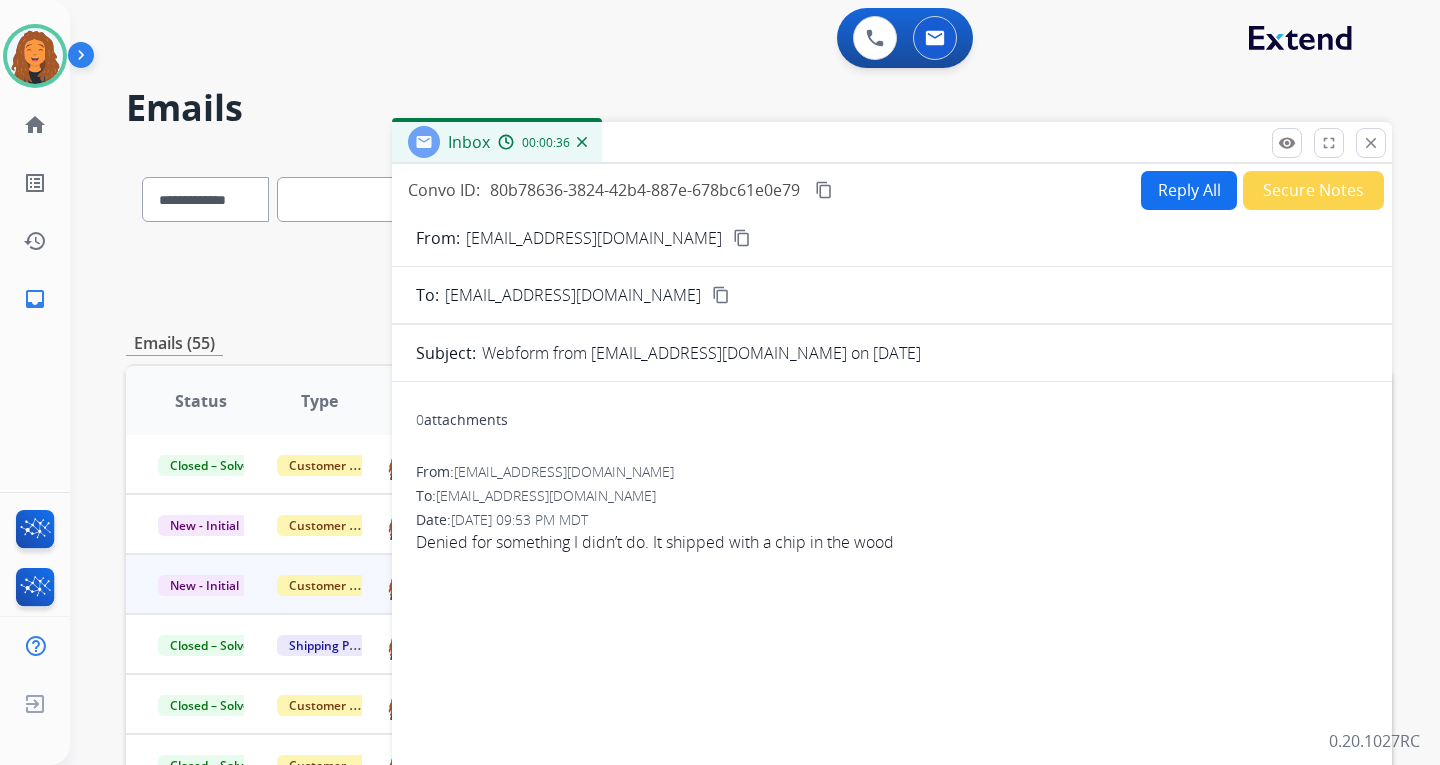click on "Reply All" at bounding box center [1189, 190] 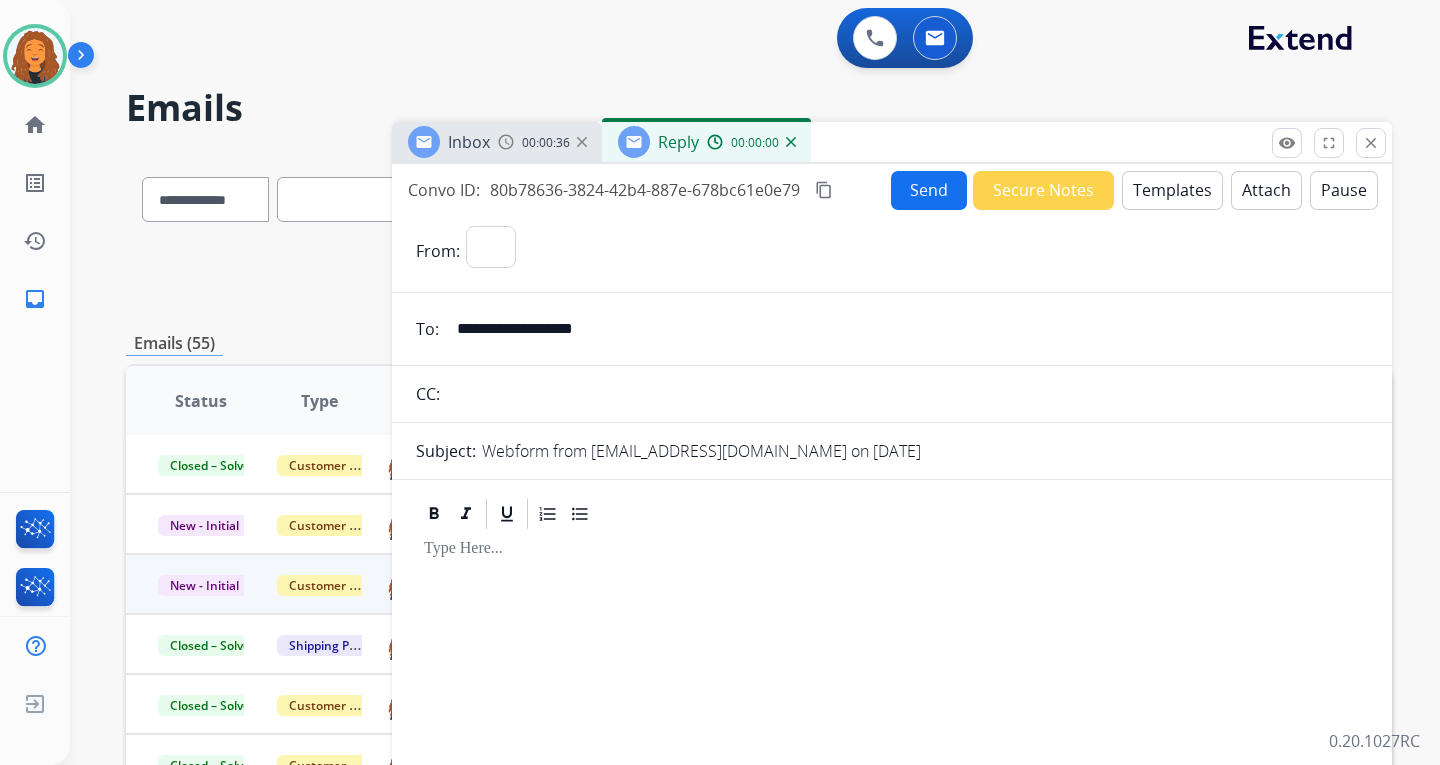 select on "**********" 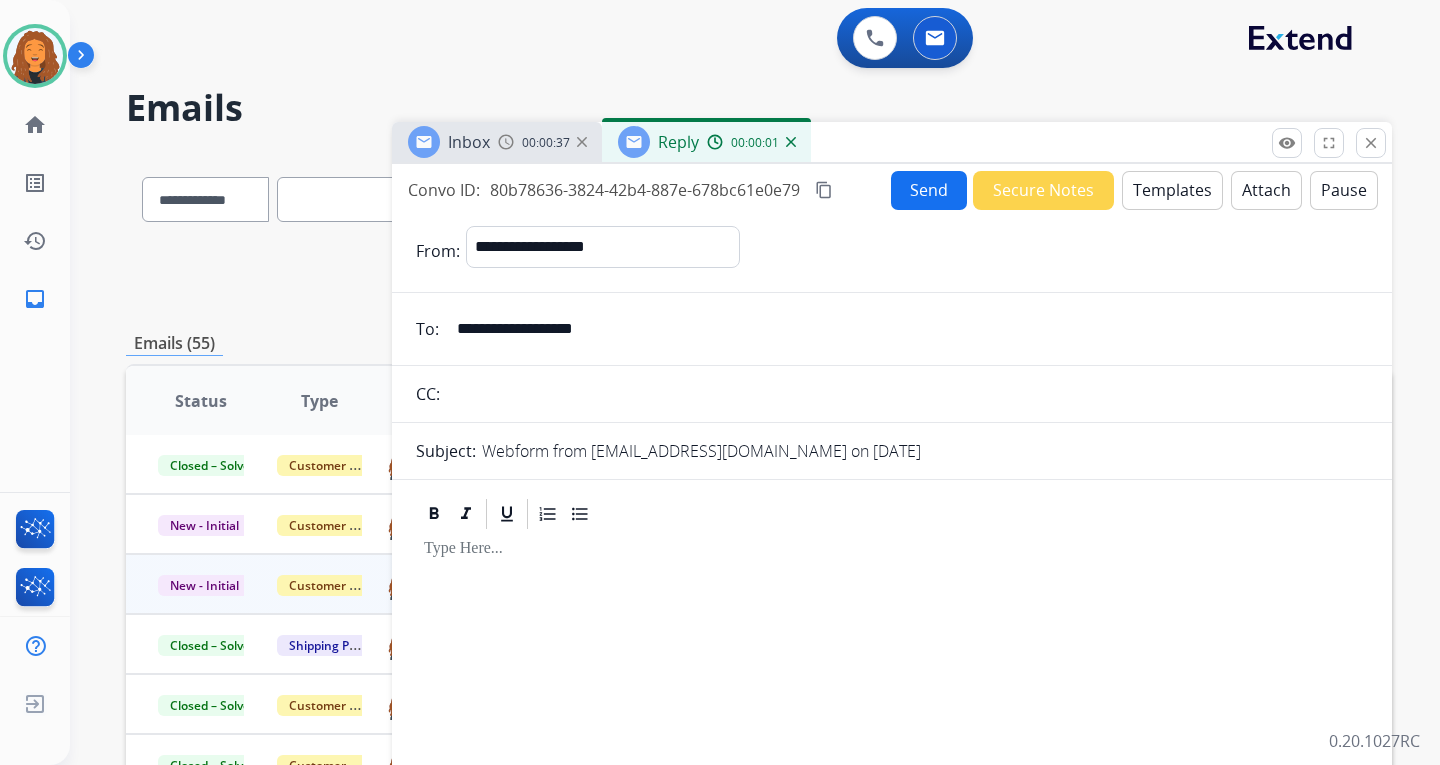 click on "Templates" at bounding box center (1172, 190) 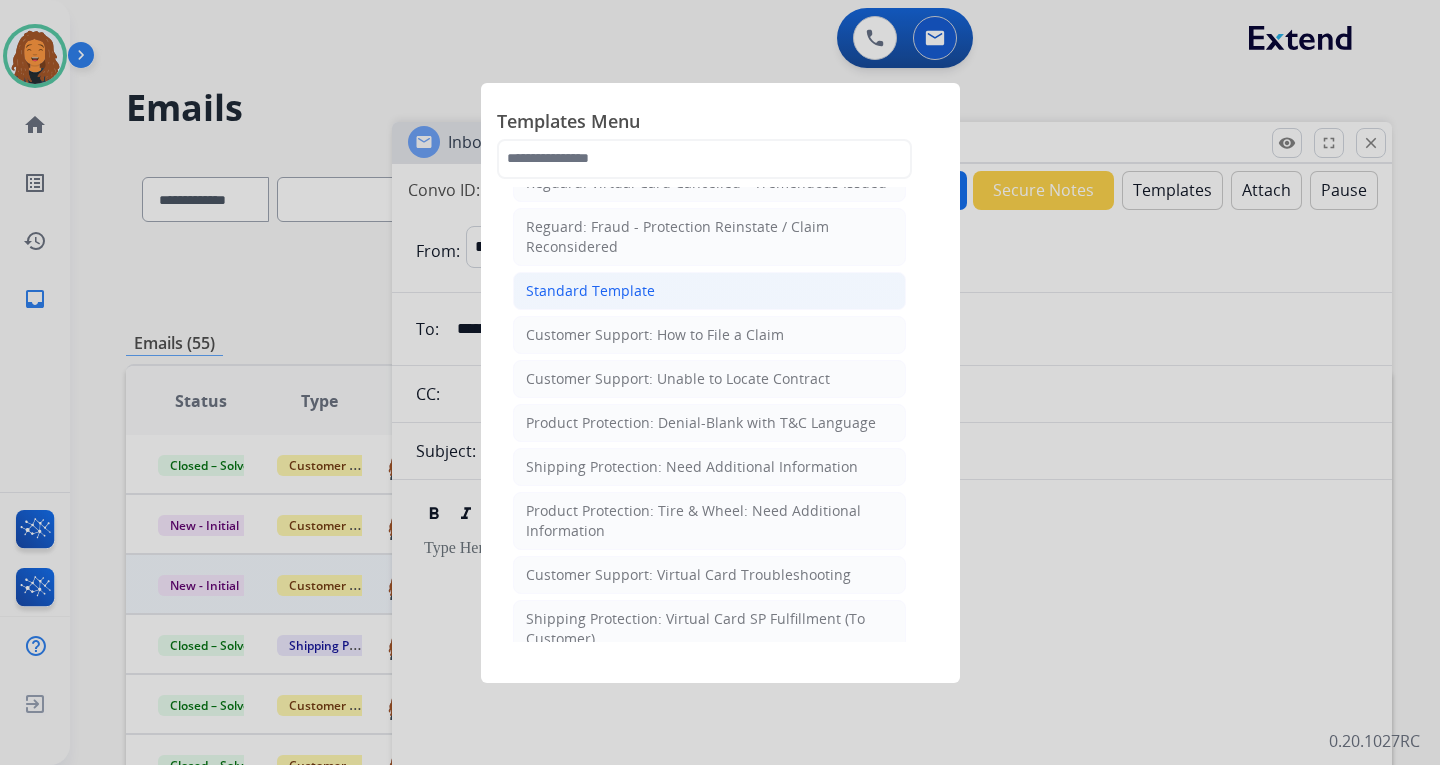 scroll, scrollTop: 300, scrollLeft: 0, axis: vertical 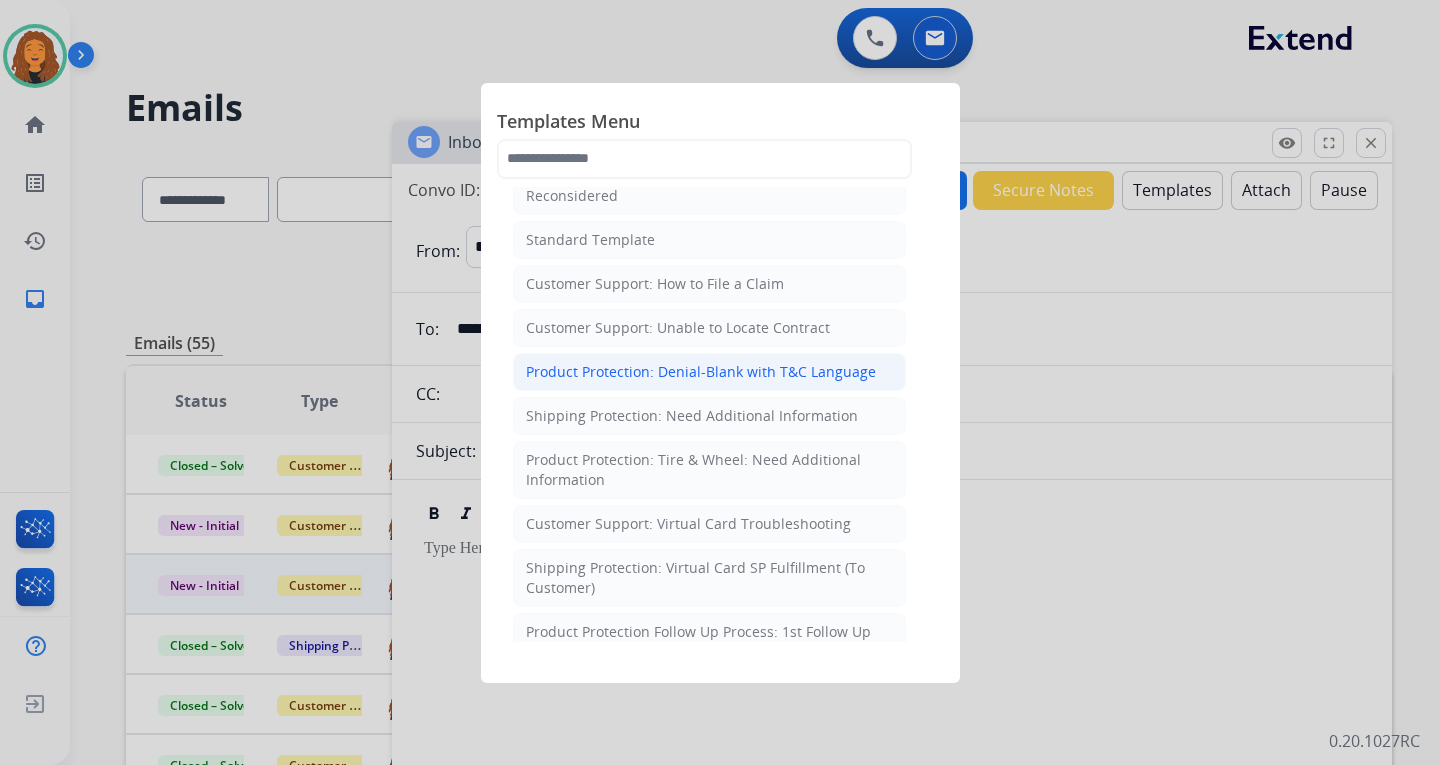 drag, startPoint x: 774, startPoint y: 370, endPoint x: 445, endPoint y: 178, distance: 380.9265 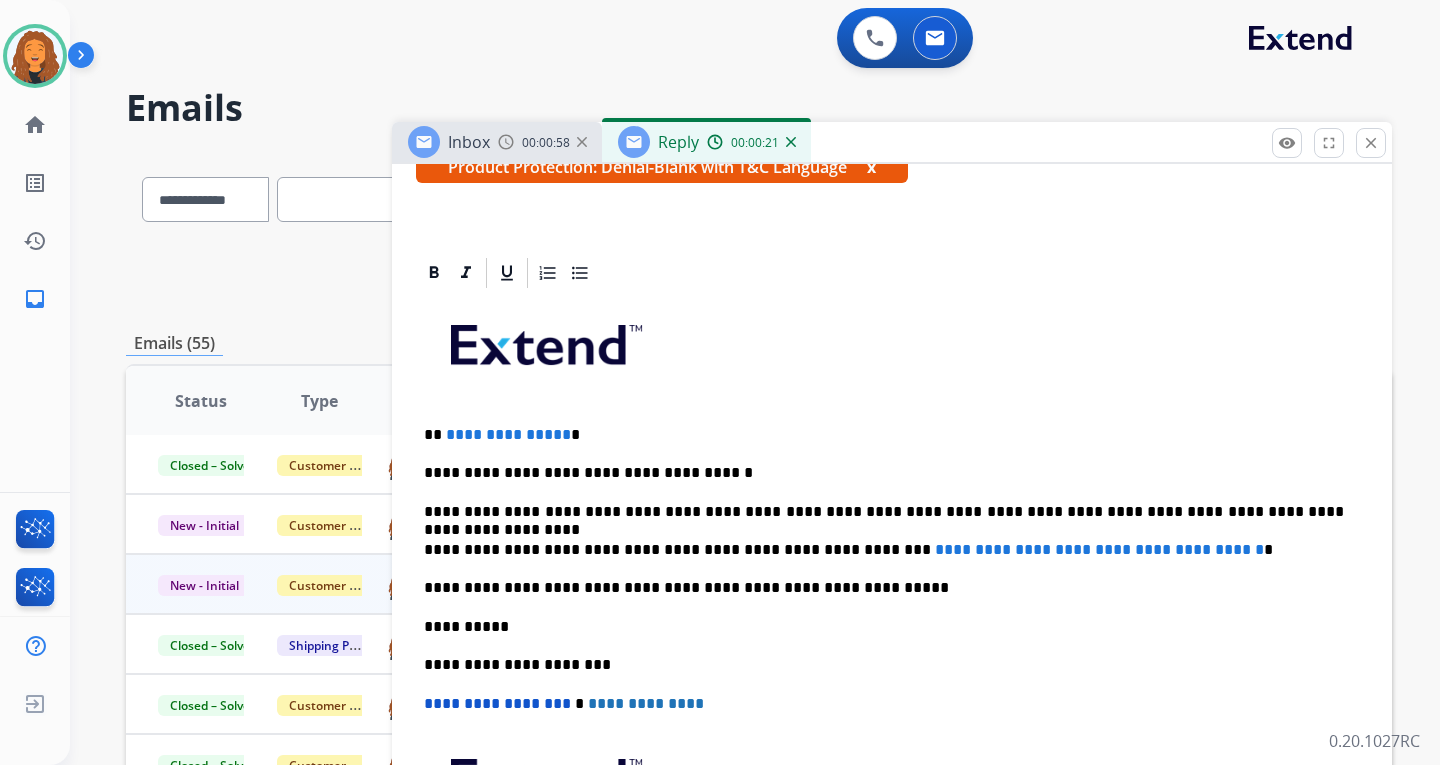 scroll, scrollTop: 400, scrollLeft: 0, axis: vertical 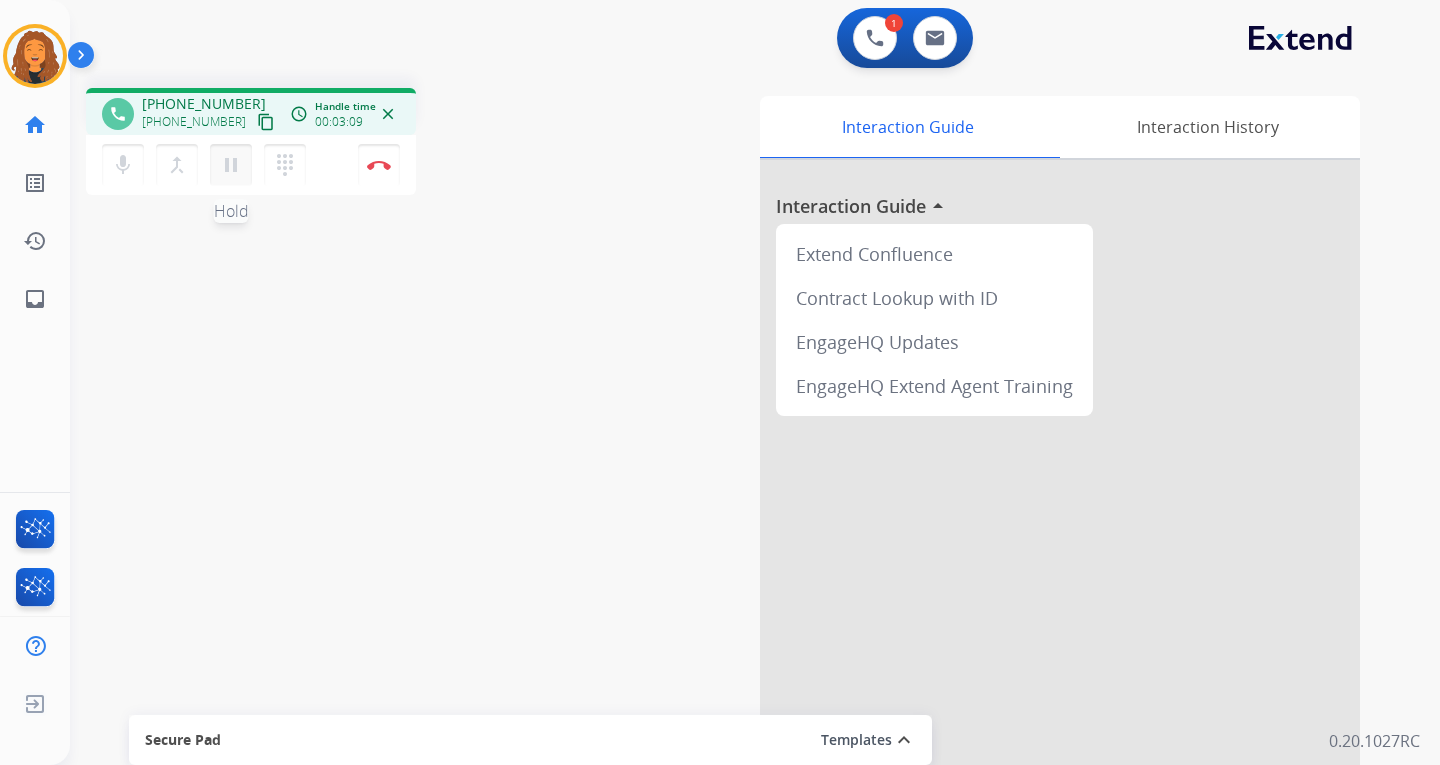 click on "pause" at bounding box center [231, 165] 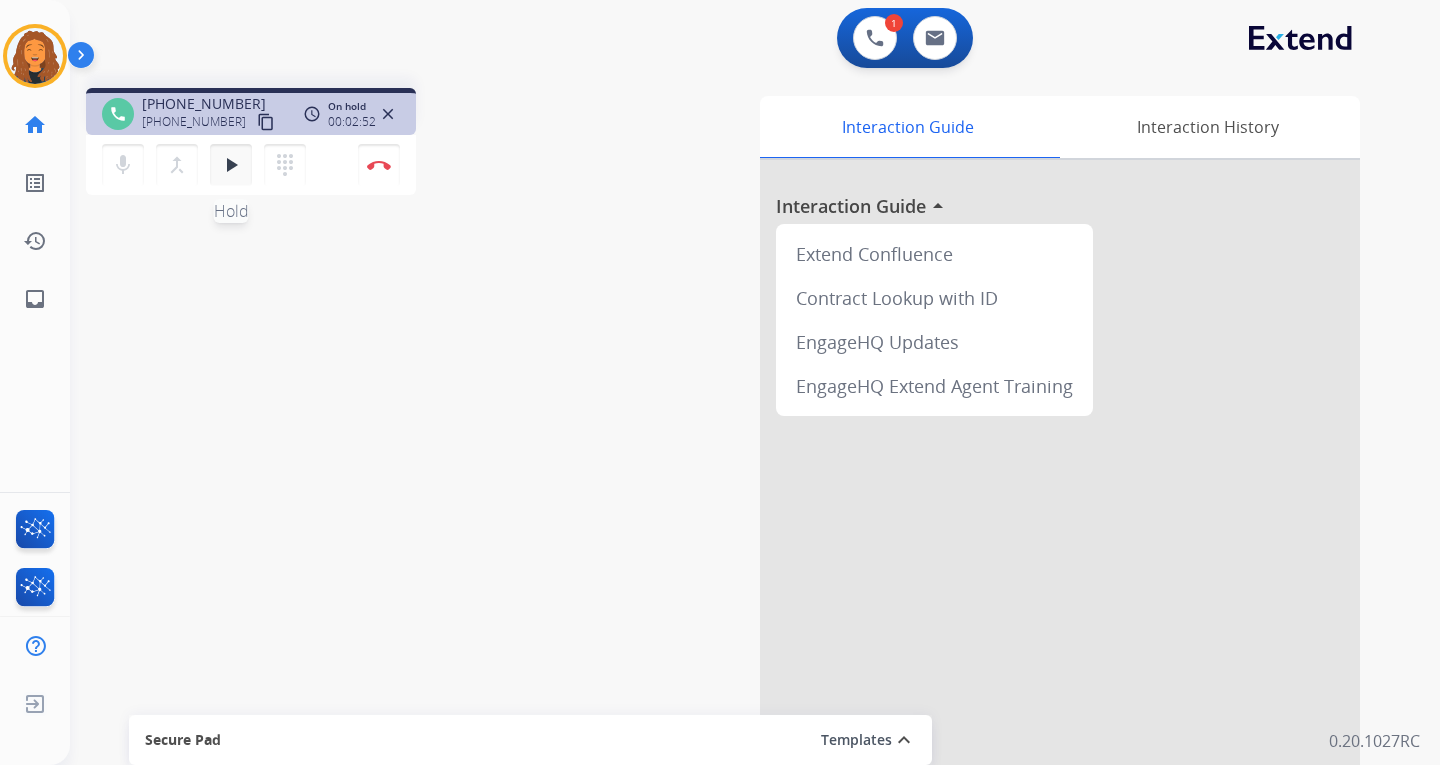 click on "play_arrow" at bounding box center [231, 165] 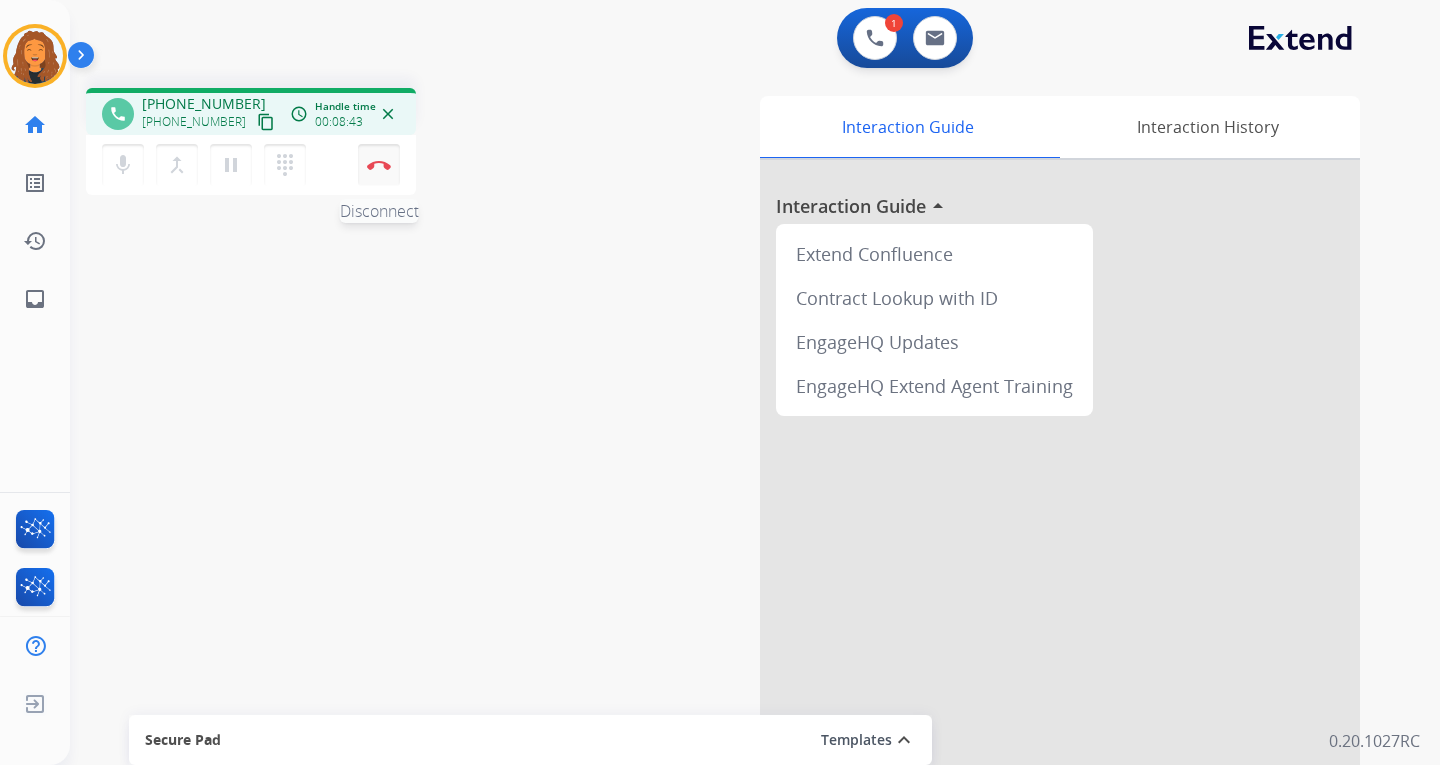 click at bounding box center (379, 165) 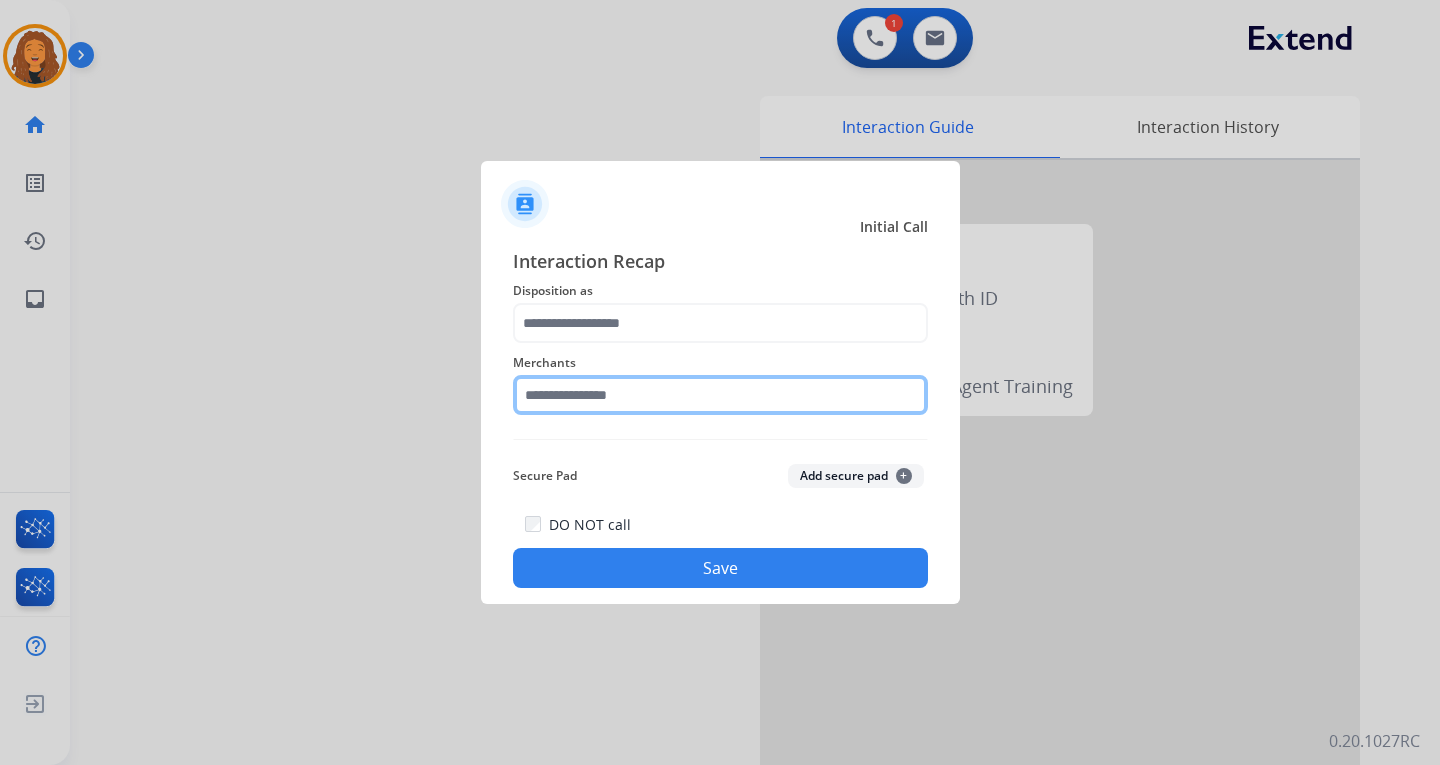 click 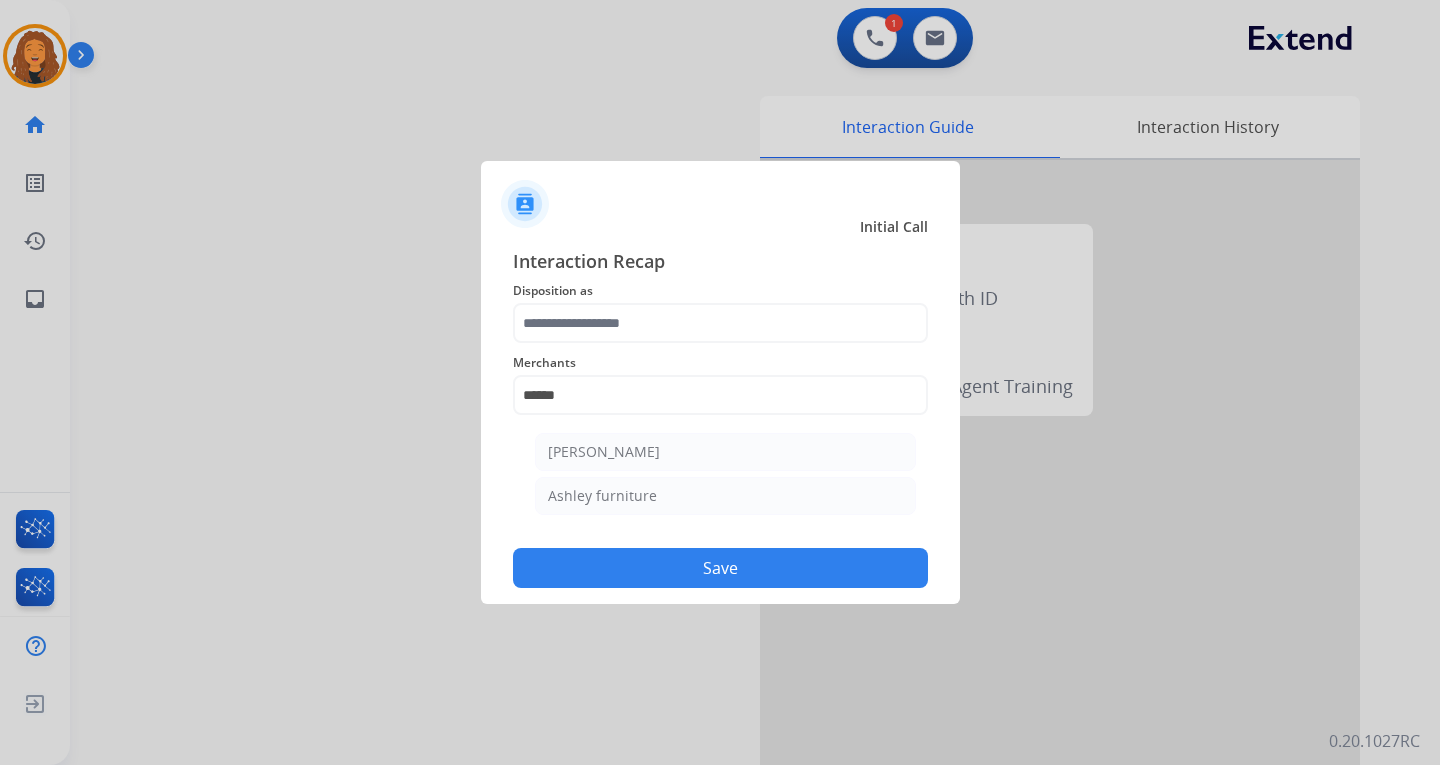drag, startPoint x: 552, startPoint y: 501, endPoint x: 563, endPoint y: 496, distance: 12.083046 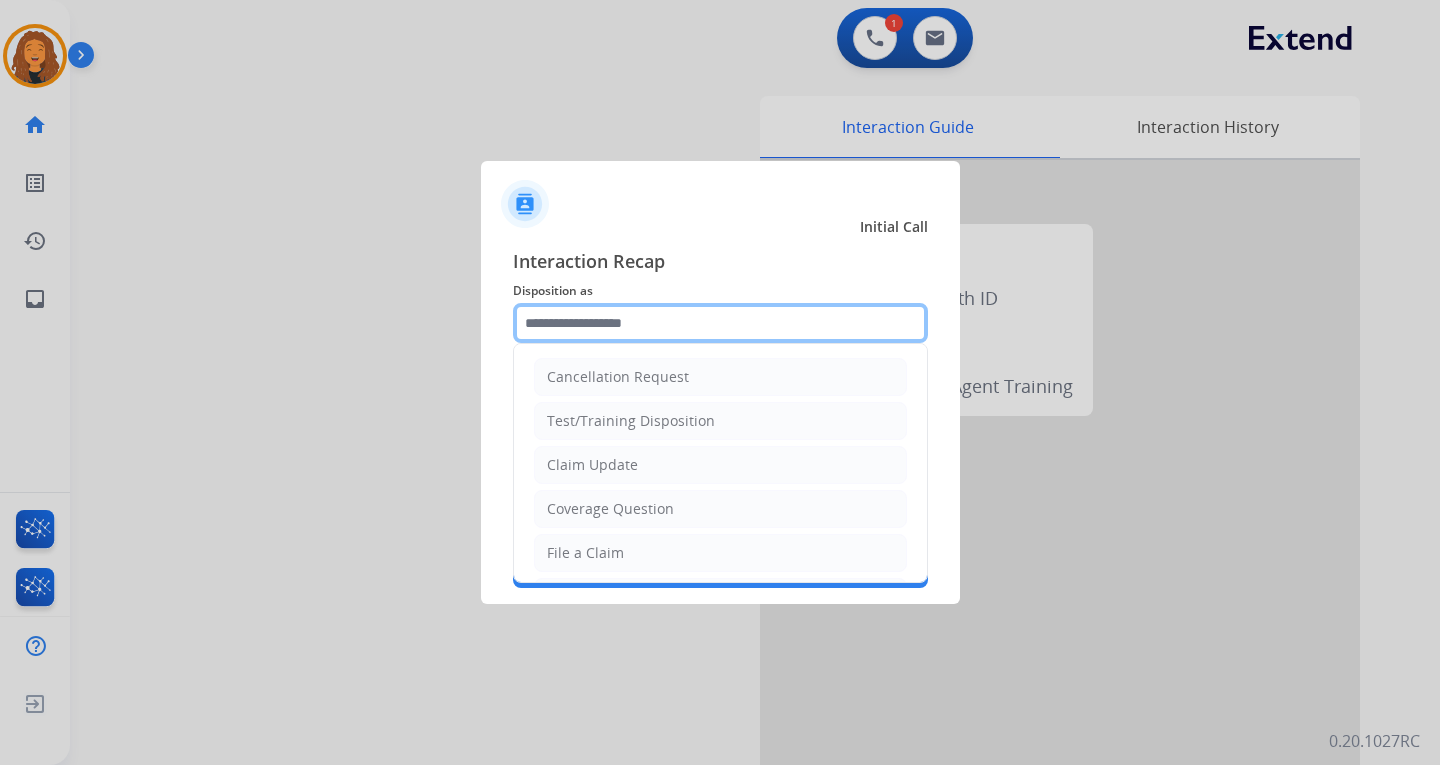 drag, startPoint x: 640, startPoint y: 306, endPoint x: 638, endPoint y: 295, distance: 11.18034 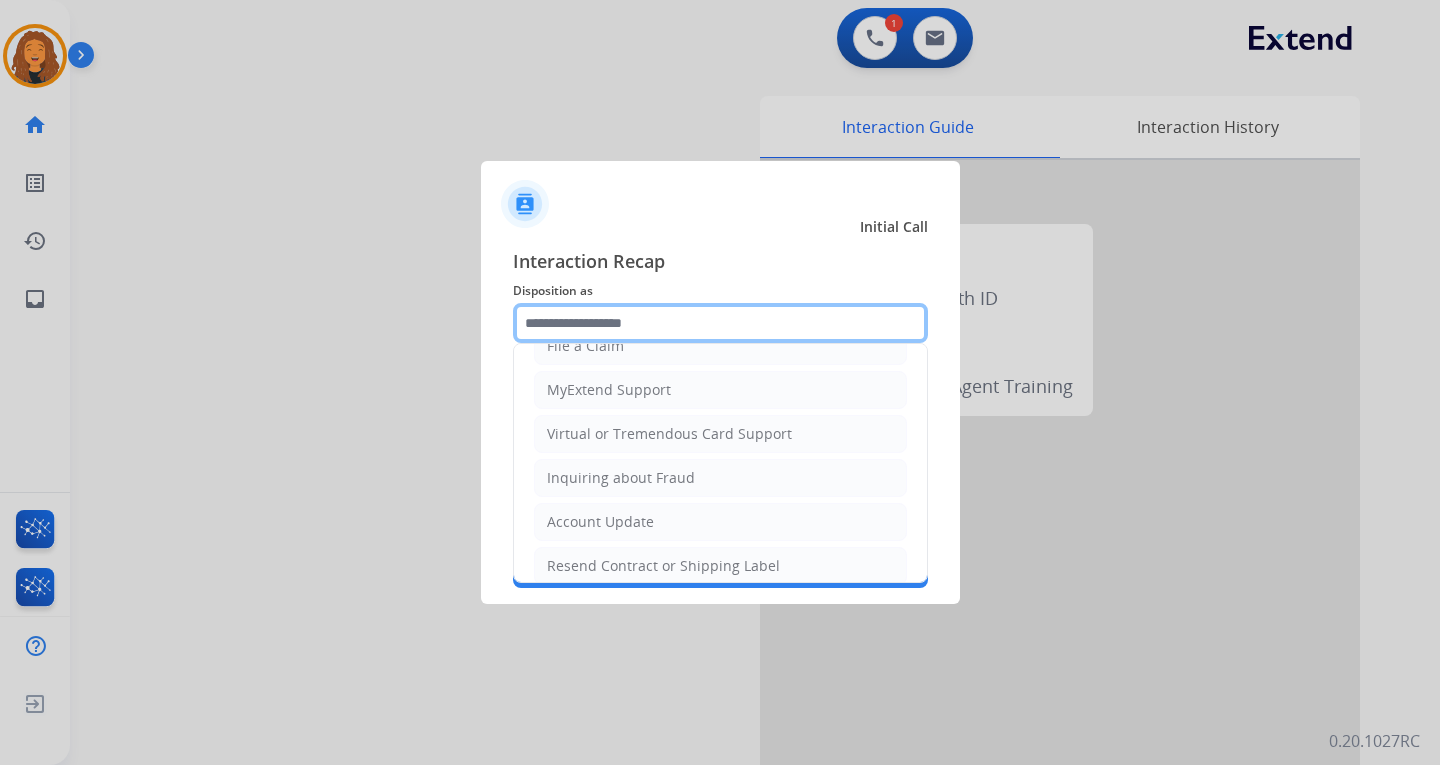 scroll, scrollTop: 300, scrollLeft: 0, axis: vertical 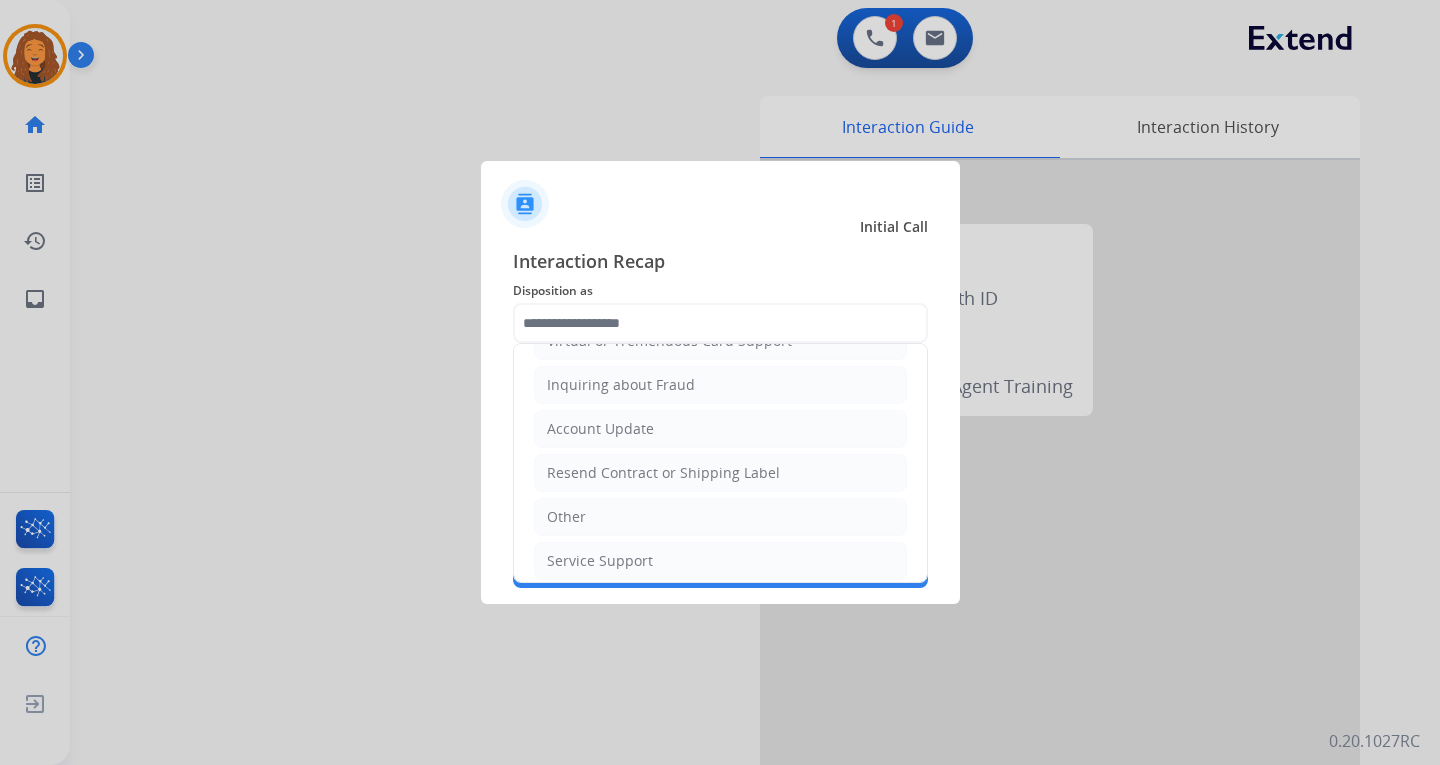 click on "Cancellation Request   Test/Training Disposition   Claim Update   Coverage Question   File a Claim   MyExtend Support   Virtual or Tremendous Card Support   Inquiring about Fraud   Account Update   Resend Contract or Shipping Label   Other   Service Support" 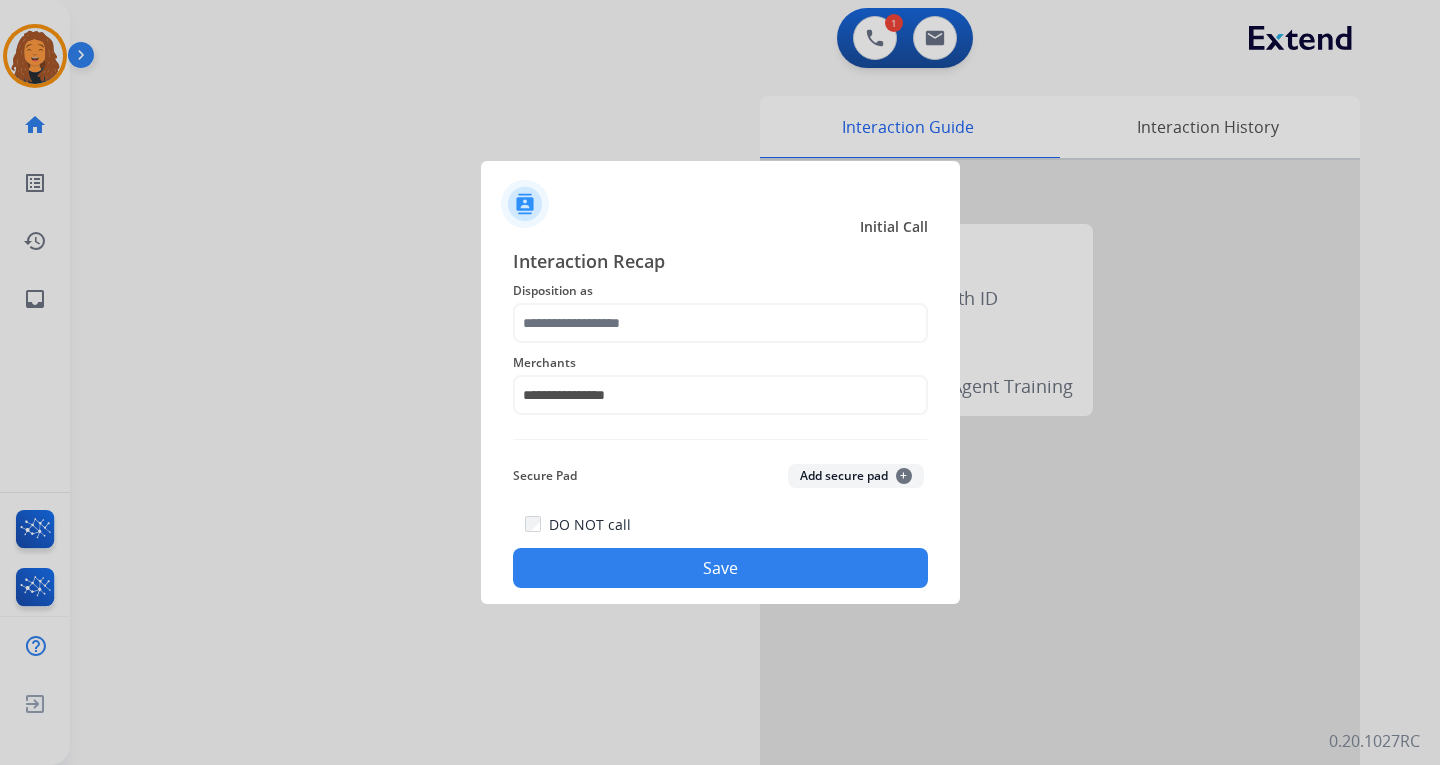click on "Save" 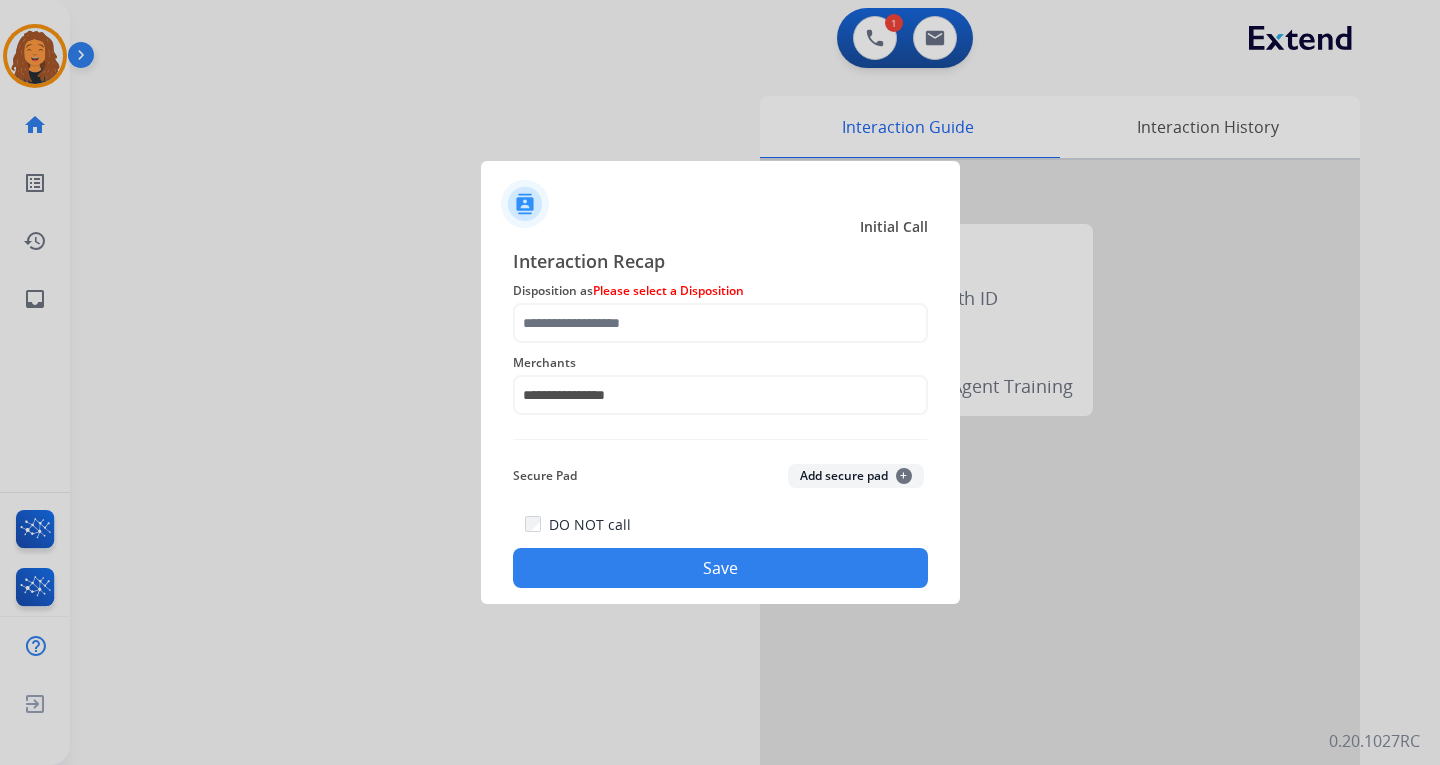 click on "Save" 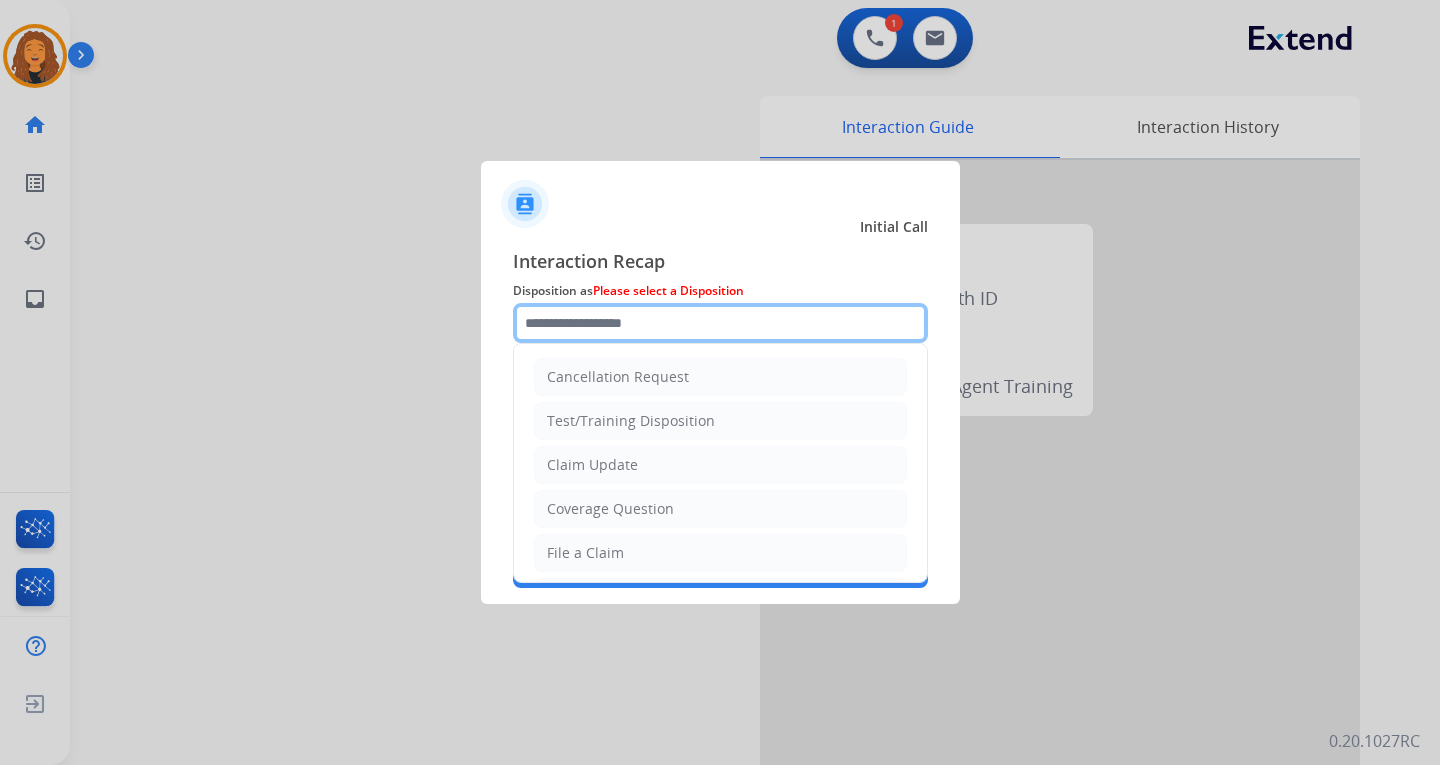 click 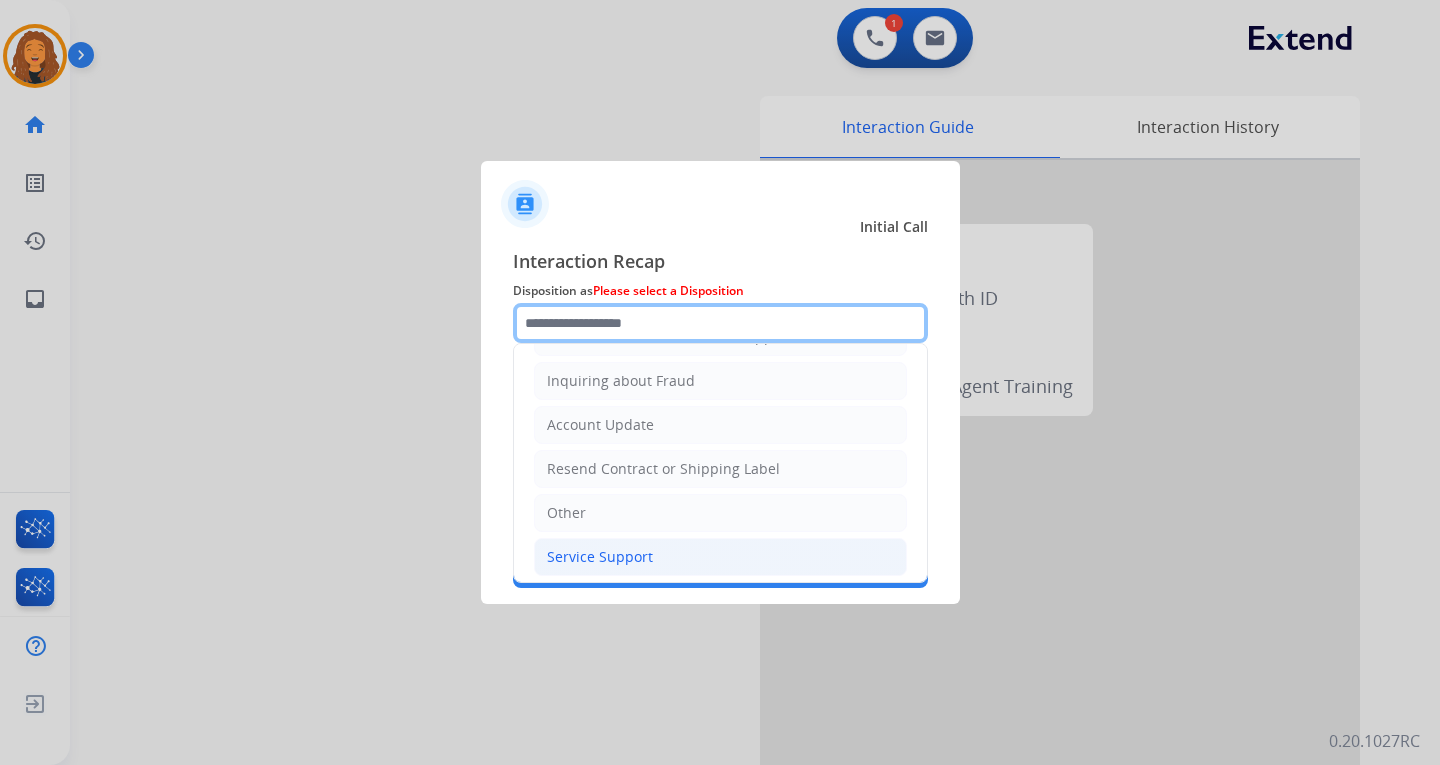 scroll, scrollTop: 312, scrollLeft: 0, axis: vertical 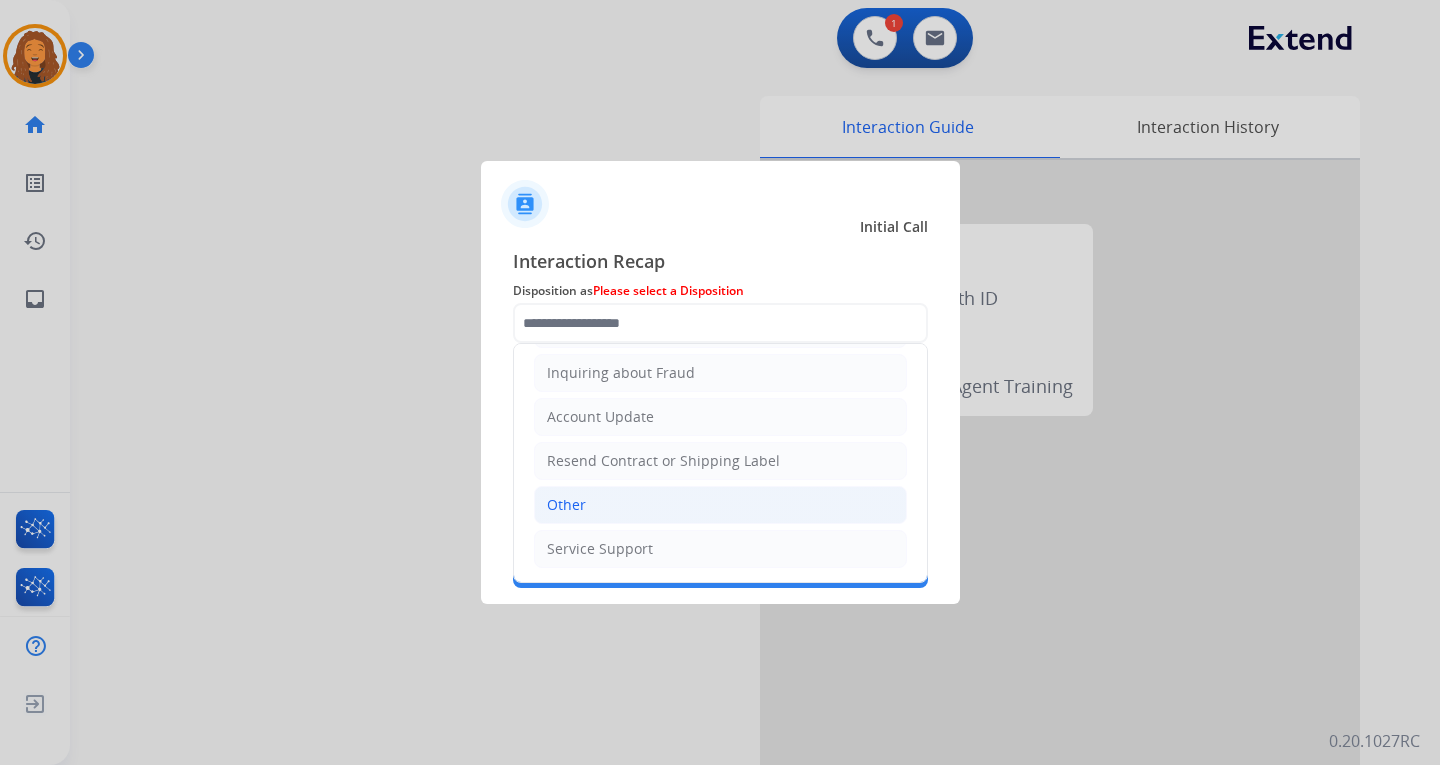 click on "Other" 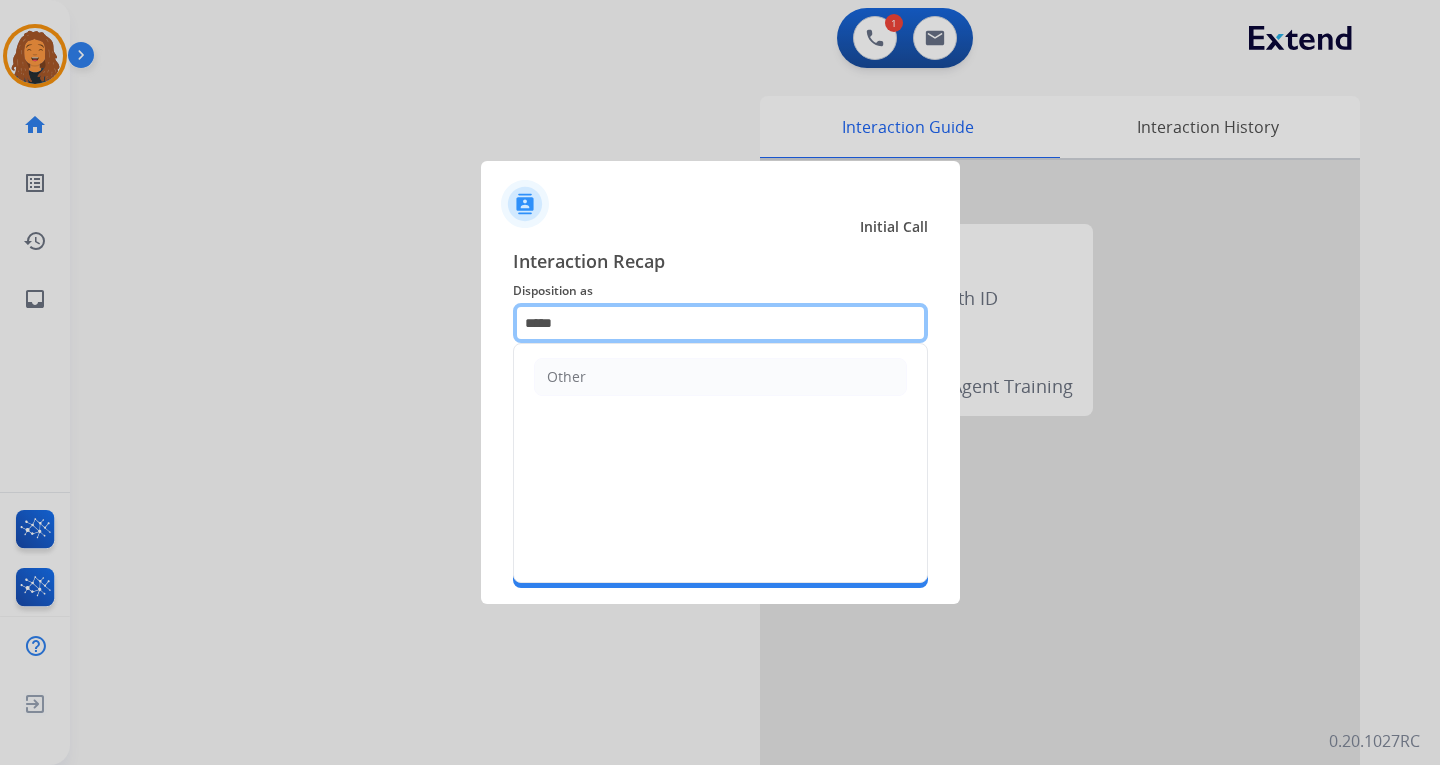 drag, startPoint x: 509, startPoint y: 297, endPoint x: 448, endPoint y: 293, distance: 61.13101 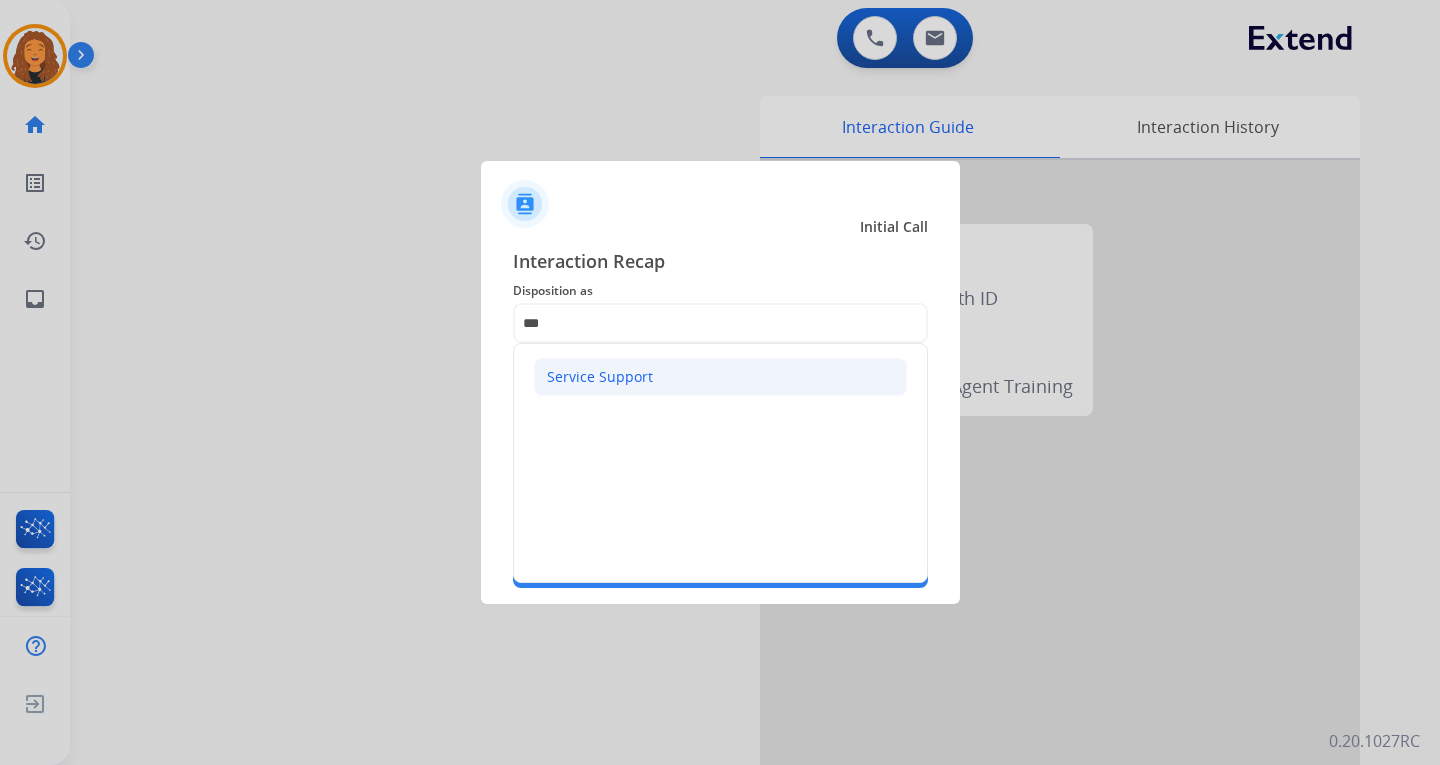 click on "Service Support" 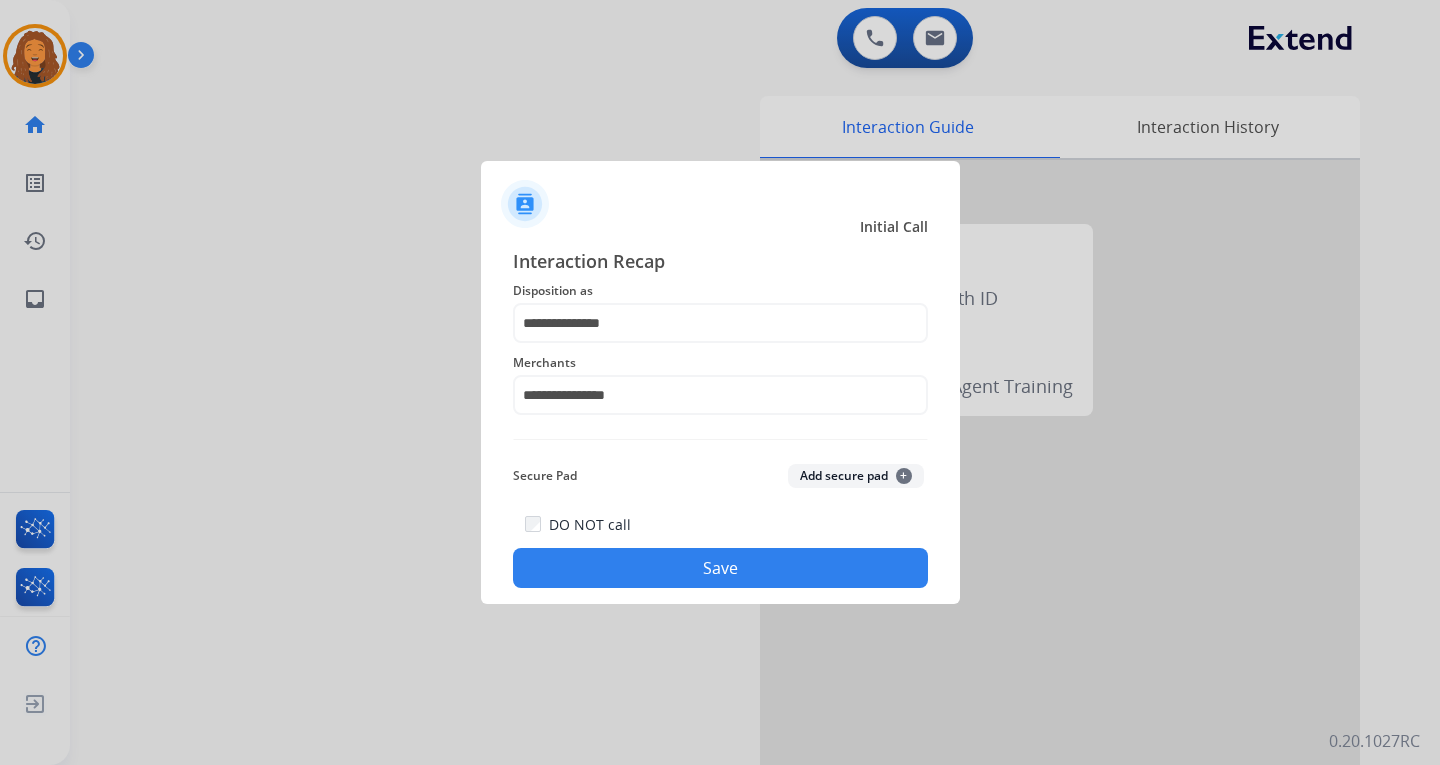 click on "Save" 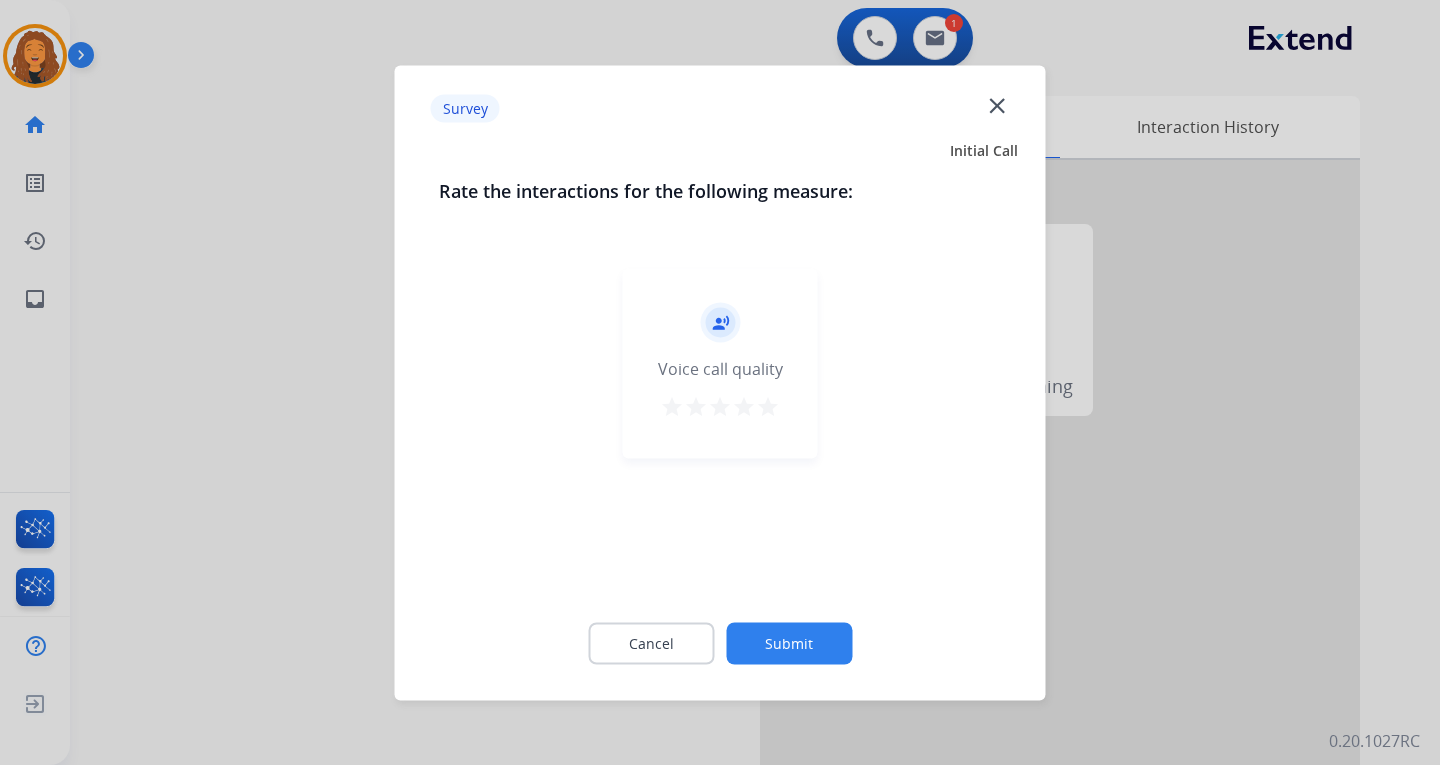 click on "Submit" 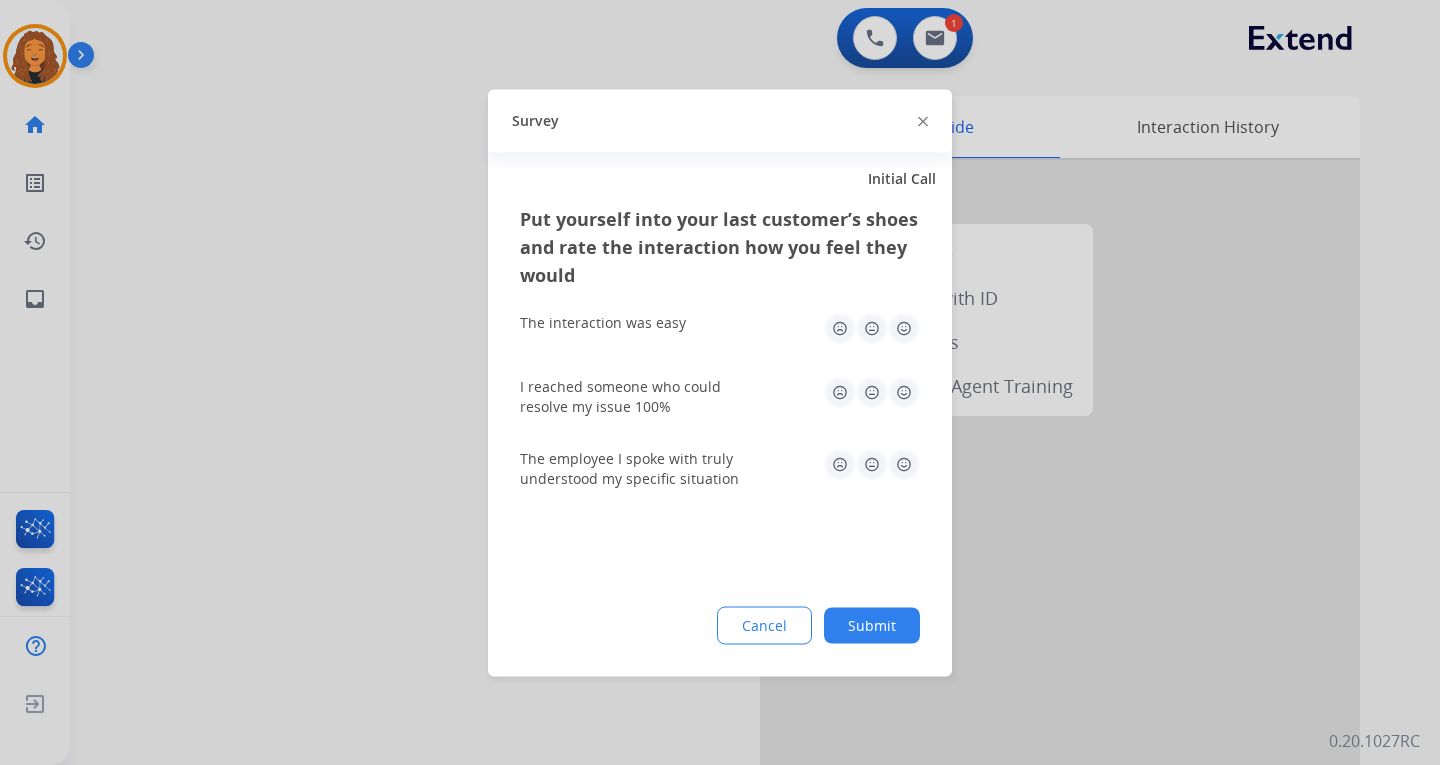 click on "Submit" 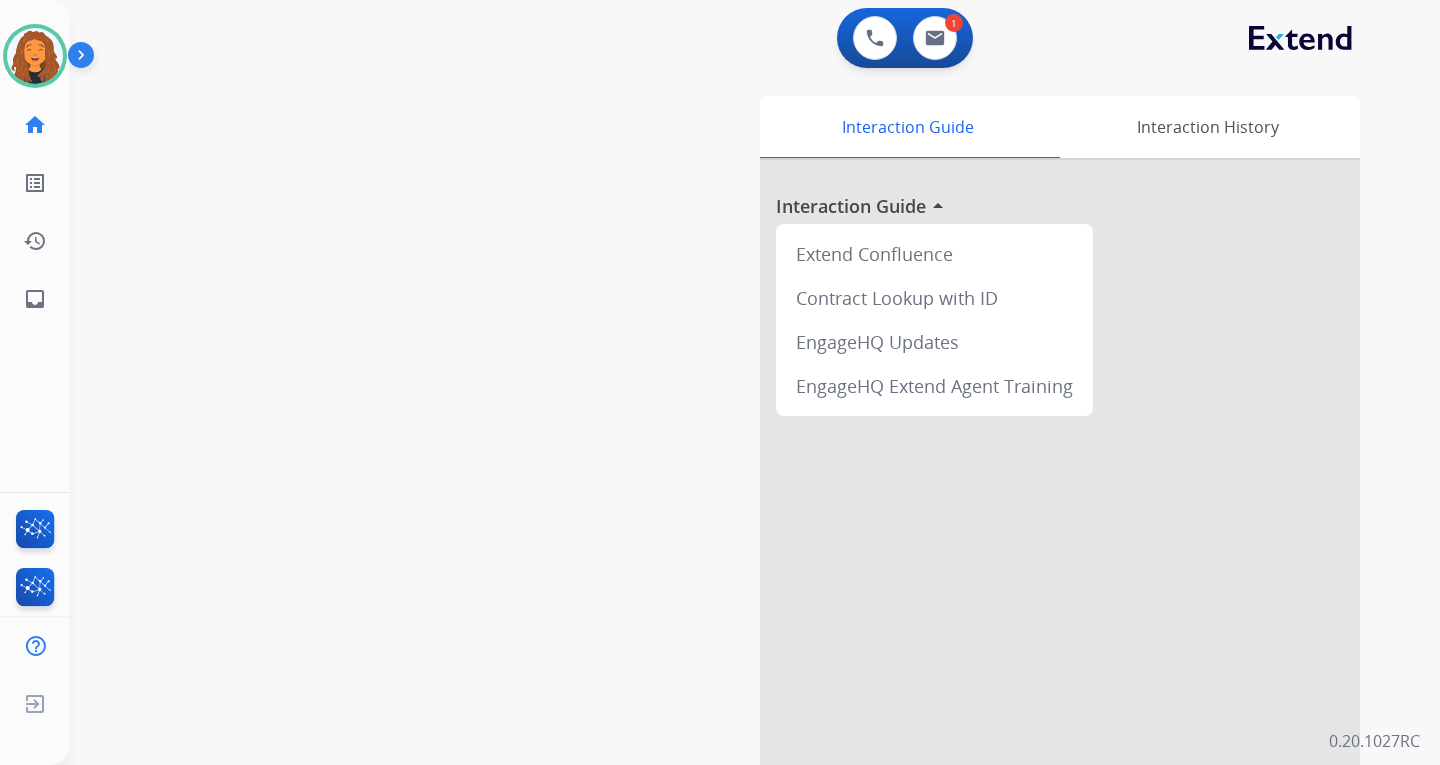 click on "swap_horiz Break voice bridge close_fullscreen Connect 3-Way Call merge_type Separate 3-Way Call  Interaction Guide   Interaction History  Interaction Guide arrow_drop_up  Extend Confluence   Contract Lookup with ID   EngageHQ Updates   EngageHQ Extend Agent Training" at bounding box center [731, 489] 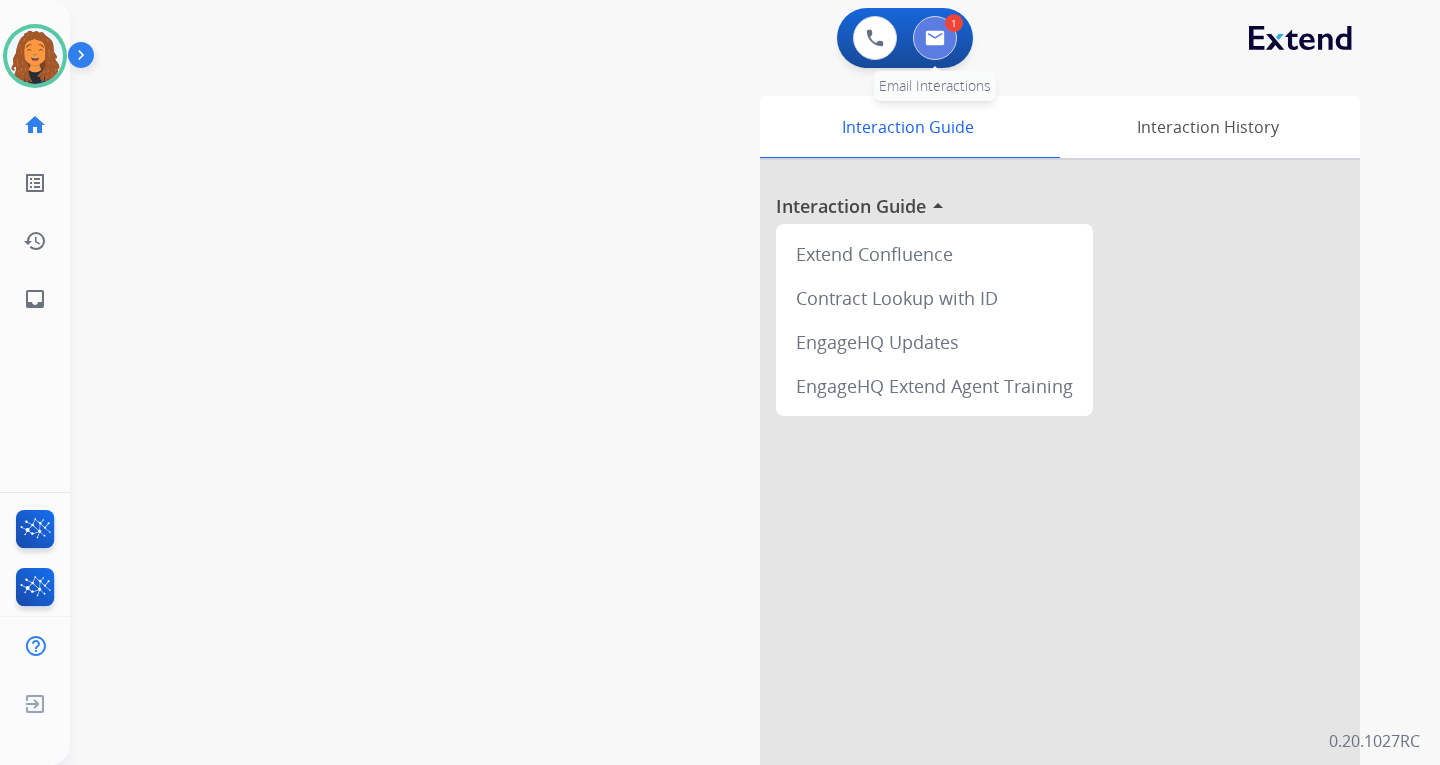 click at bounding box center (935, 38) 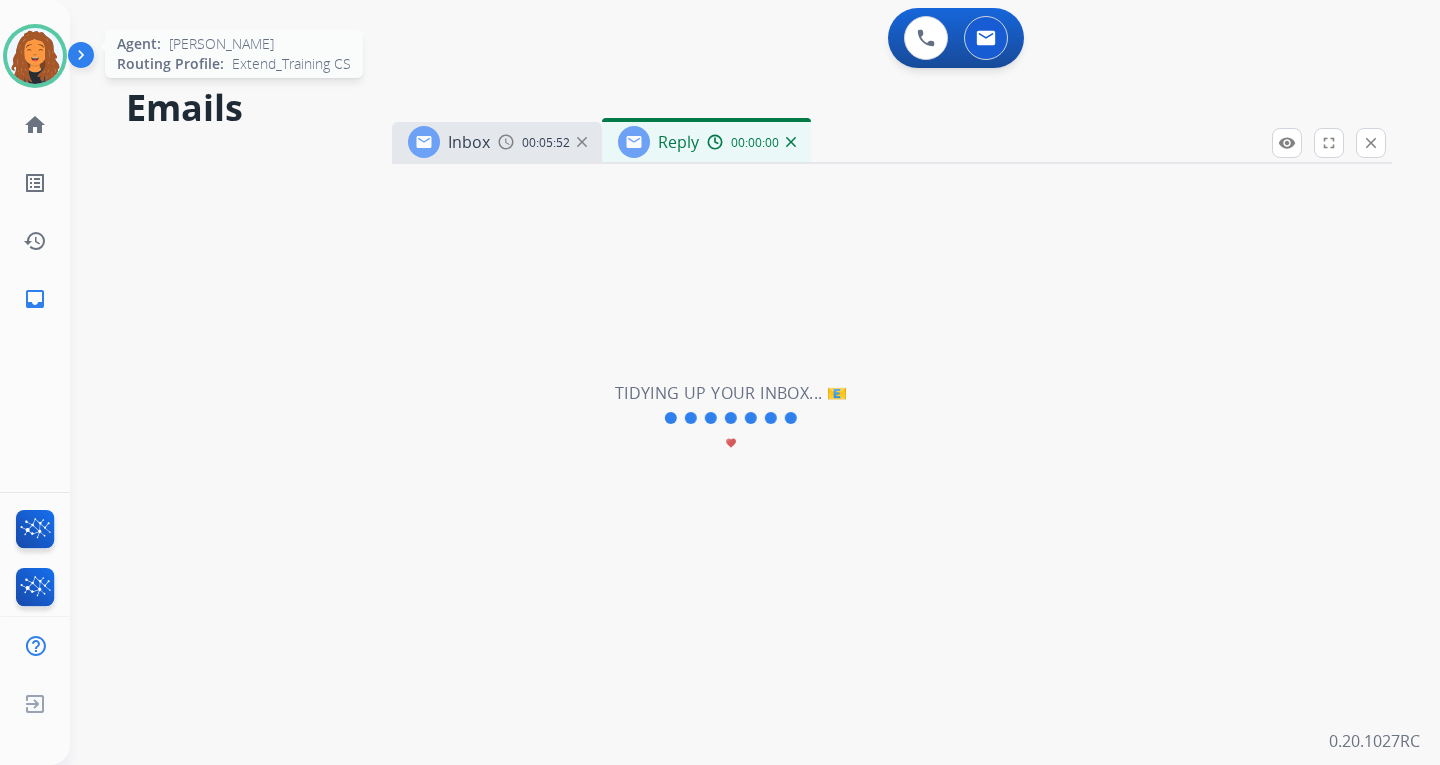 select on "**********" 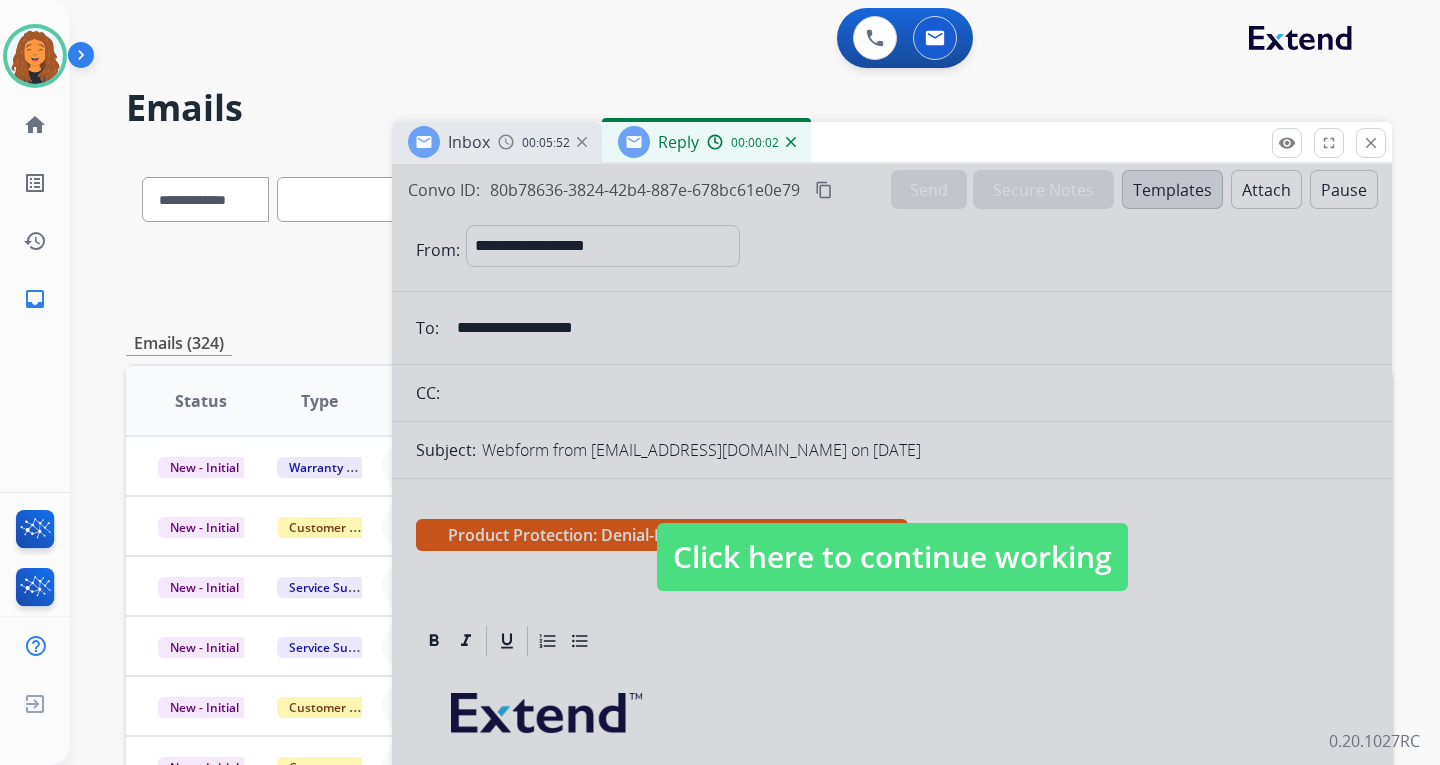 click on "Click here to continue working" at bounding box center (892, 557) 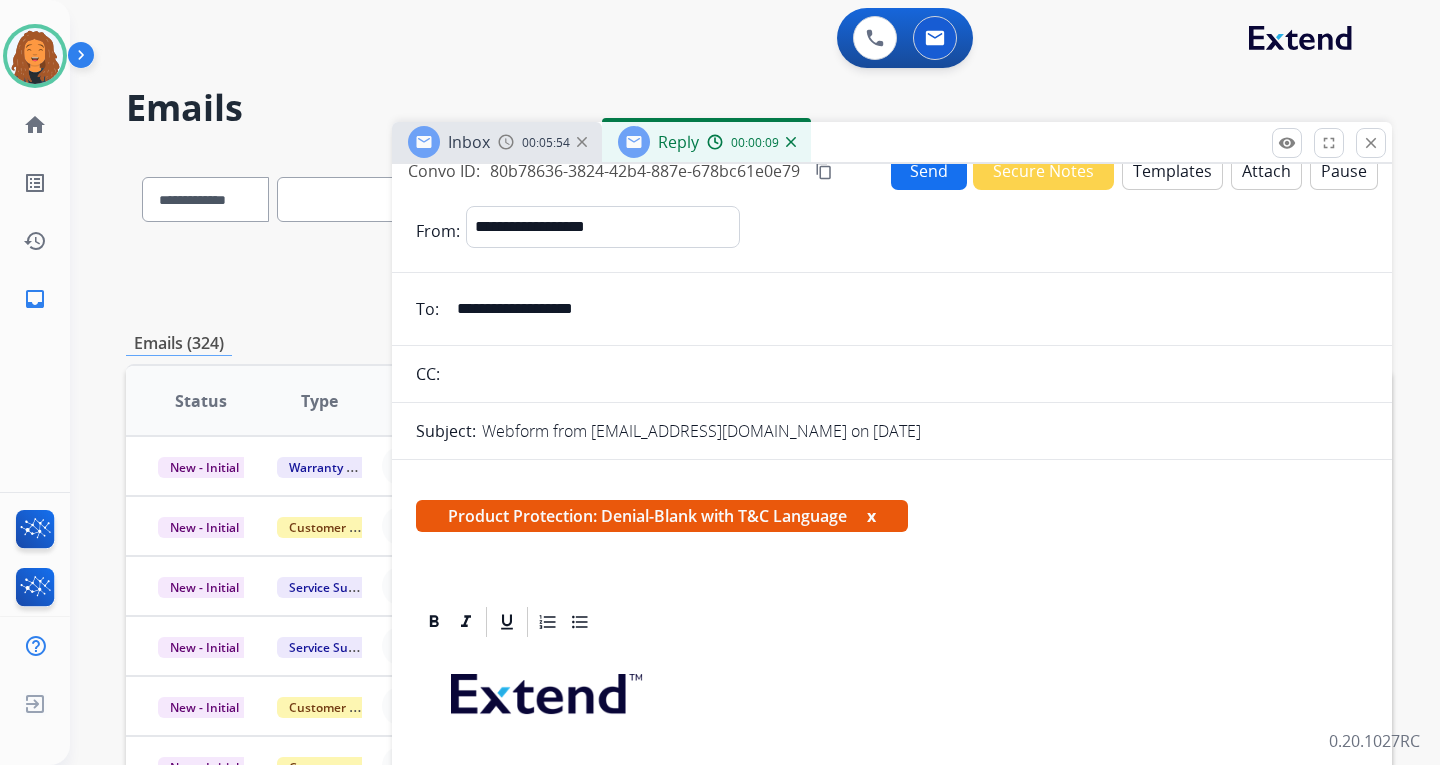 scroll, scrollTop: 0, scrollLeft: 0, axis: both 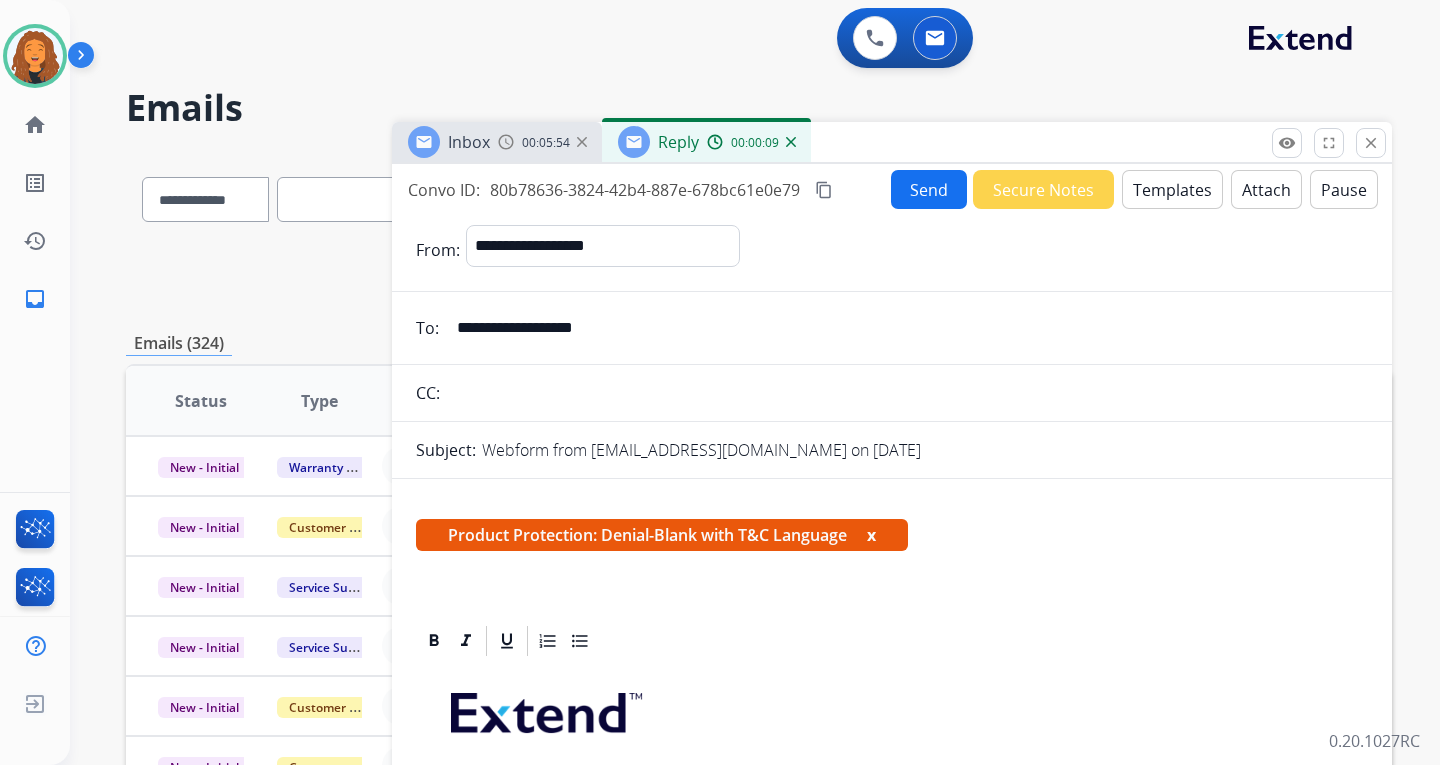 click on "Templates" at bounding box center [1172, 189] 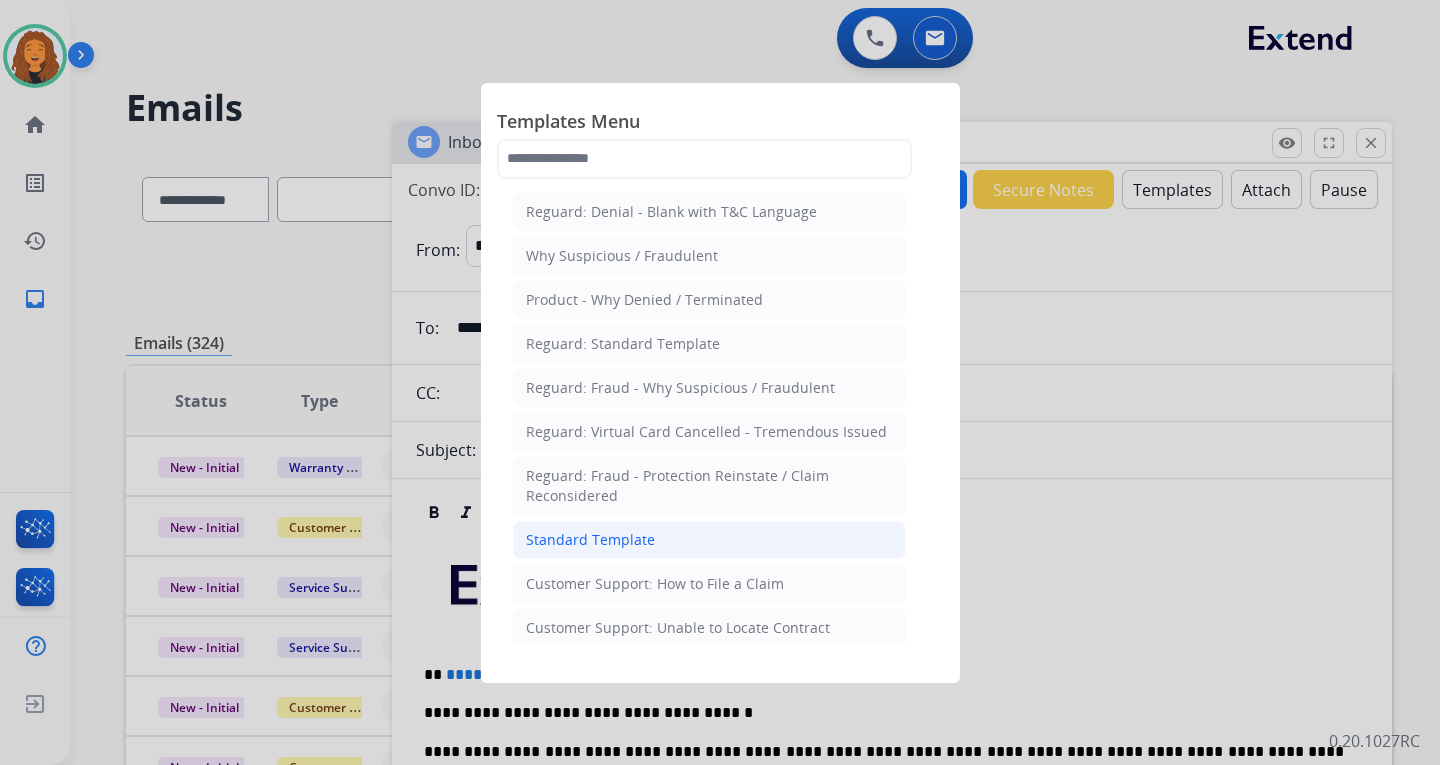 click on "Standard Template" 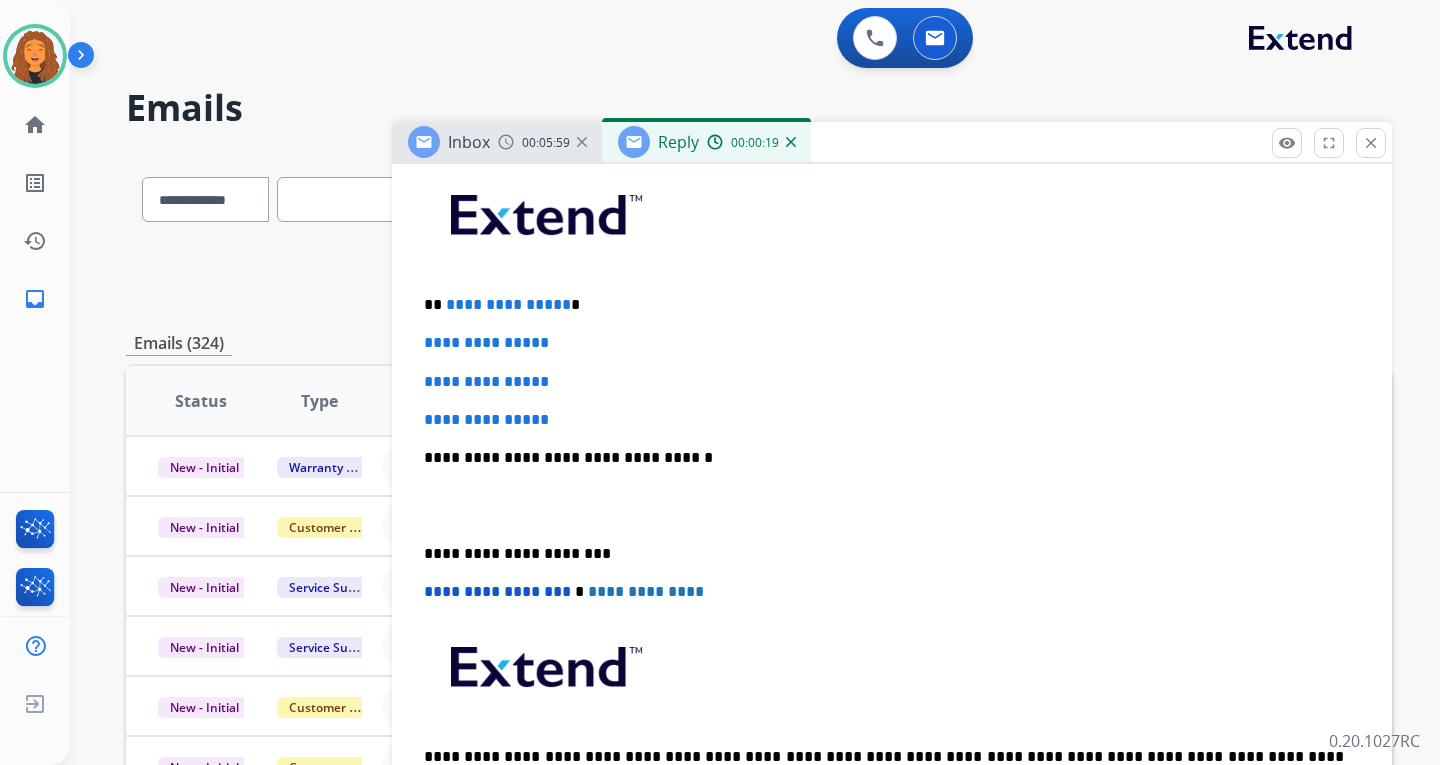 scroll, scrollTop: 500, scrollLeft: 0, axis: vertical 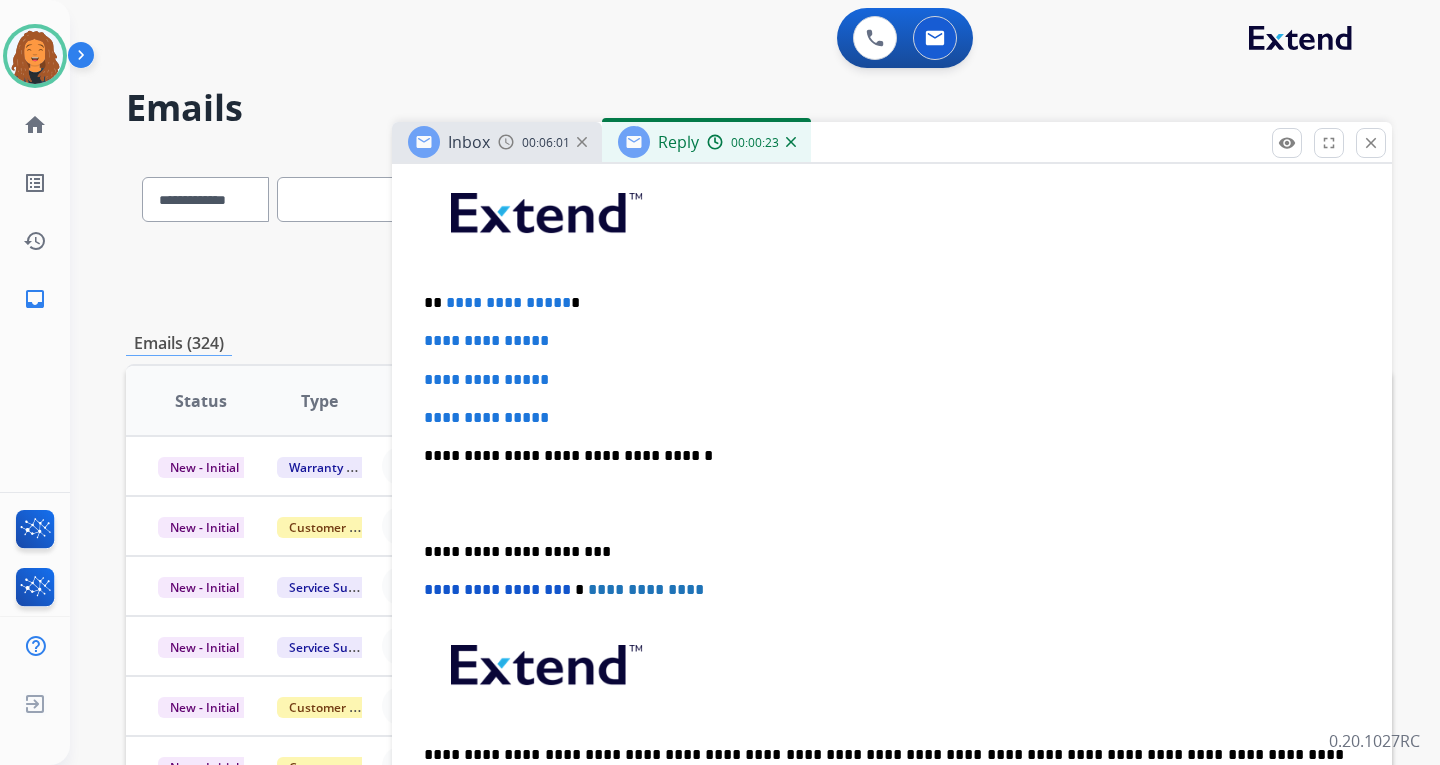 click on "Inbox" at bounding box center (469, 142) 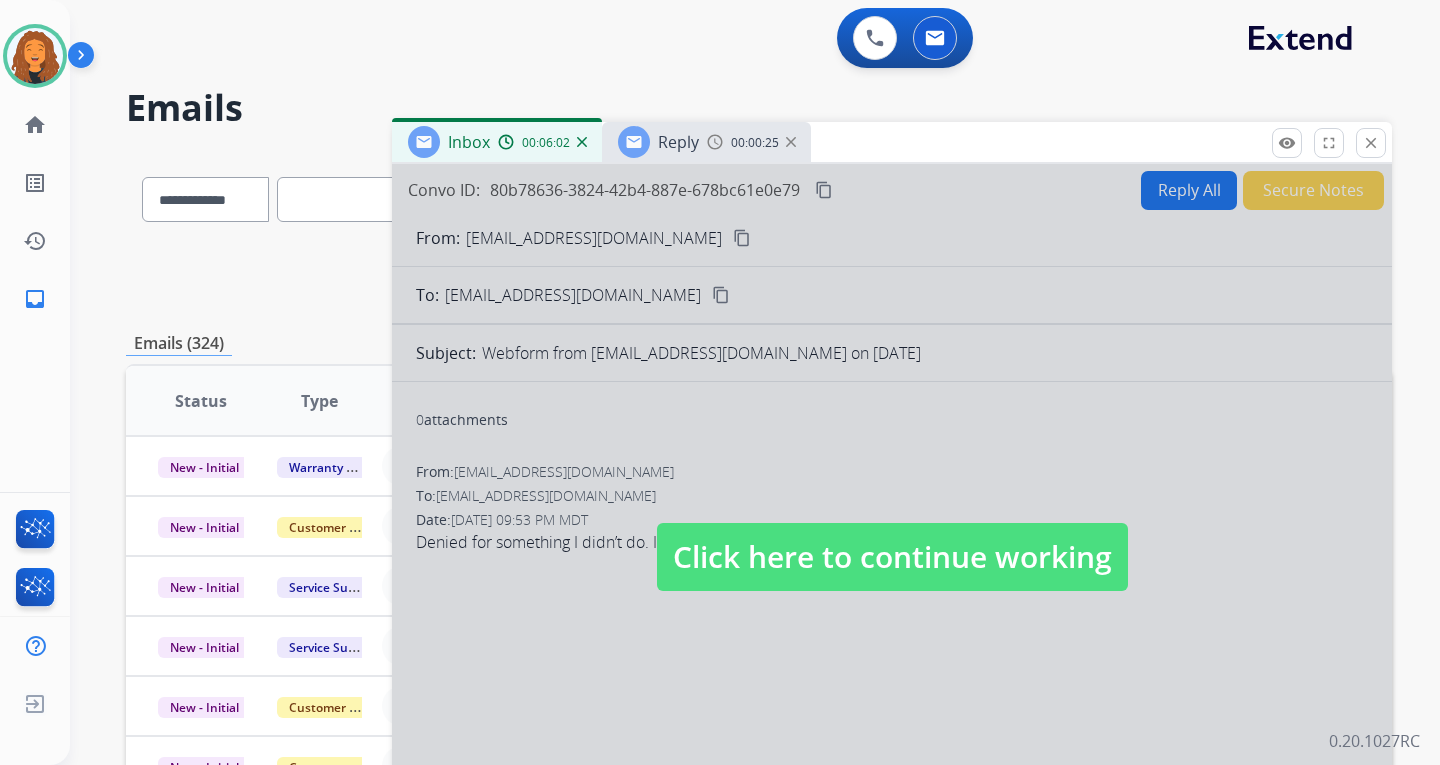 click on "Click here to continue working" at bounding box center [892, 557] 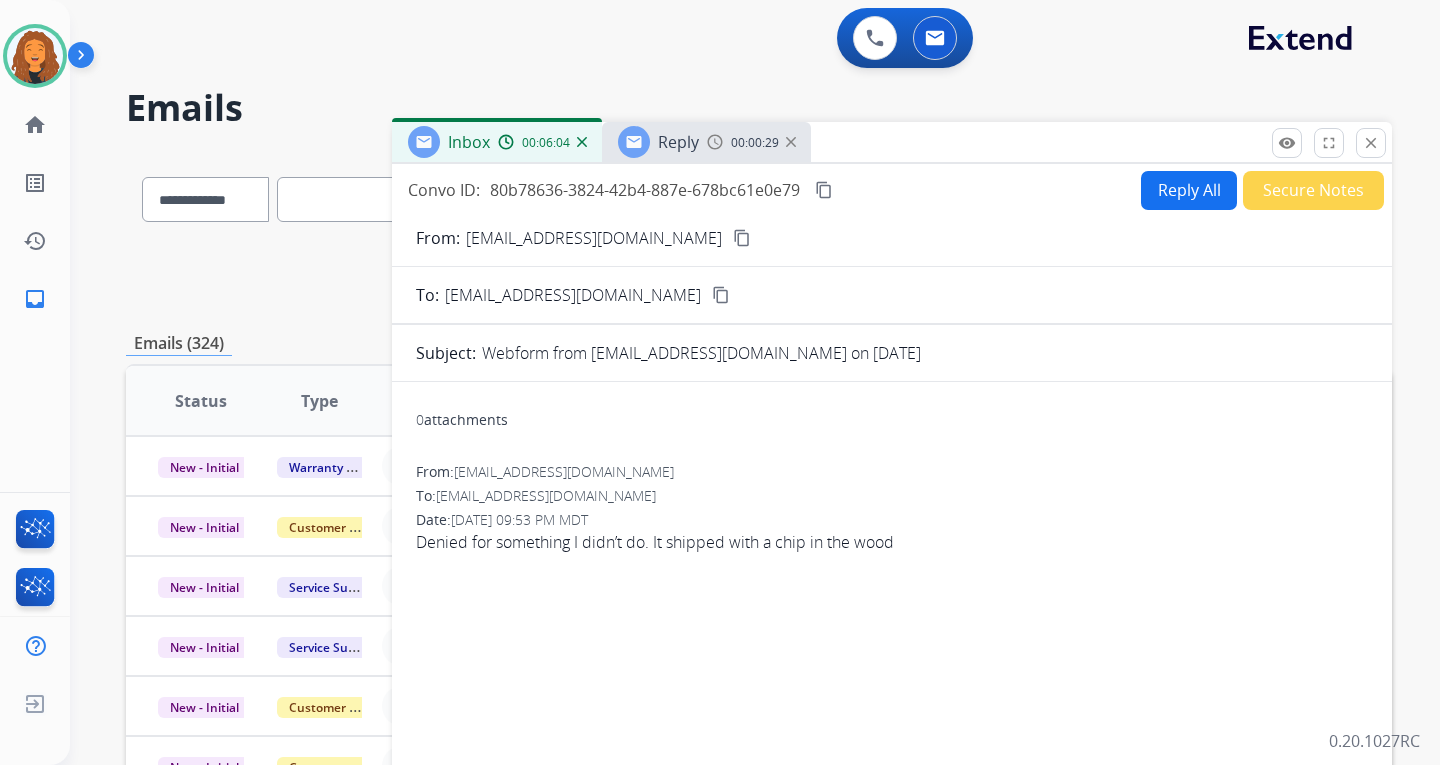 click on "Reply  00:00:29" at bounding box center (706, 142) 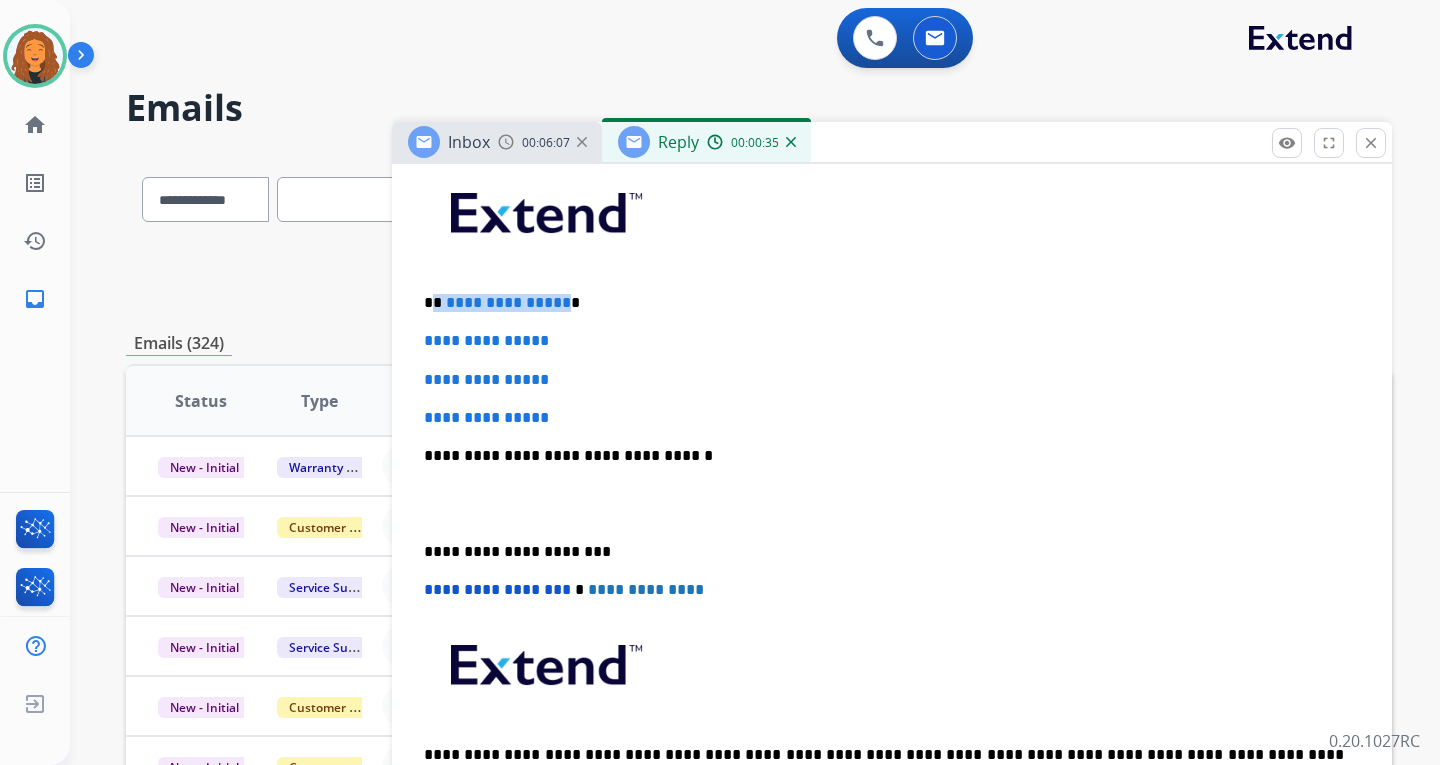 drag, startPoint x: 557, startPoint y: 299, endPoint x: 437, endPoint y: 300, distance: 120.004166 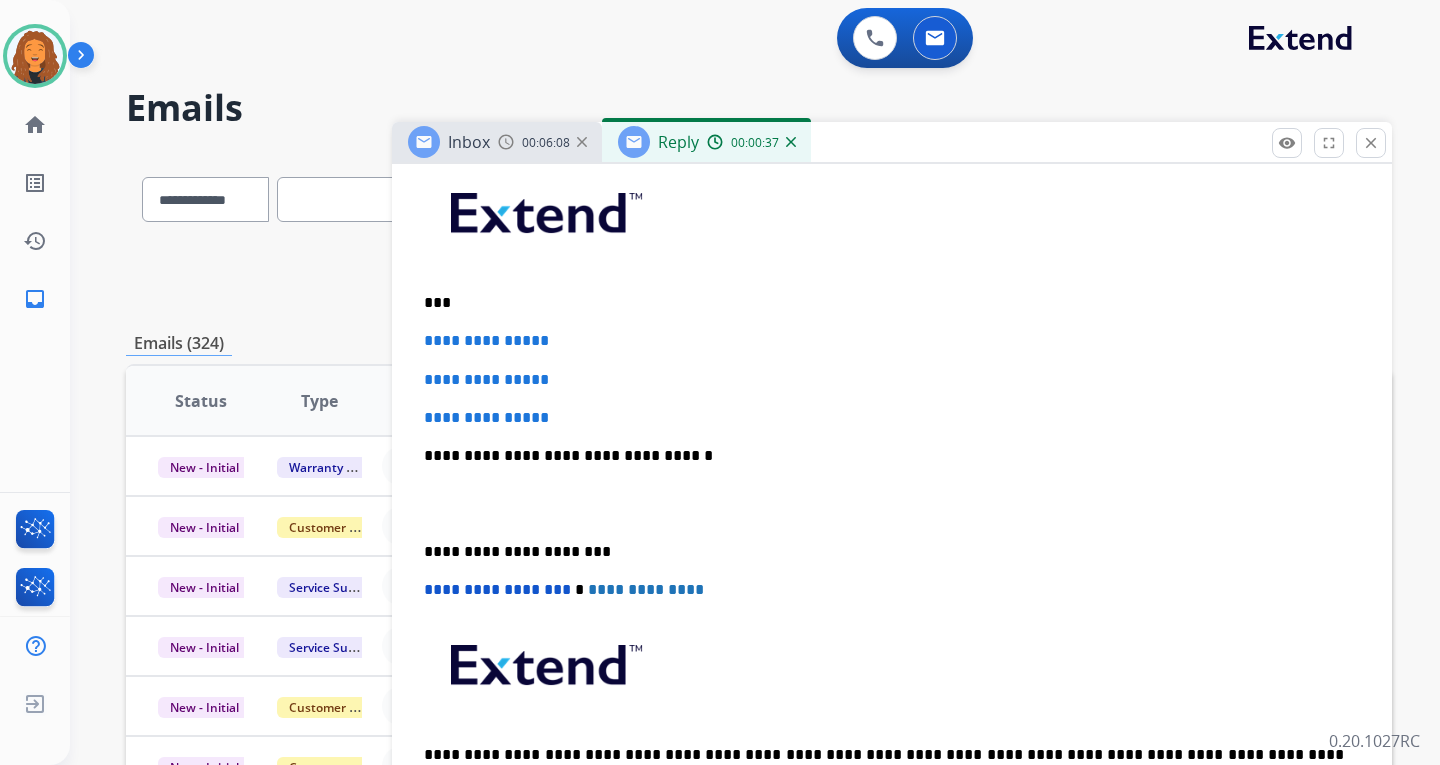 type 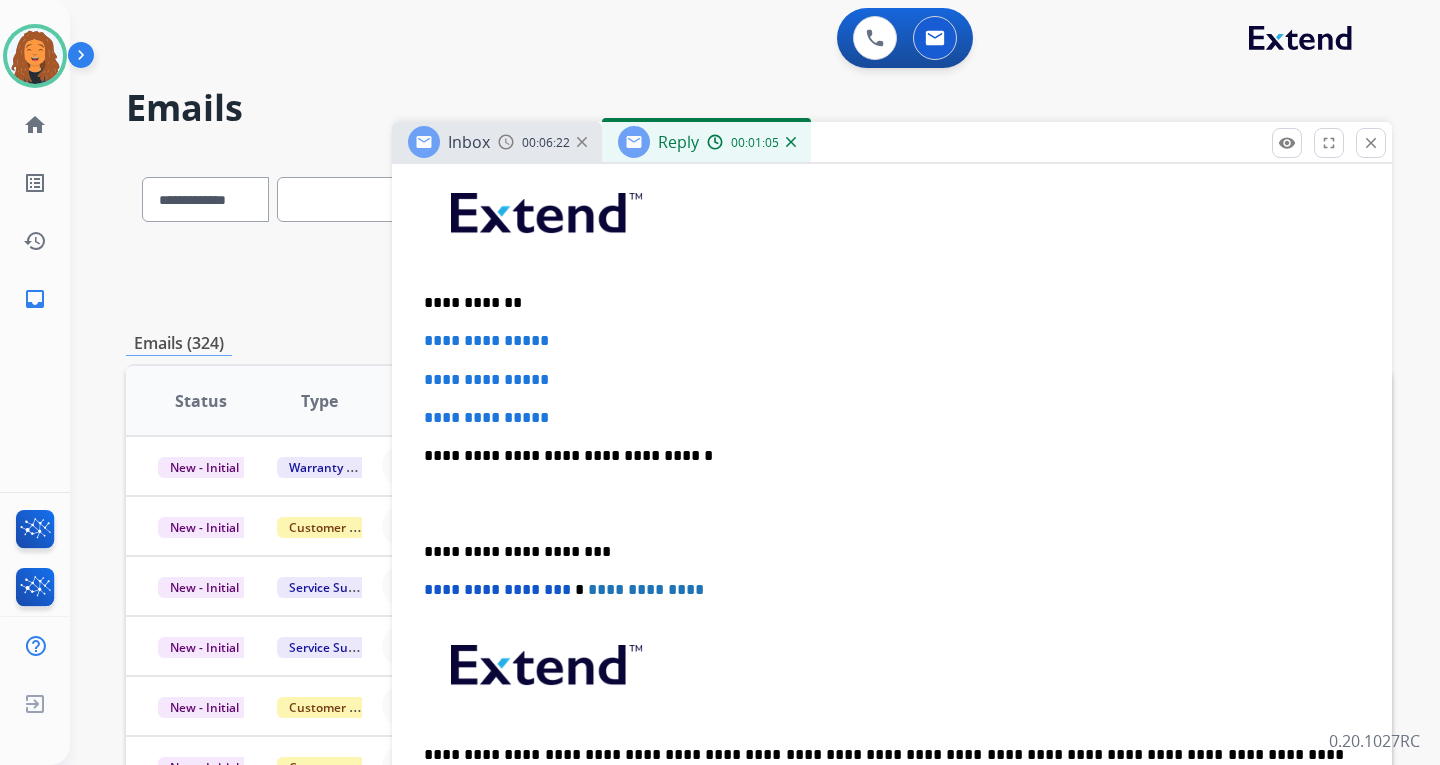click on "**********" at bounding box center [884, 303] 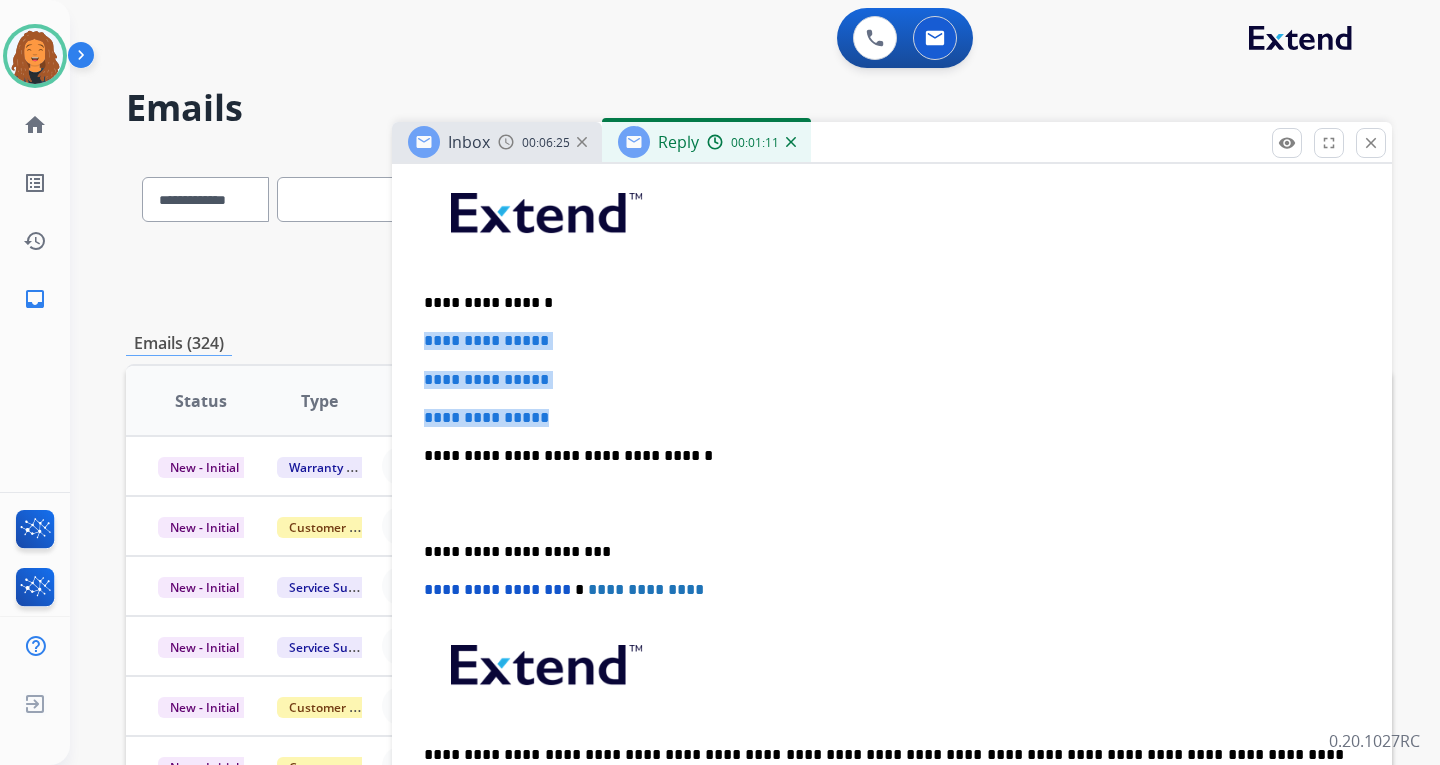 drag, startPoint x: 582, startPoint y: 421, endPoint x: 393, endPoint y: 325, distance: 211.98349 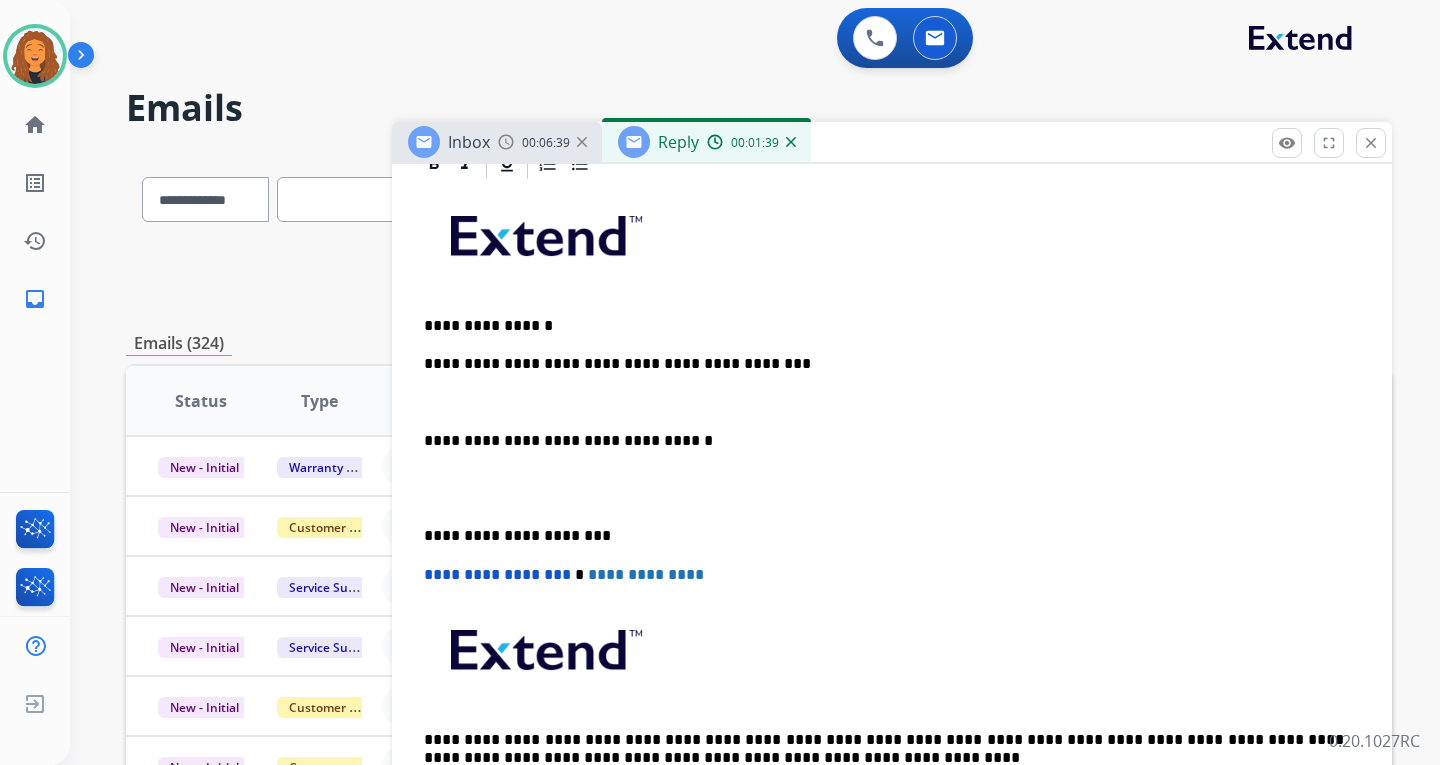 scroll, scrollTop: 500, scrollLeft: 0, axis: vertical 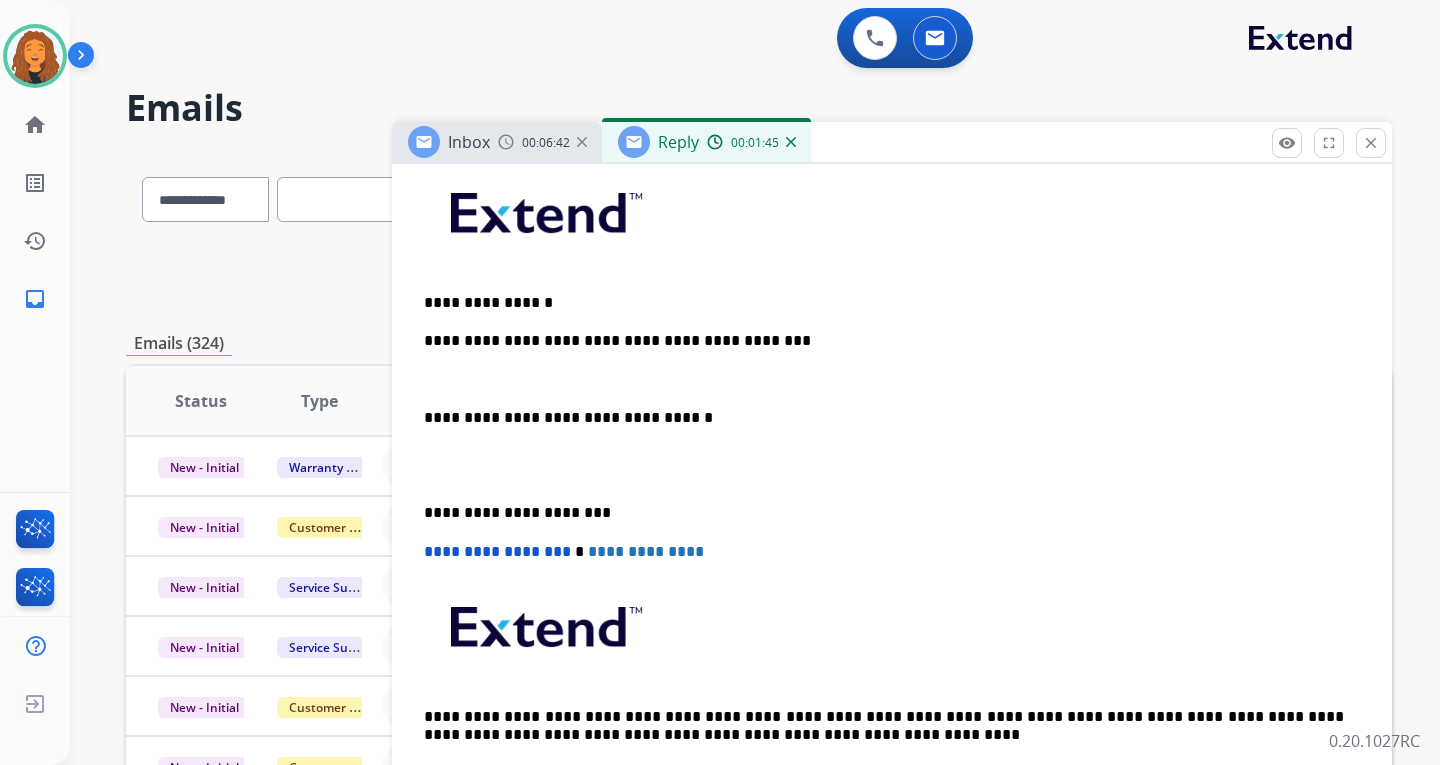 click on "**********" at bounding box center [884, 341] 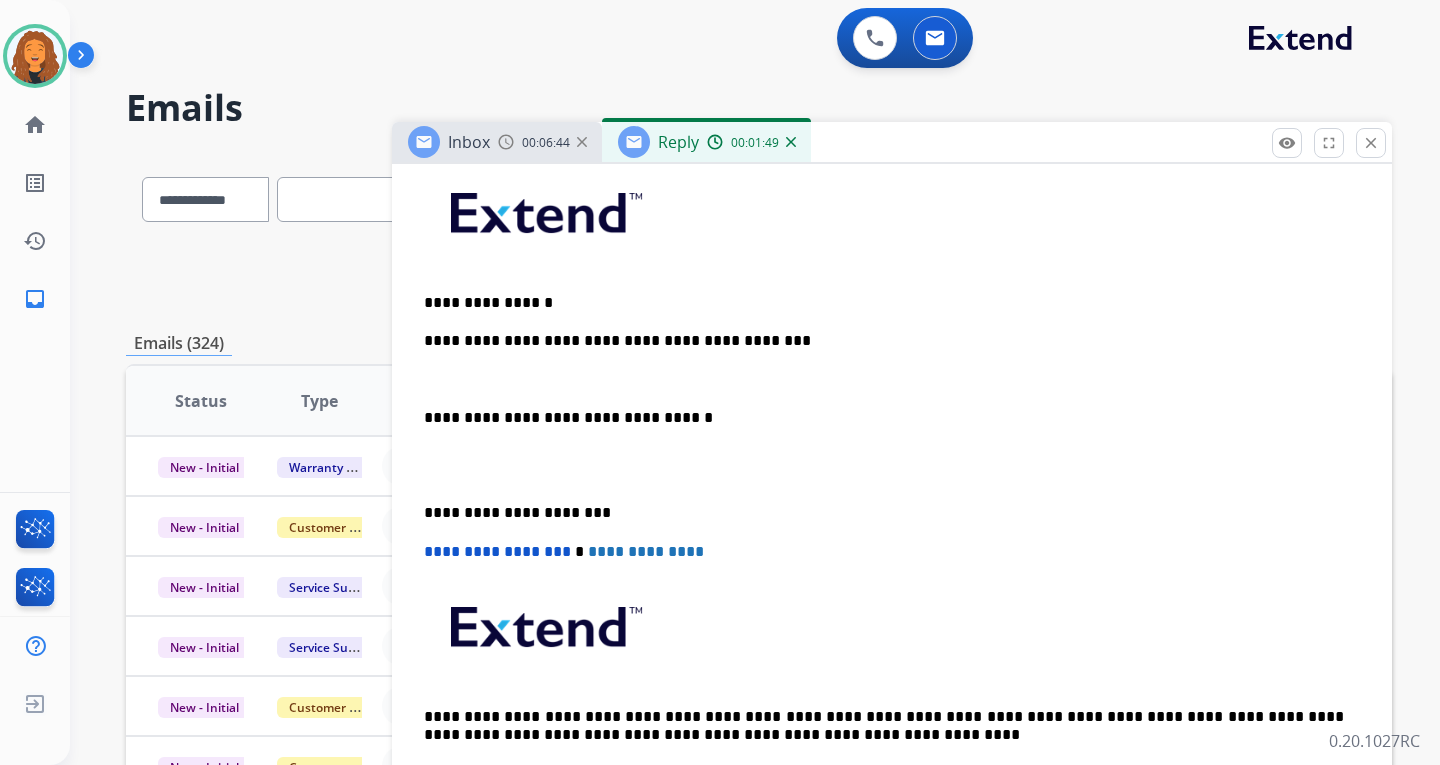 click on "**********" at bounding box center [892, 484] 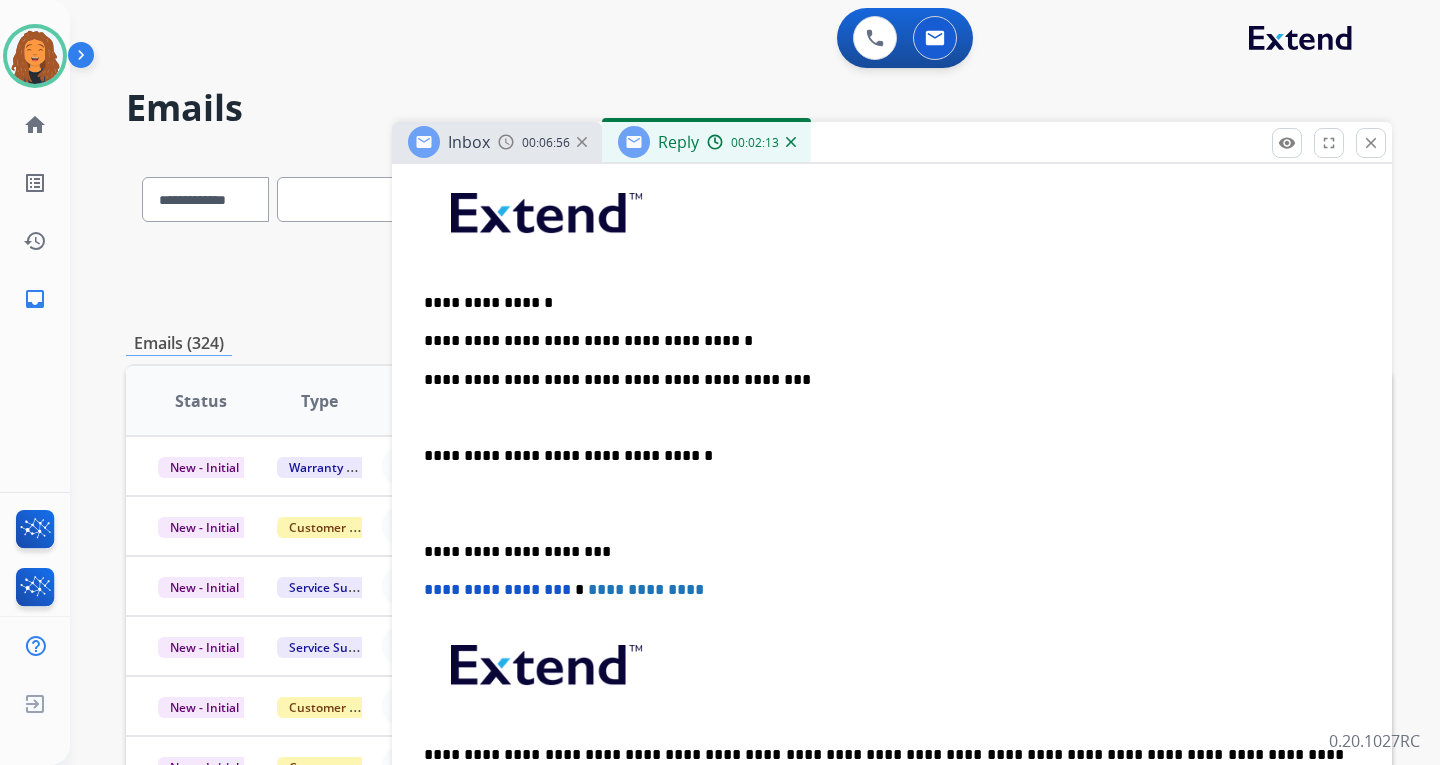 click on "**********" at bounding box center [884, 380] 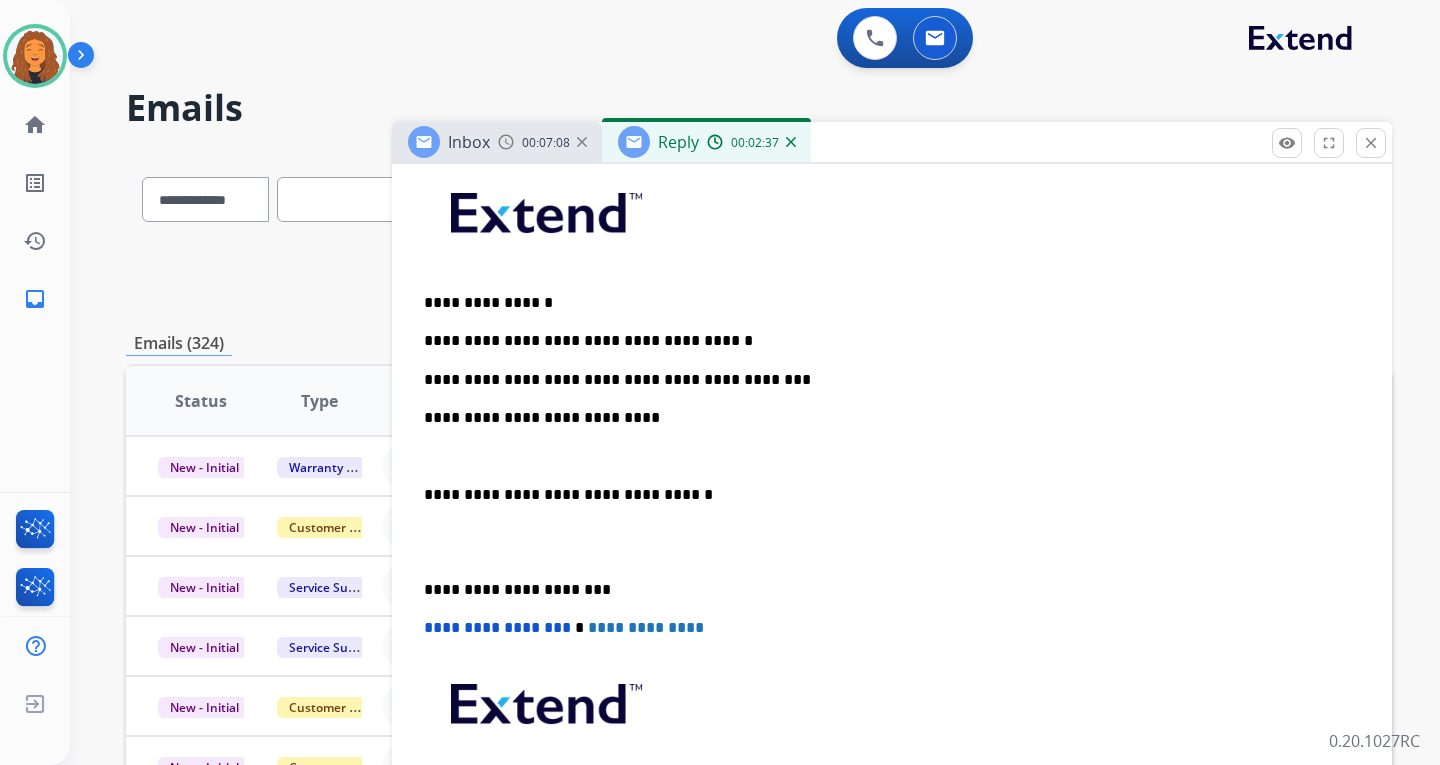 click on "**********" at bounding box center [892, 522] 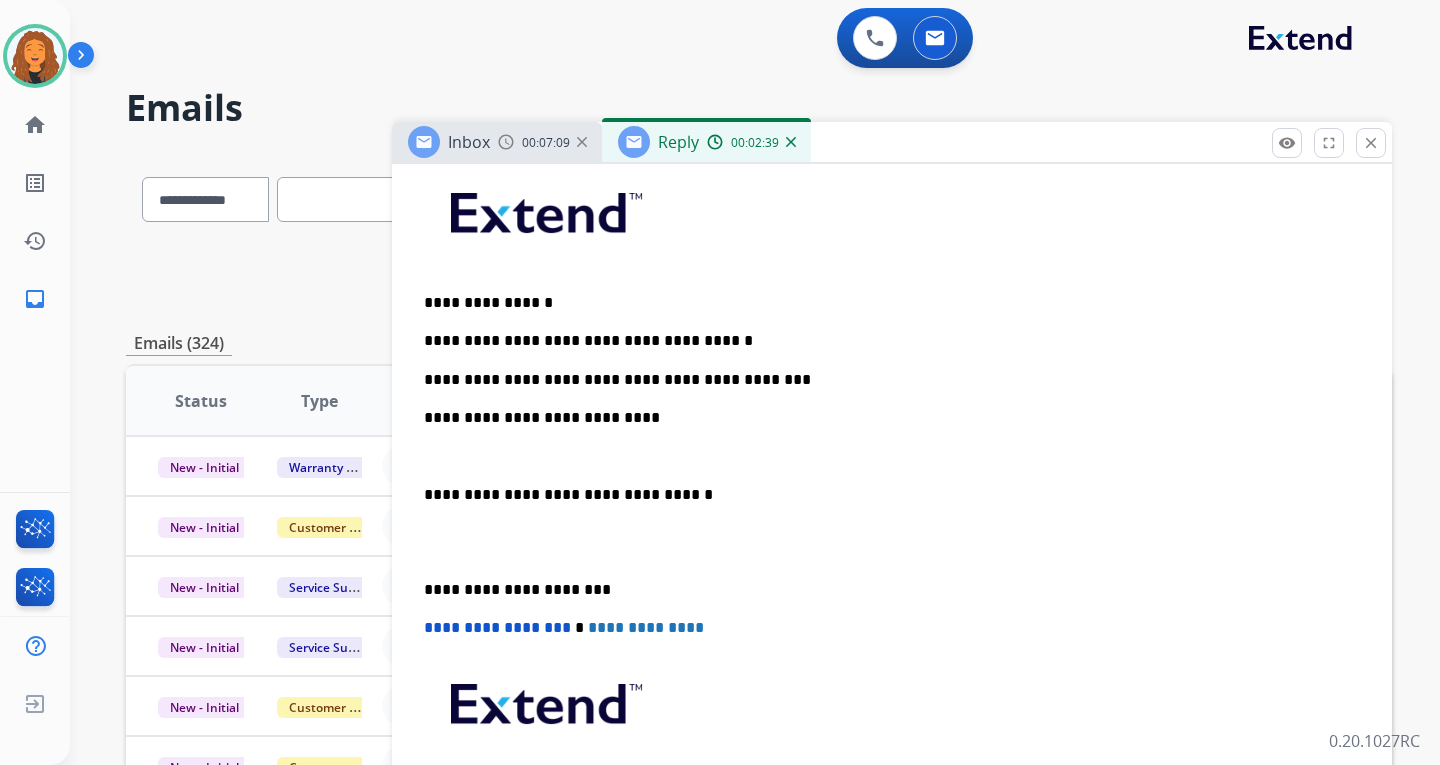 click on "**********" at bounding box center (884, 418) 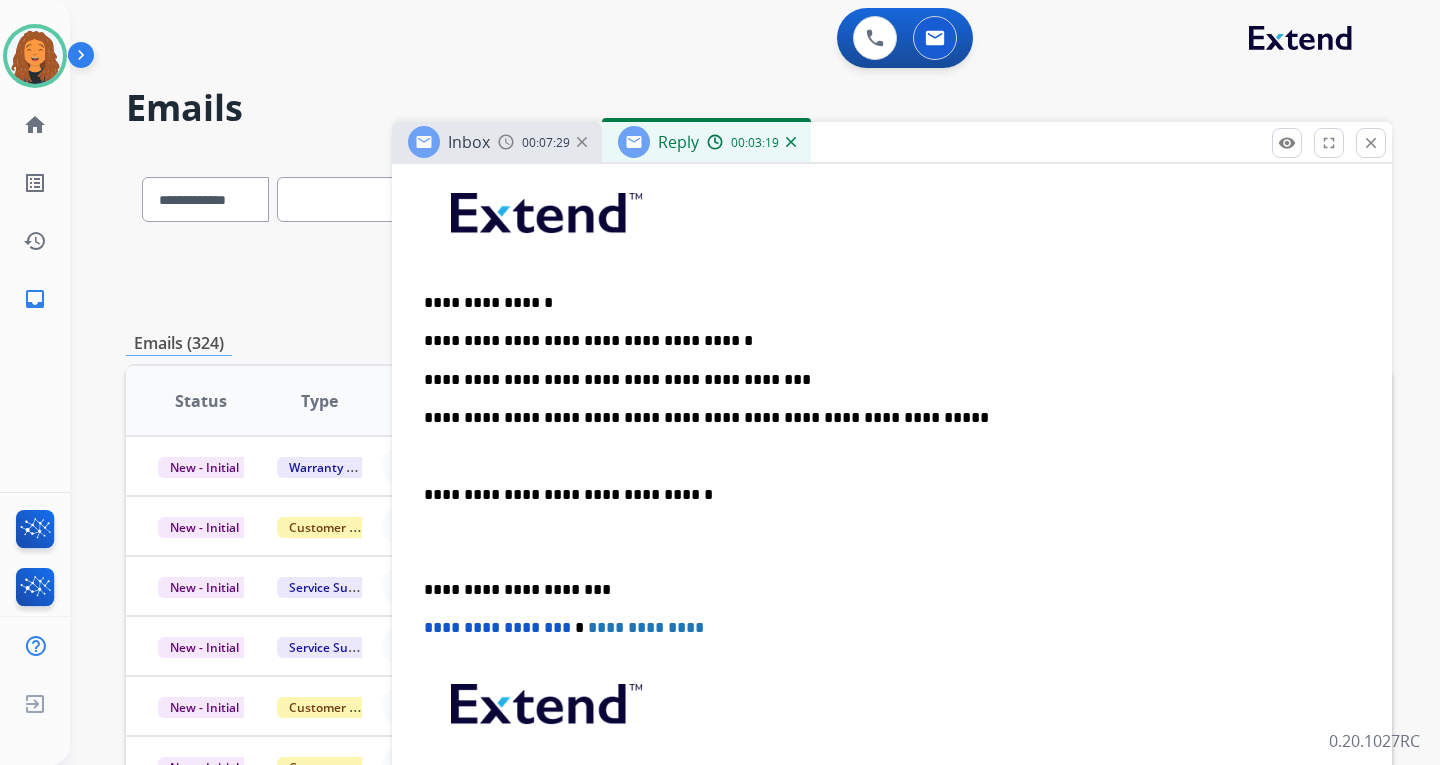 click on "**********" at bounding box center (892, 522) 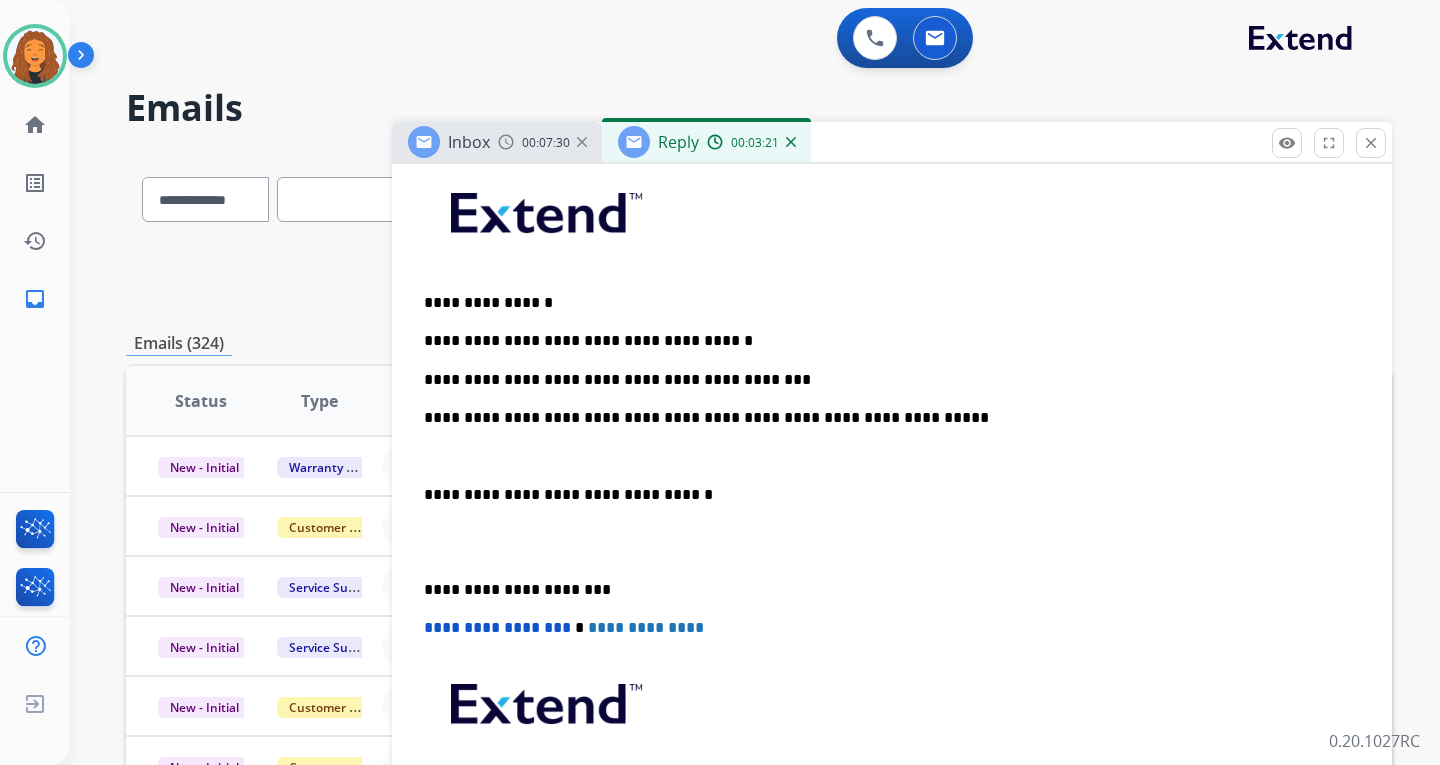 click on "**********" at bounding box center (884, 418) 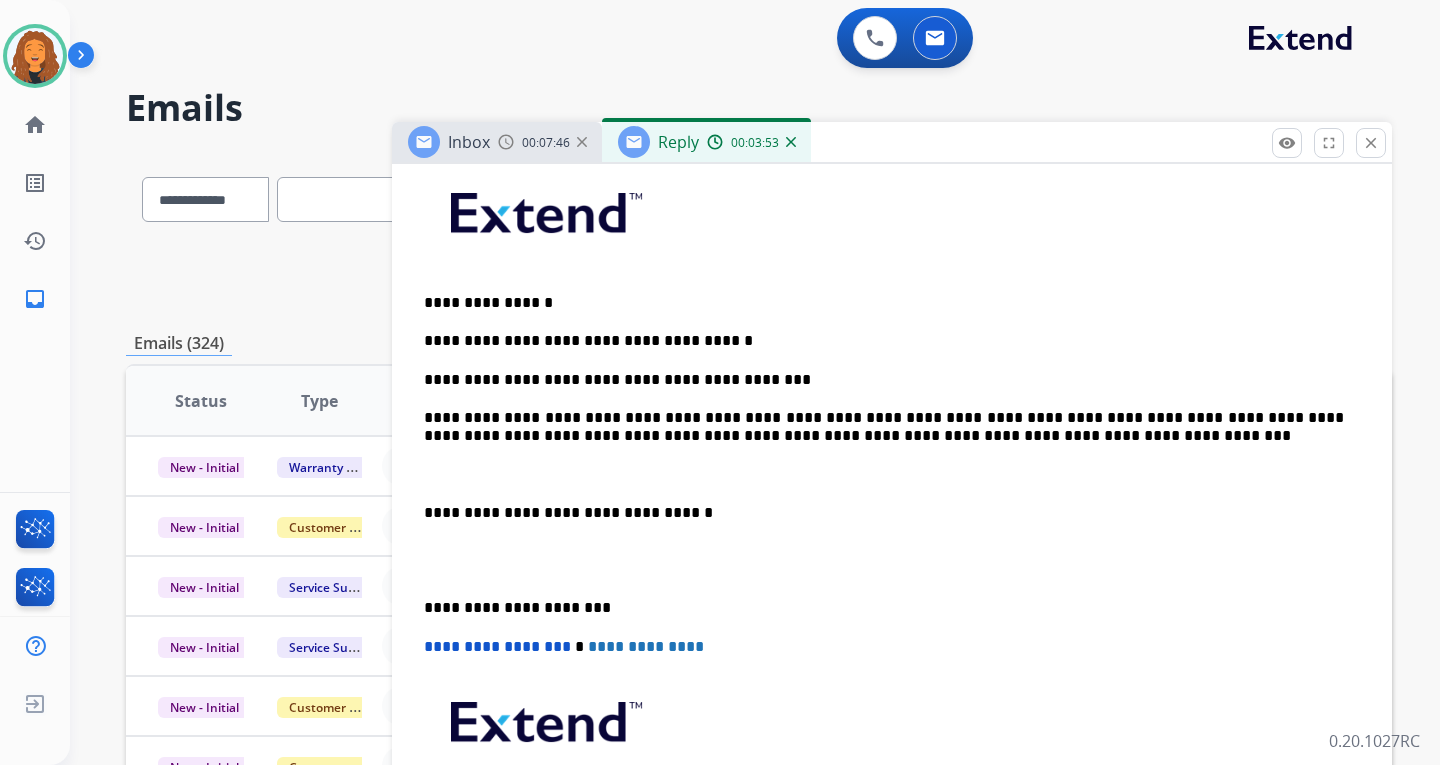 click on "**********" at bounding box center (884, 427) 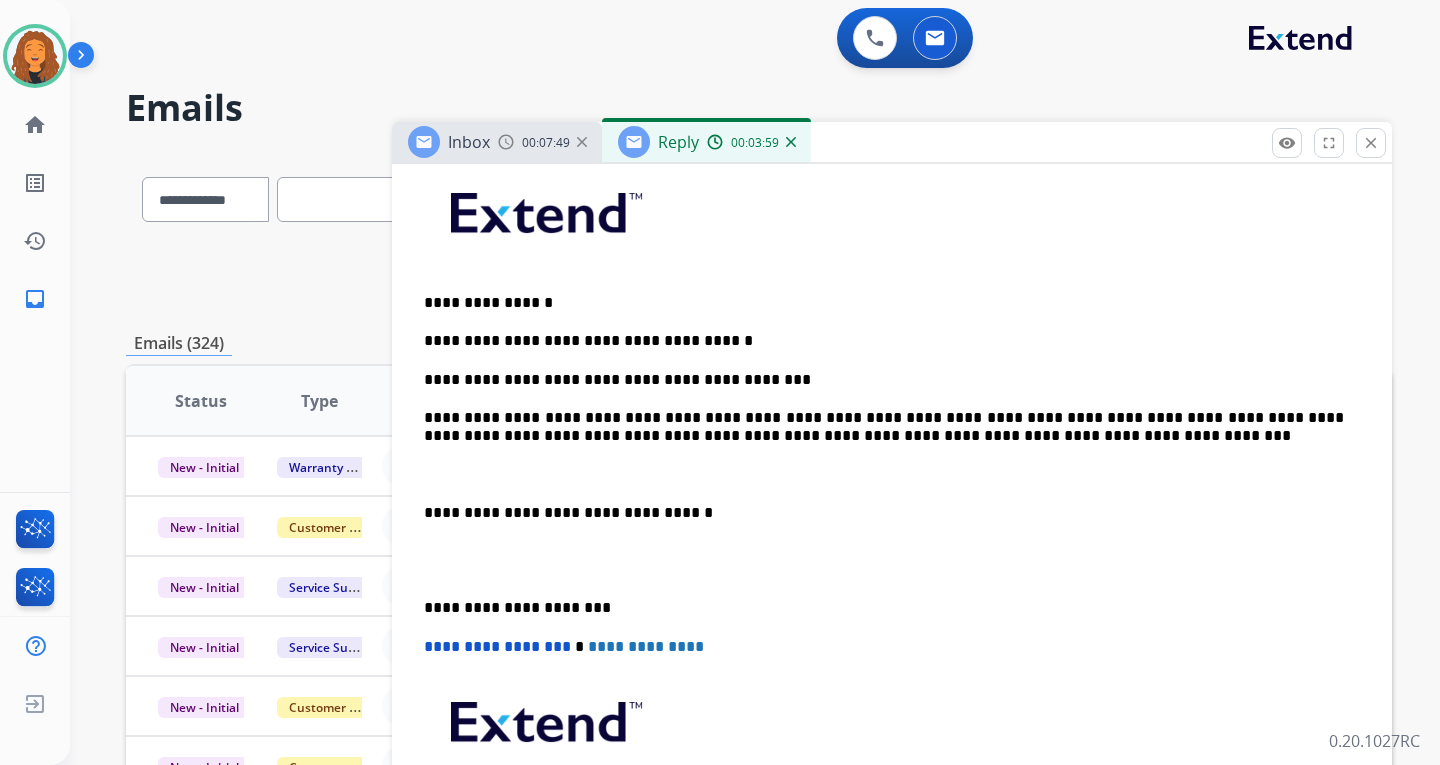 click on "**********" at bounding box center (884, 427) 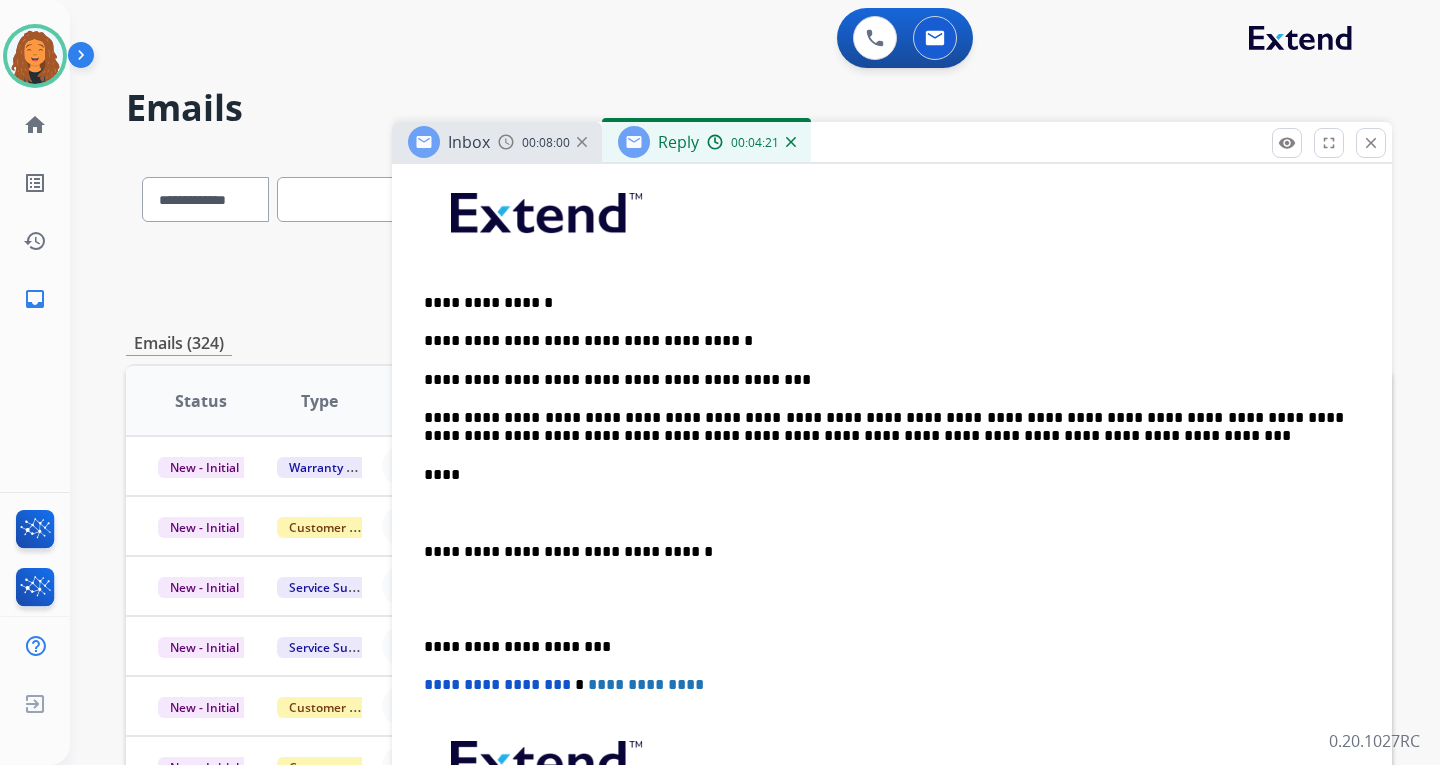 click on "****" at bounding box center [884, 475] 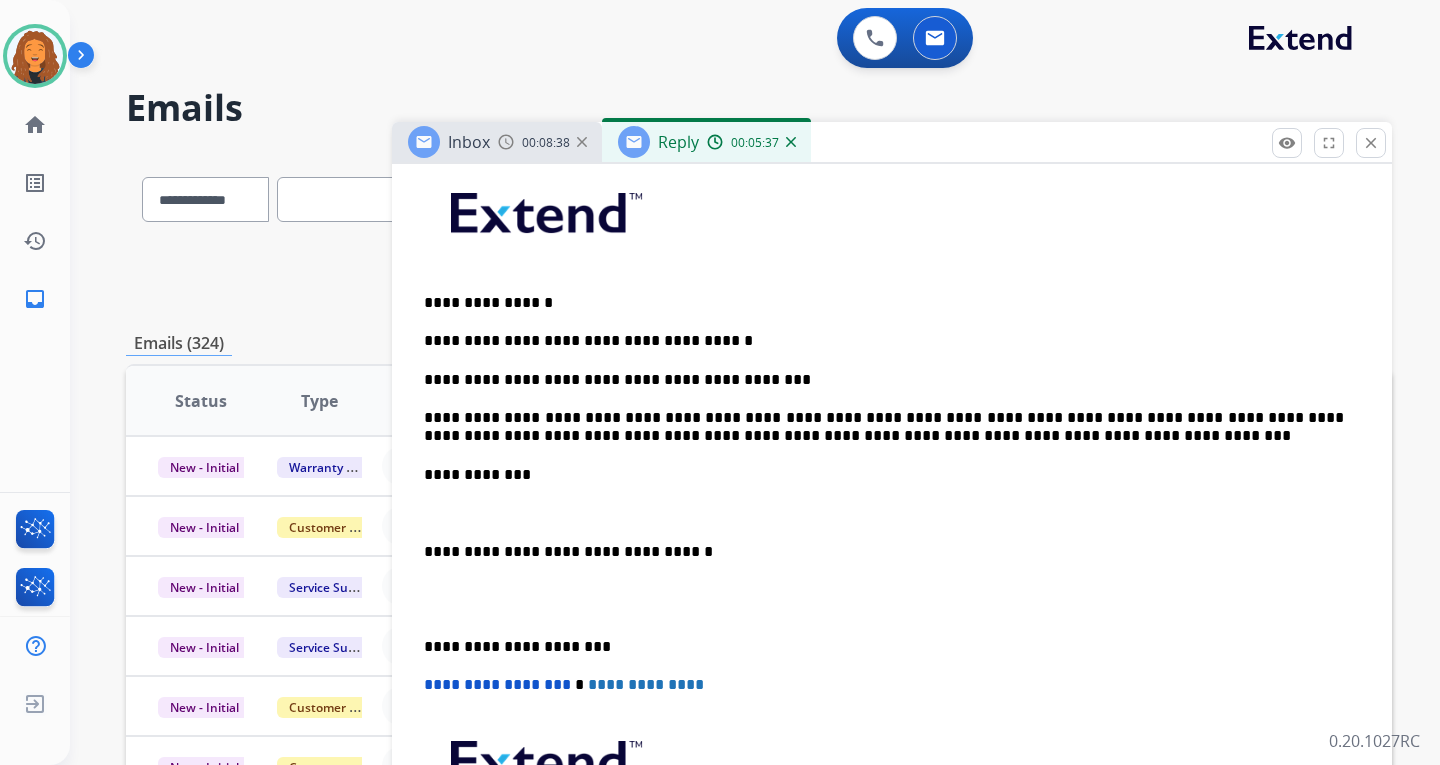 click on "**********" at bounding box center [892, 550] 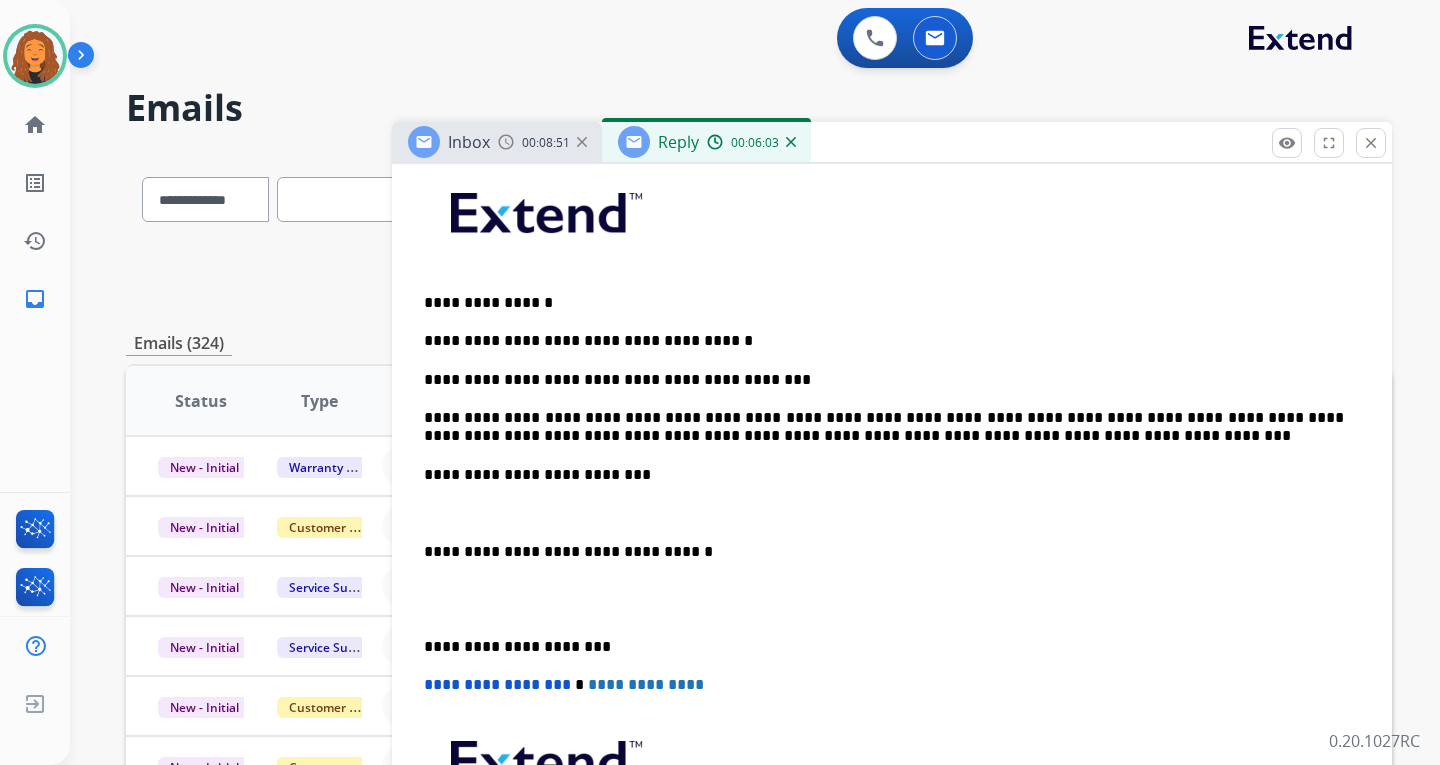 click on "**********" at bounding box center (884, 475) 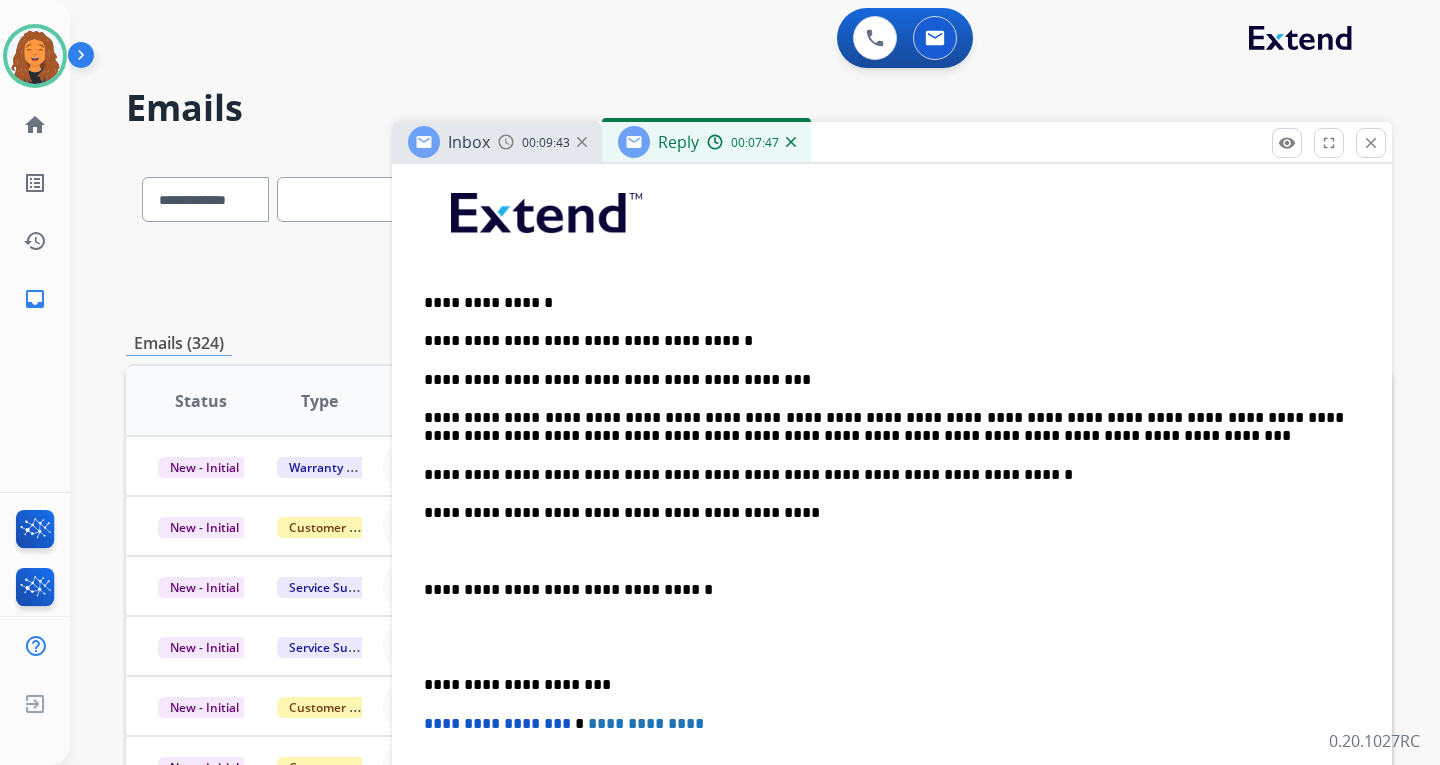 click on "**********" at bounding box center [884, 513] 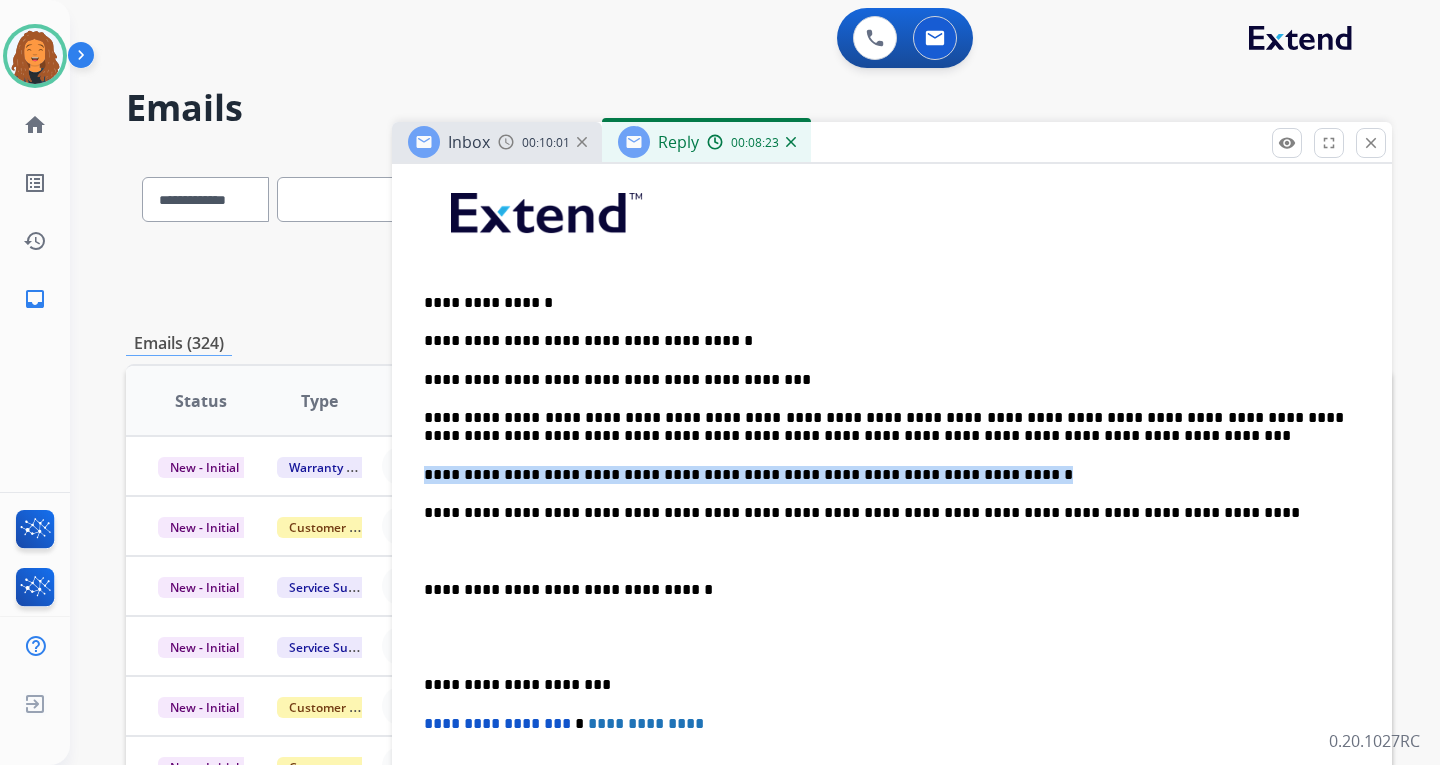 drag, startPoint x: 994, startPoint y: 471, endPoint x: 402, endPoint y: 457, distance: 592.1655 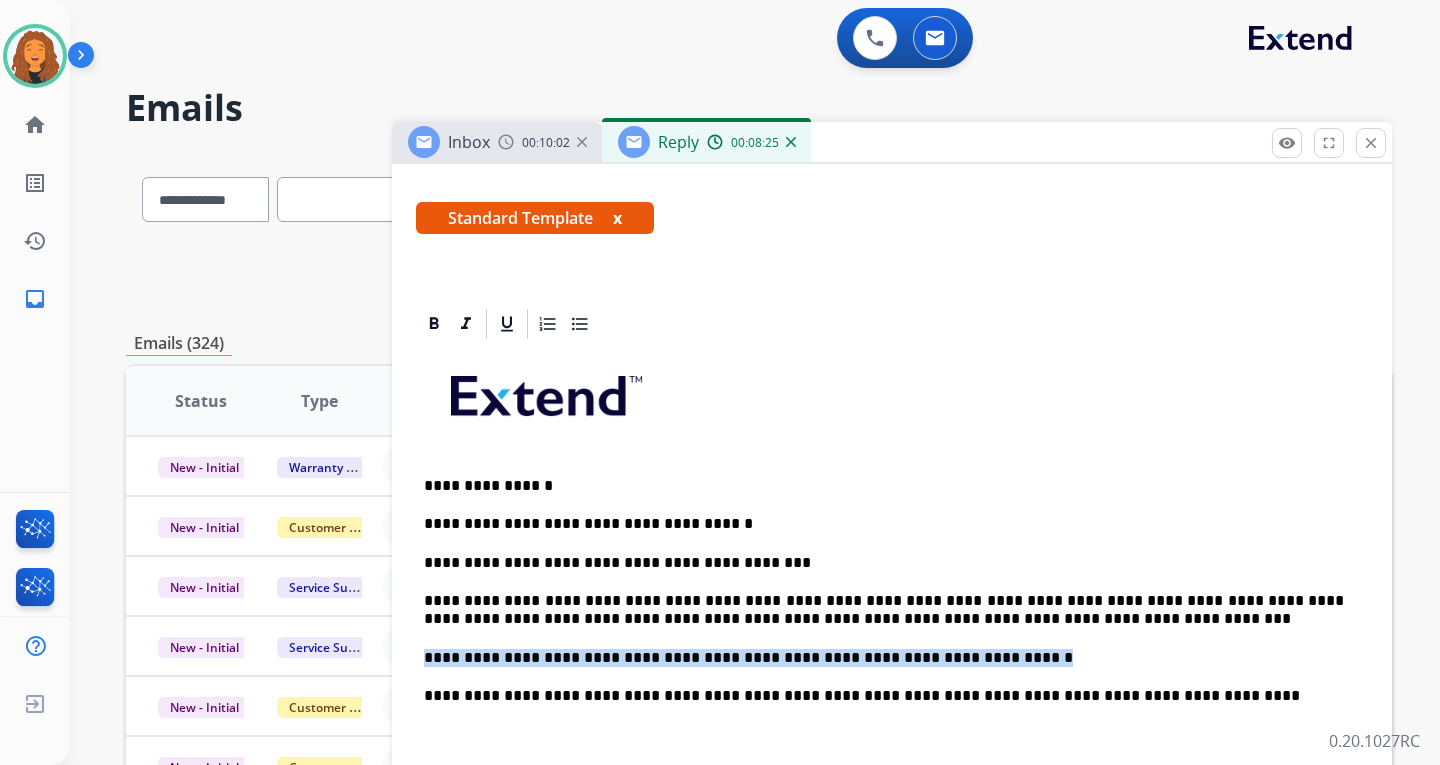 scroll, scrollTop: 300, scrollLeft: 0, axis: vertical 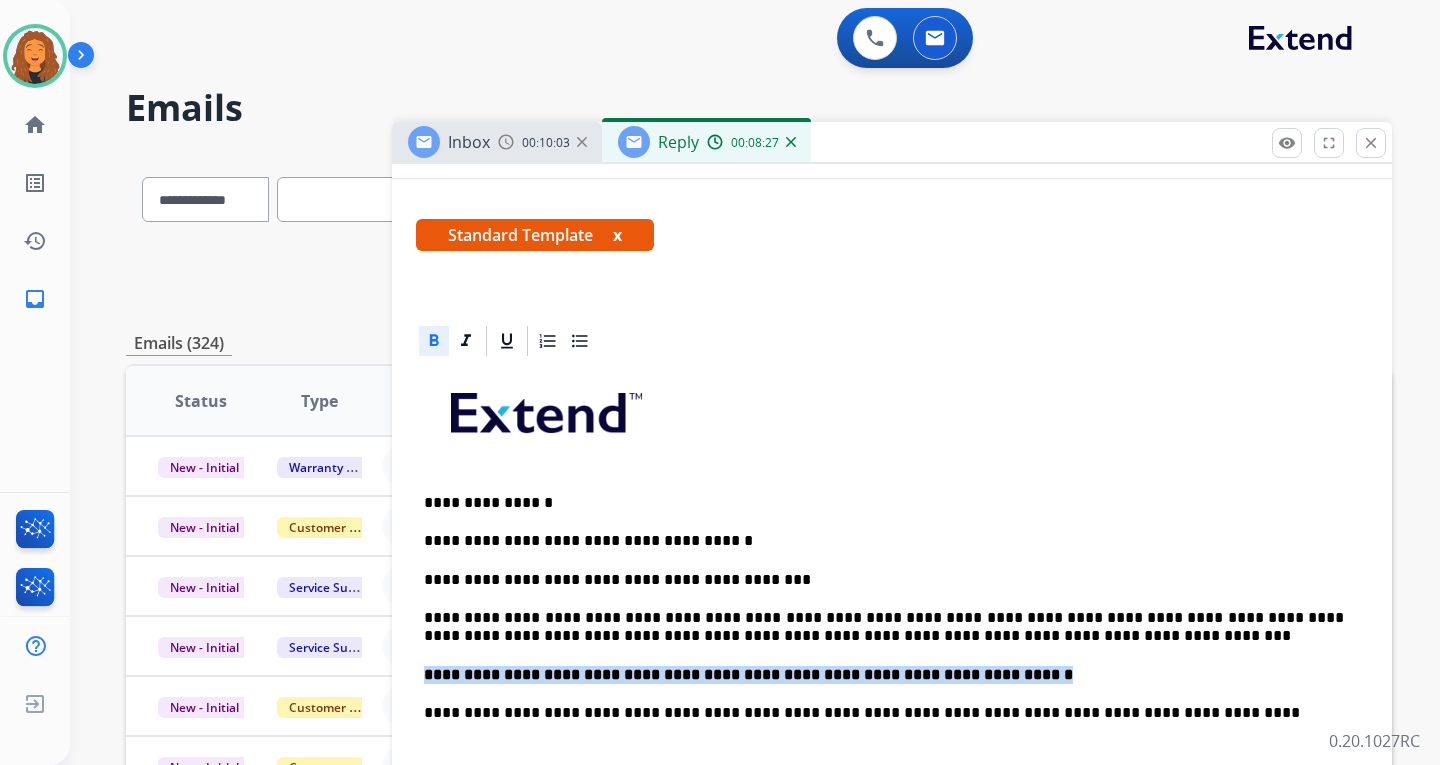 click 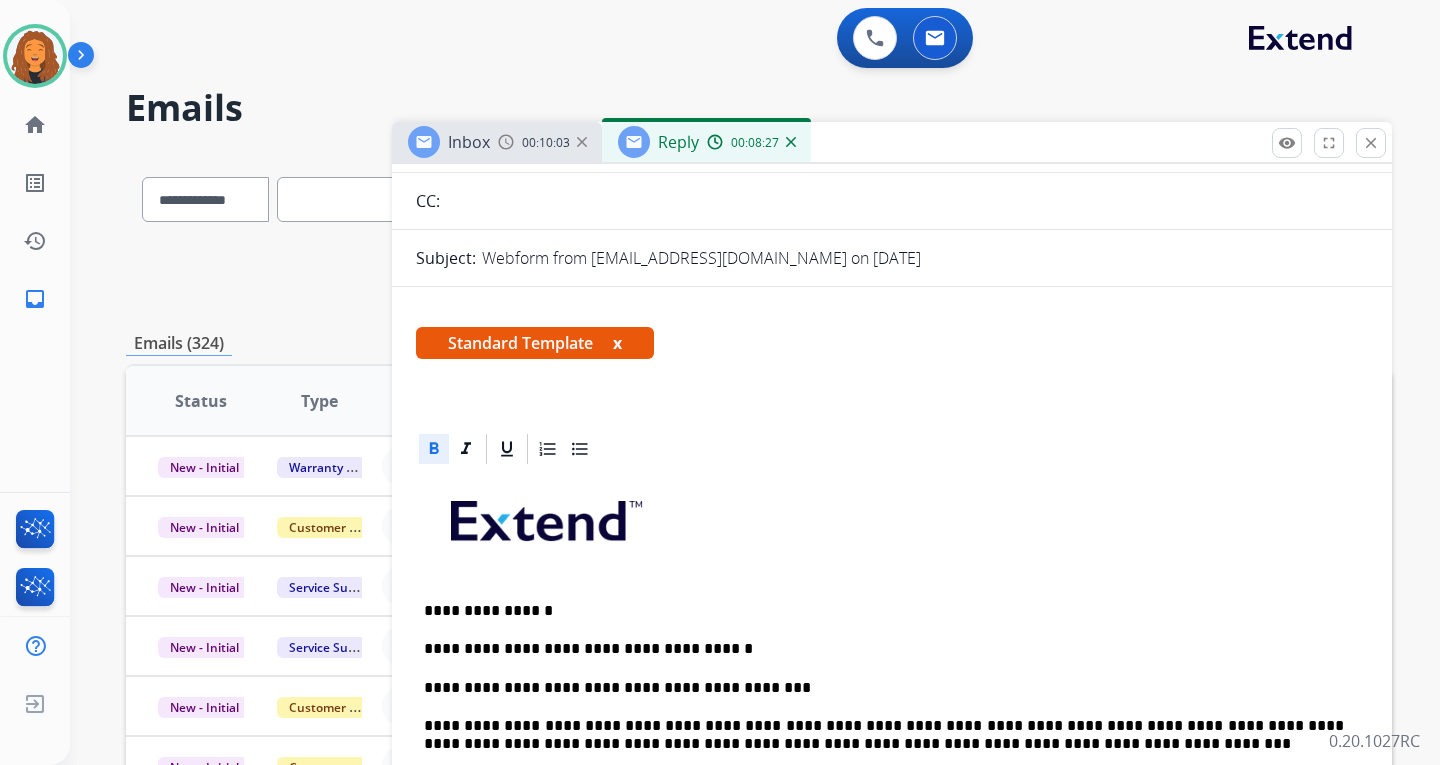 scroll, scrollTop: 0, scrollLeft: 0, axis: both 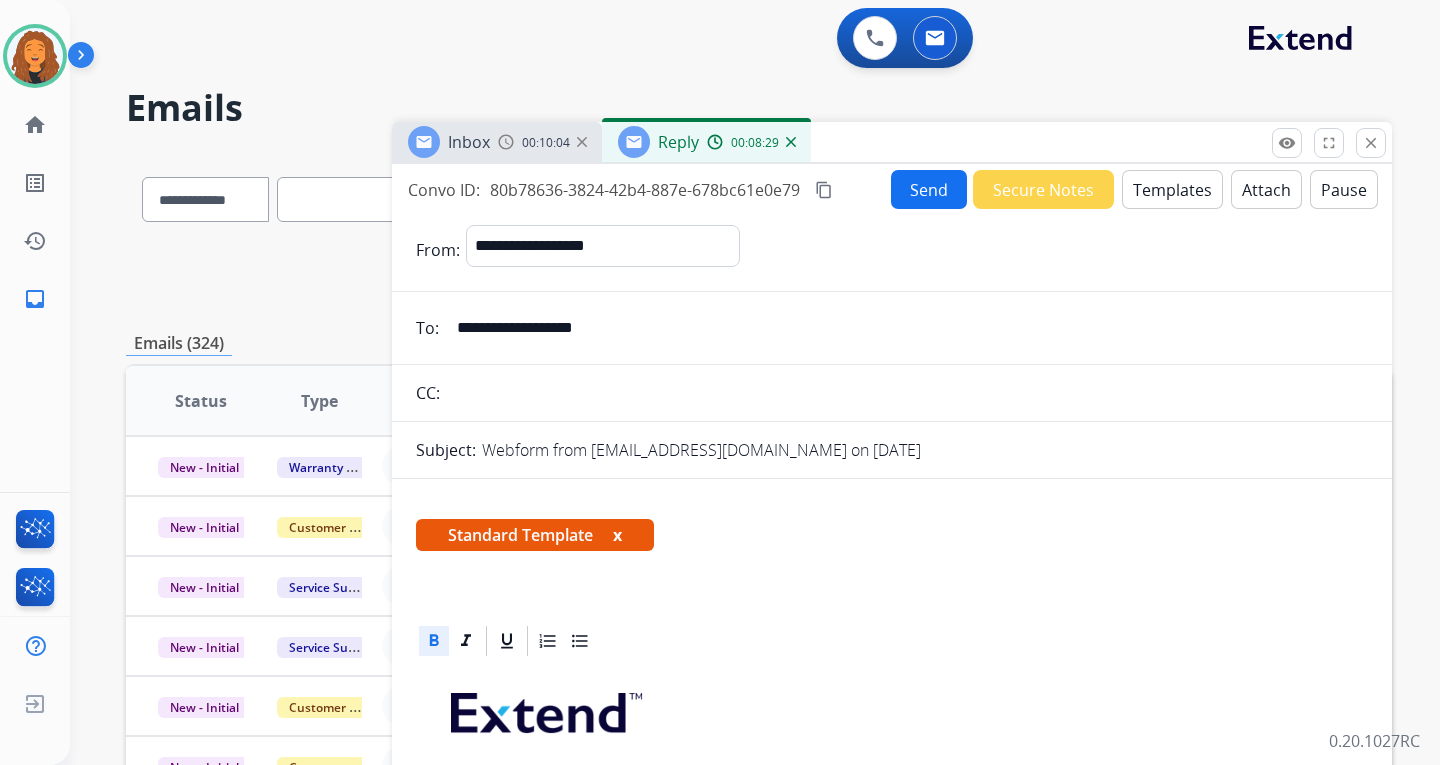 click on "Send" at bounding box center (929, 189) 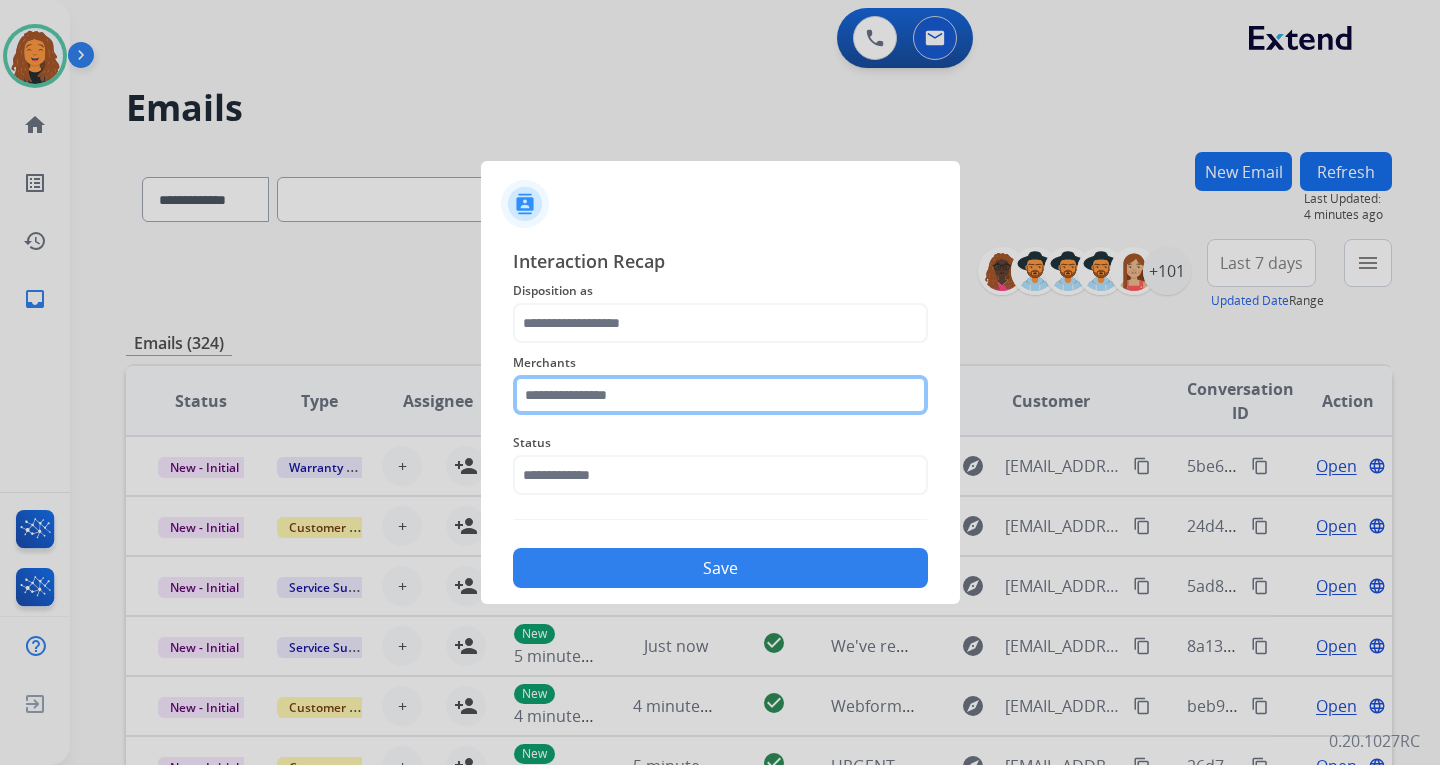 click 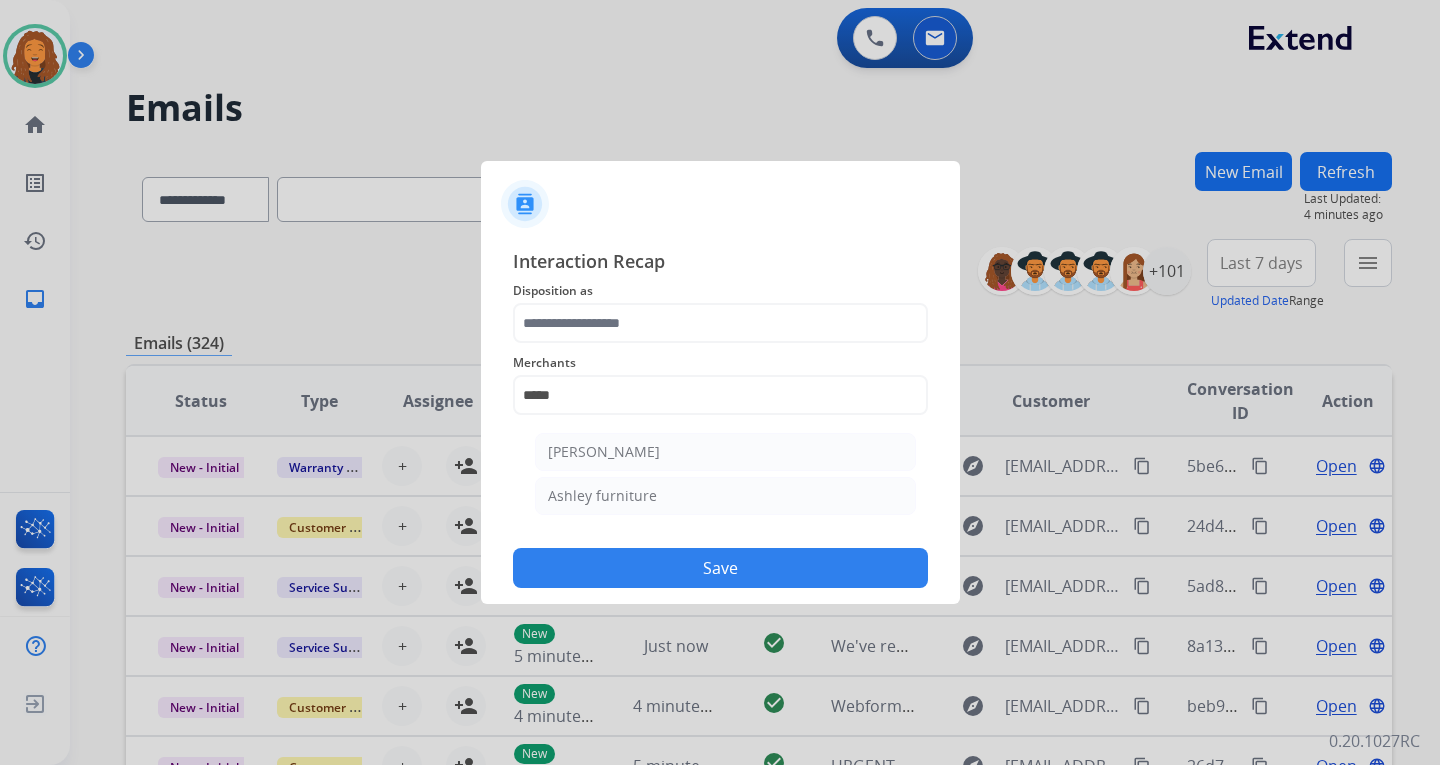 drag, startPoint x: 639, startPoint y: 508, endPoint x: 635, endPoint y: 466, distance: 42.190044 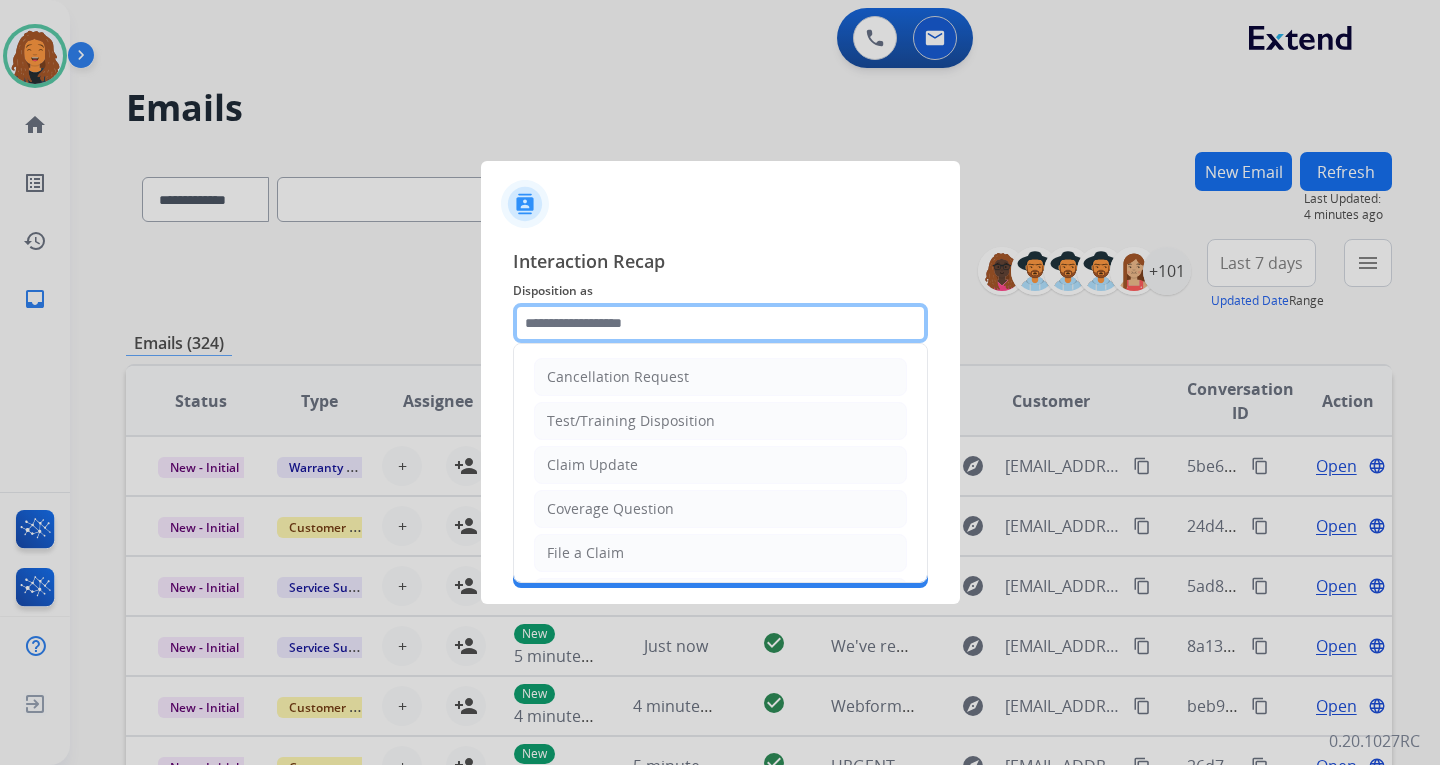 click 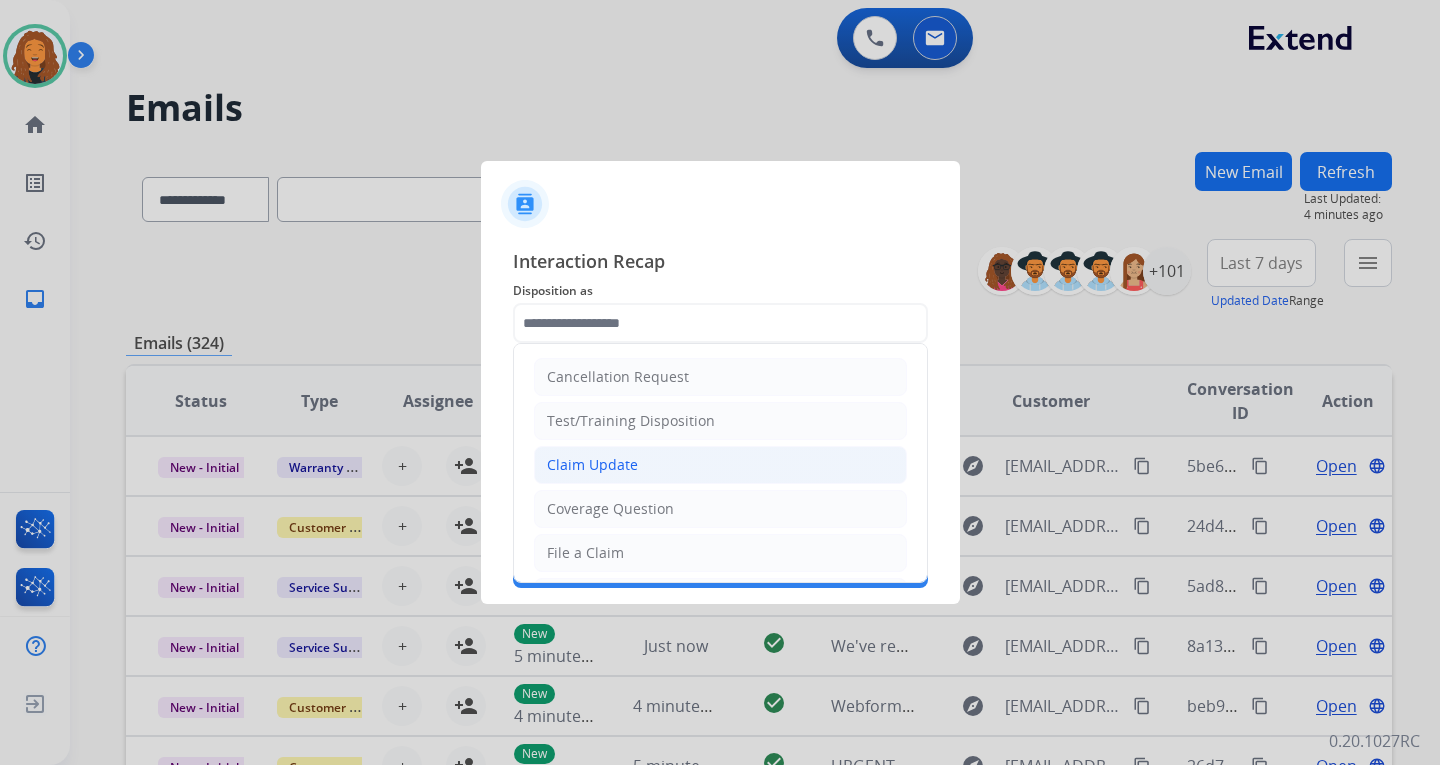 click on "Claim Update" 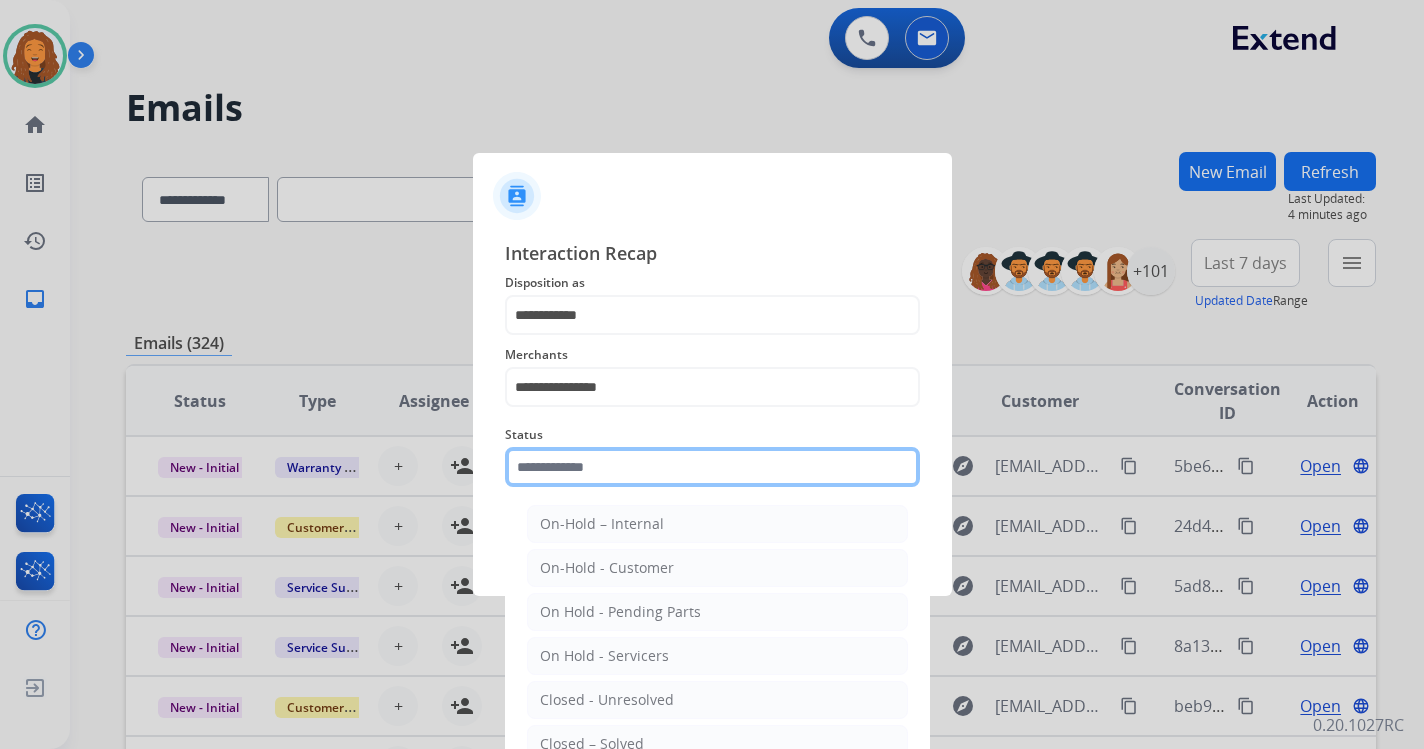 click 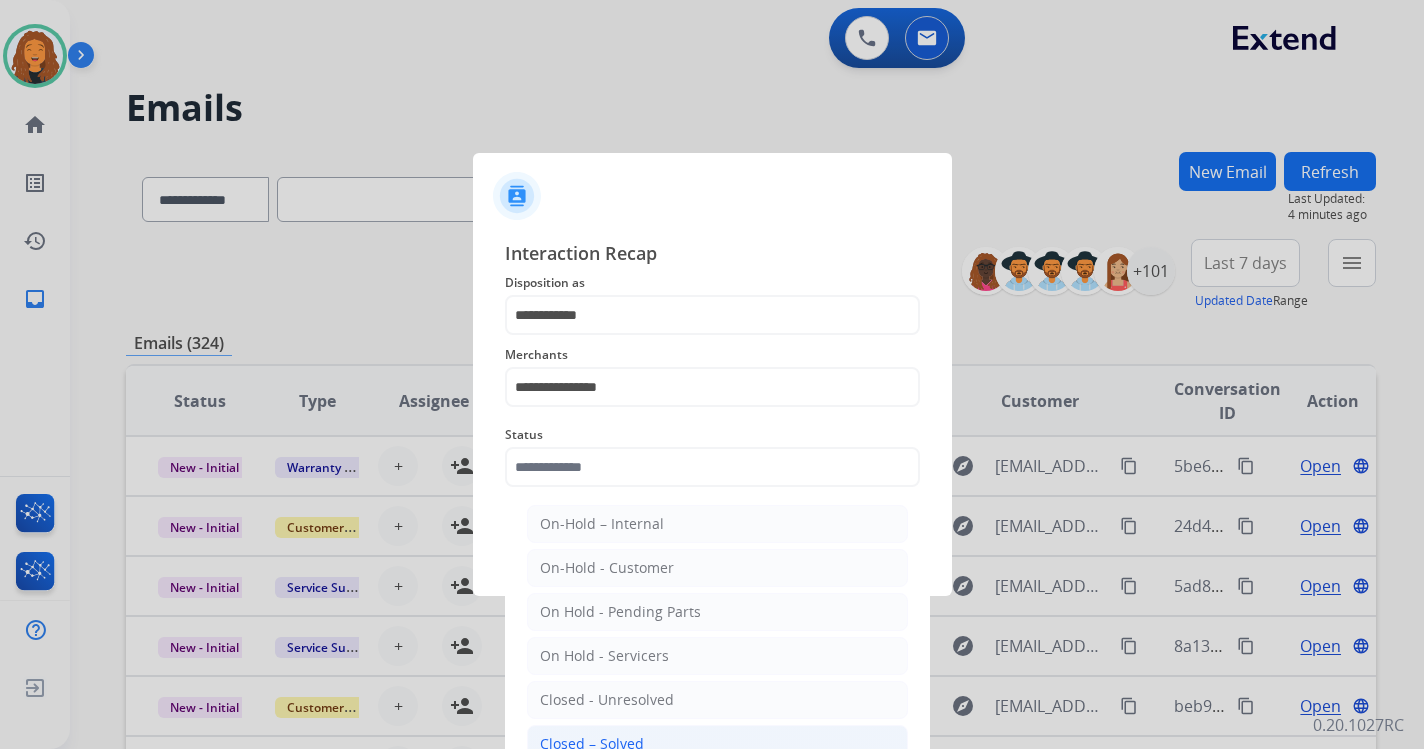 click on "Closed – Solved" 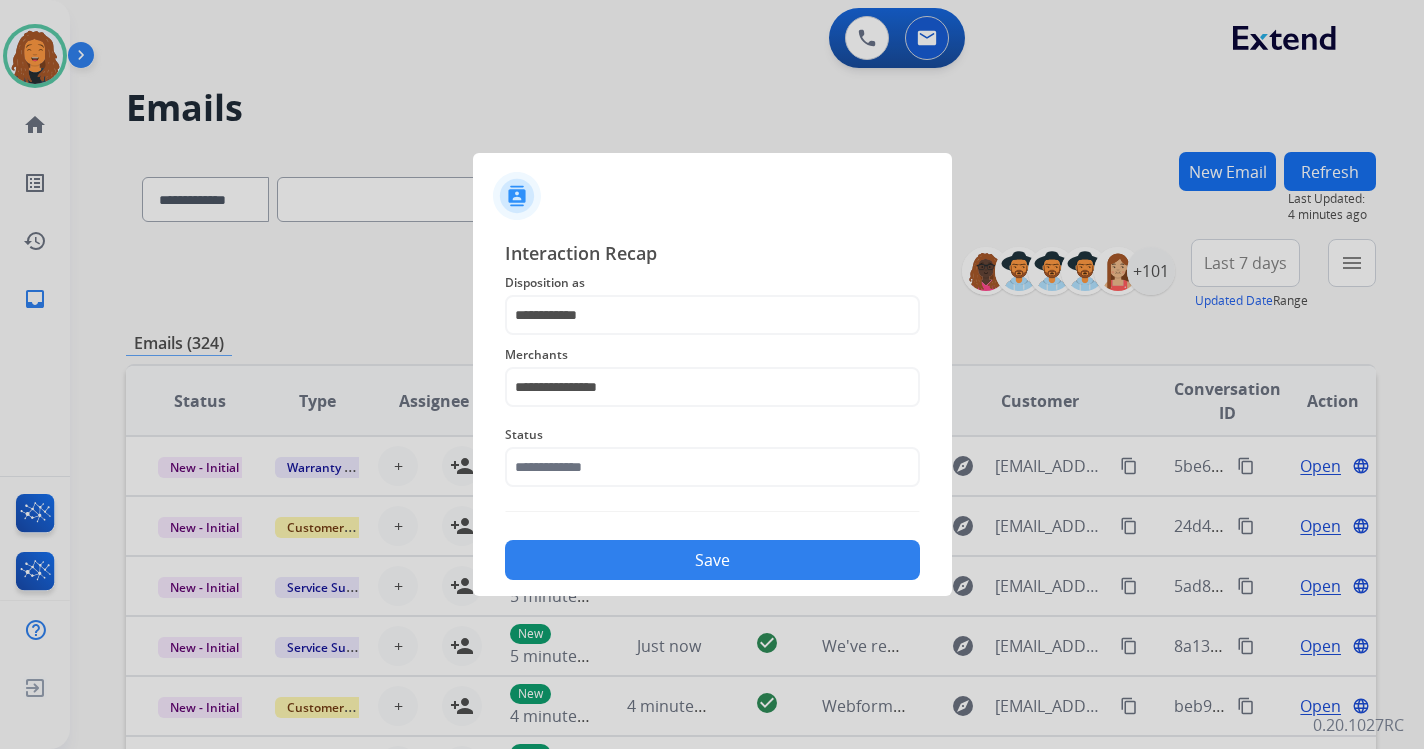 type on "**********" 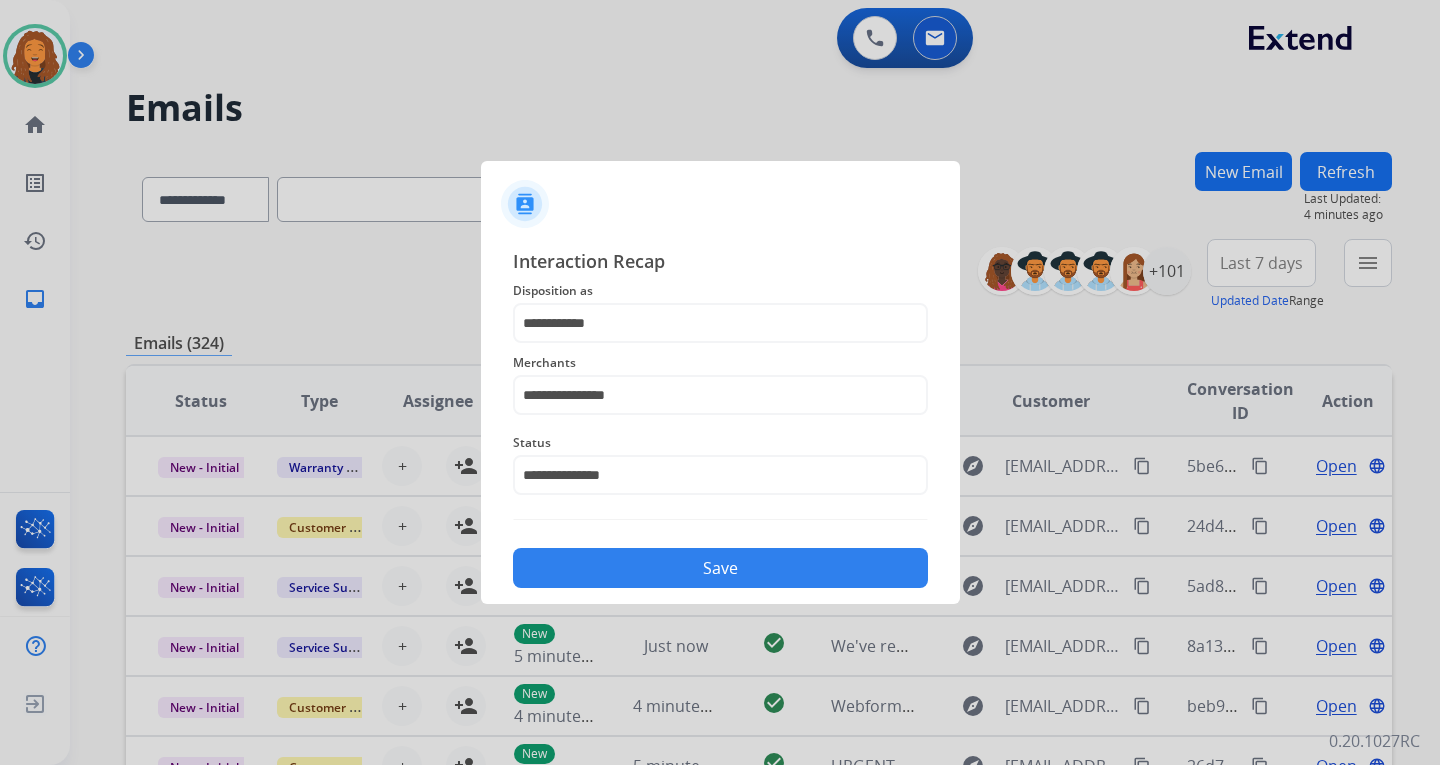 click on "Save" 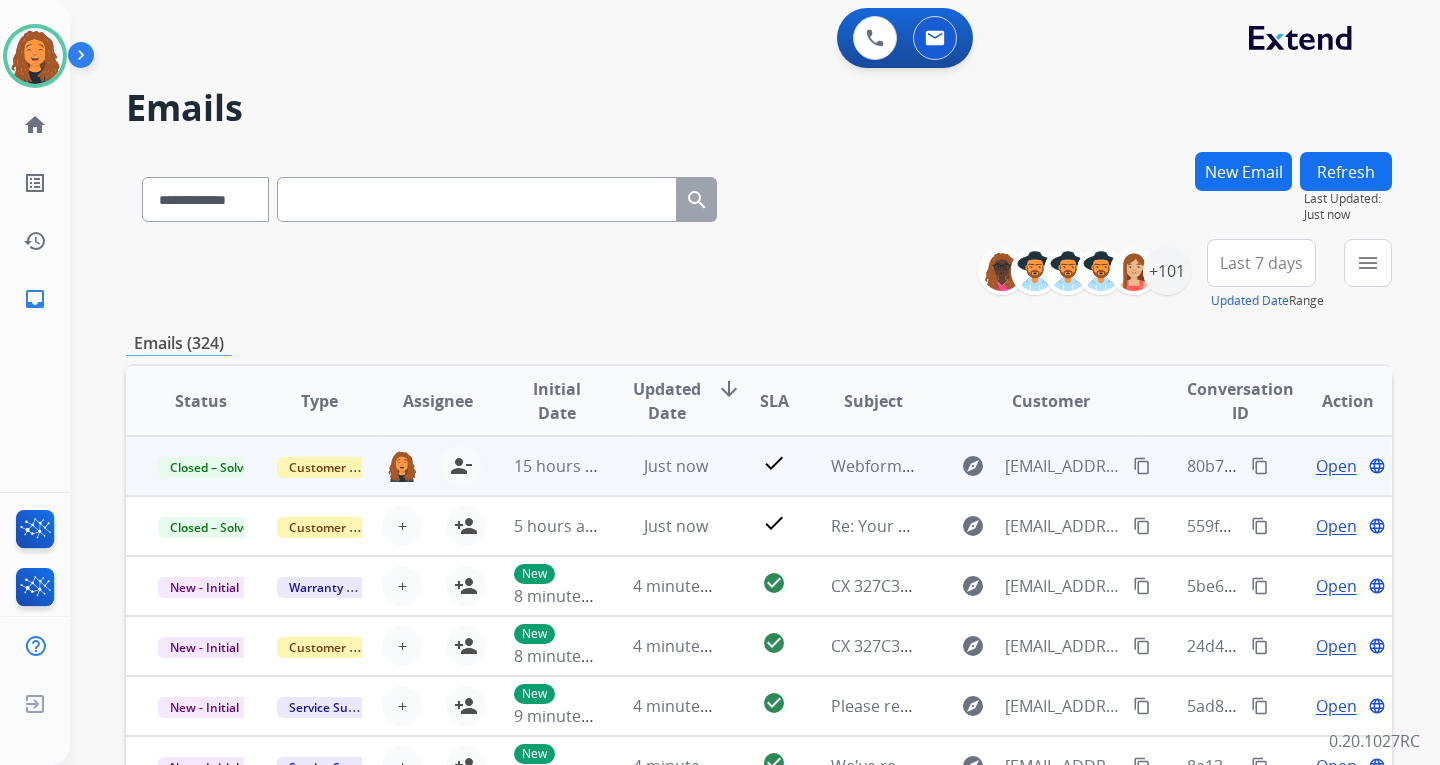 scroll, scrollTop: 2, scrollLeft: 0, axis: vertical 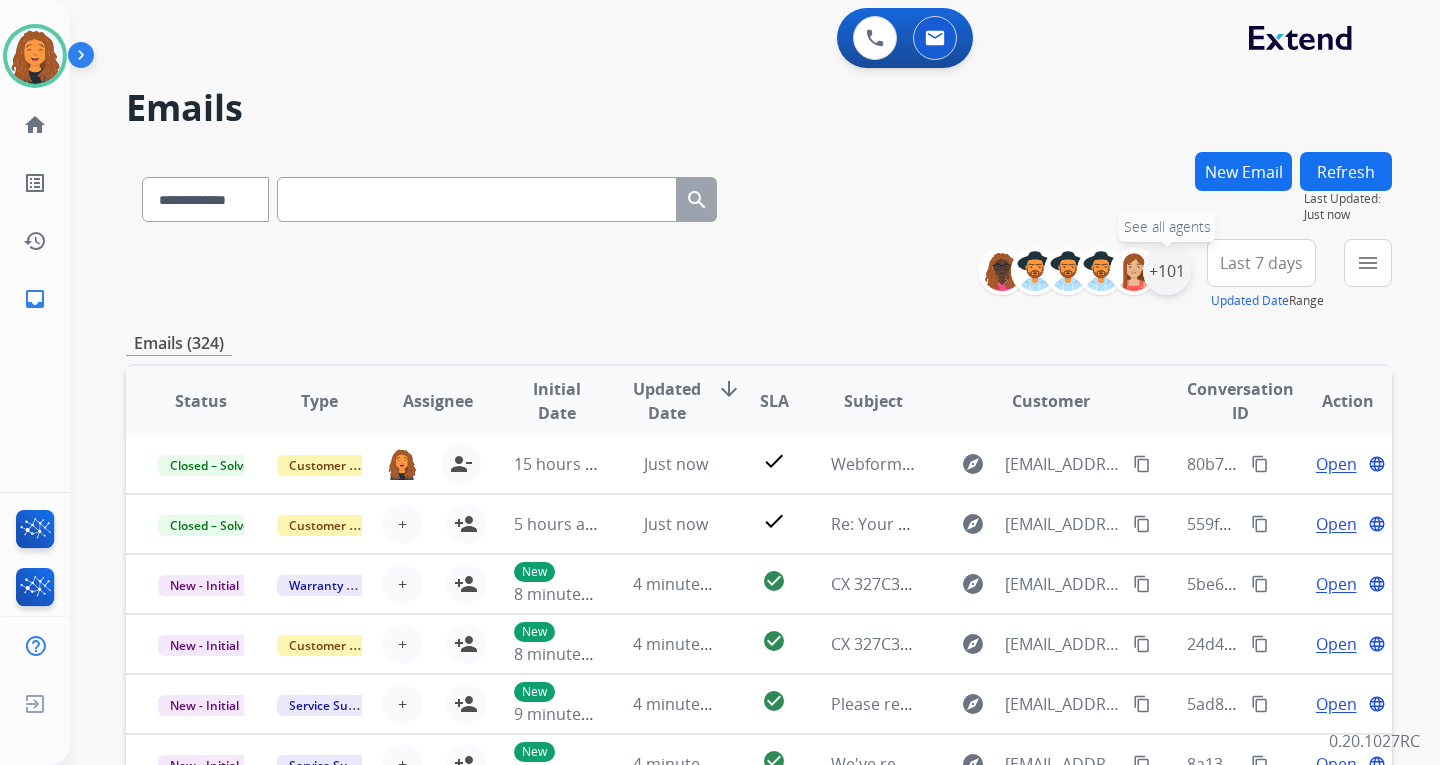 click on "+101" at bounding box center [1167, 271] 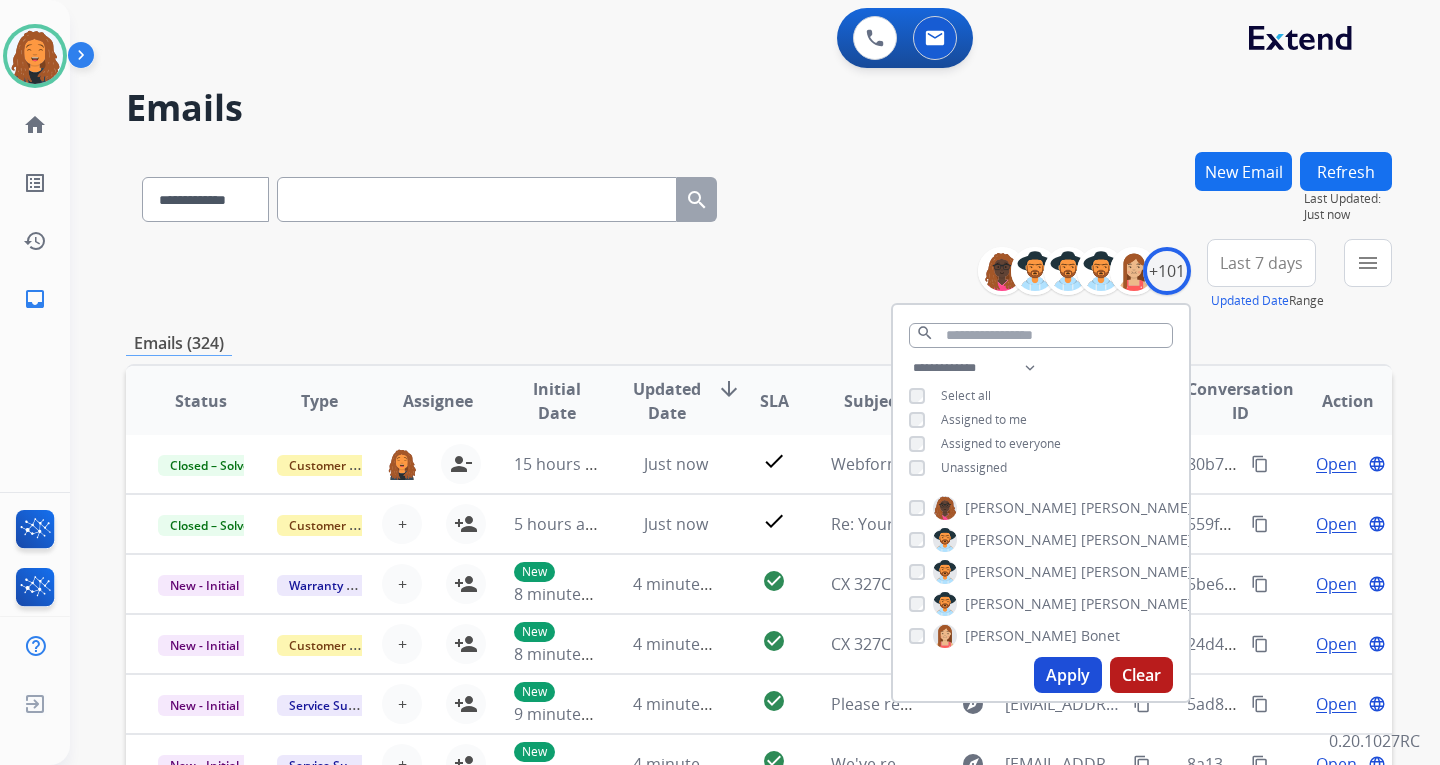 drag, startPoint x: 969, startPoint y: 456, endPoint x: 979, endPoint y: 486, distance: 31.622776 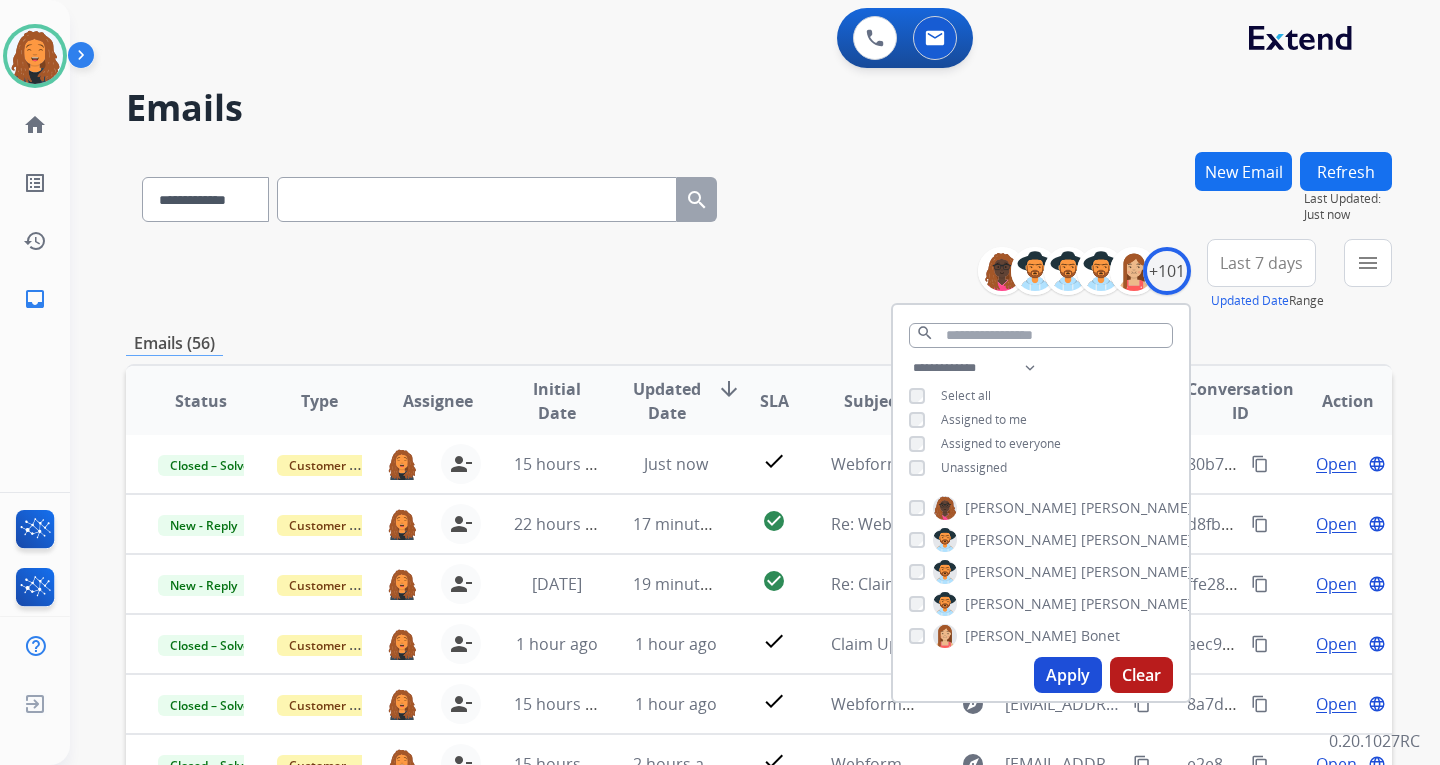 click on "**********" at bounding box center (759, 275) 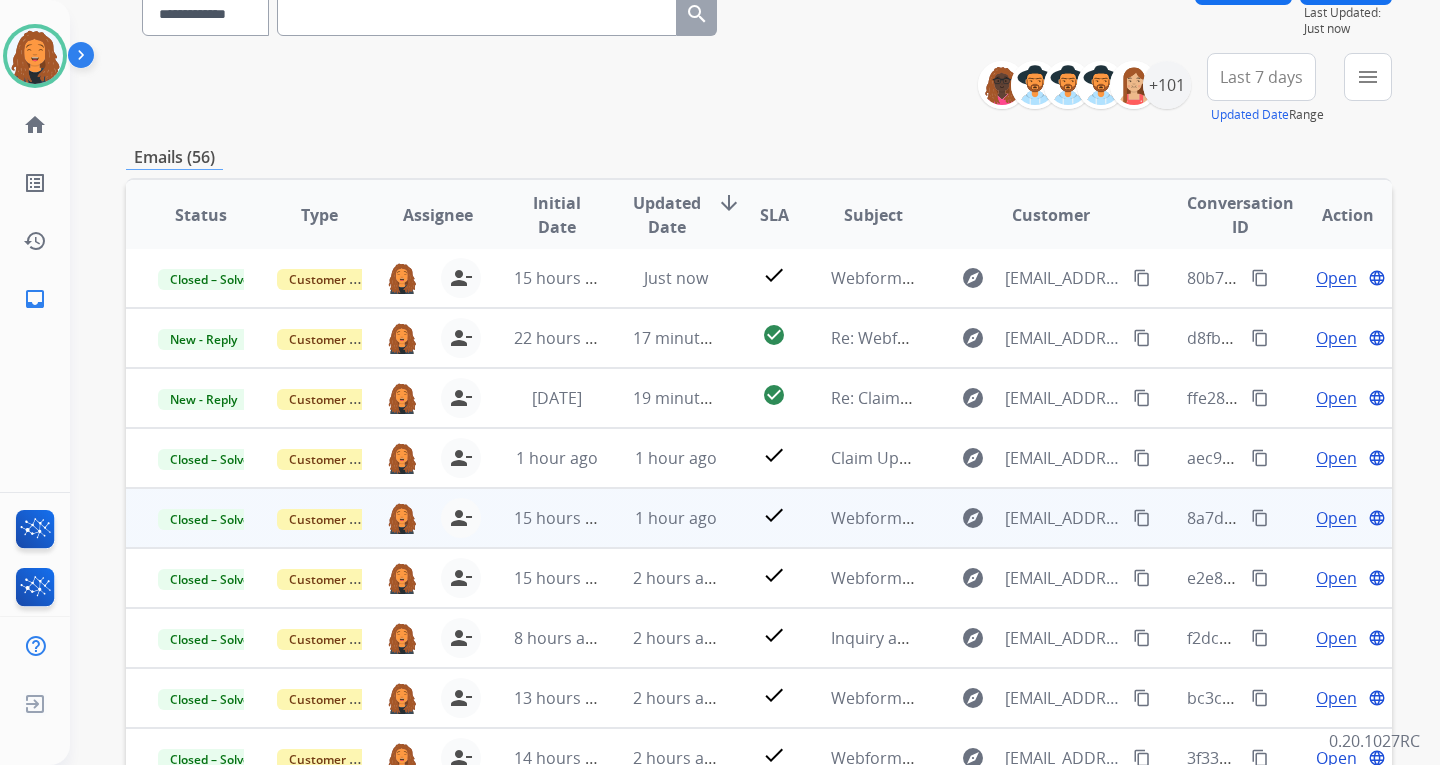 scroll, scrollTop: 173, scrollLeft: 0, axis: vertical 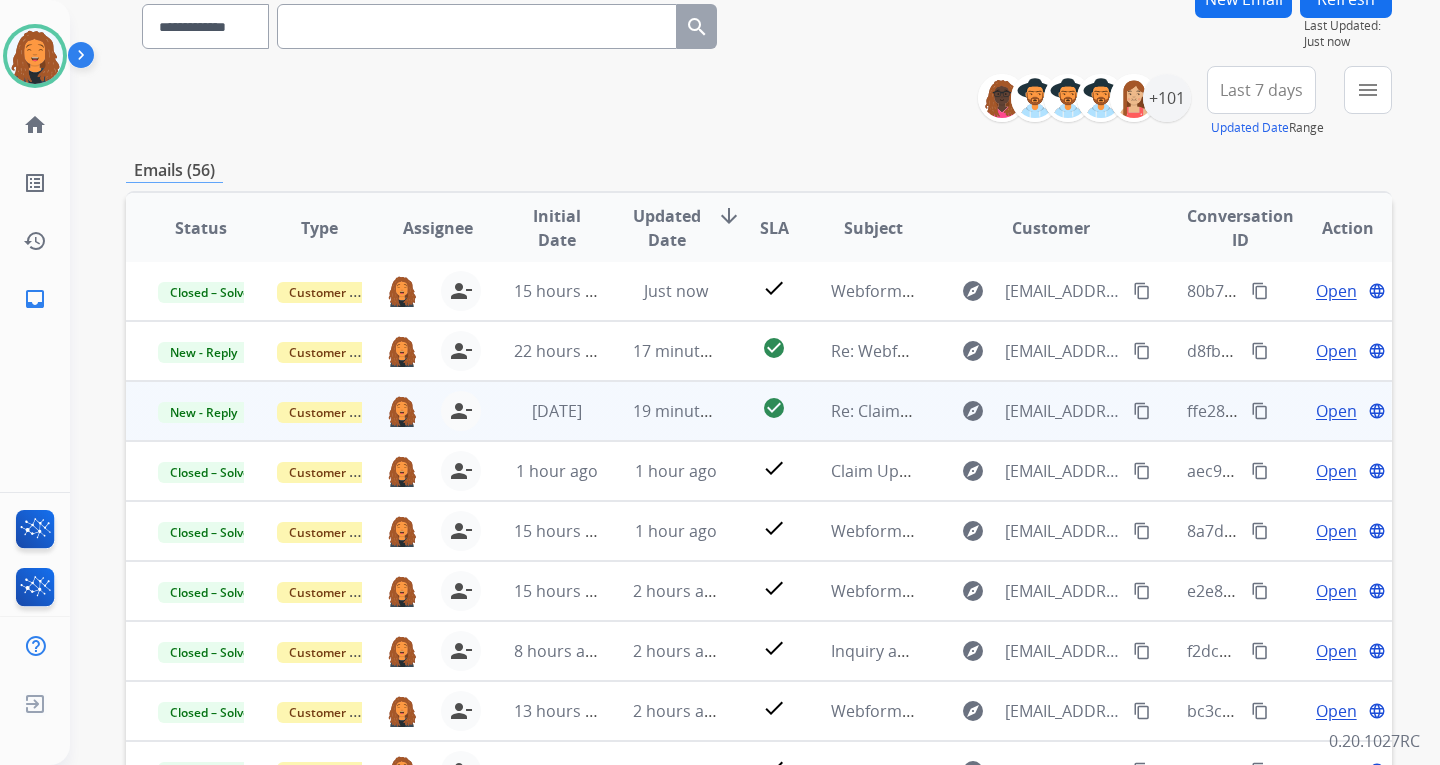 click on "content_copy" at bounding box center (1142, 411) 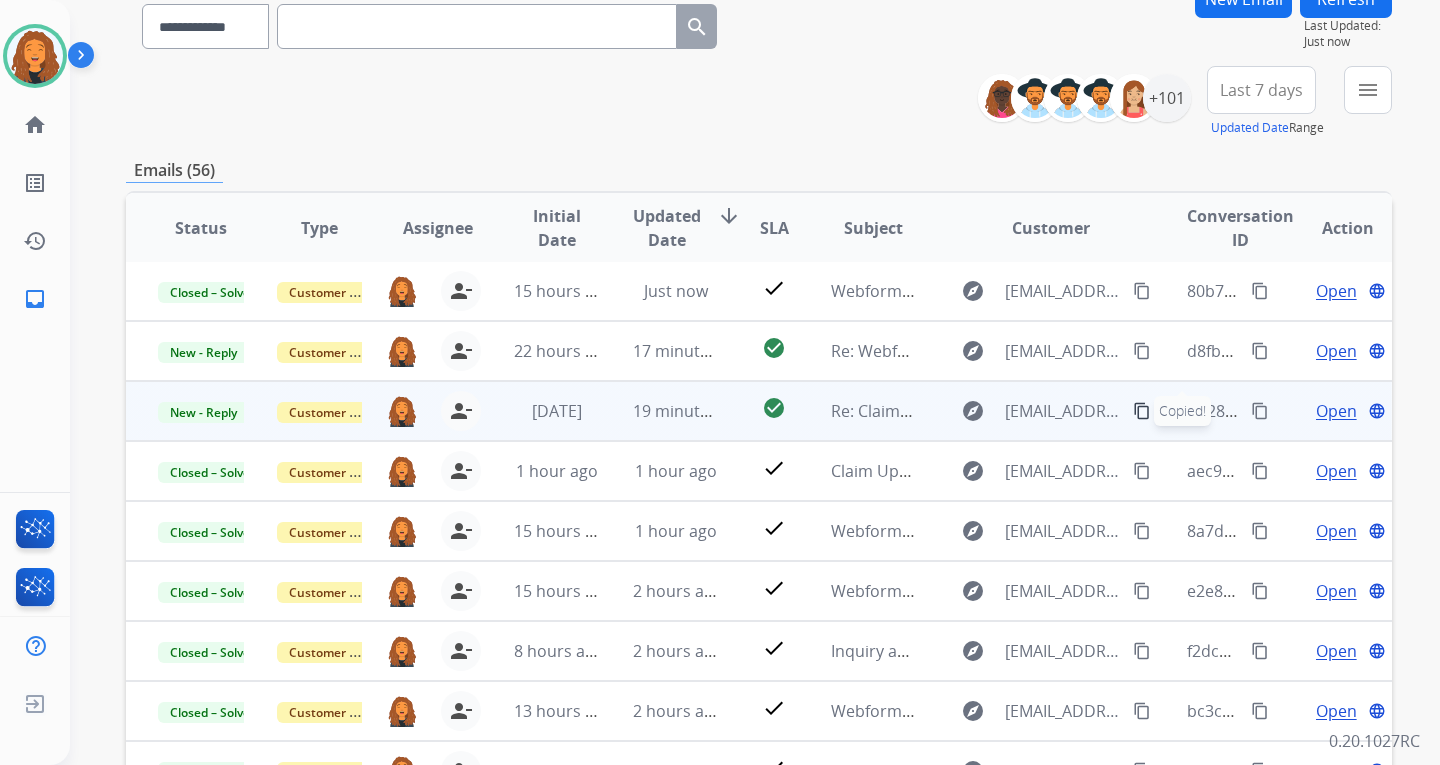 click on "Open" at bounding box center (1336, 411) 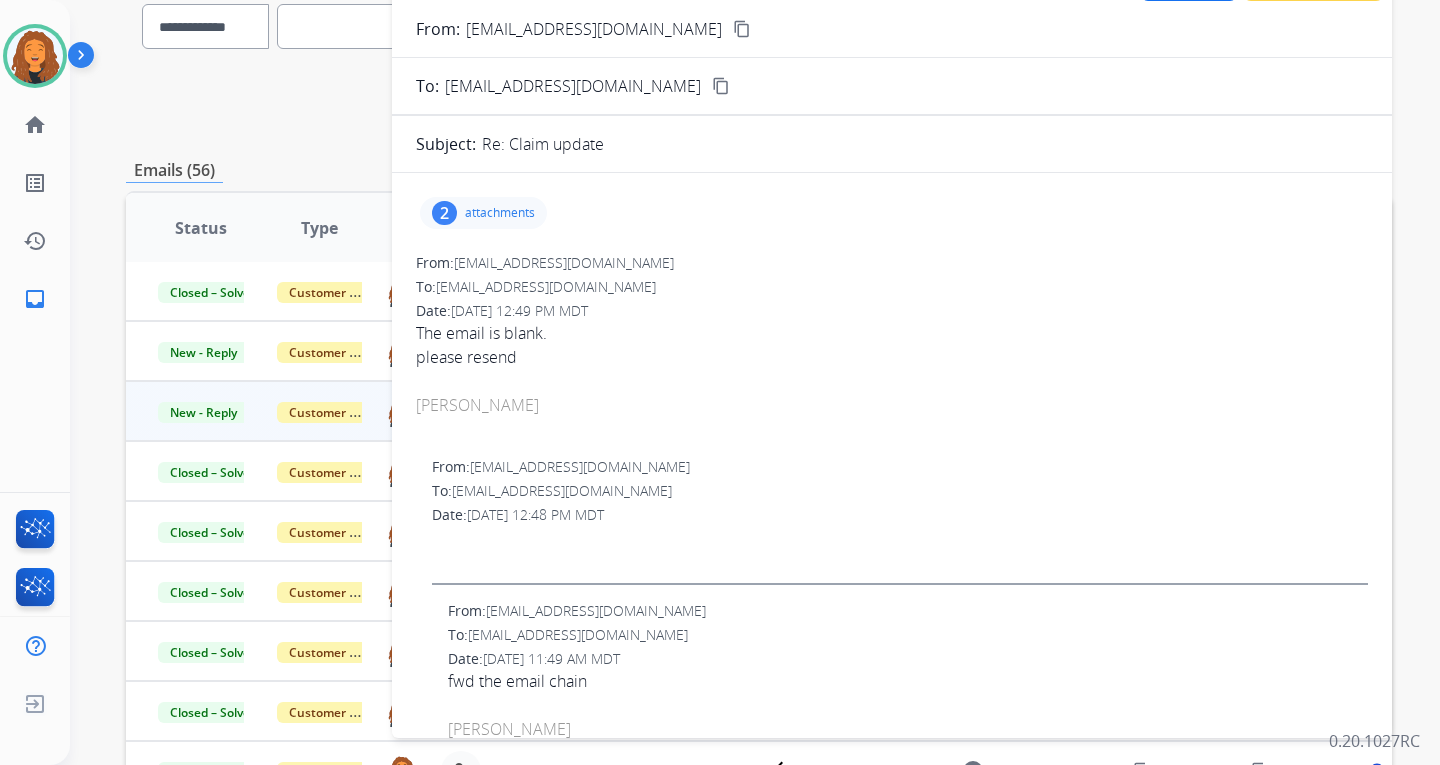 scroll, scrollTop: 0, scrollLeft: 0, axis: both 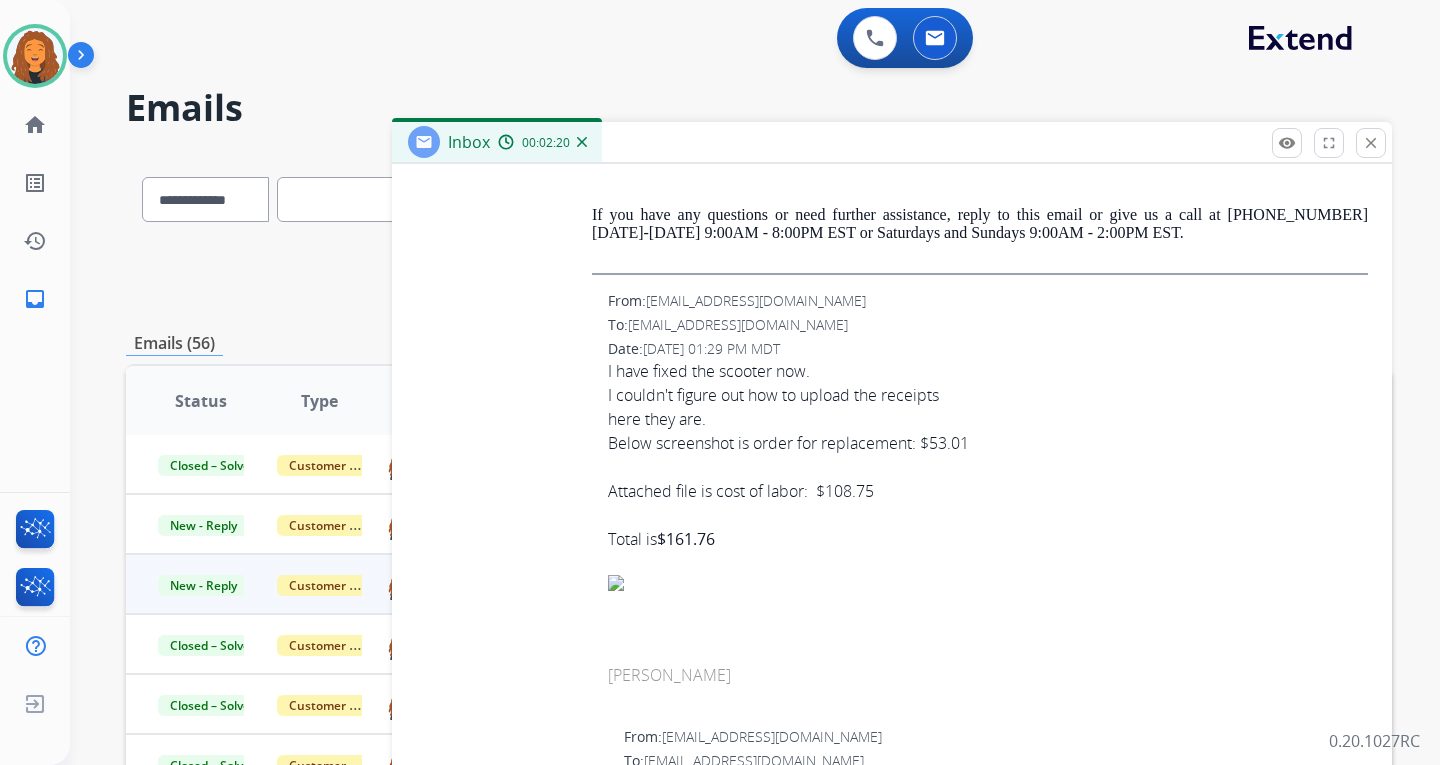 click at bounding box center [988, 583] 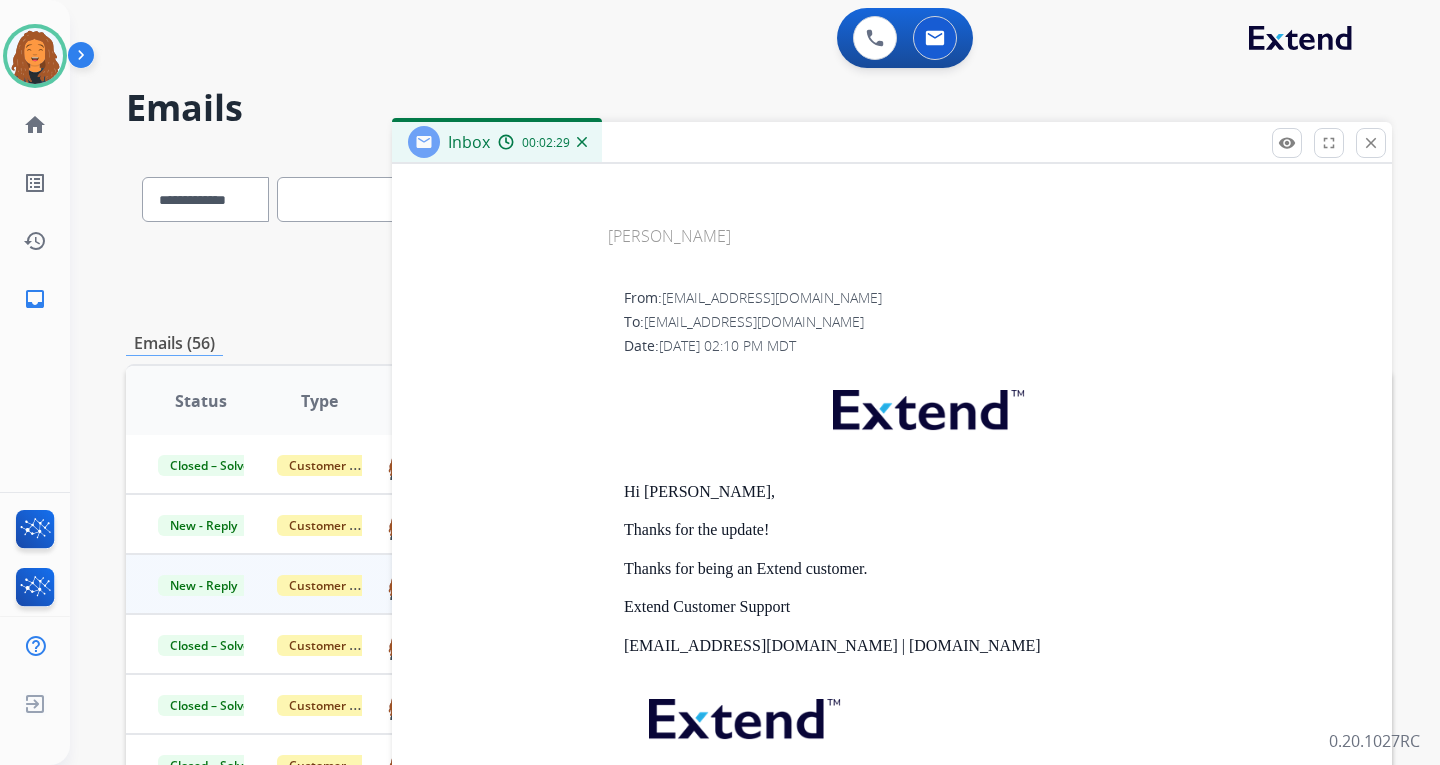 scroll, scrollTop: 5600, scrollLeft: 0, axis: vertical 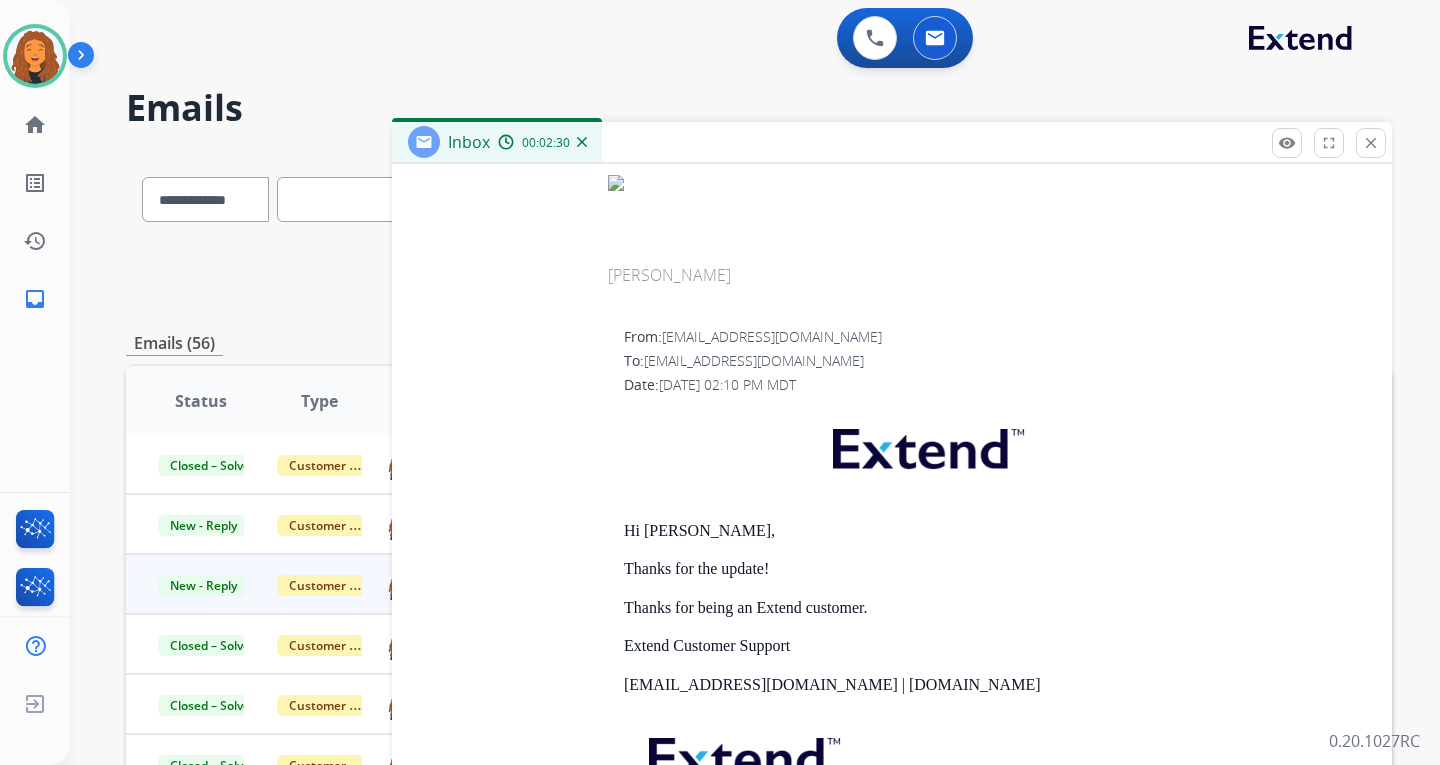 click at bounding box center (988, 183) 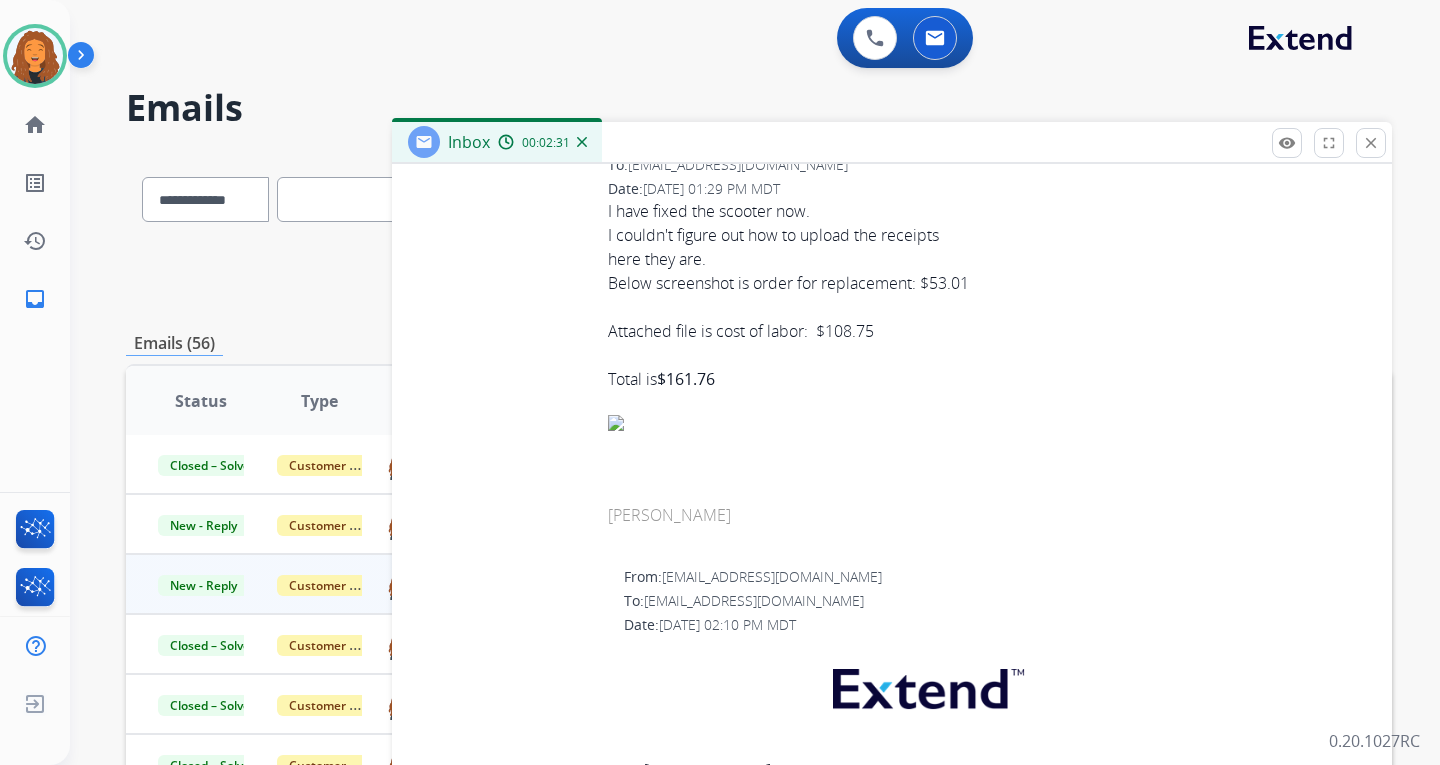 scroll, scrollTop: 5300, scrollLeft: 0, axis: vertical 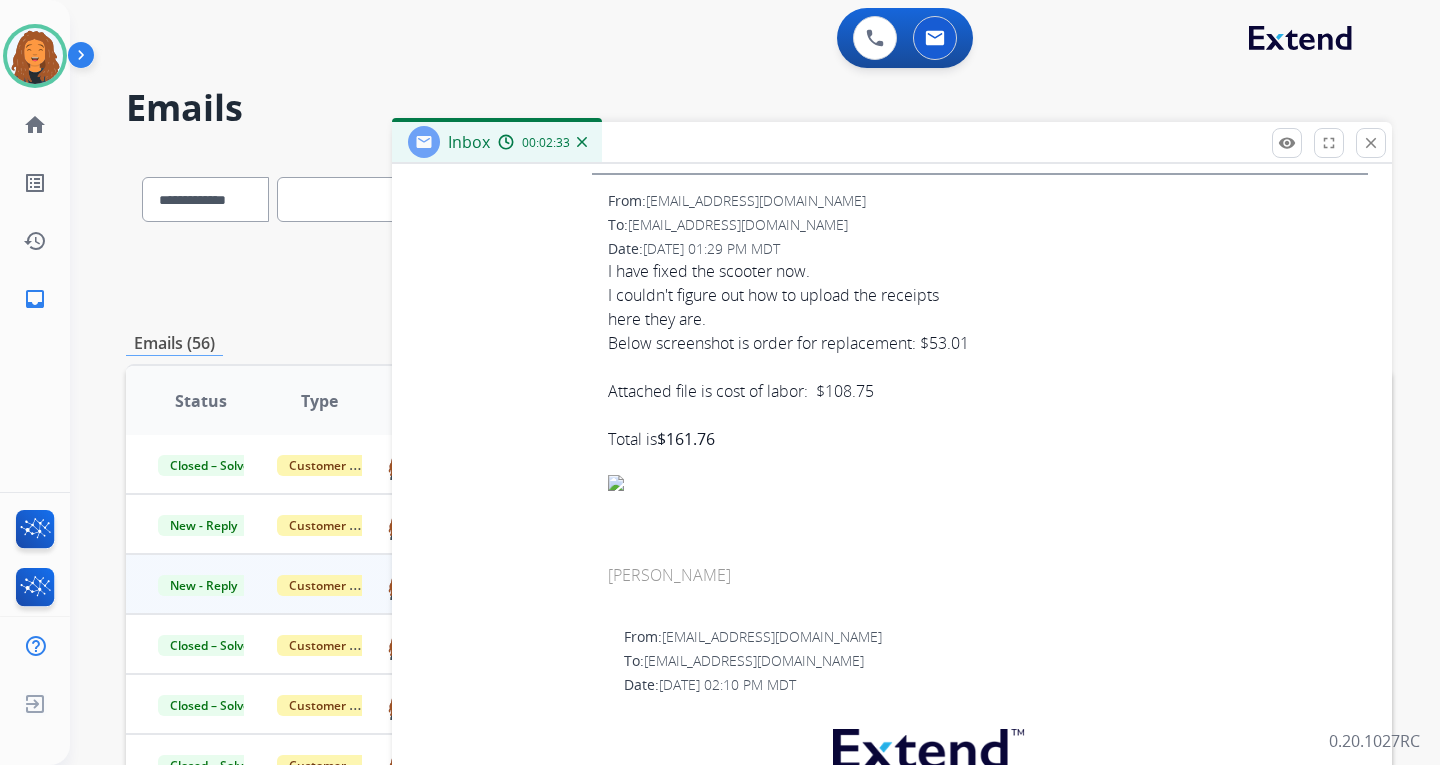click at bounding box center (988, 483) 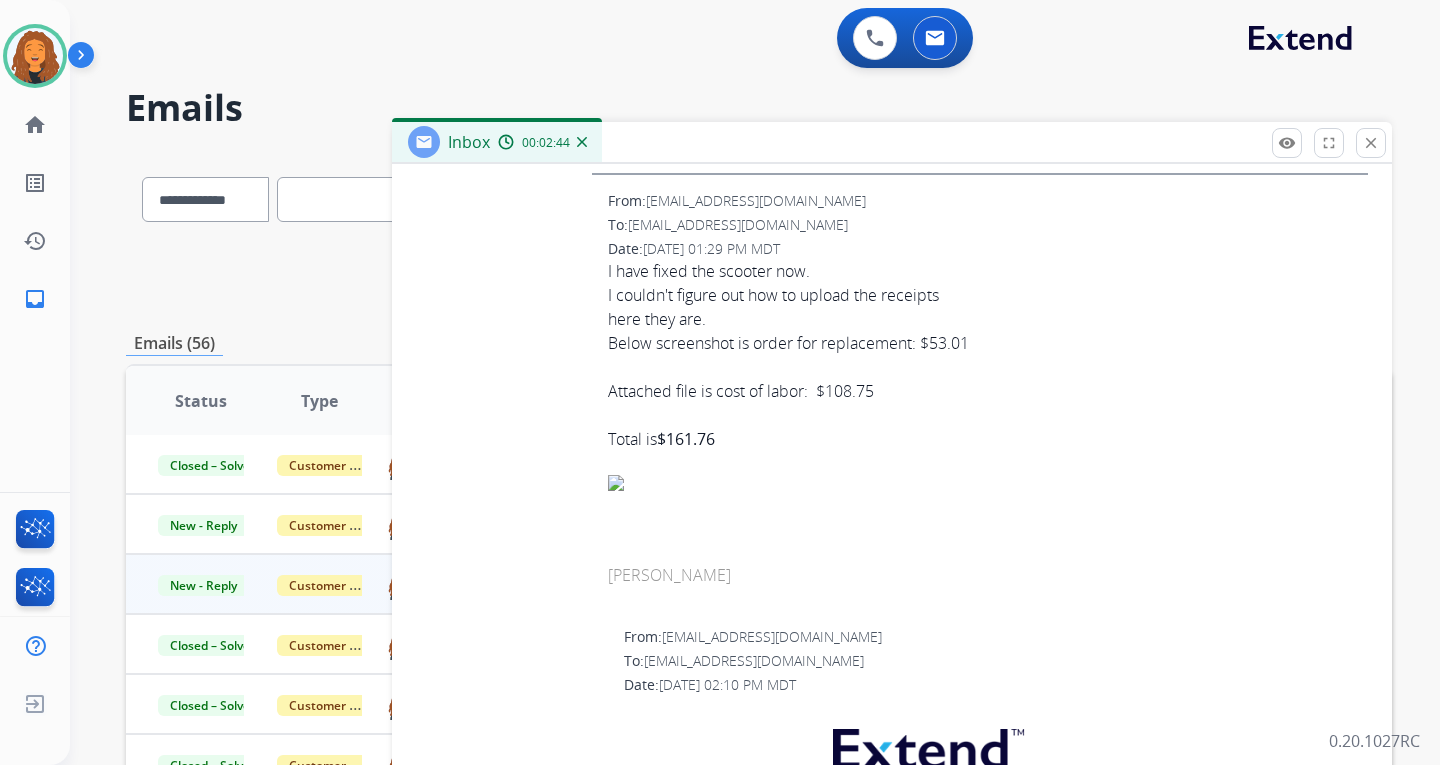 click at bounding box center [988, 483] 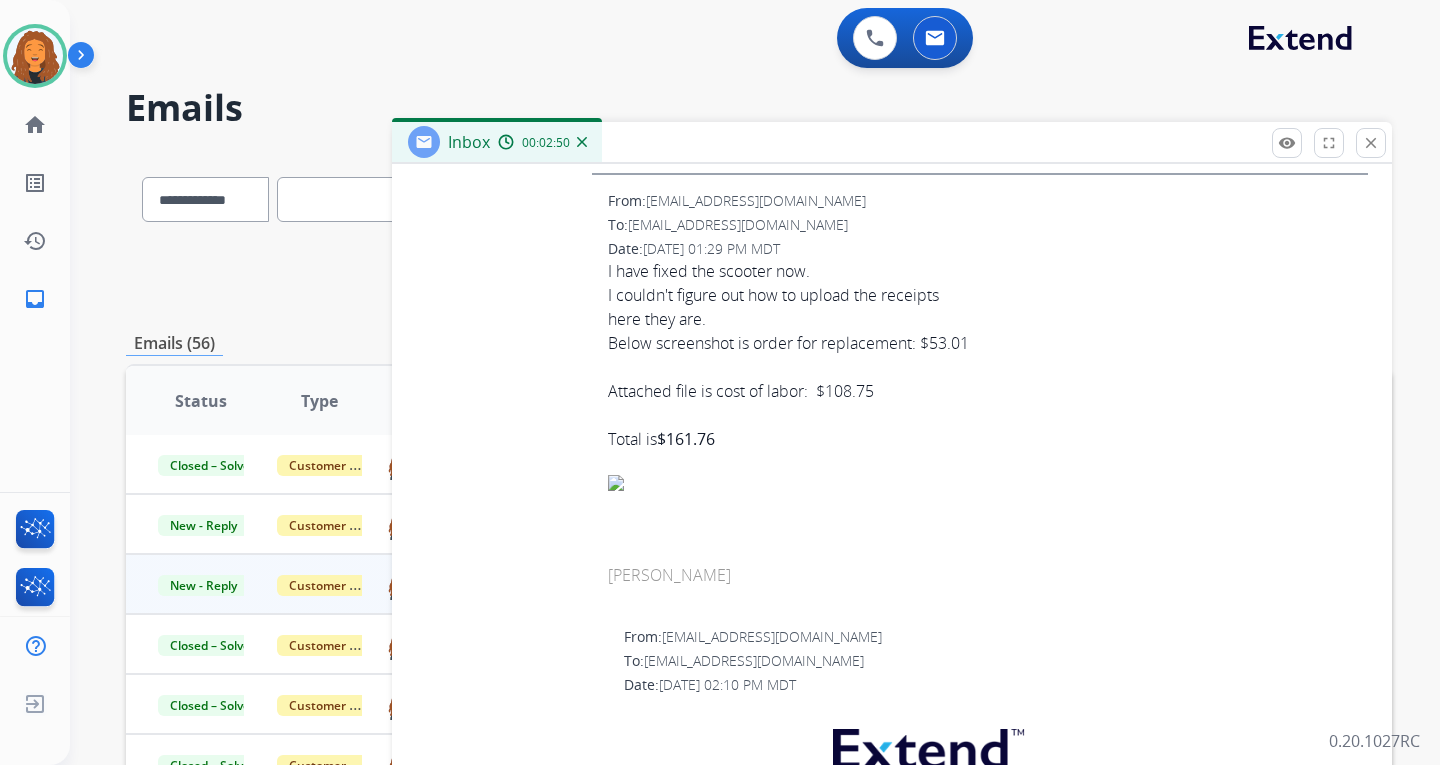 click at bounding box center [988, 495] 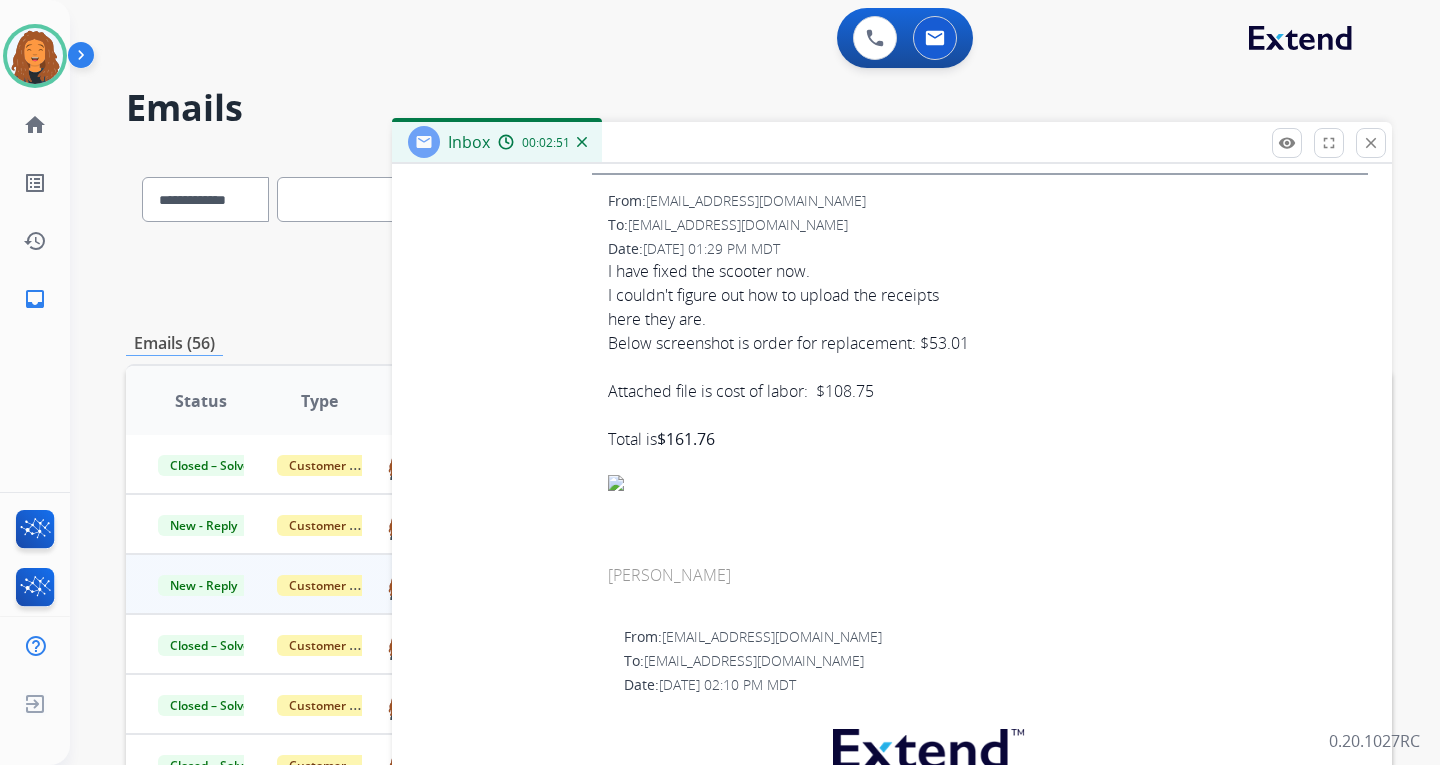 drag, startPoint x: 810, startPoint y: 484, endPoint x: 693, endPoint y: 450, distance: 121.84006 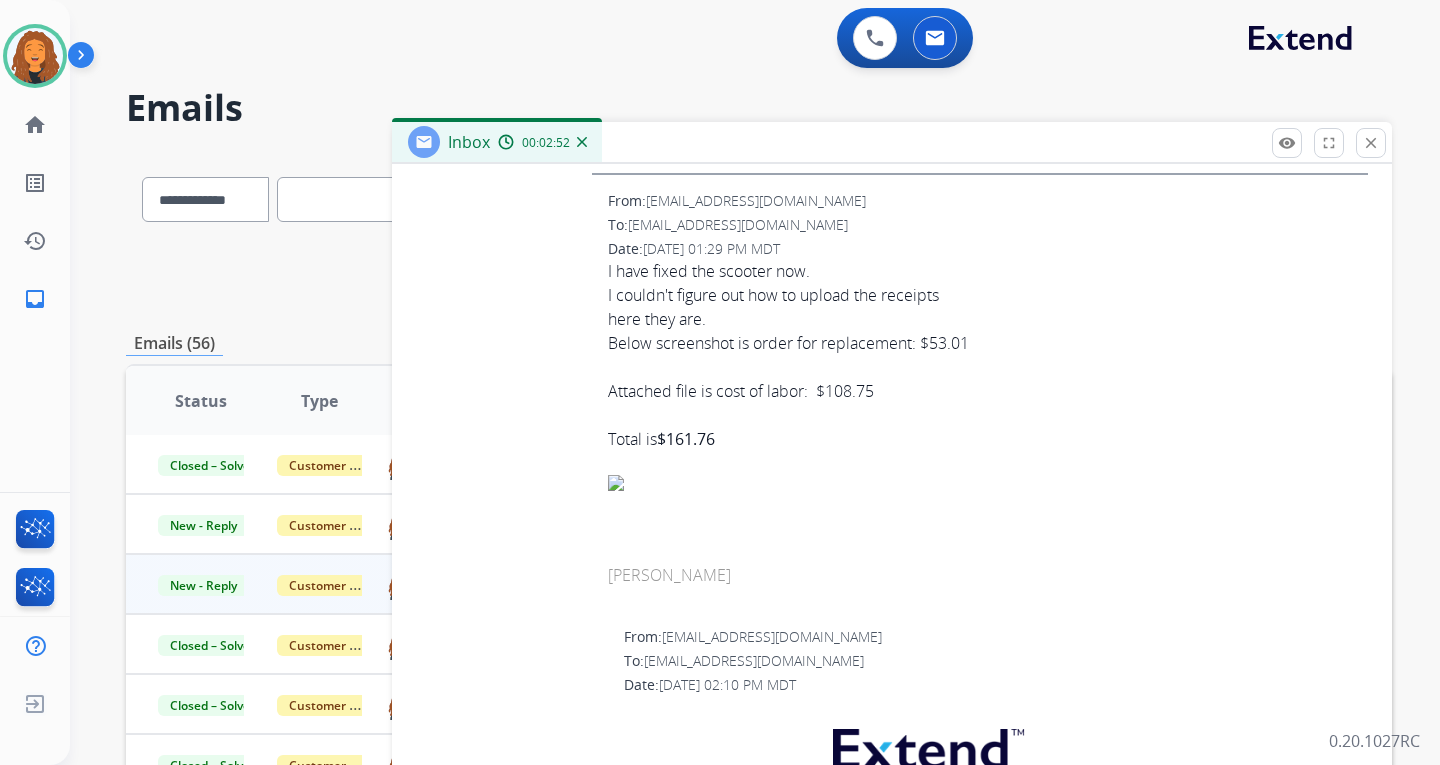 drag, startPoint x: 727, startPoint y: 405, endPoint x: 826, endPoint y: 383, distance: 101.414986 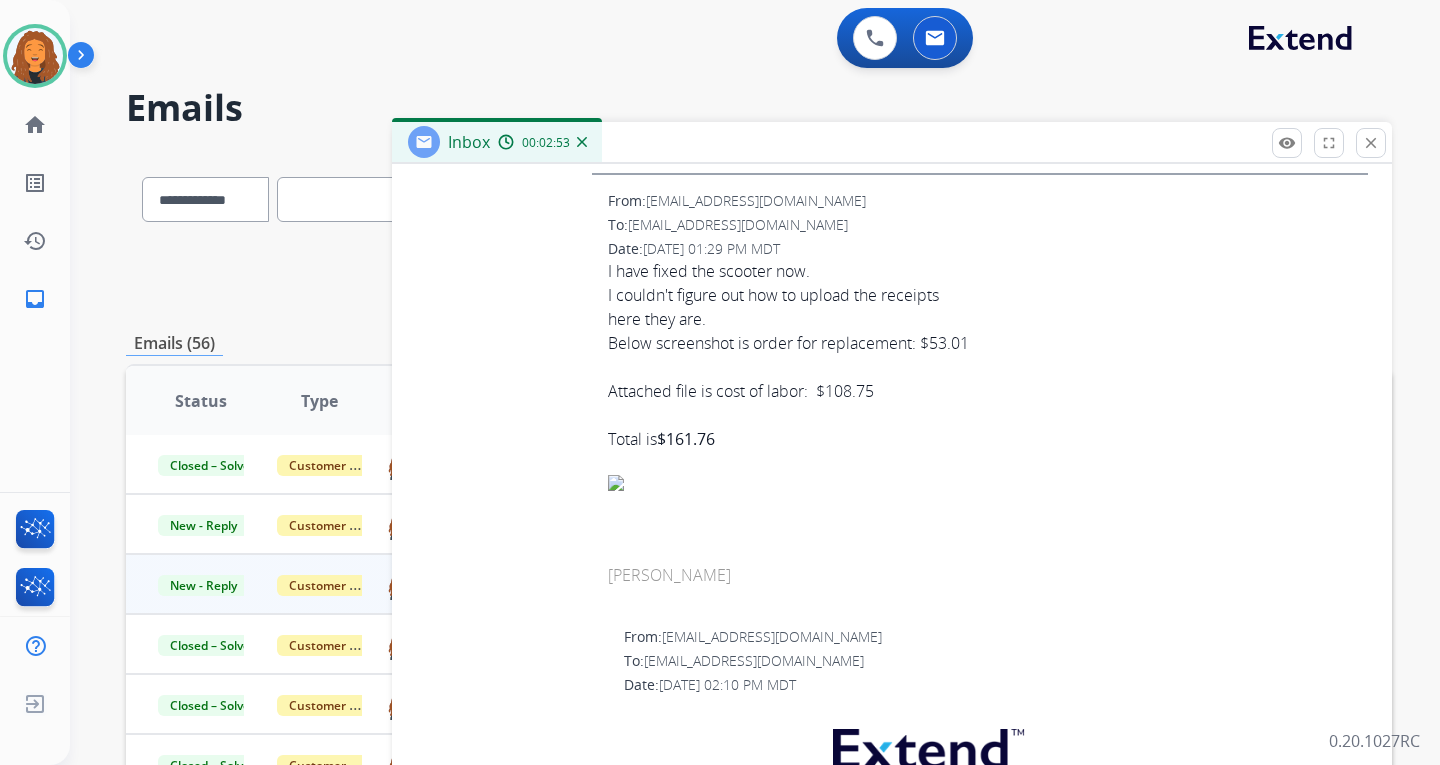 click on "Below screenshot is order for replacement: $53.01" at bounding box center [988, 343] 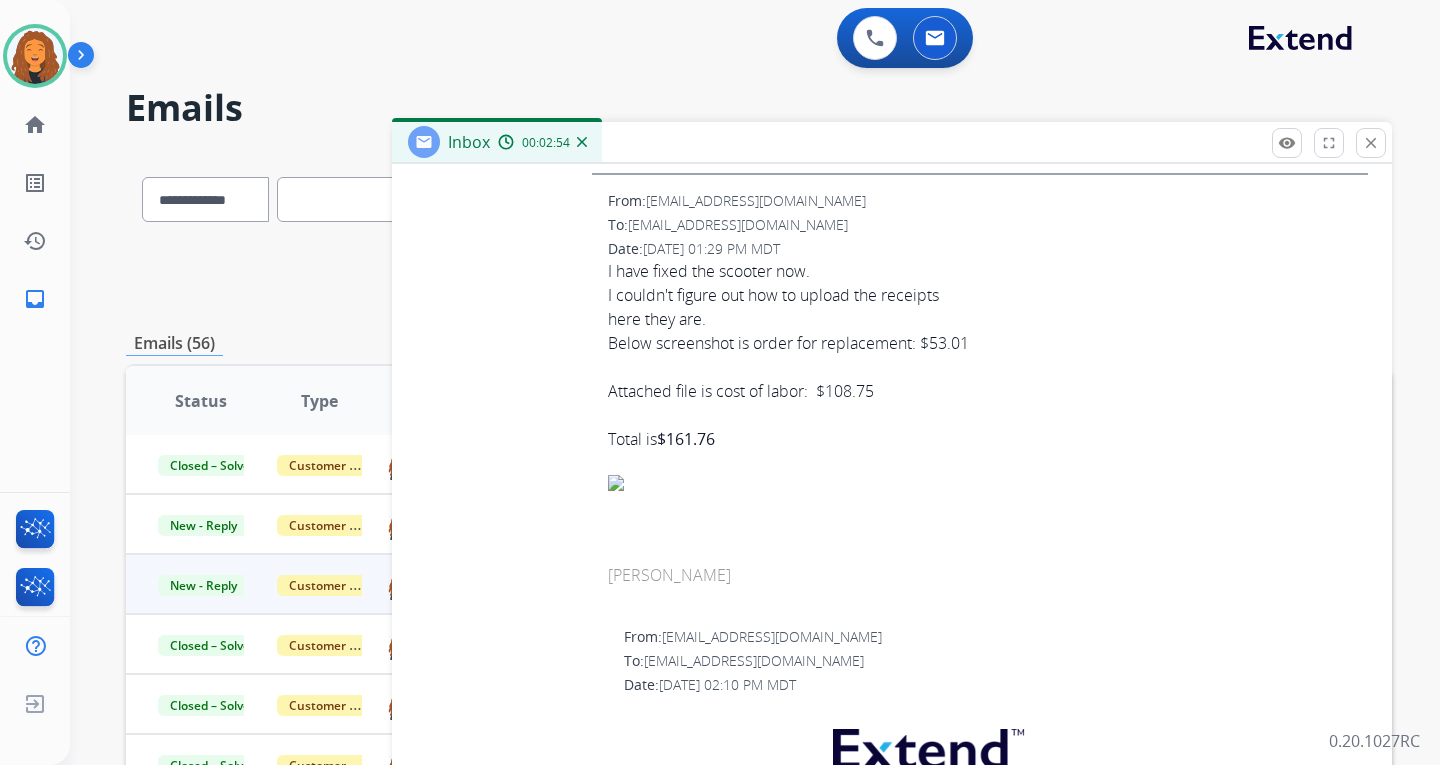 drag, startPoint x: 761, startPoint y: 352, endPoint x: 759, endPoint y: 377, distance: 25.079872 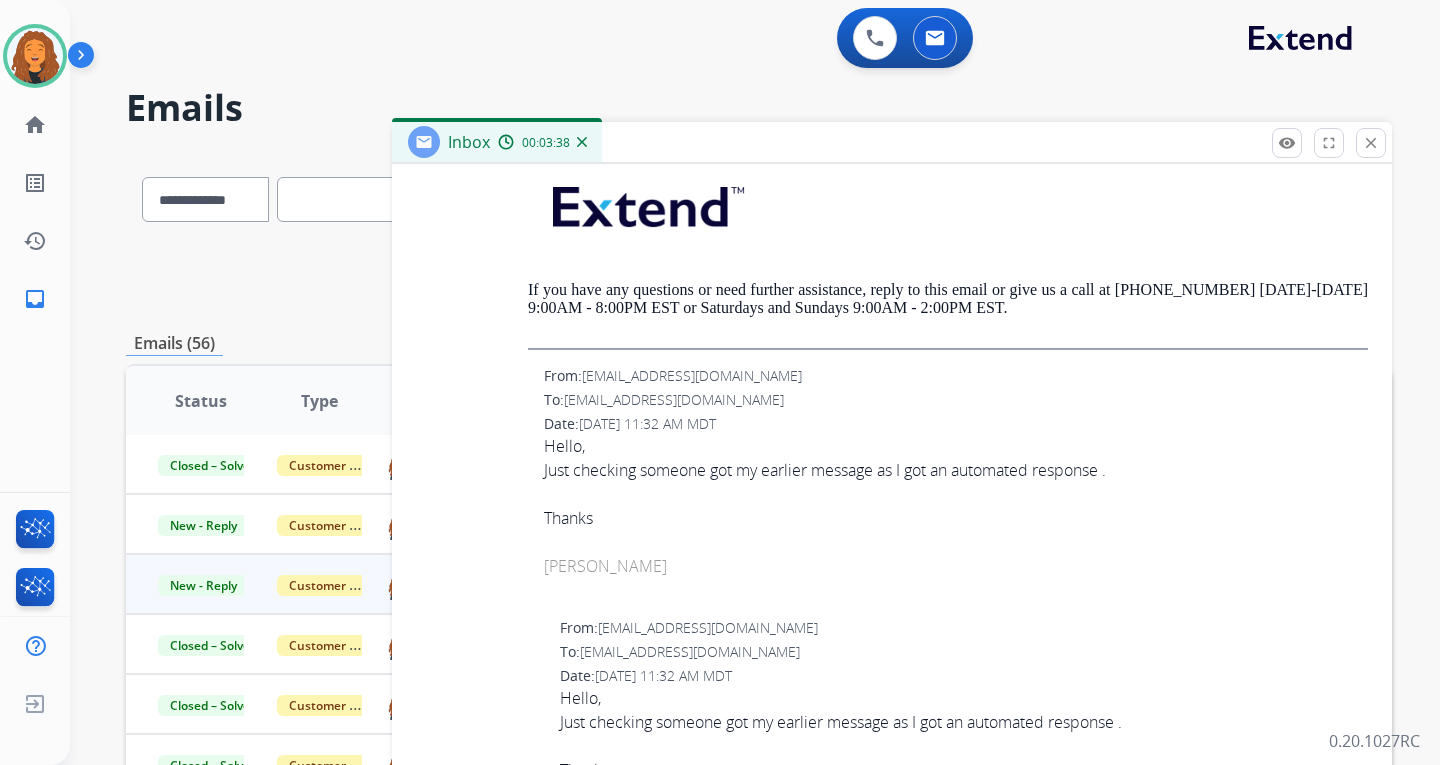 scroll, scrollTop: 3300, scrollLeft: 0, axis: vertical 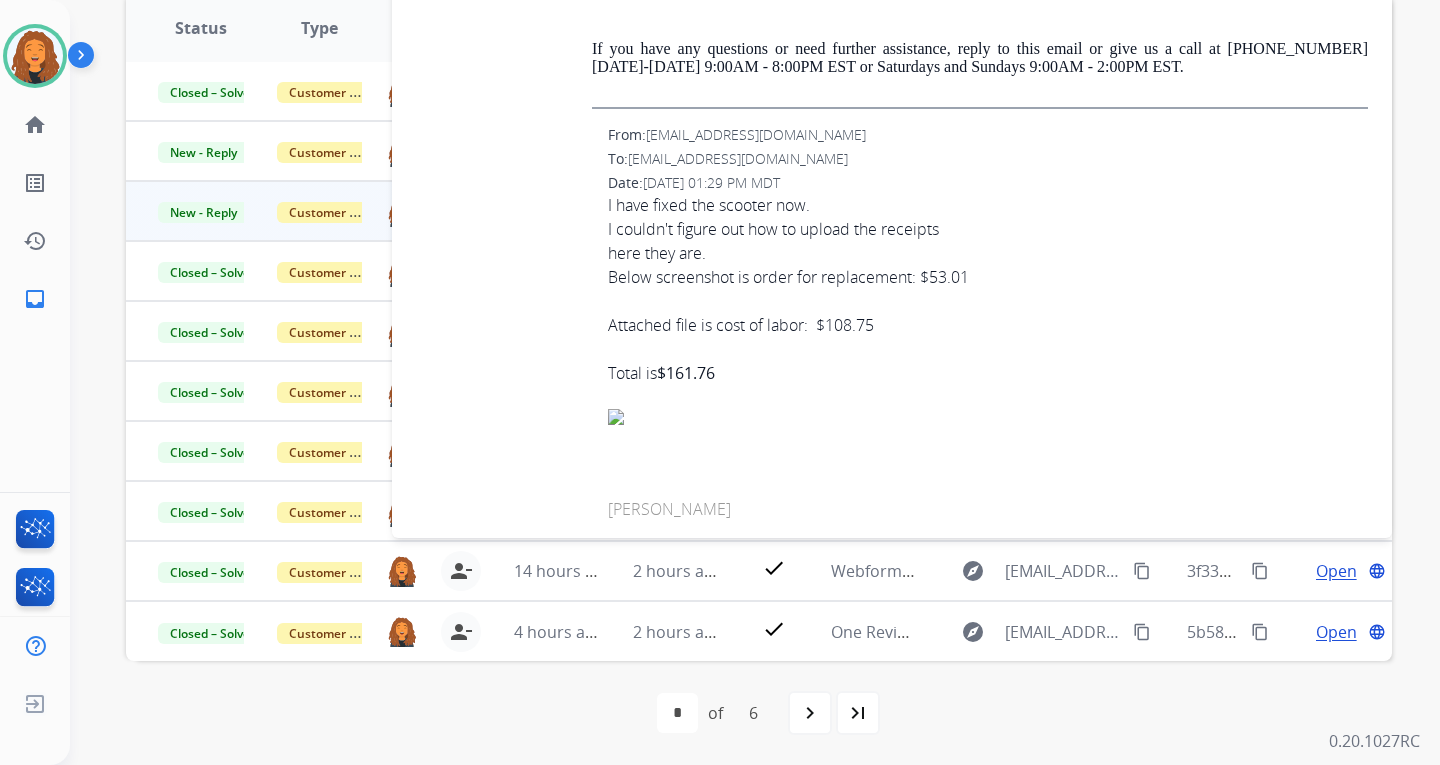 click at bounding box center (988, 349) 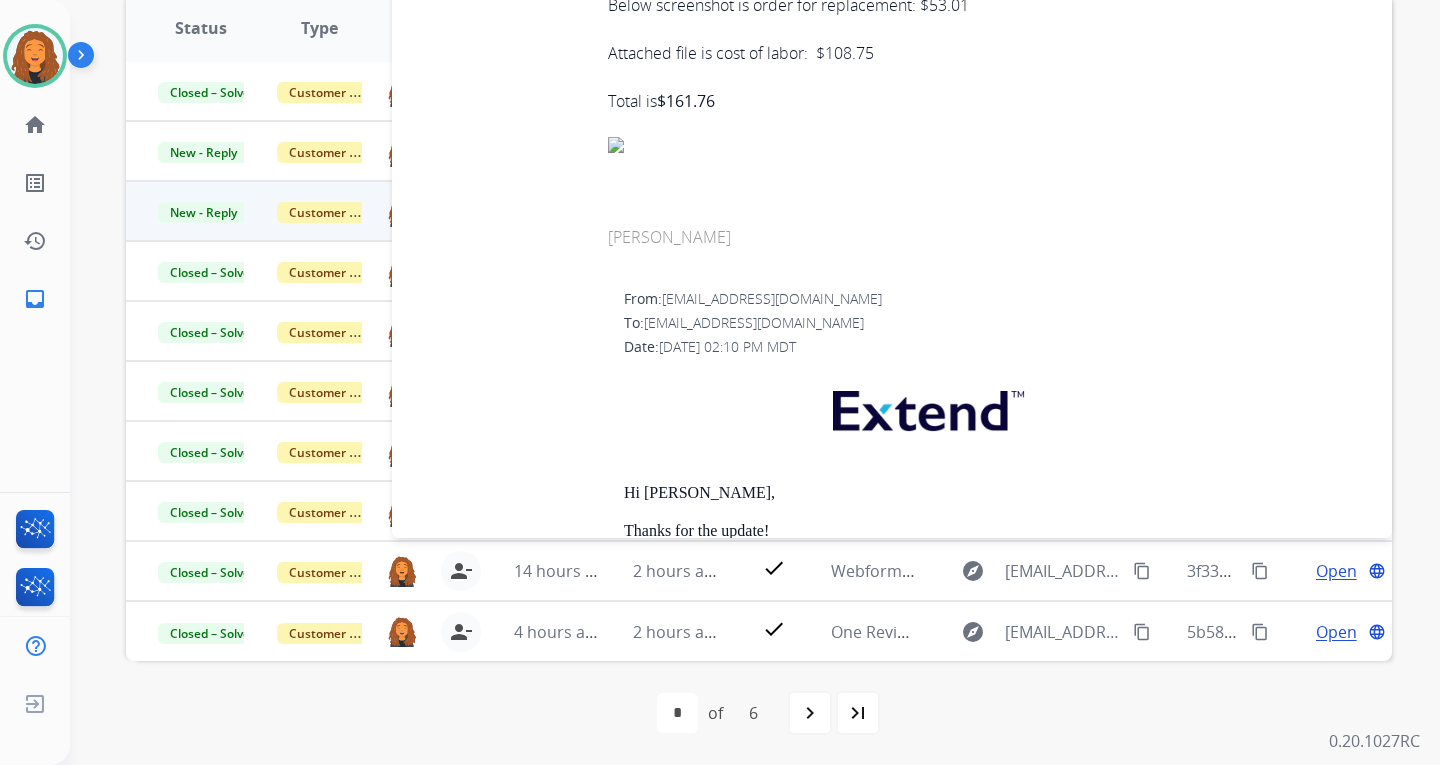 scroll, scrollTop: 5493, scrollLeft: 0, axis: vertical 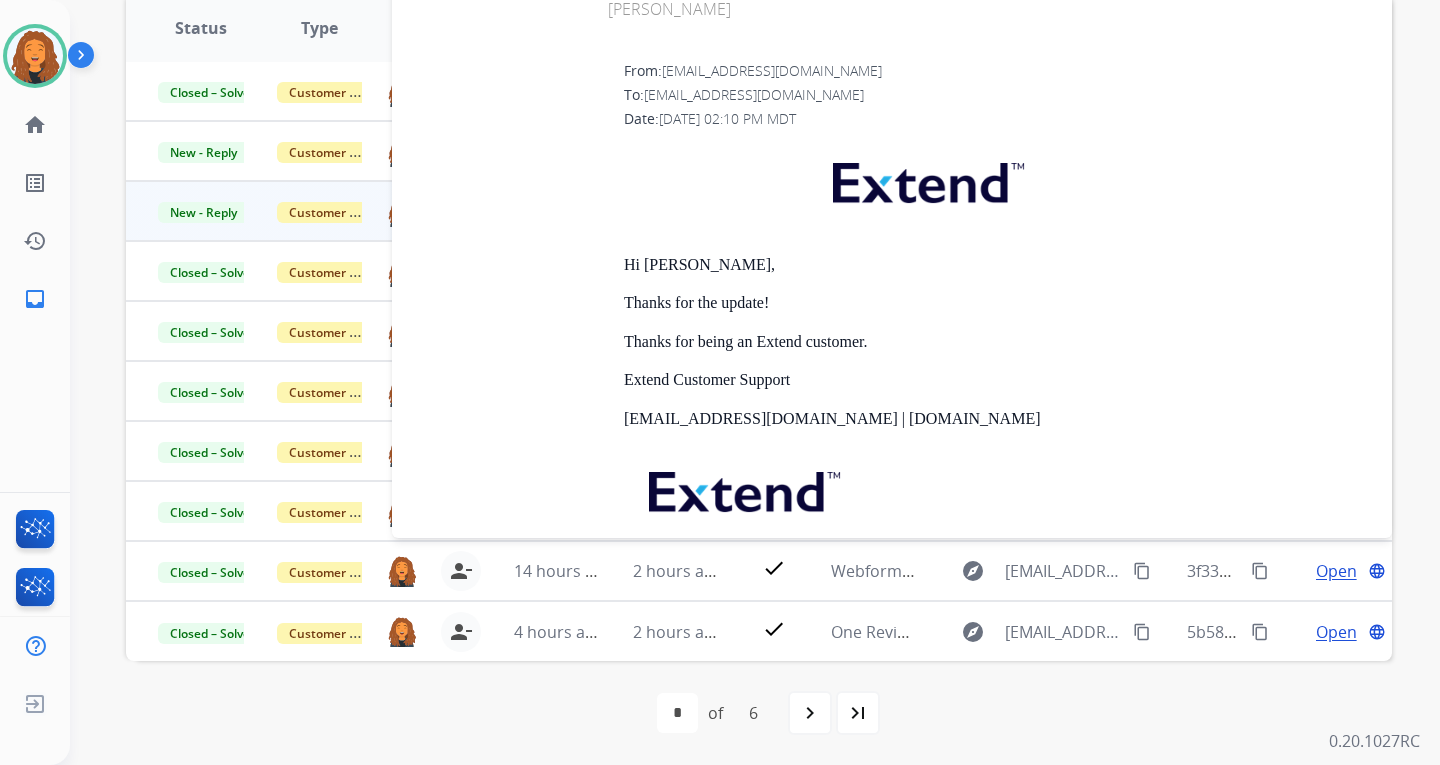 drag, startPoint x: 966, startPoint y: 339, endPoint x: 941, endPoint y: 337, distance: 25.079872 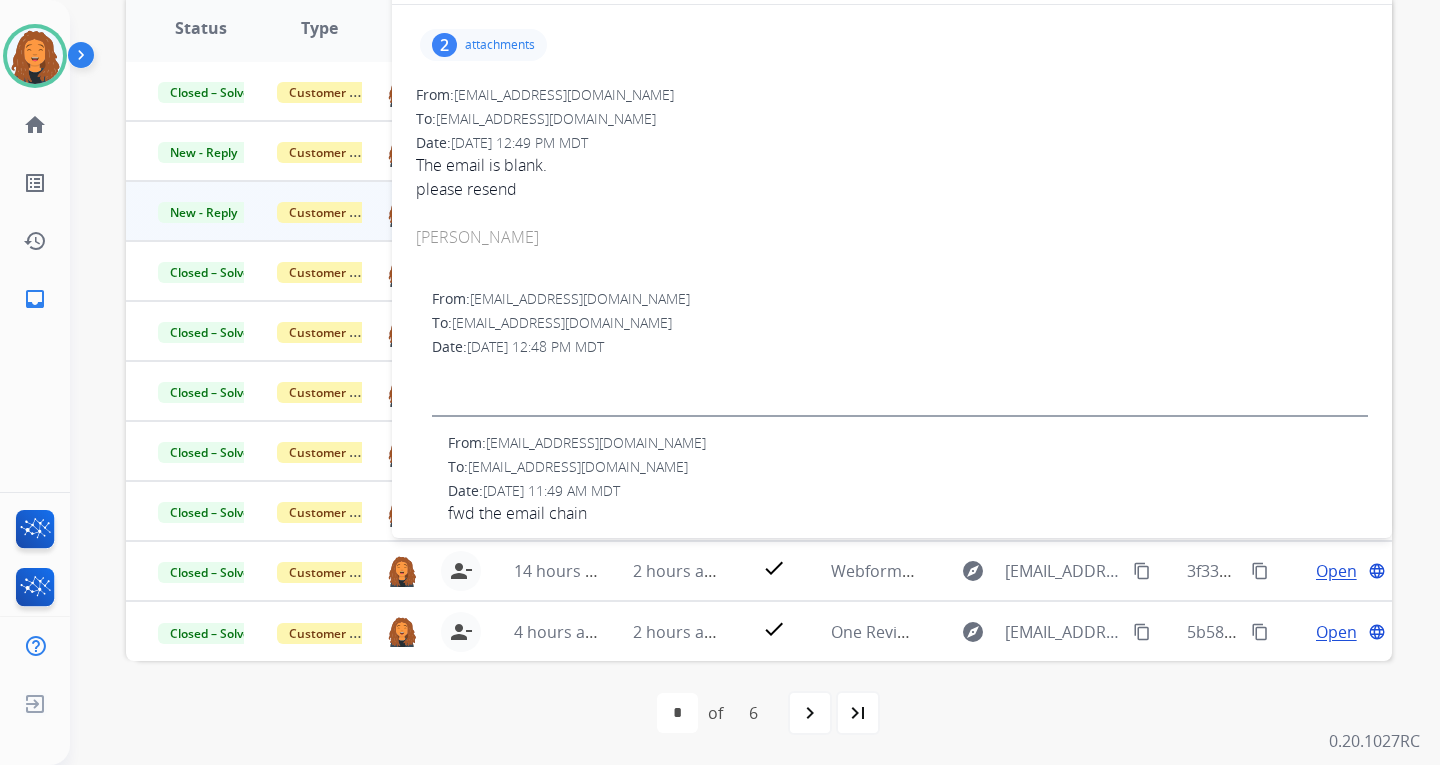 scroll, scrollTop: 0, scrollLeft: 0, axis: both 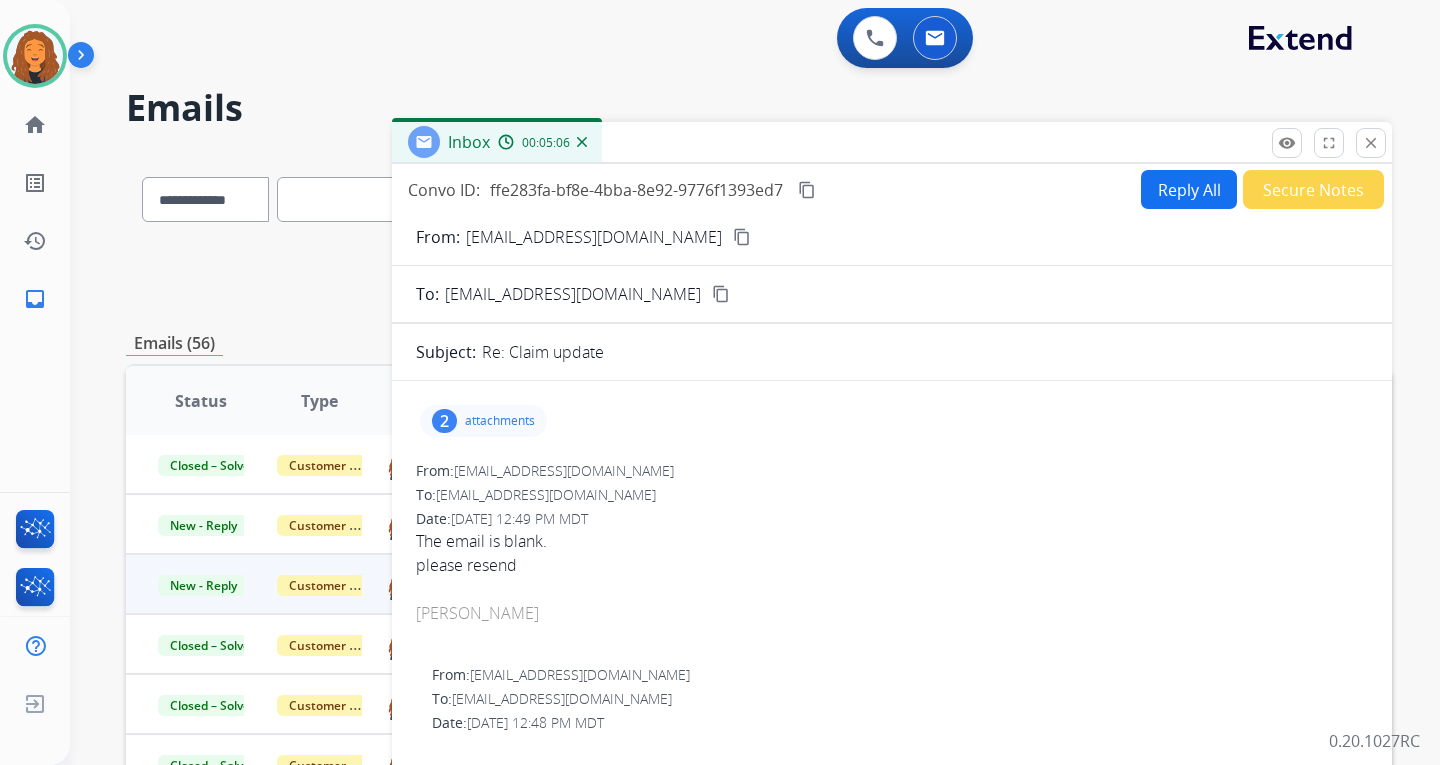 click on "Reply All" at bounding box center (1189, 189) 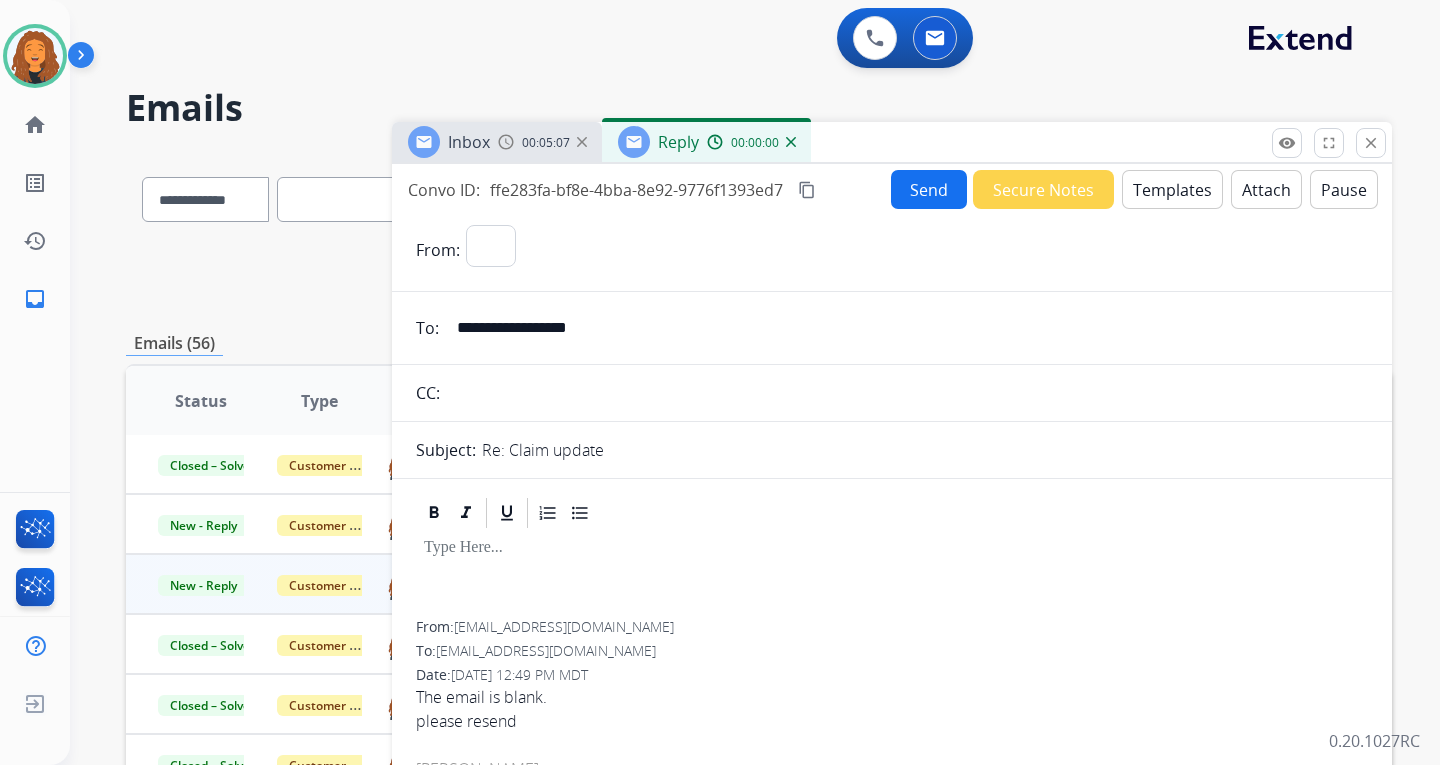 select on "**********" 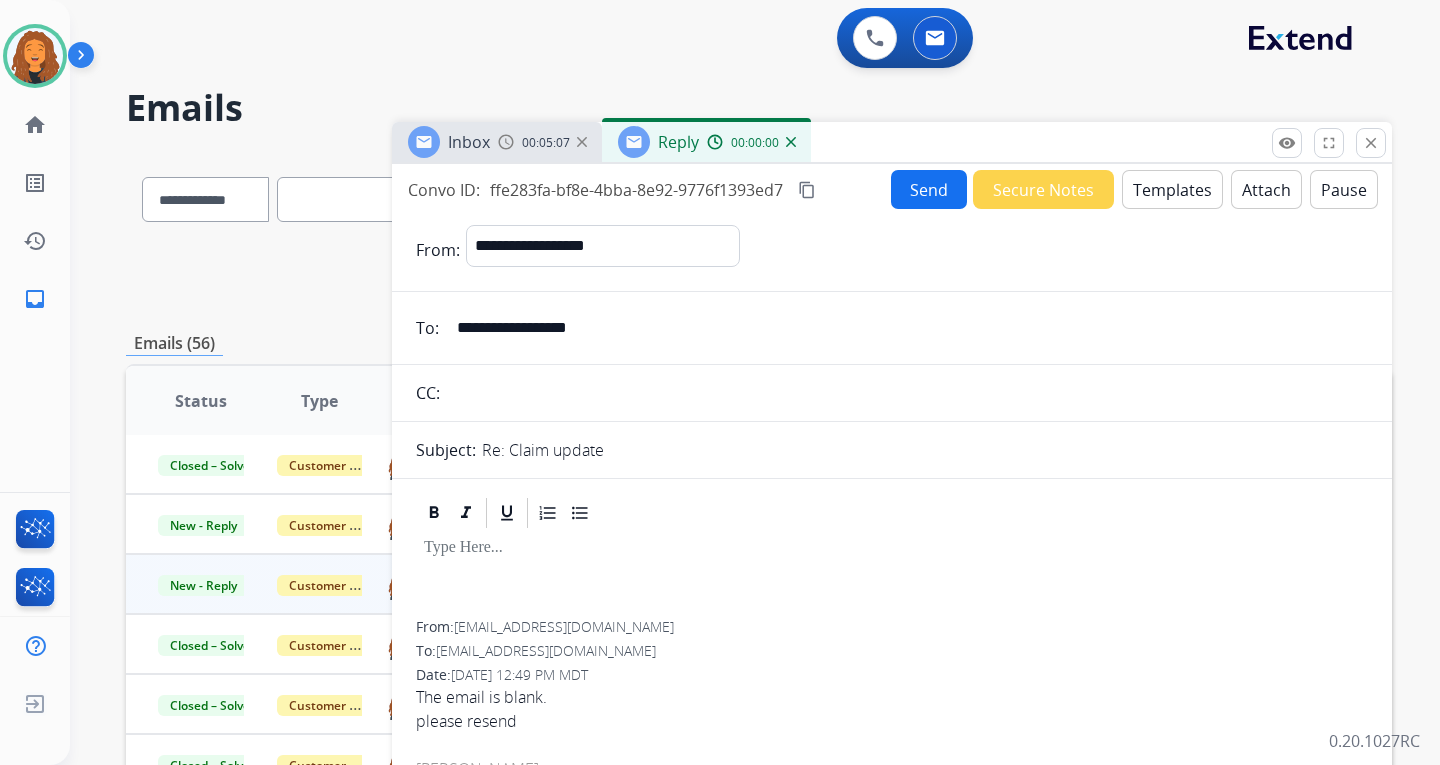 click on "Templates" at bounding box center (1172, 189) 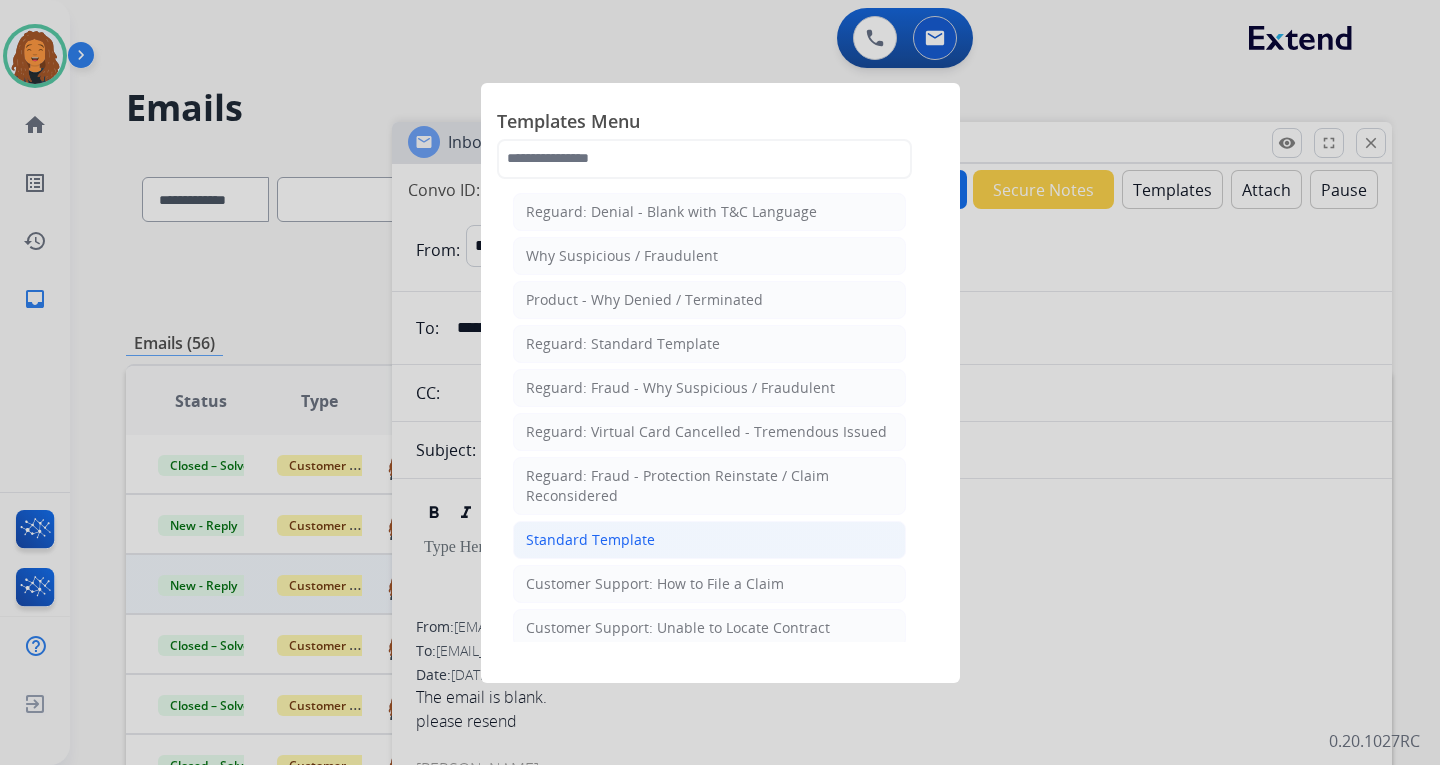 click on "Standard Template" 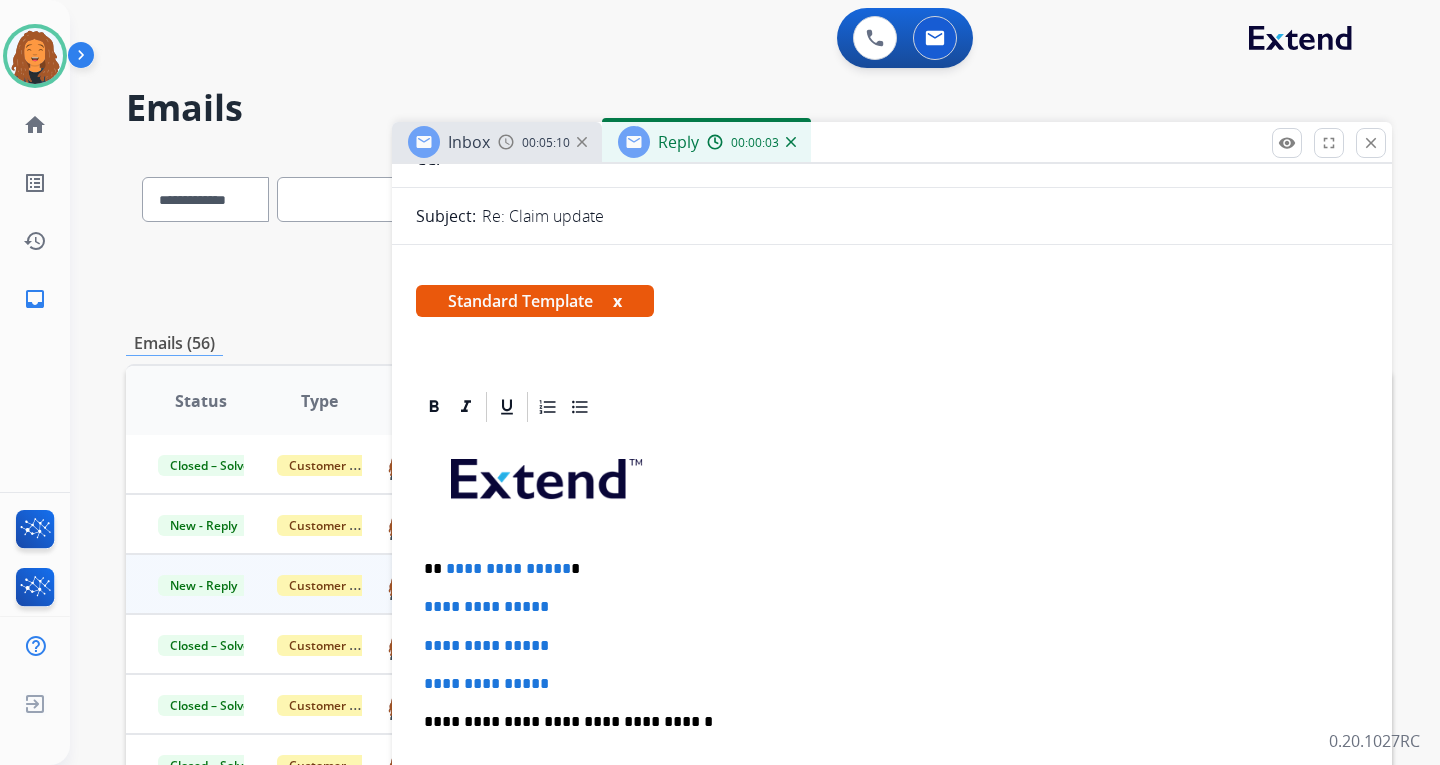 scroll, scrollTop: 300, scrollLeft: 0, axis: vertical 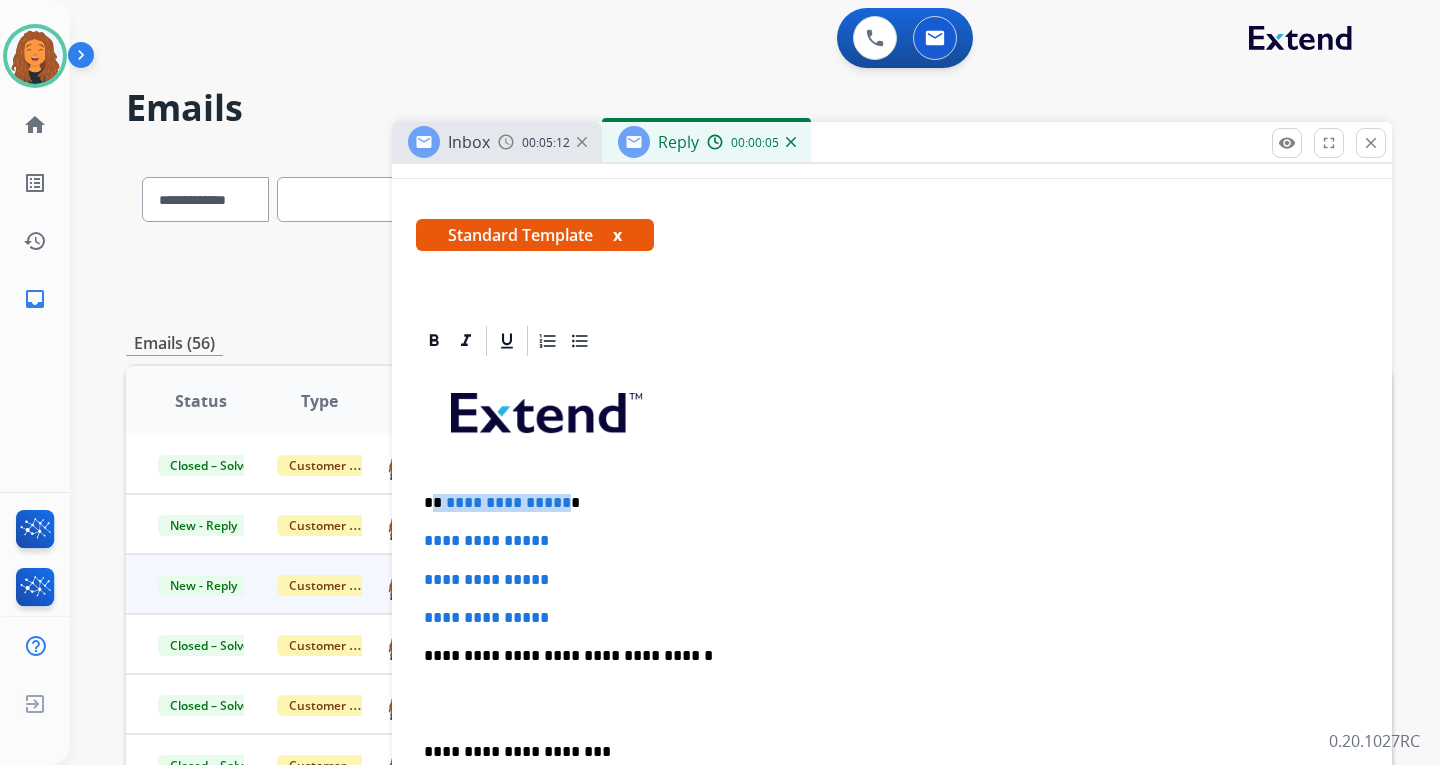 drag, startPoint x: 557, startPoint y: 503, endPoint x: 437, endPoint y: 502, distance: 120.004166 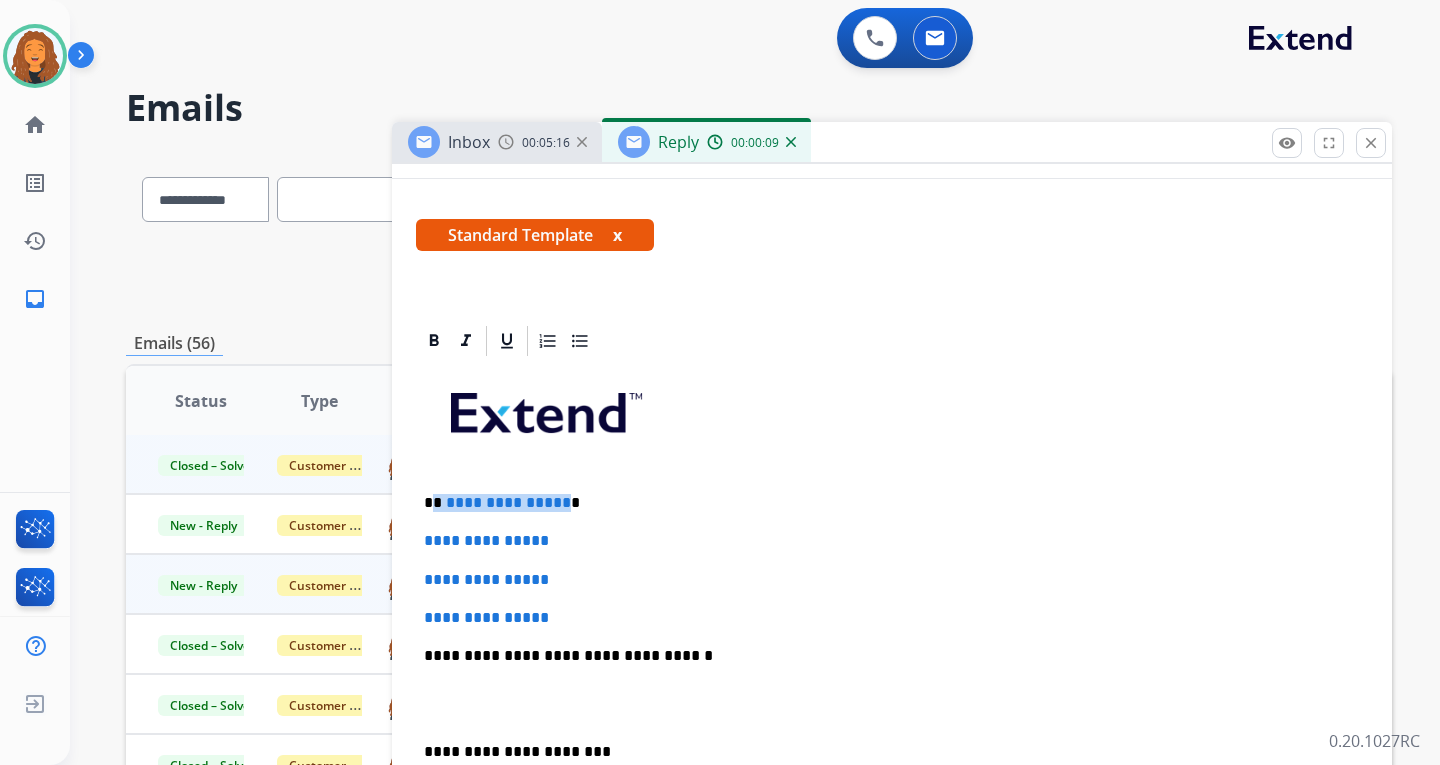type 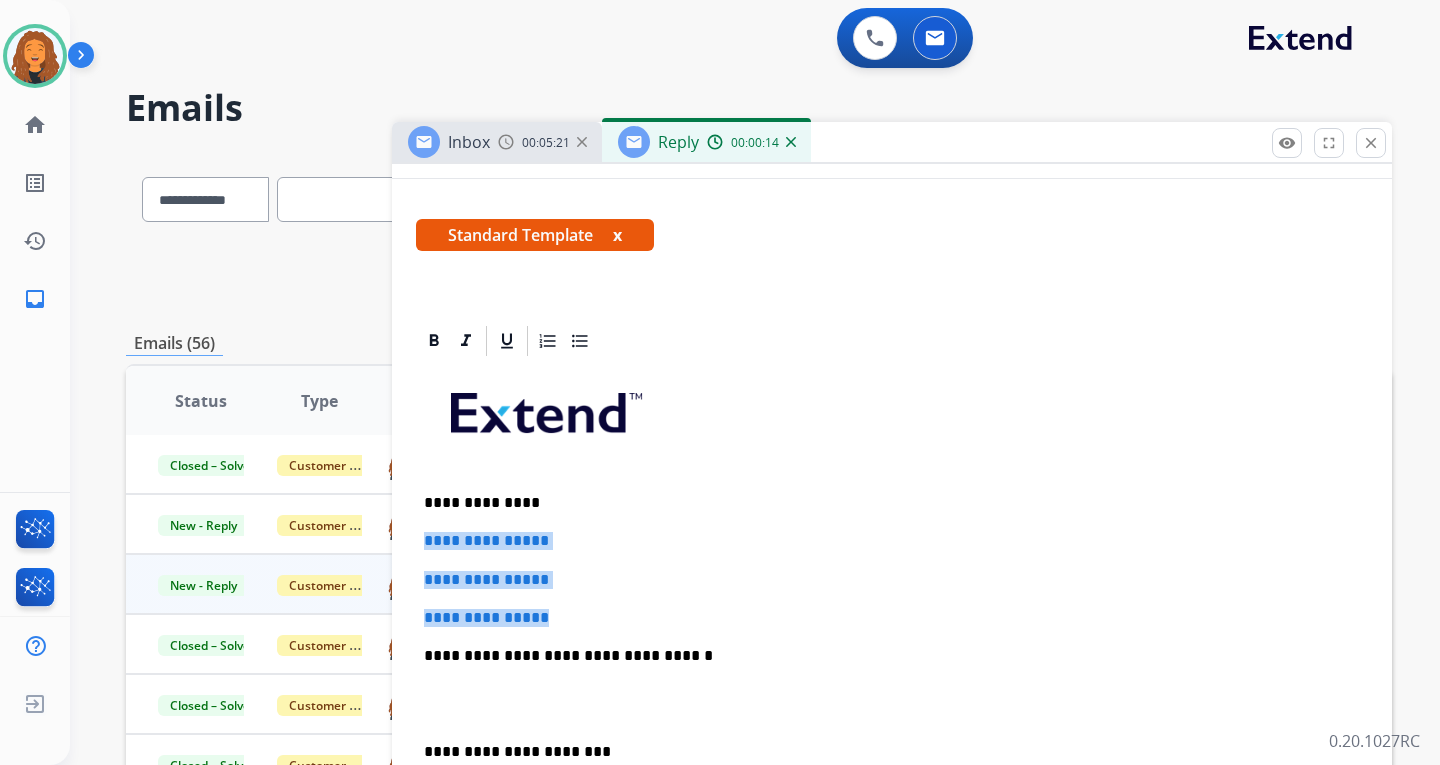 drag, startPoint x: 467, startPoint y: 559, endPoint x: 418, endPoint y: 534, distance: 55.00909 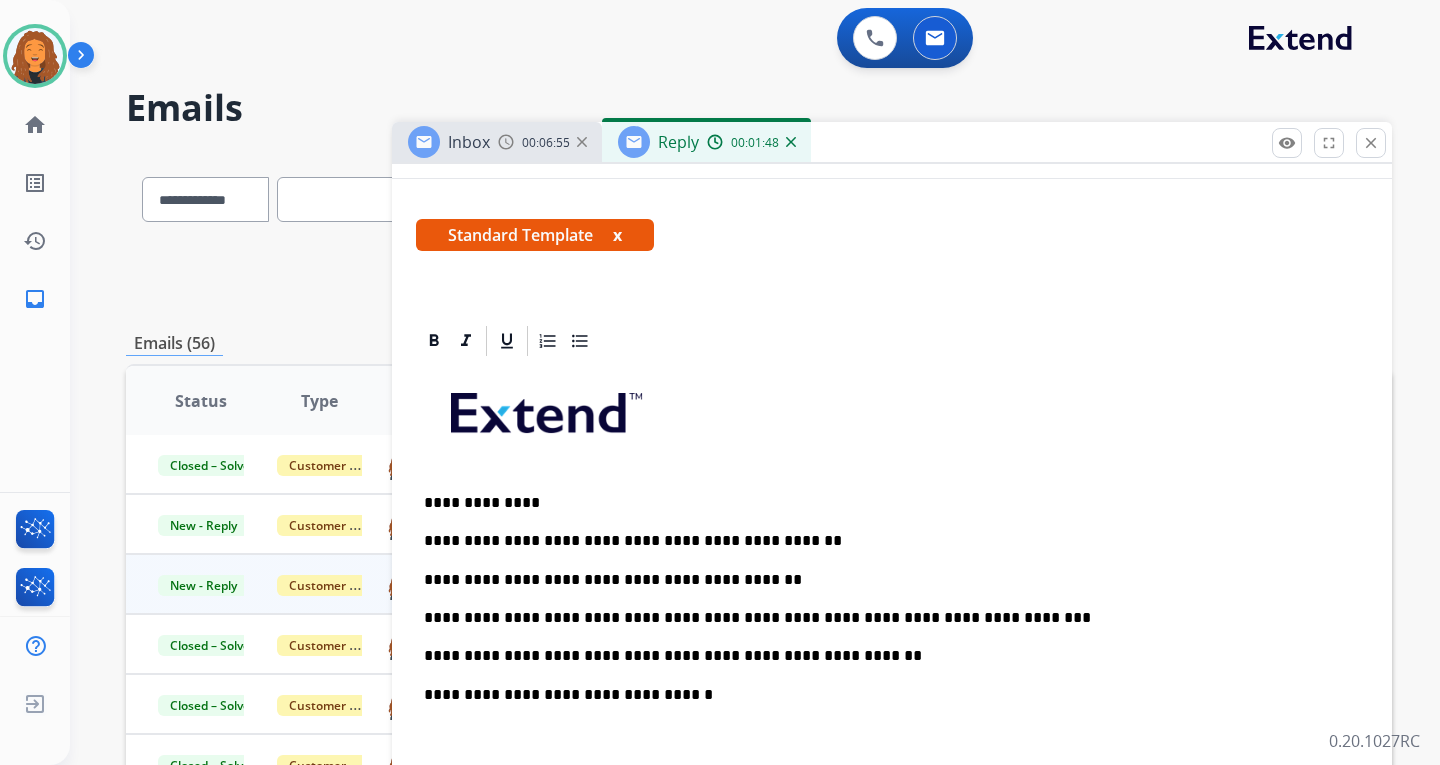 click on "**********" at bounding box center [884, 541] 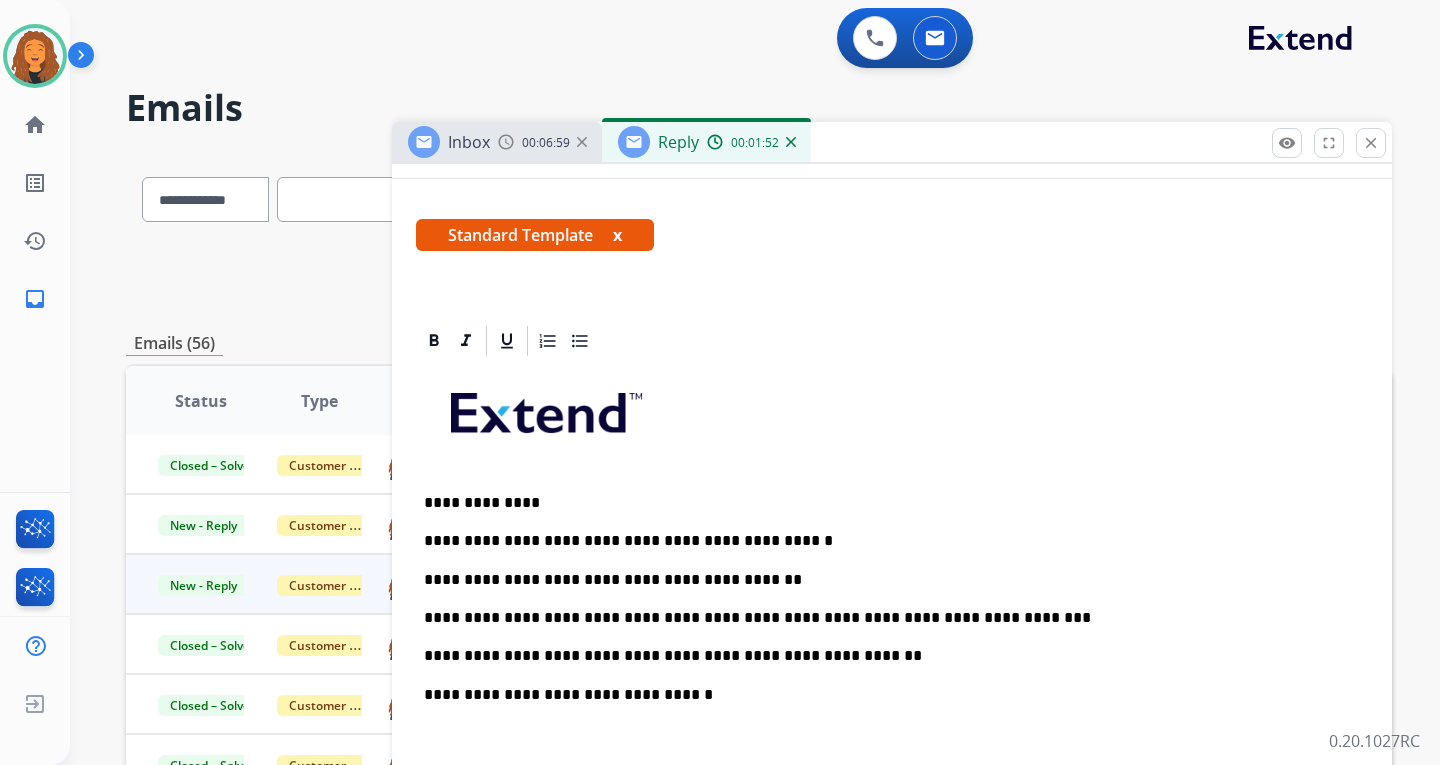click on "**********" at bounding box center (892, 722) 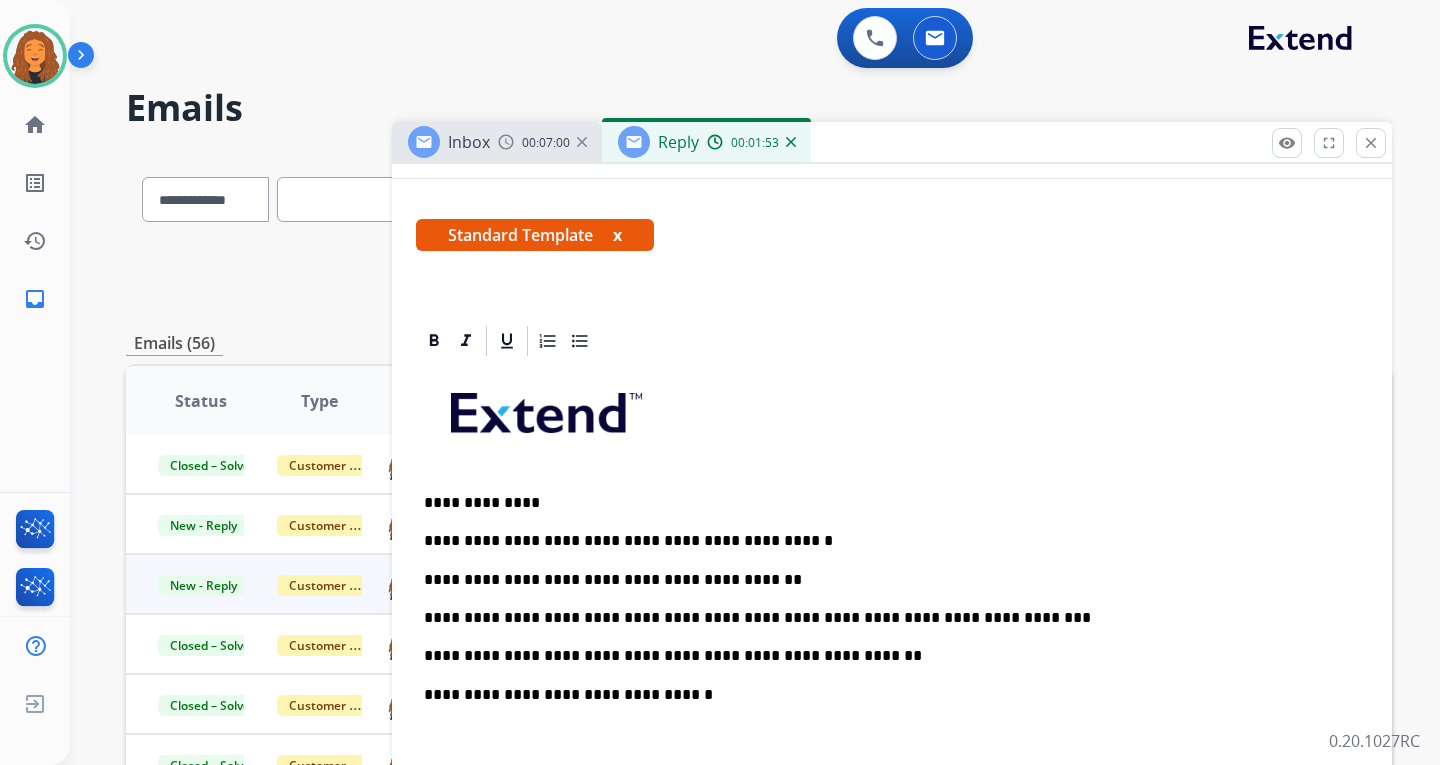 click on "**********" at bounding box center [884, 695] 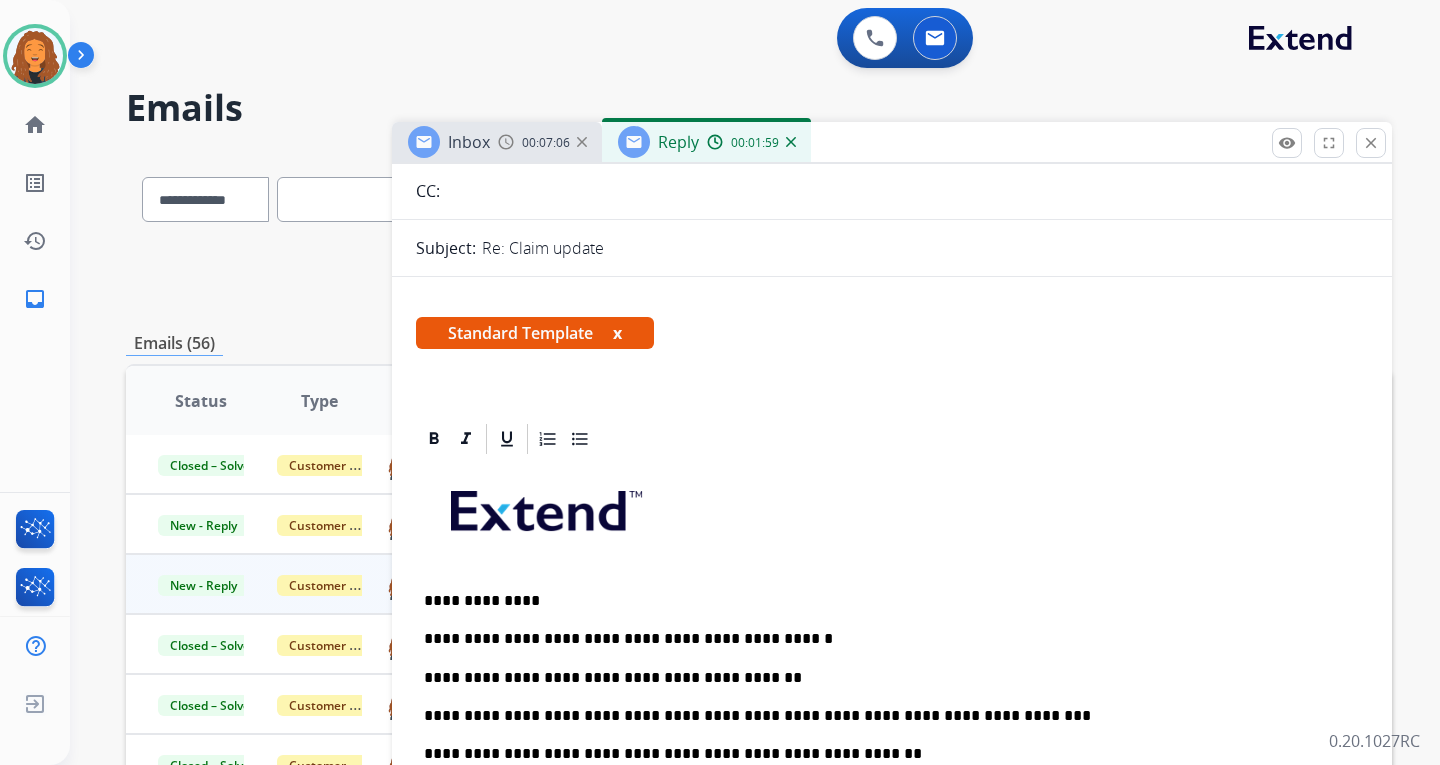 scroll, scrollTop: 0, scrollLeft: 0, axis: both 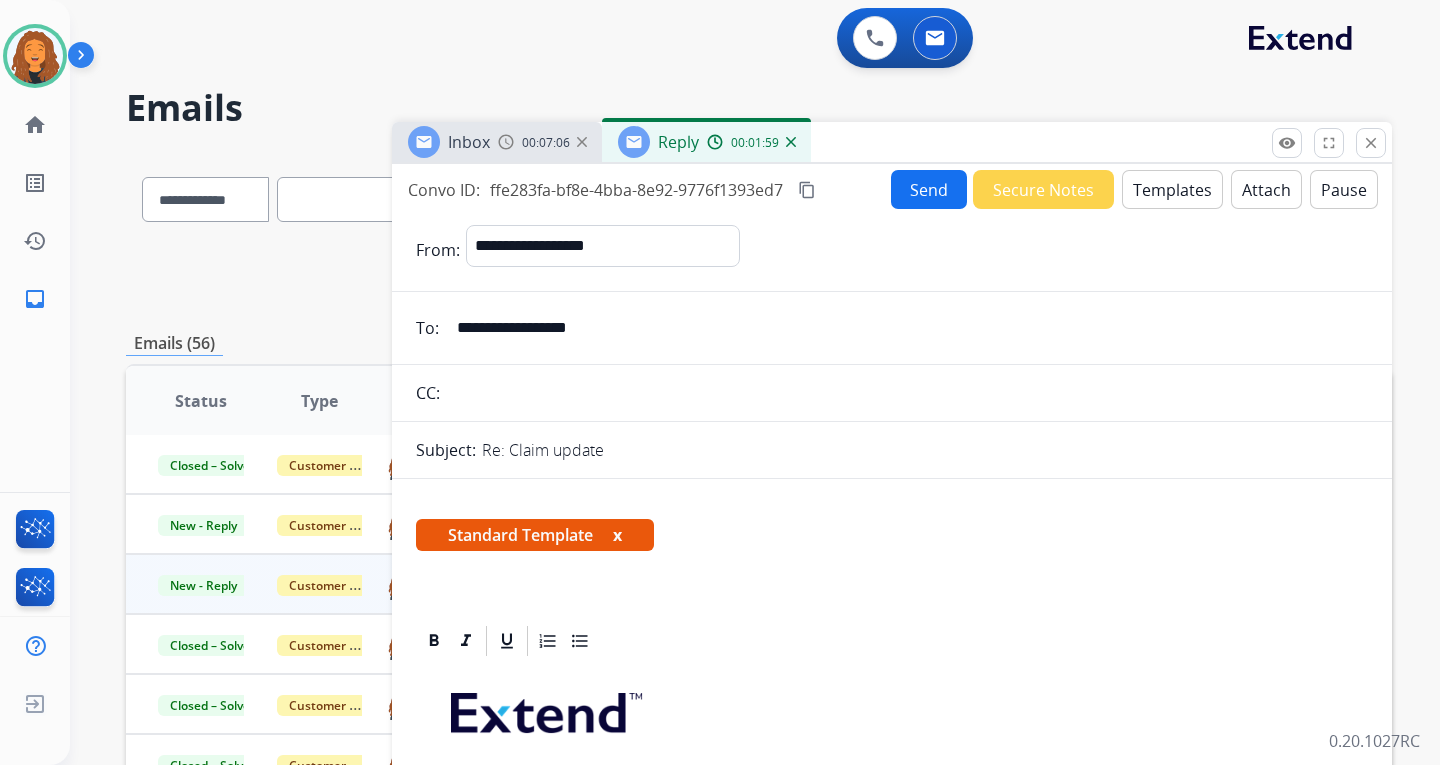 click on "Send" at bounding box center (929, 189) 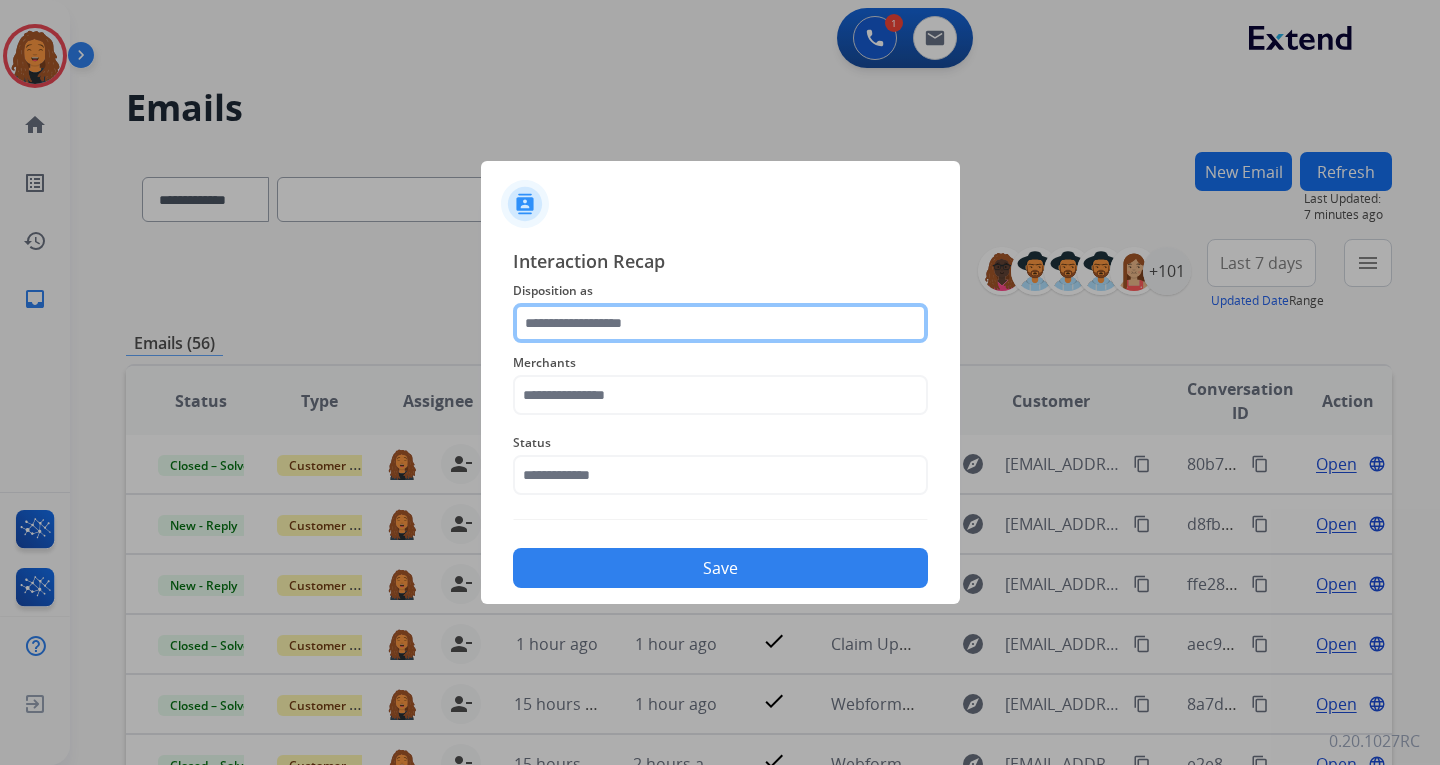 drag, startPoint x: 649, startPoint y: 327, endPoint x: 652, endPoint y: 337, distance: 10.440307 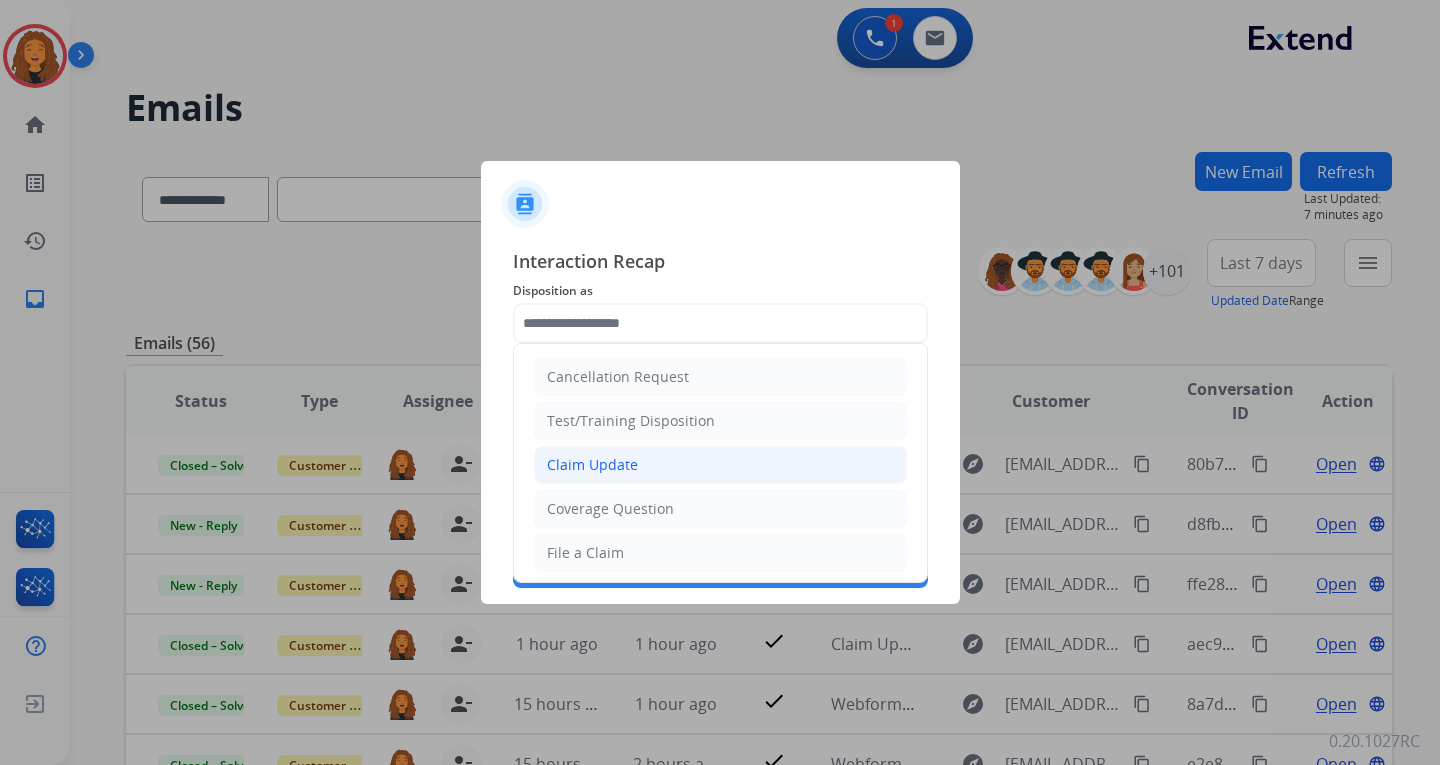 click on "Claim Update" 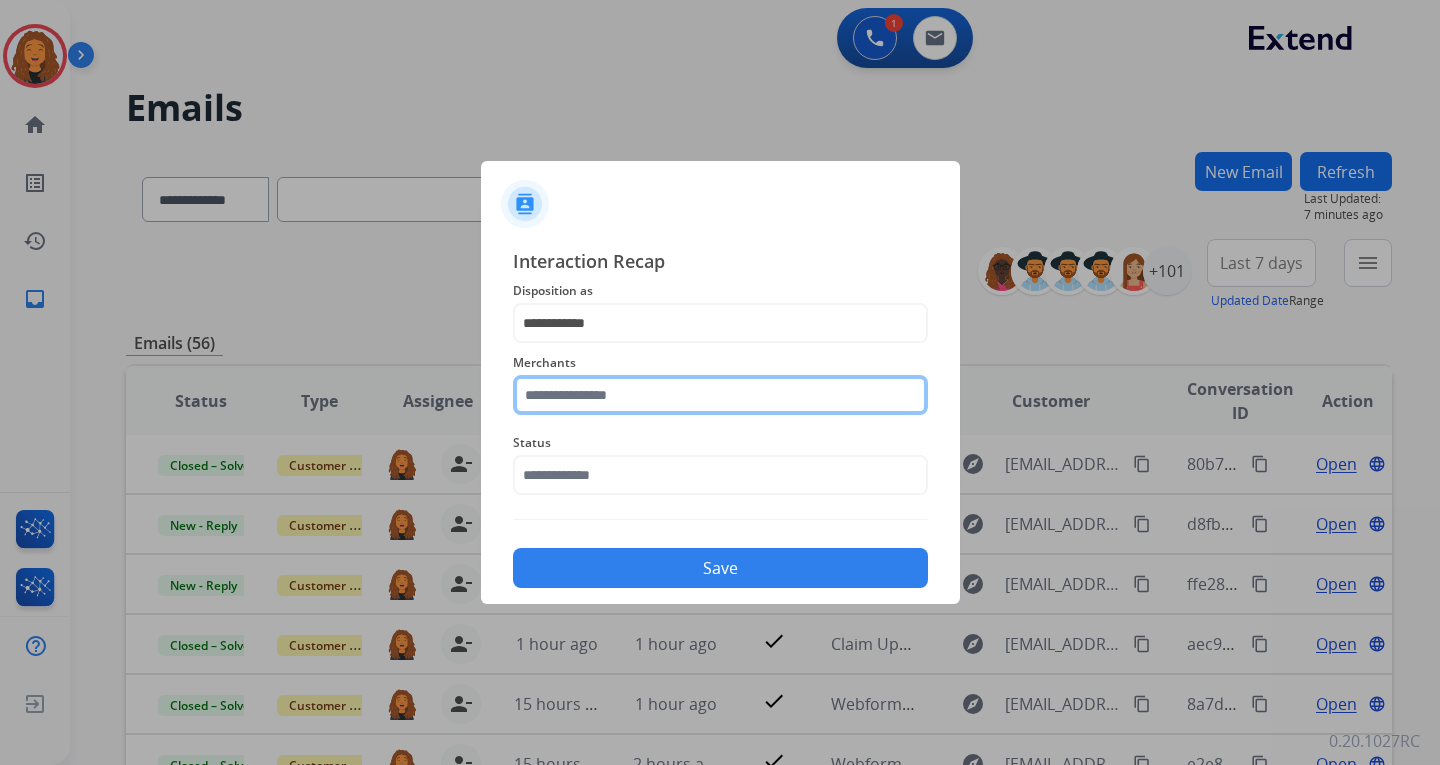 click 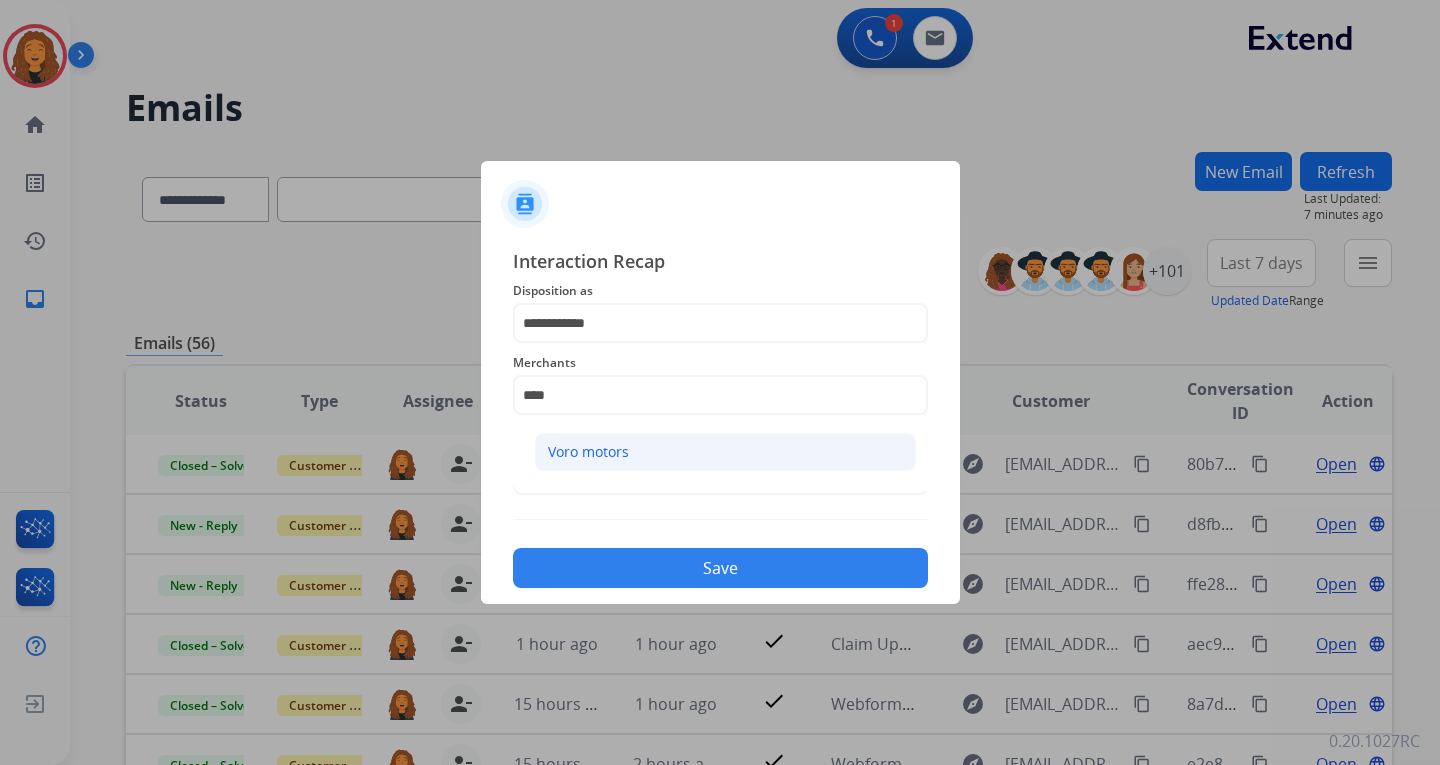 drag, startPoint x: 627, startPoint y: 443, endPoint x: 632, endPoint y: 484, distance: 41.303753 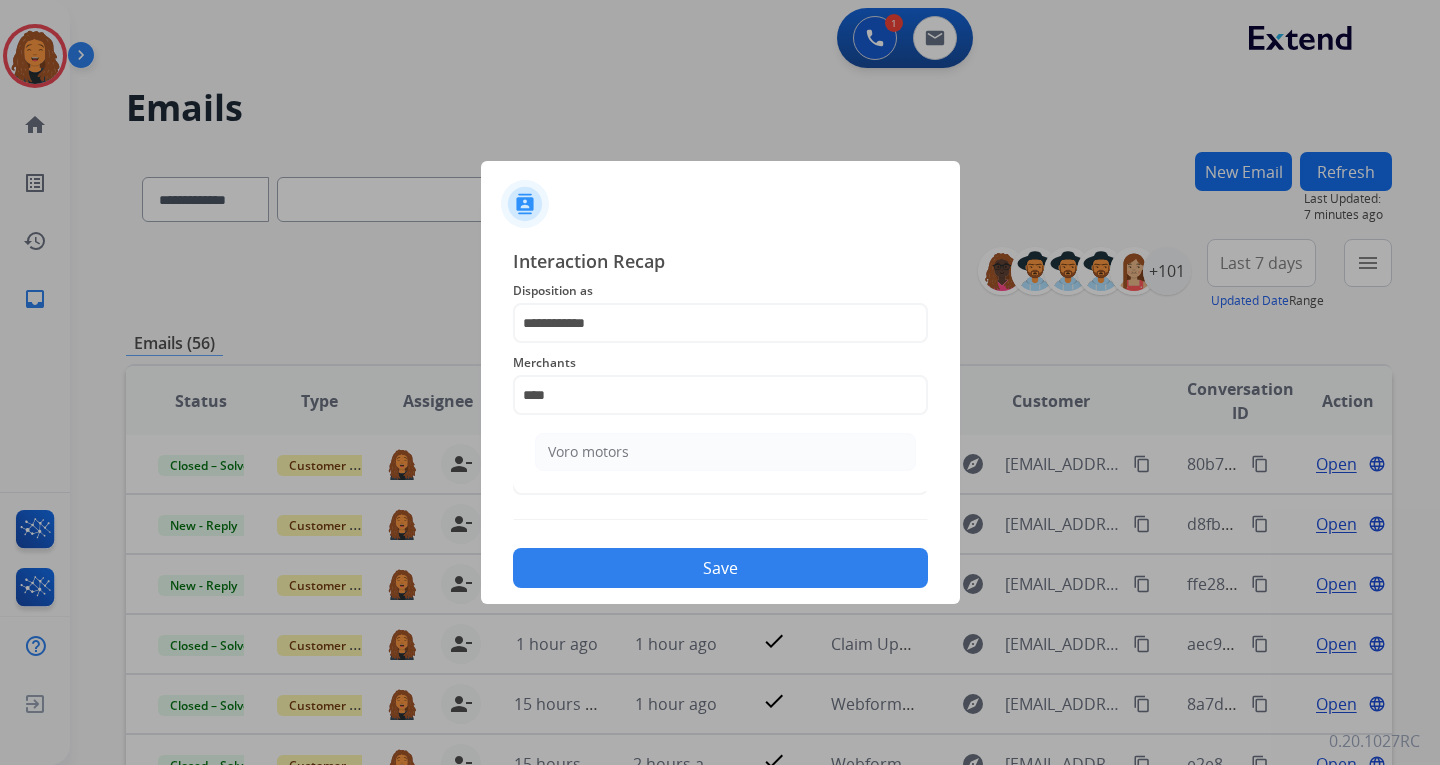 click on "Voro motors" 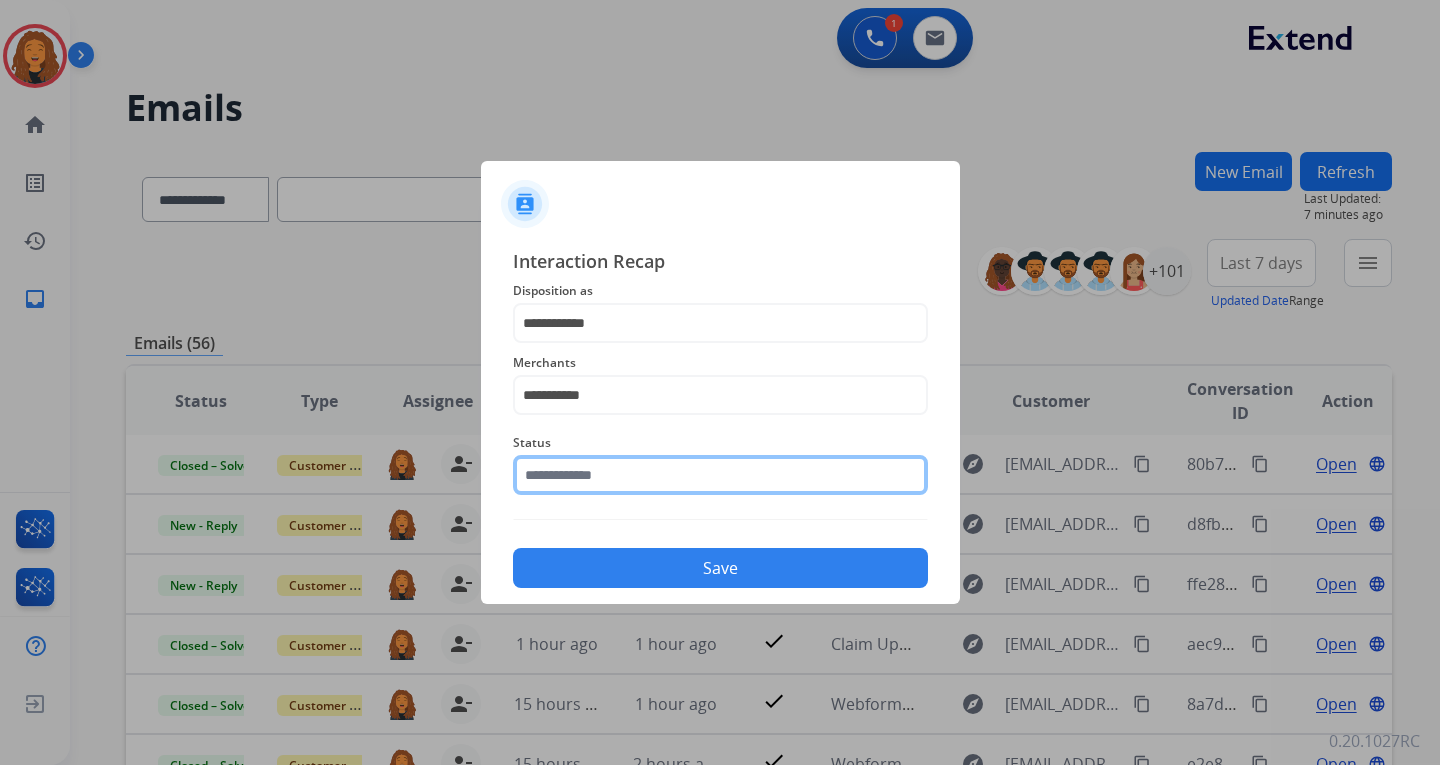 click 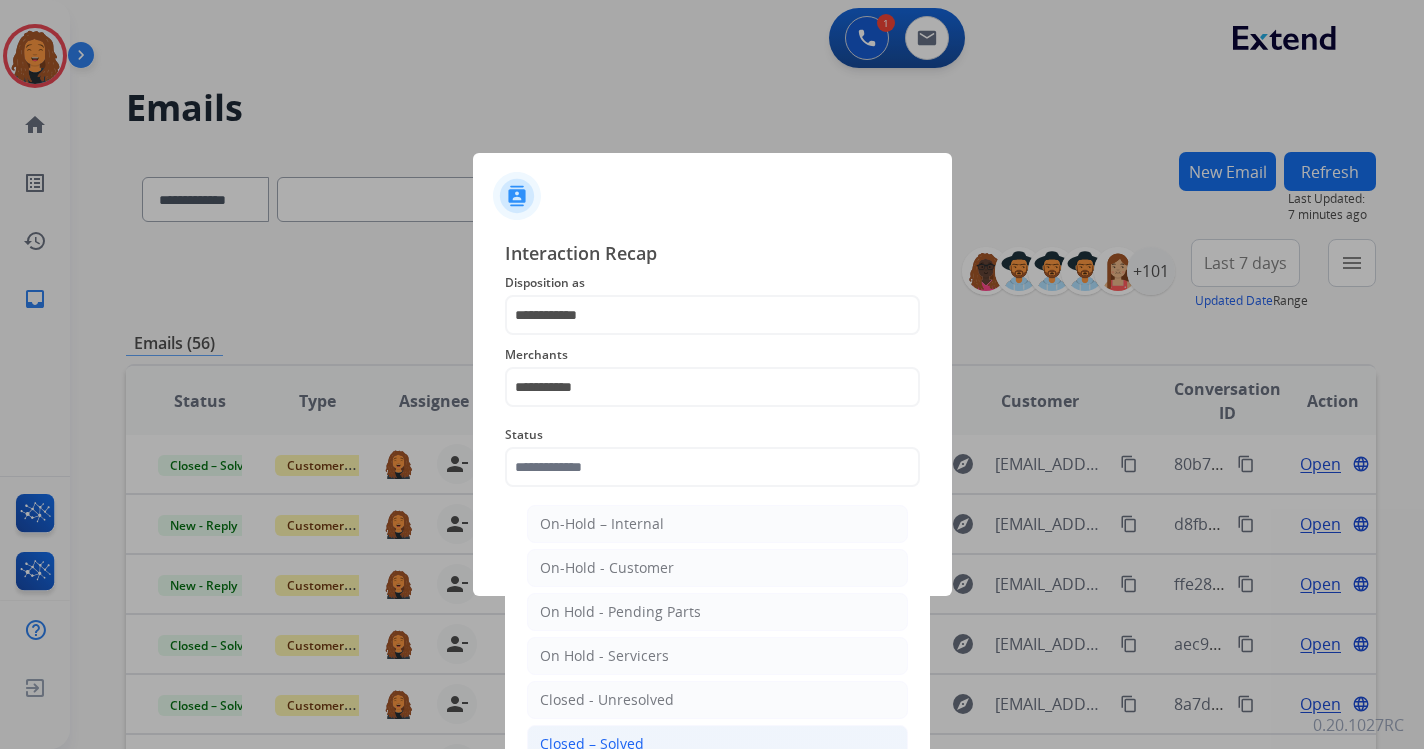 click on "Closed – Solved" 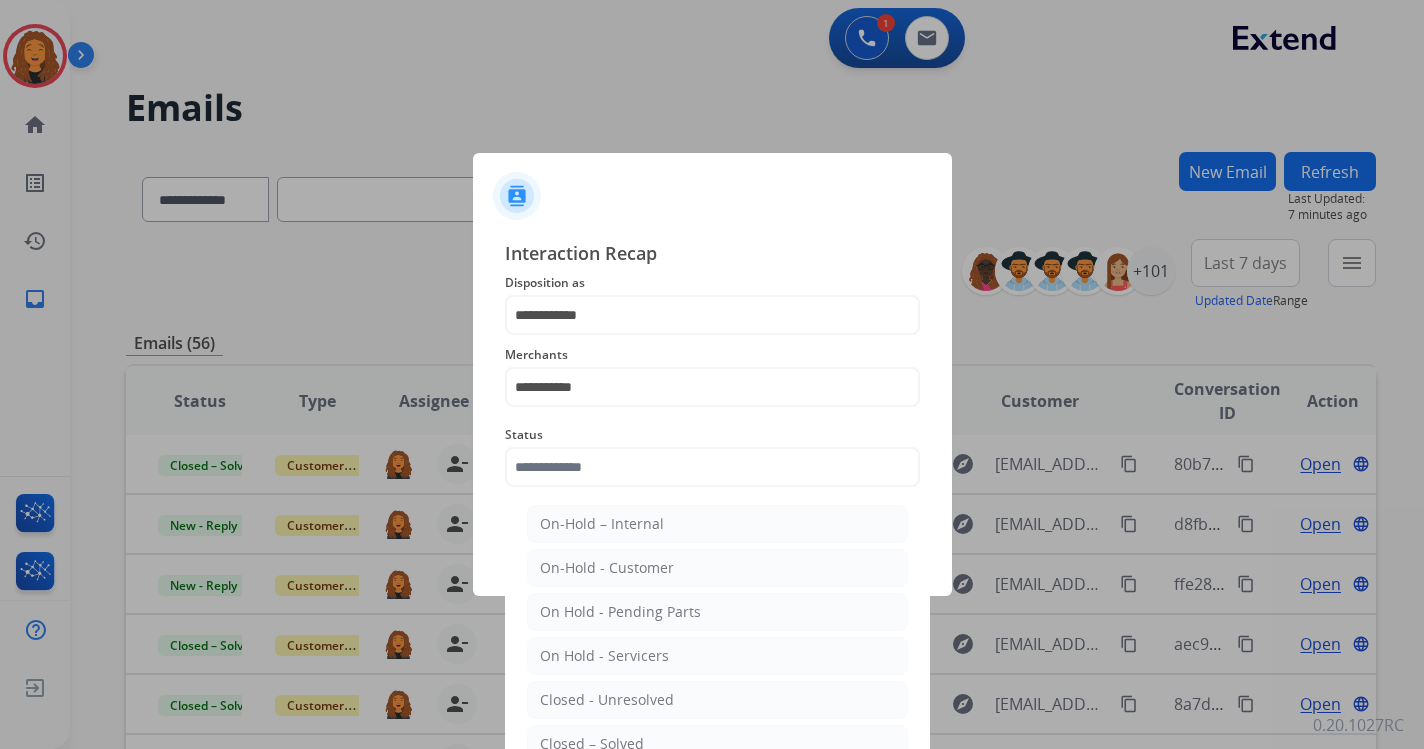 type on "**********" 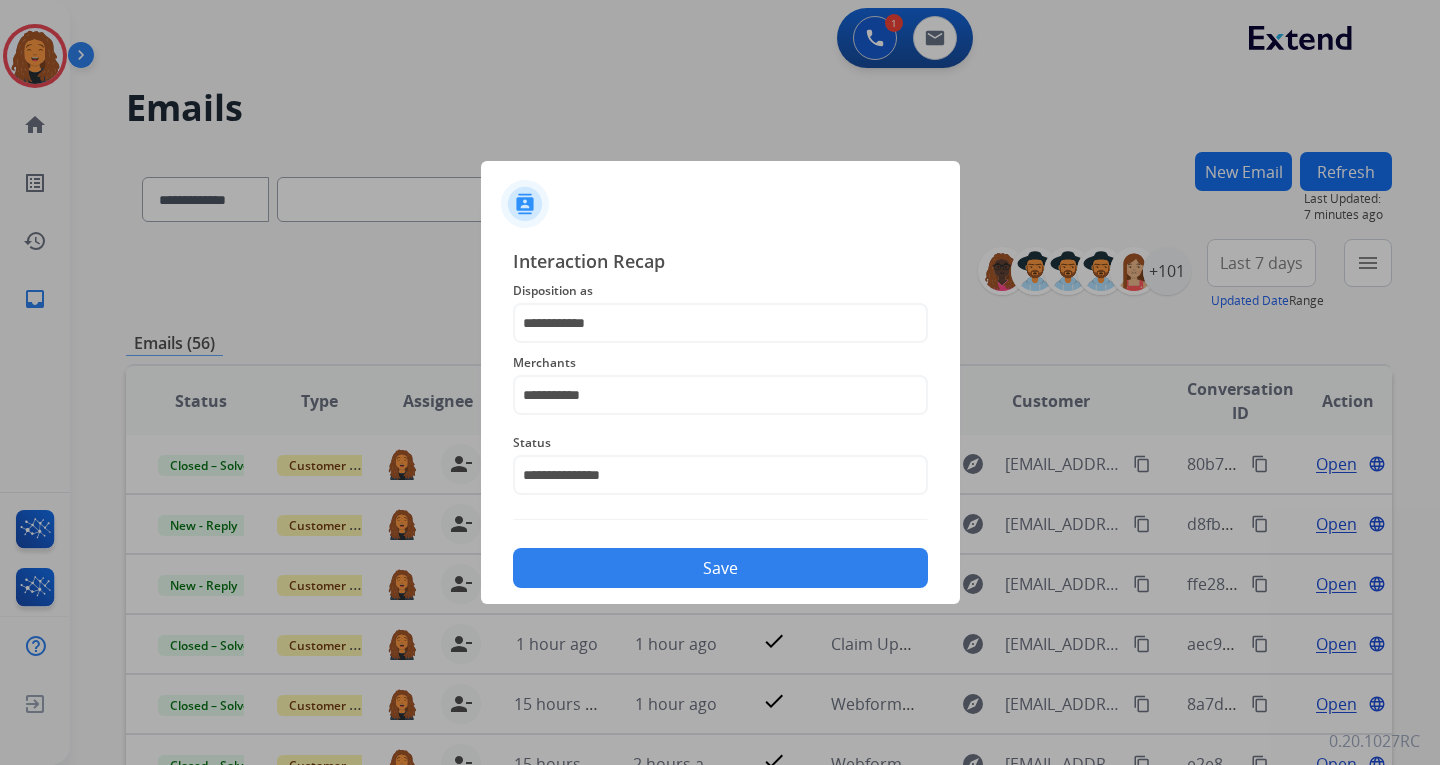 click on "Save" 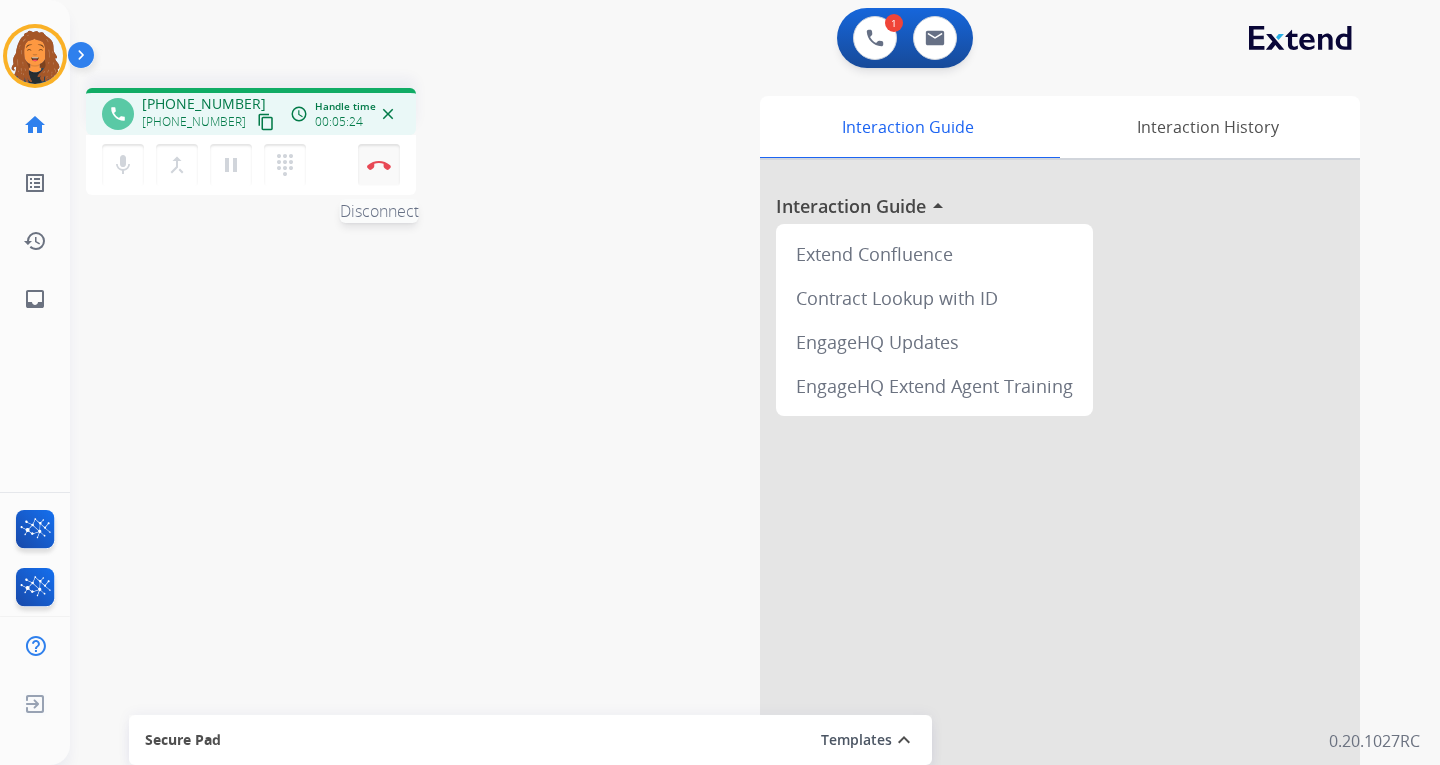 click at bounding box center (379, 165) 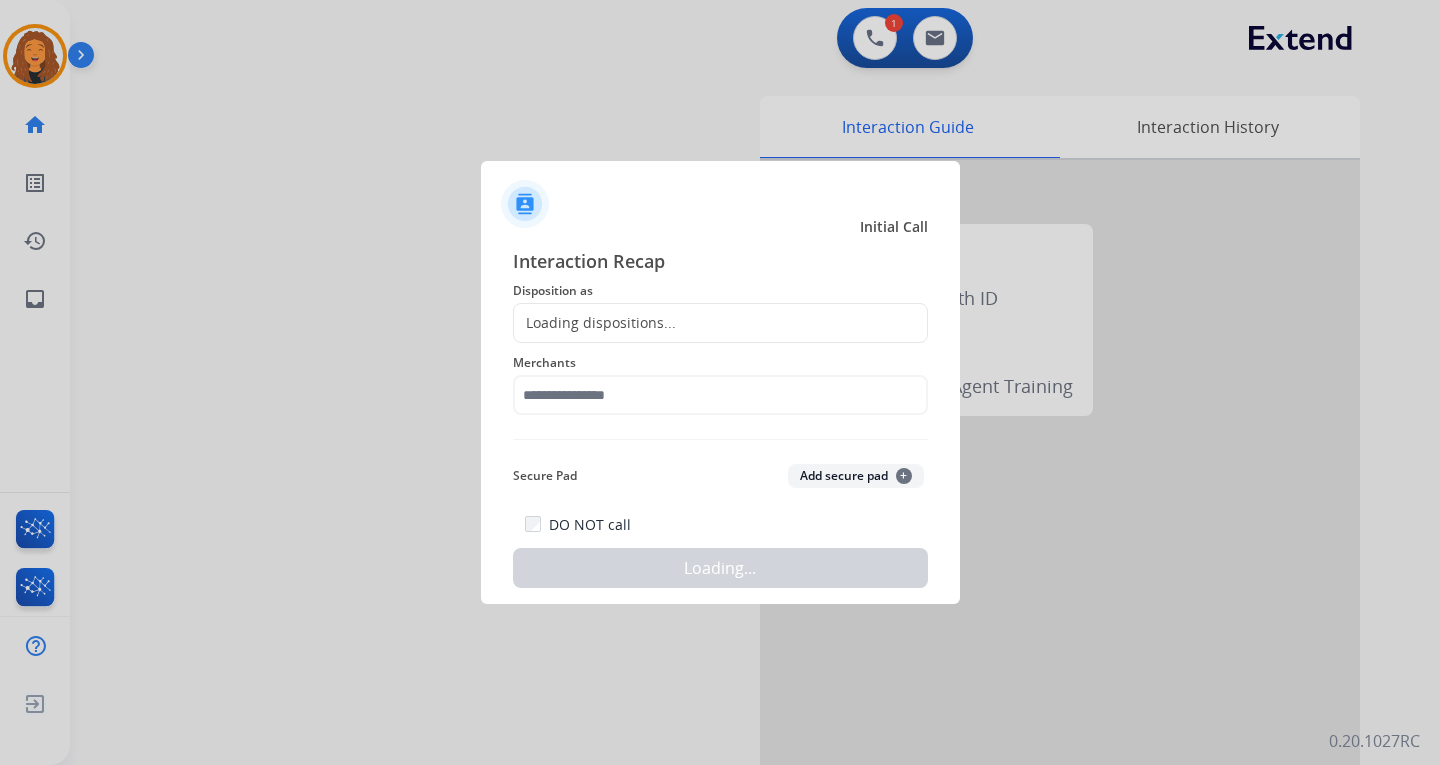 click on "Interaction Recap Disposition as    Loading dispositions... Merchants   Secure Pad  Add secure pad  +  DO NOT call   Loading..." 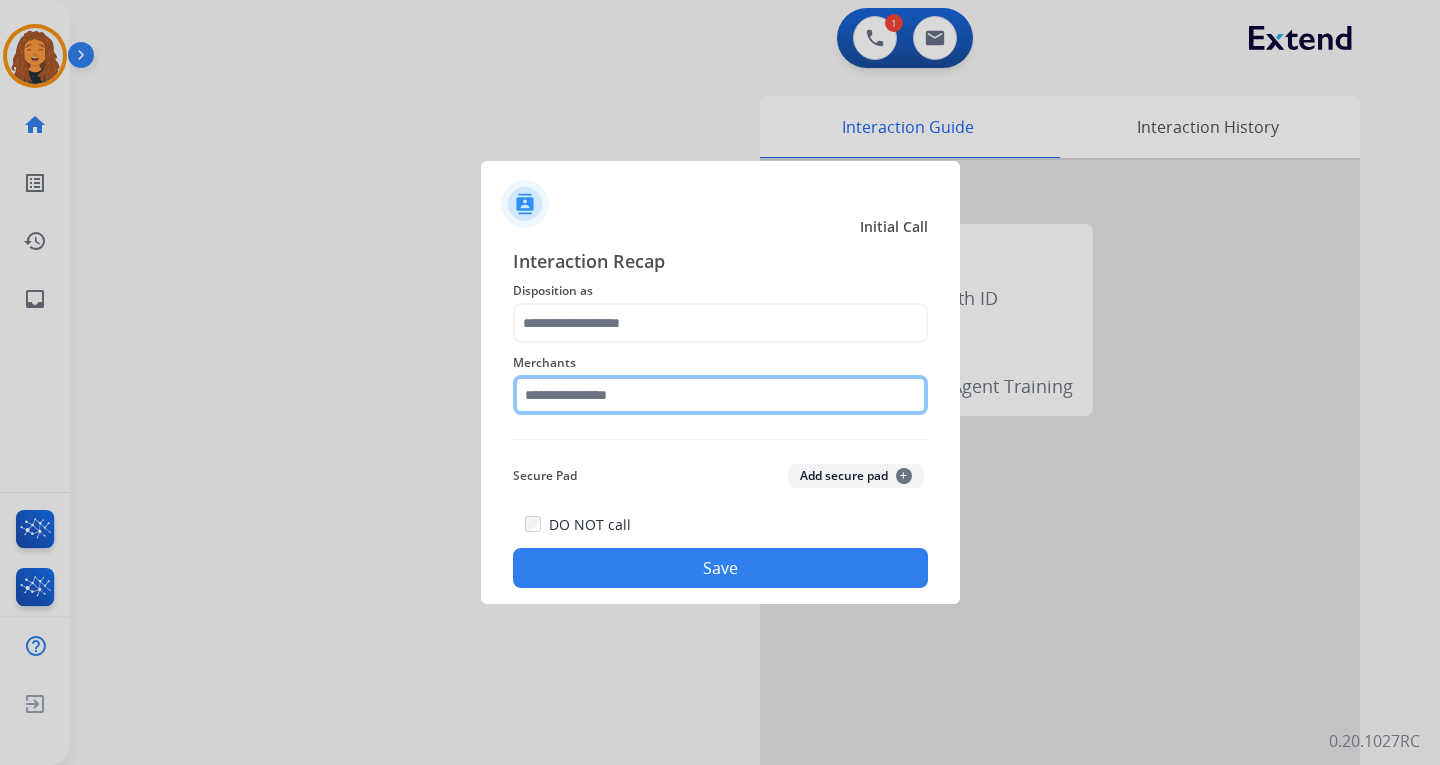 click 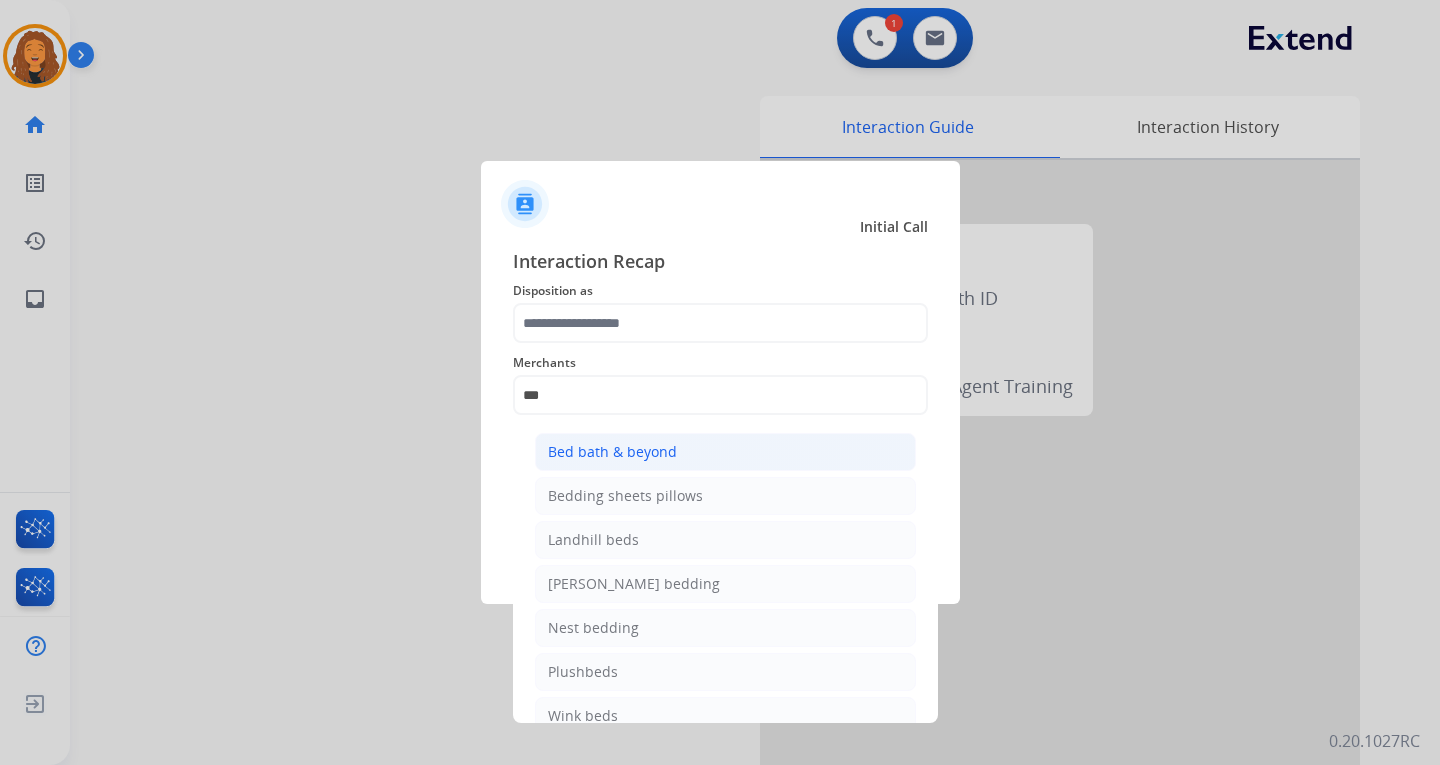 click on "Bed bath & beyond" 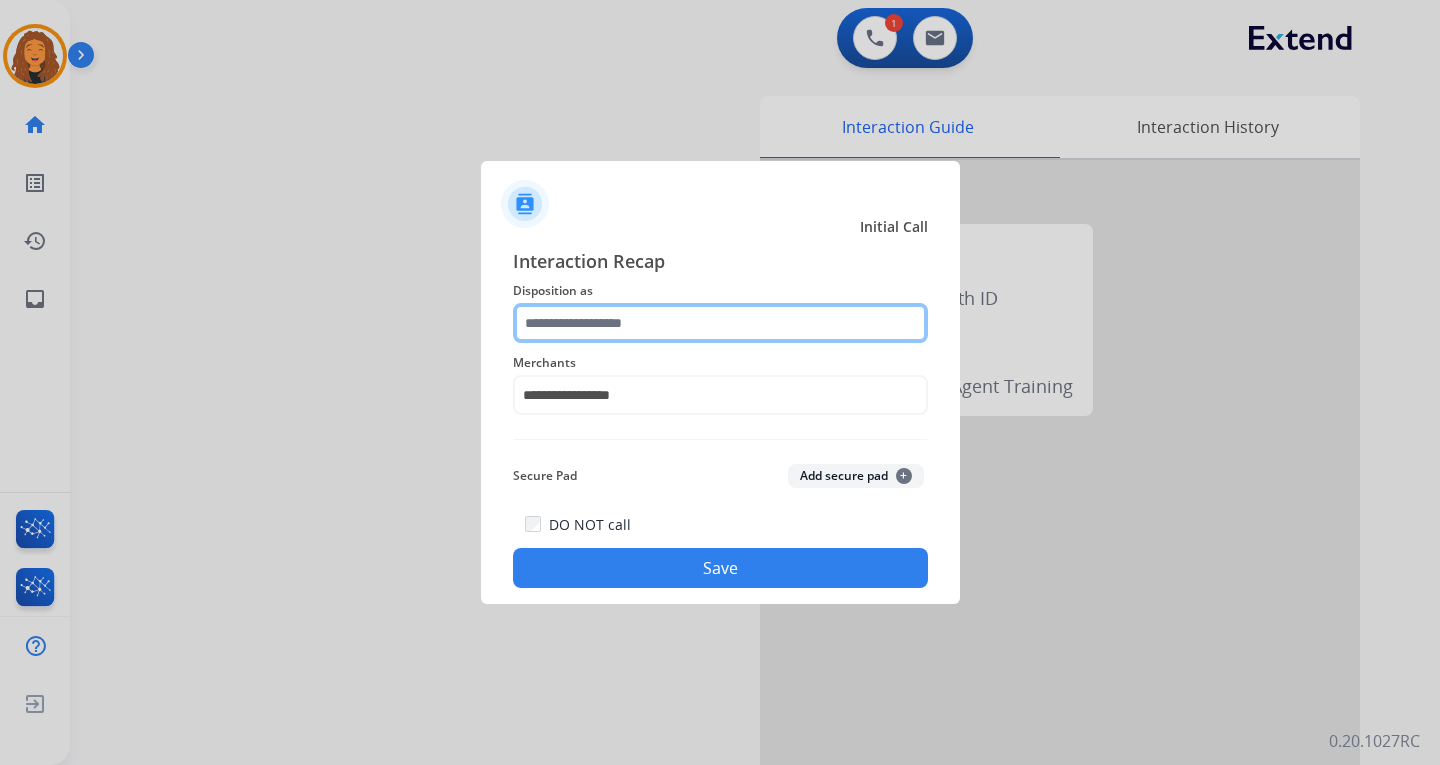 click 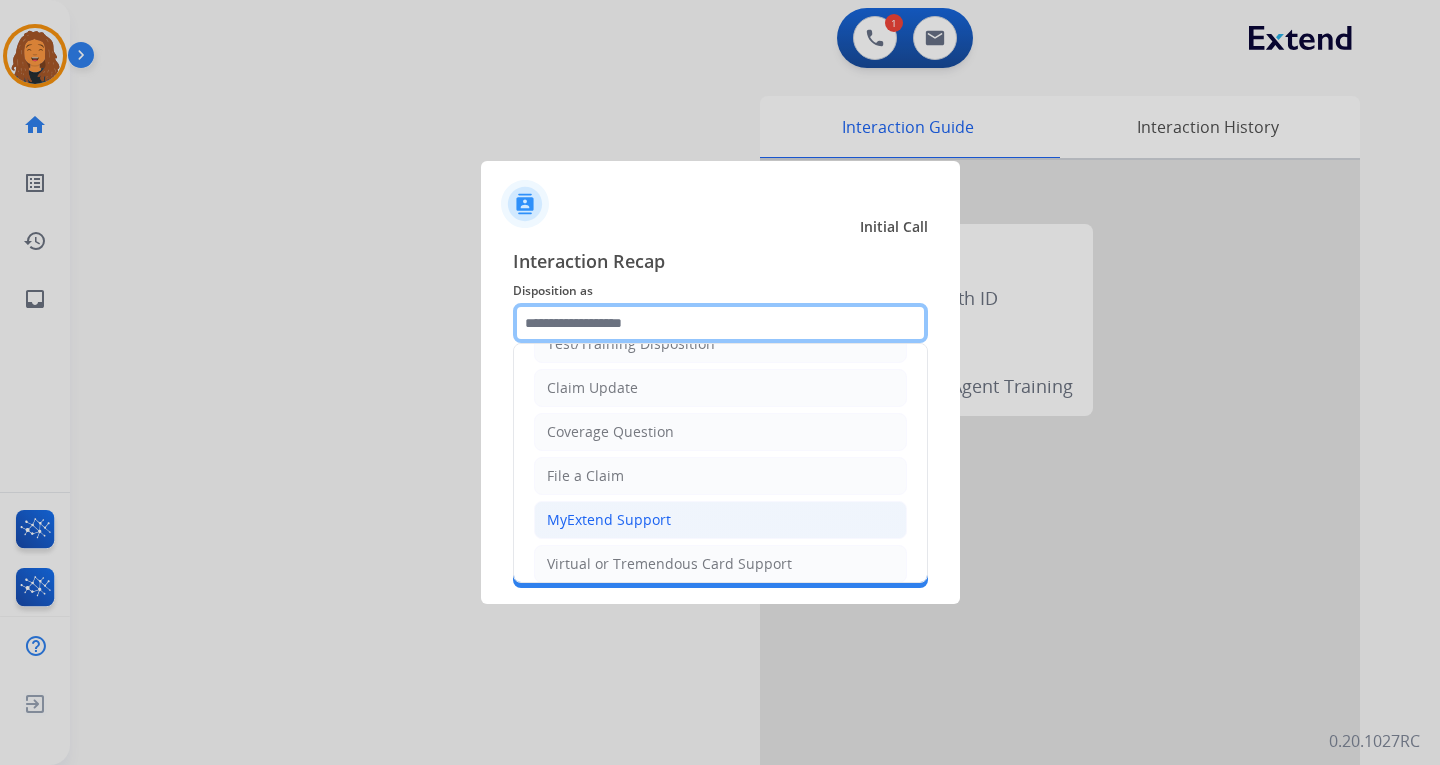 scroll, scrollTop: 212, scrollLeft: 0, axis: vertical 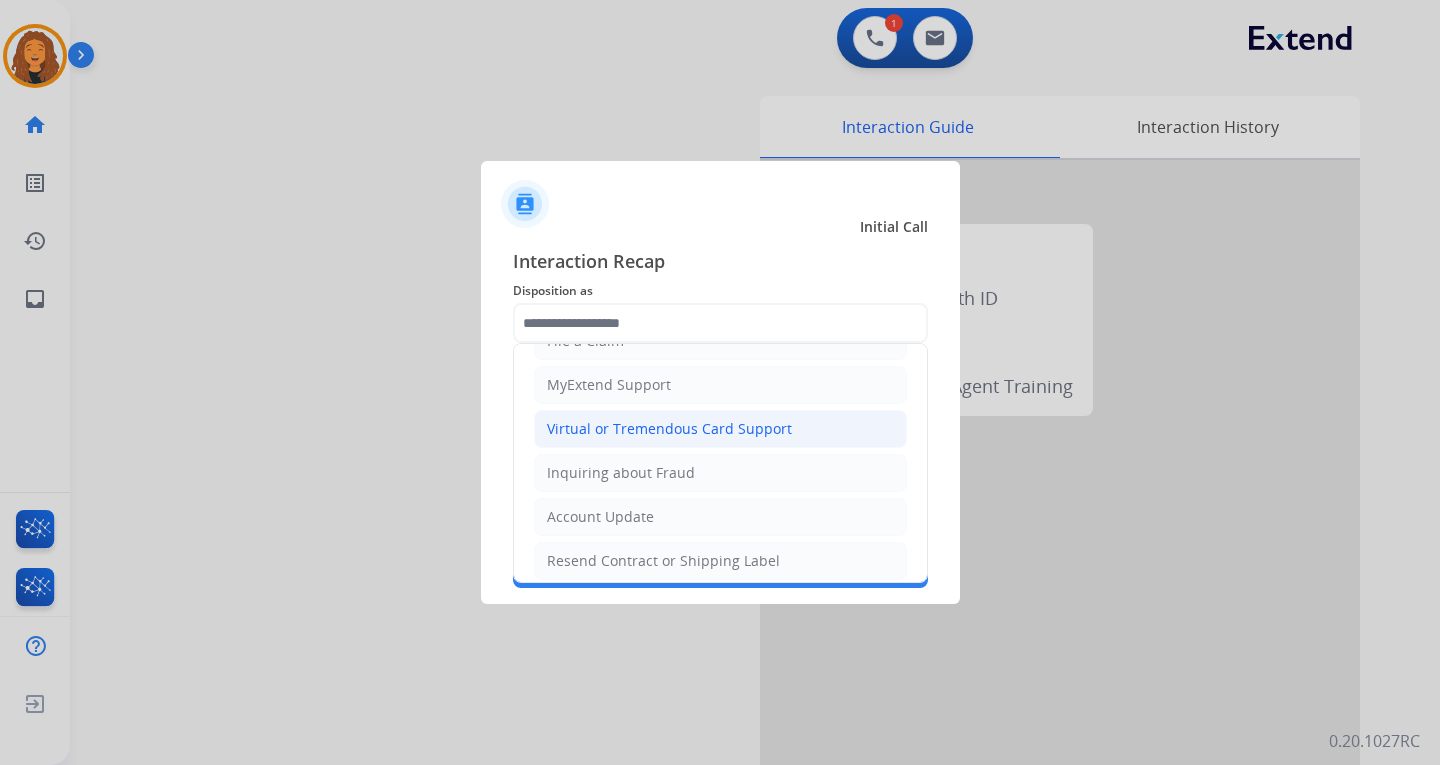 click on "Virtual or Tremendous Card Support" 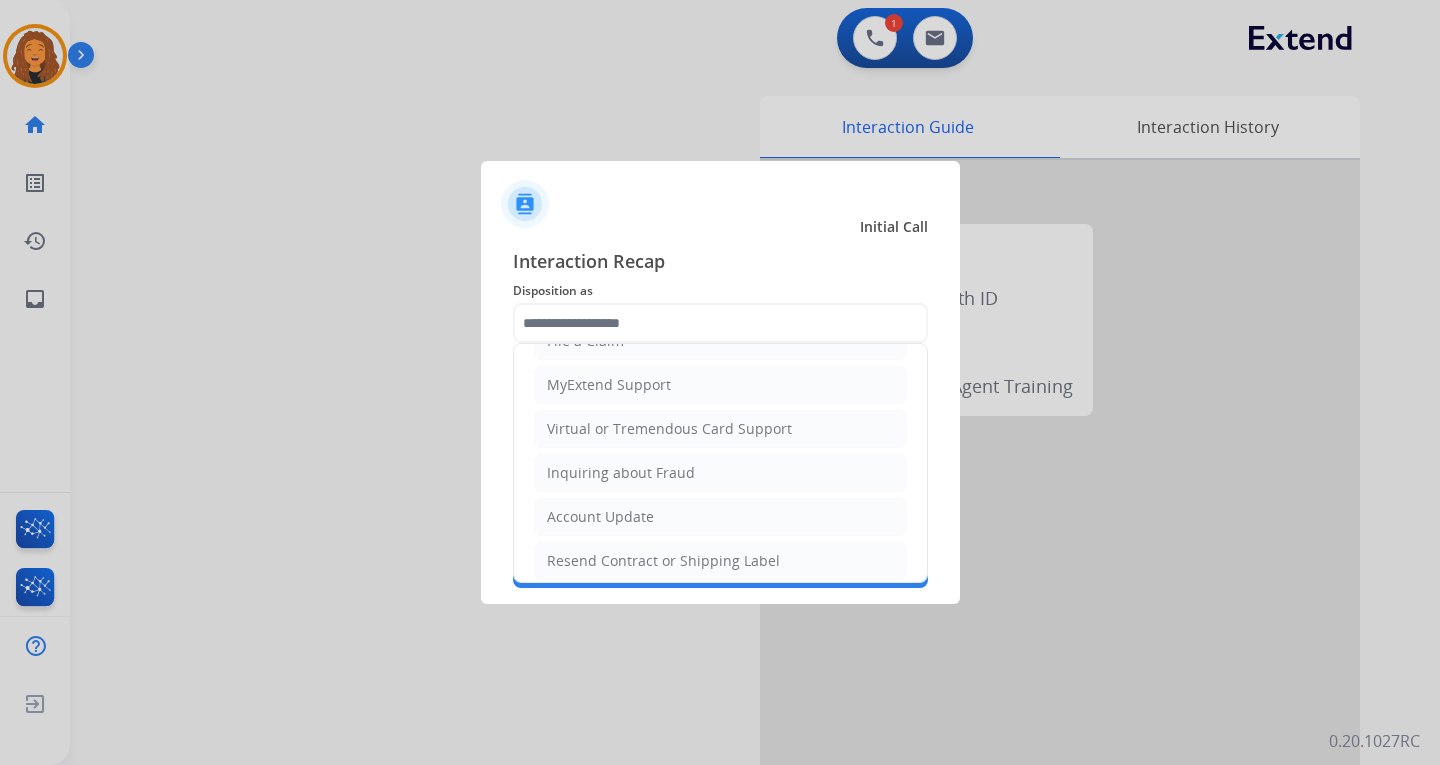 type on "**********" 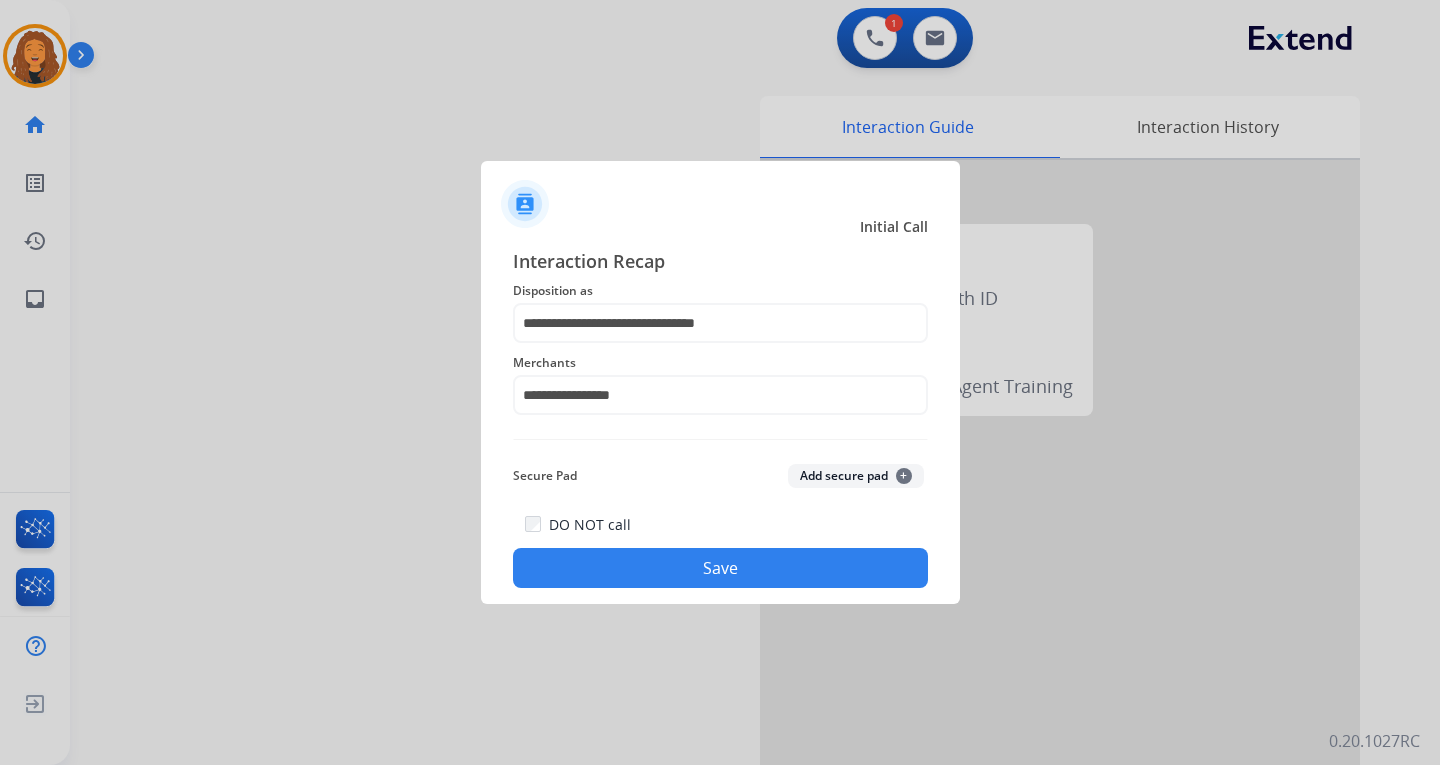 click on "Save" 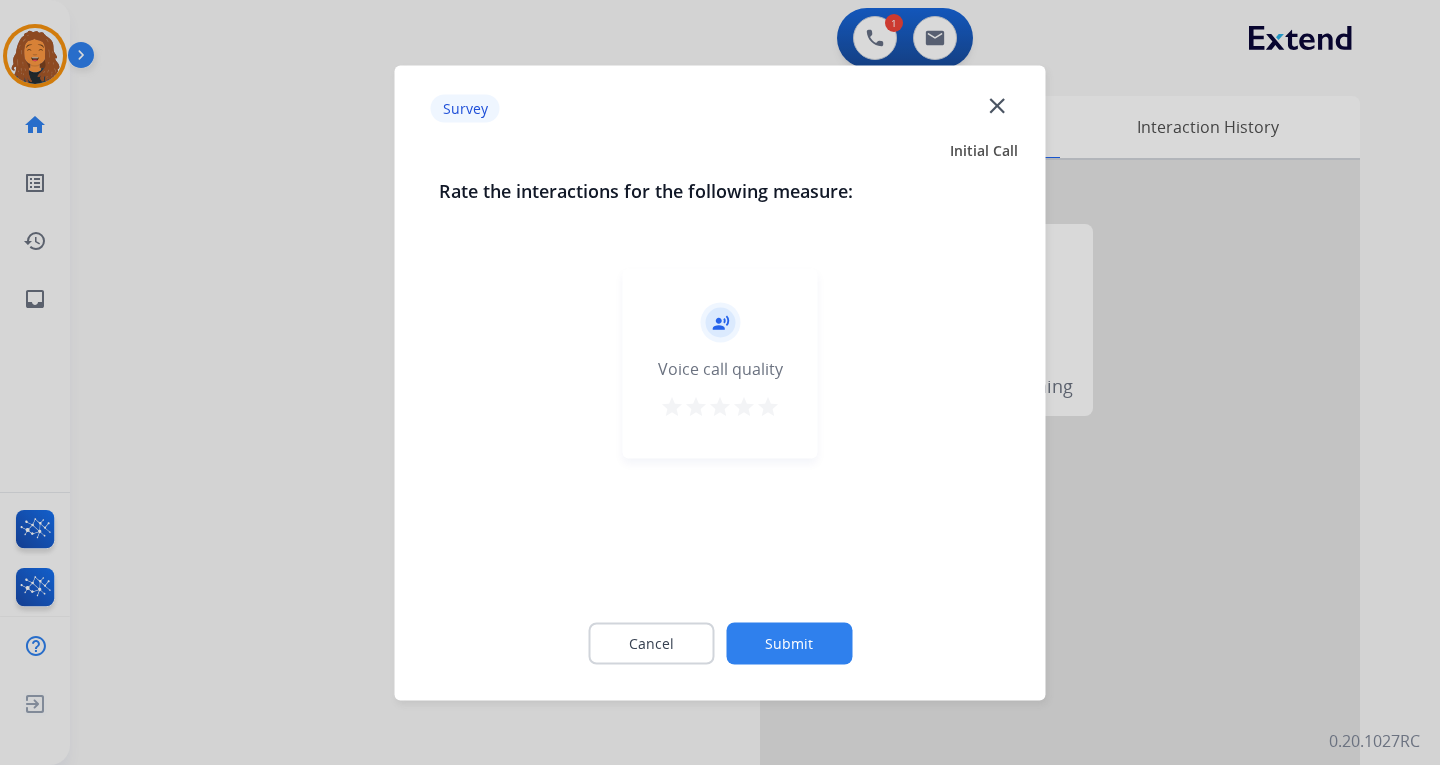 drag, startPoint x: 797, startPoint y: 642, endPoint x: 811, endPoint y: 662, distance: 24.41311 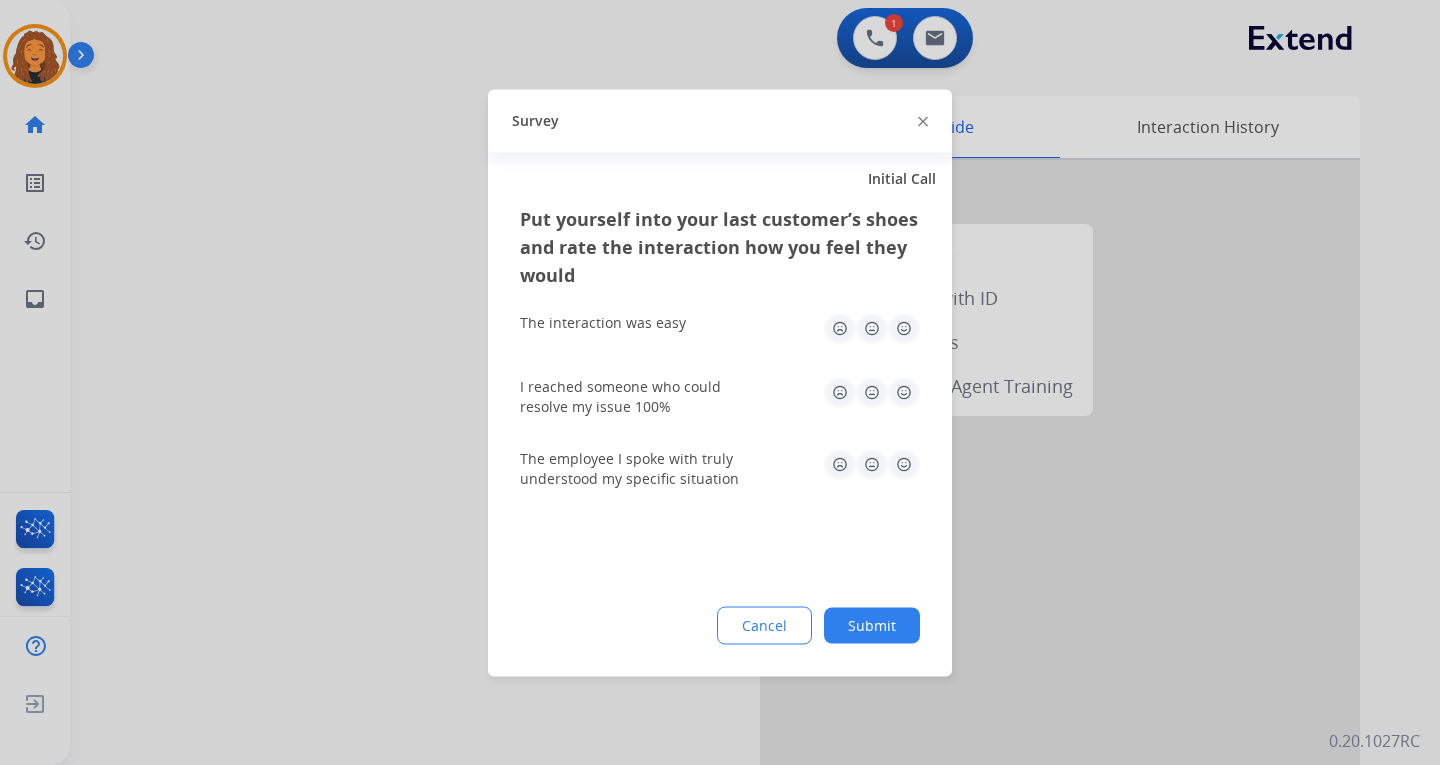 drag, startPoint x: 829, startPoint y: 517, endPoint x: 856, endPoint y: 551, distance: 43.416588 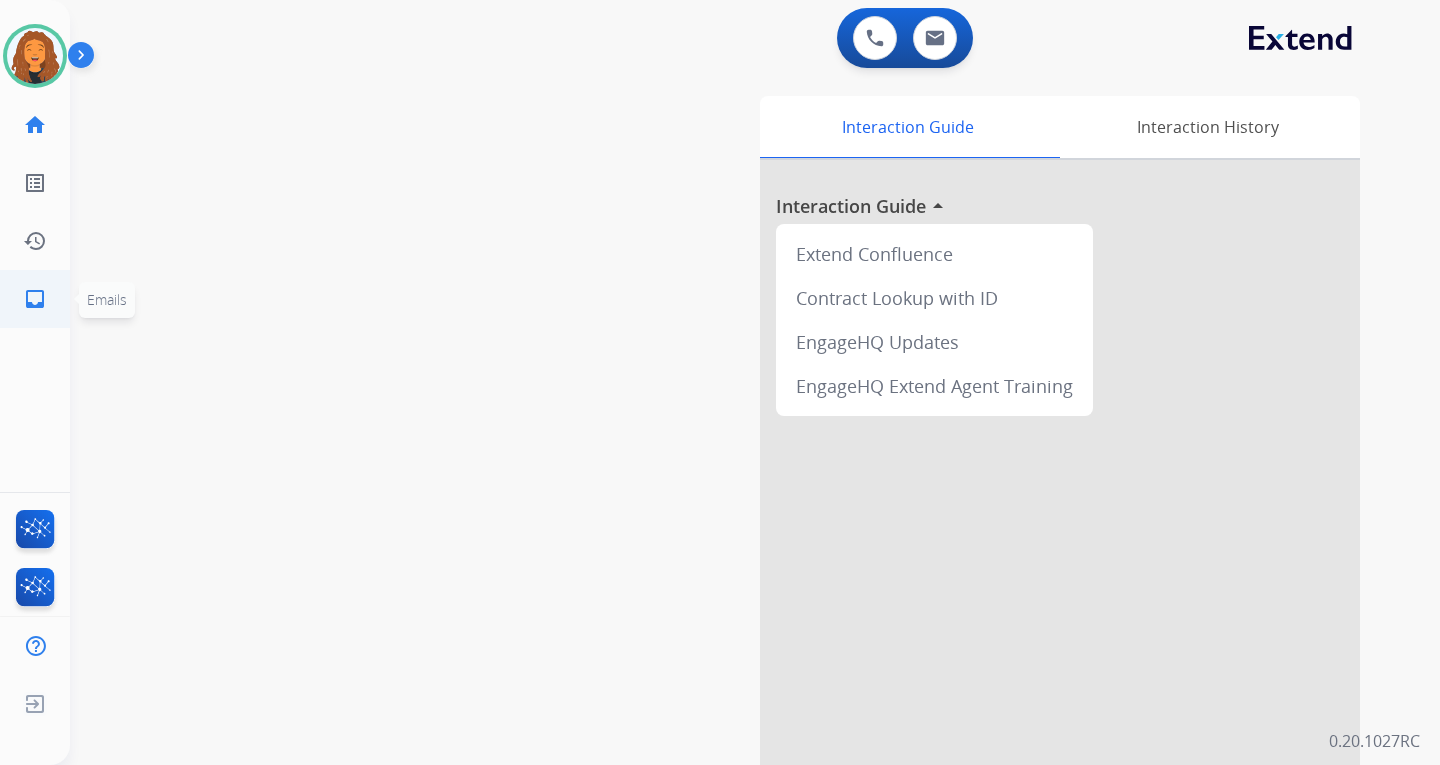 click on "inbox" 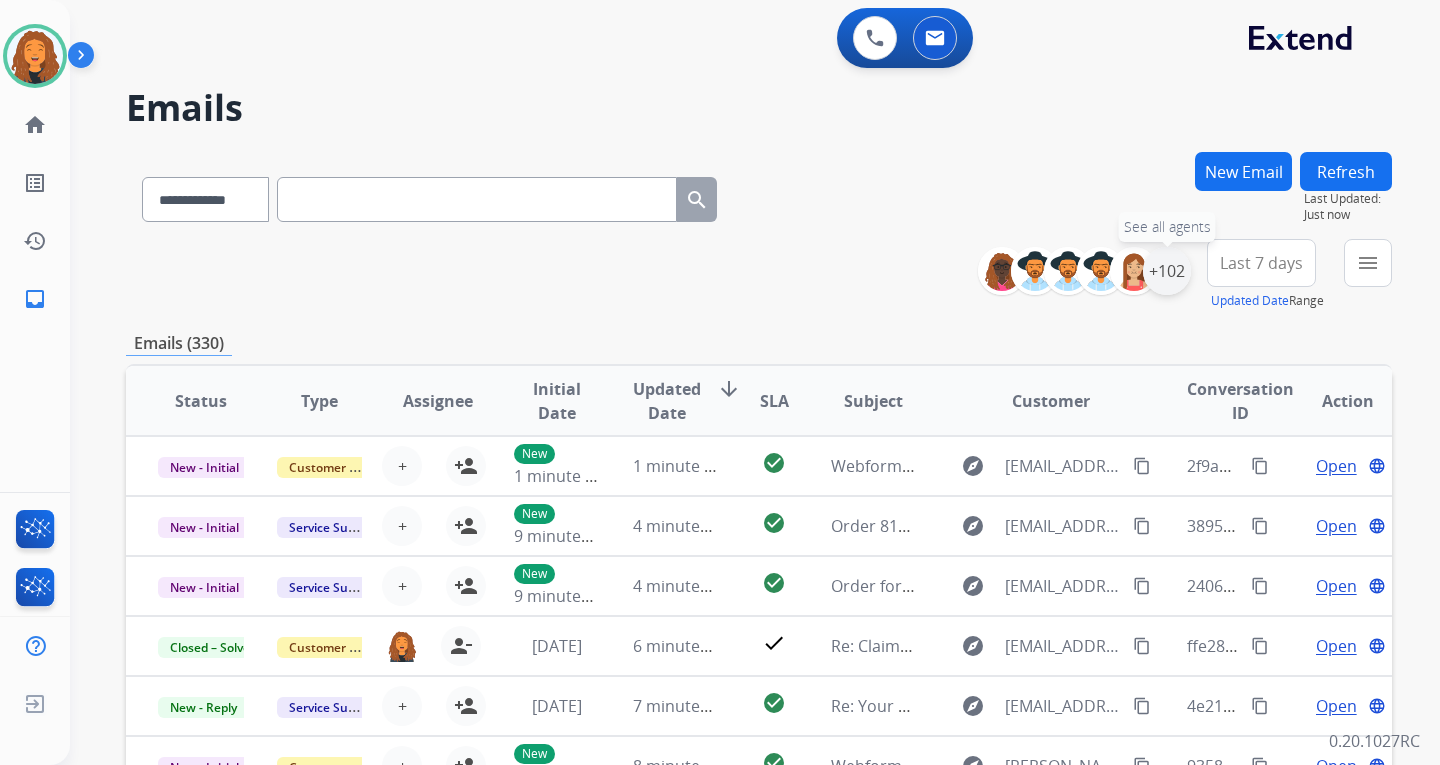 click on "+102" at bounding box center [1167, 271] 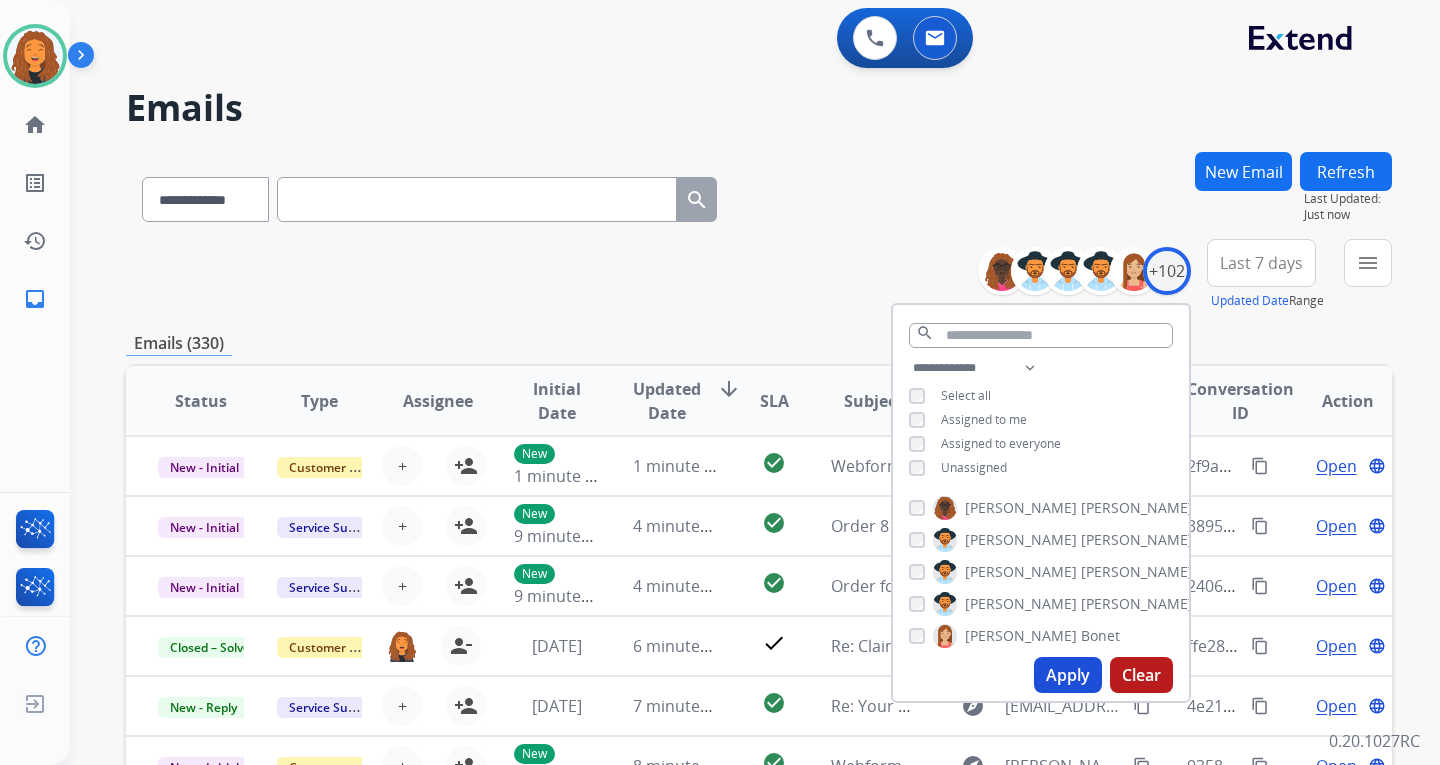 drag, startPoint x: 978, startPoint y: 469, endPoint x: 995, endPoint y: 494, distance: 30.232433 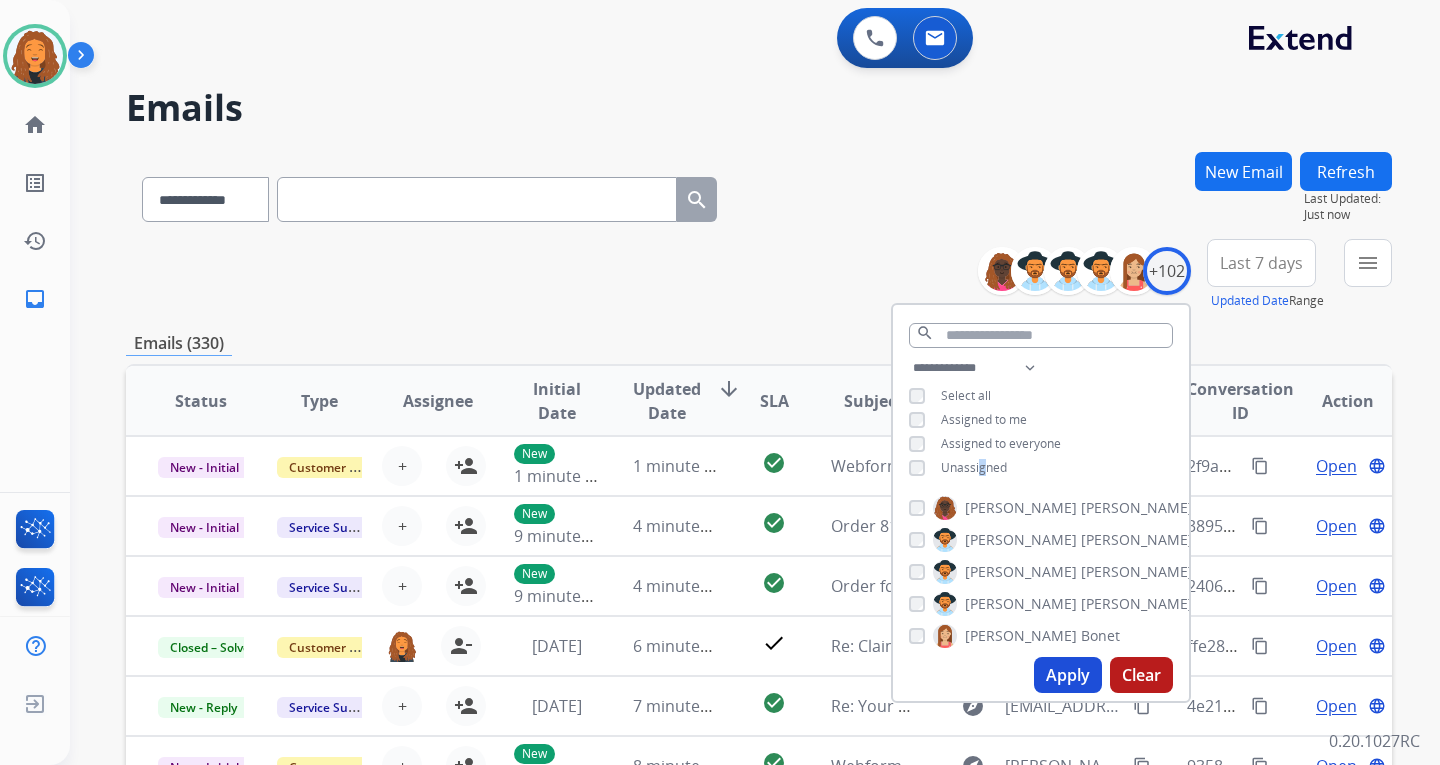 click on "Apply" at bounding box center (1068, 675) 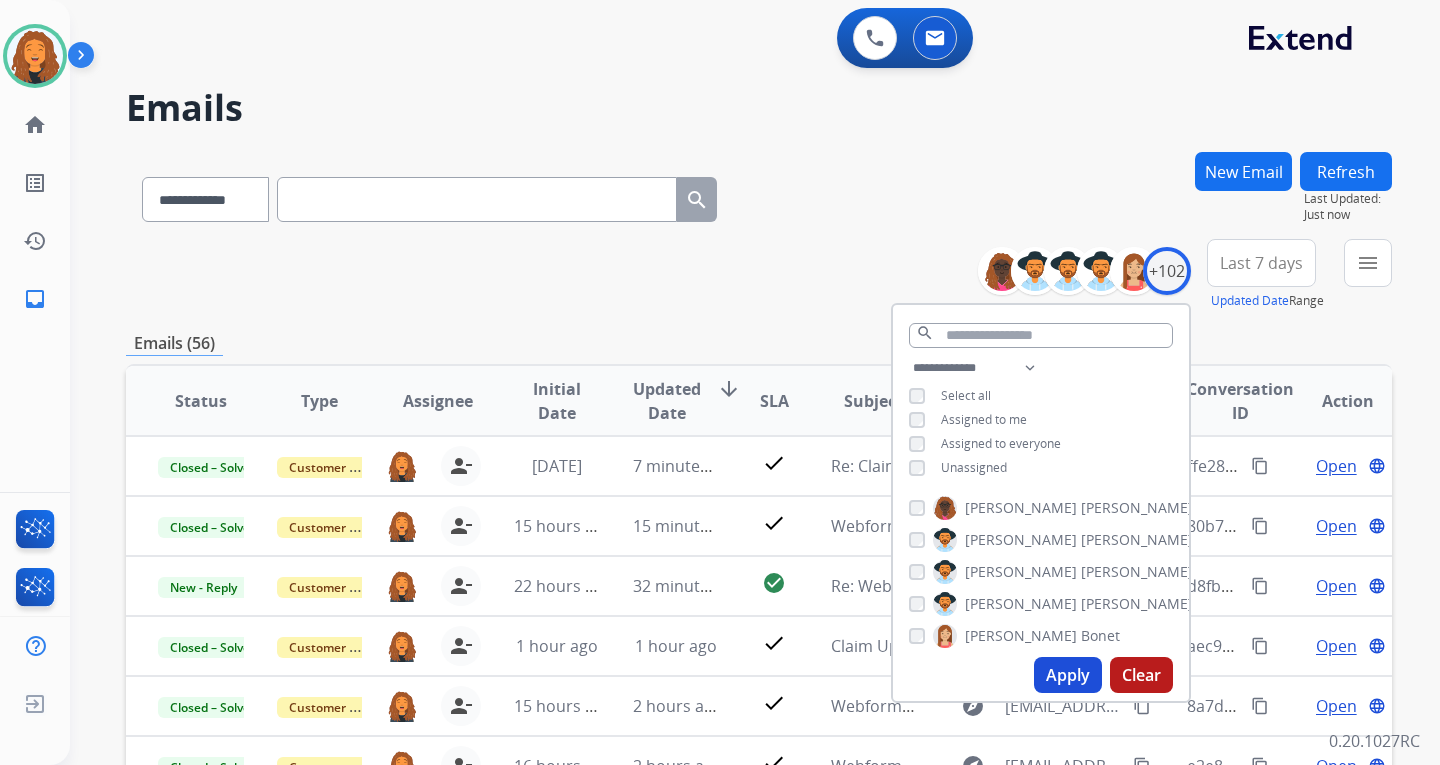 click on "**********" at bounding box center [759, 275] 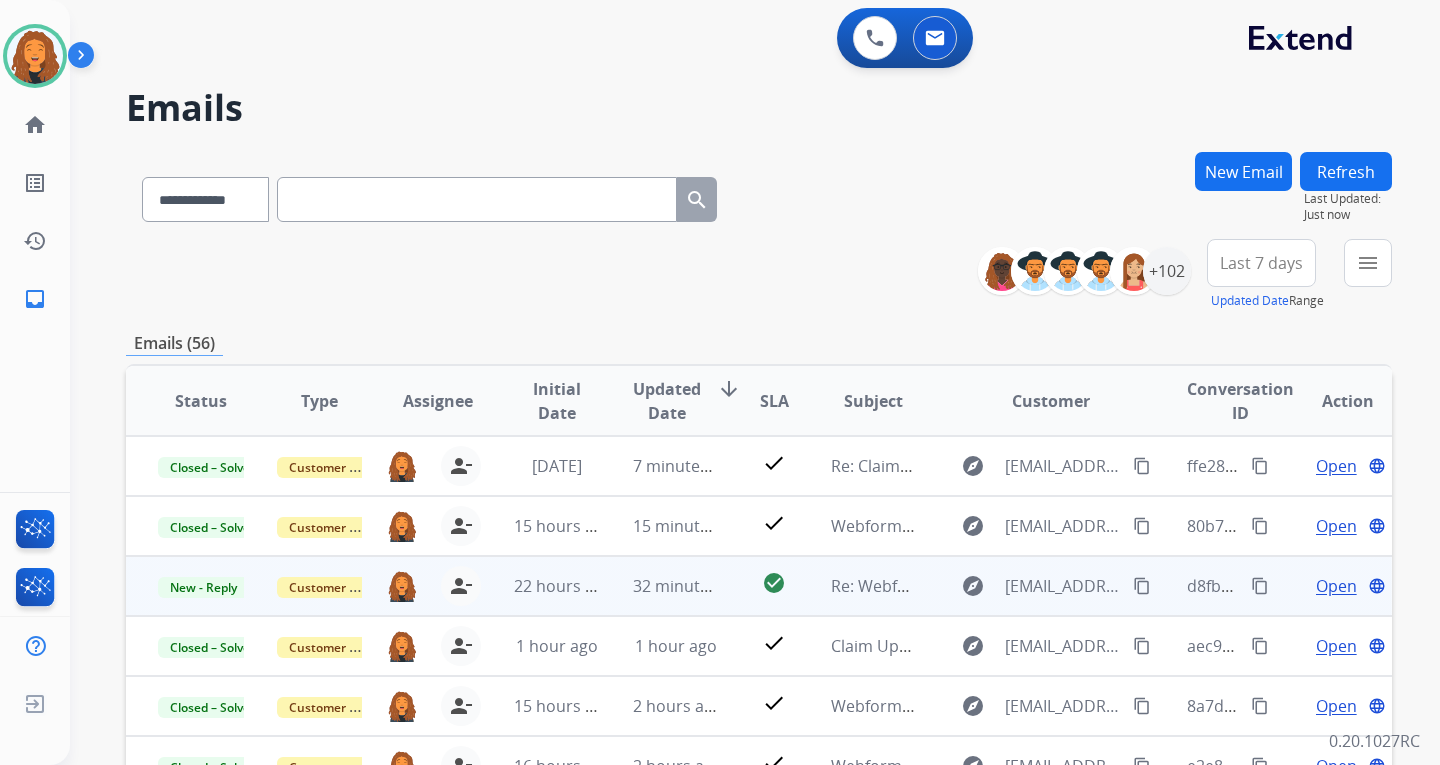 scroll, scrollTop: 2, scrollLeft: 0, axis: vertical 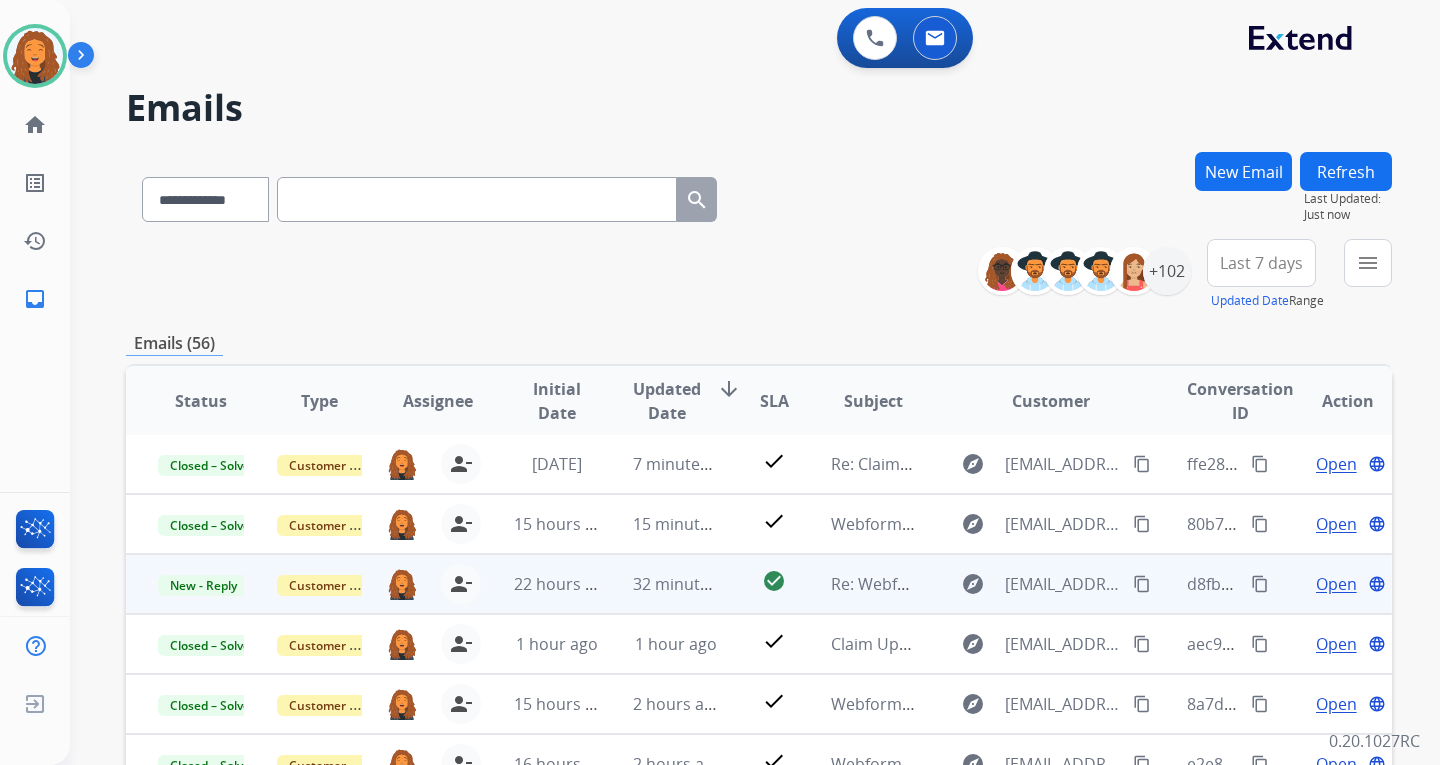click on "content_copy" at bounding box center (1142, 584) 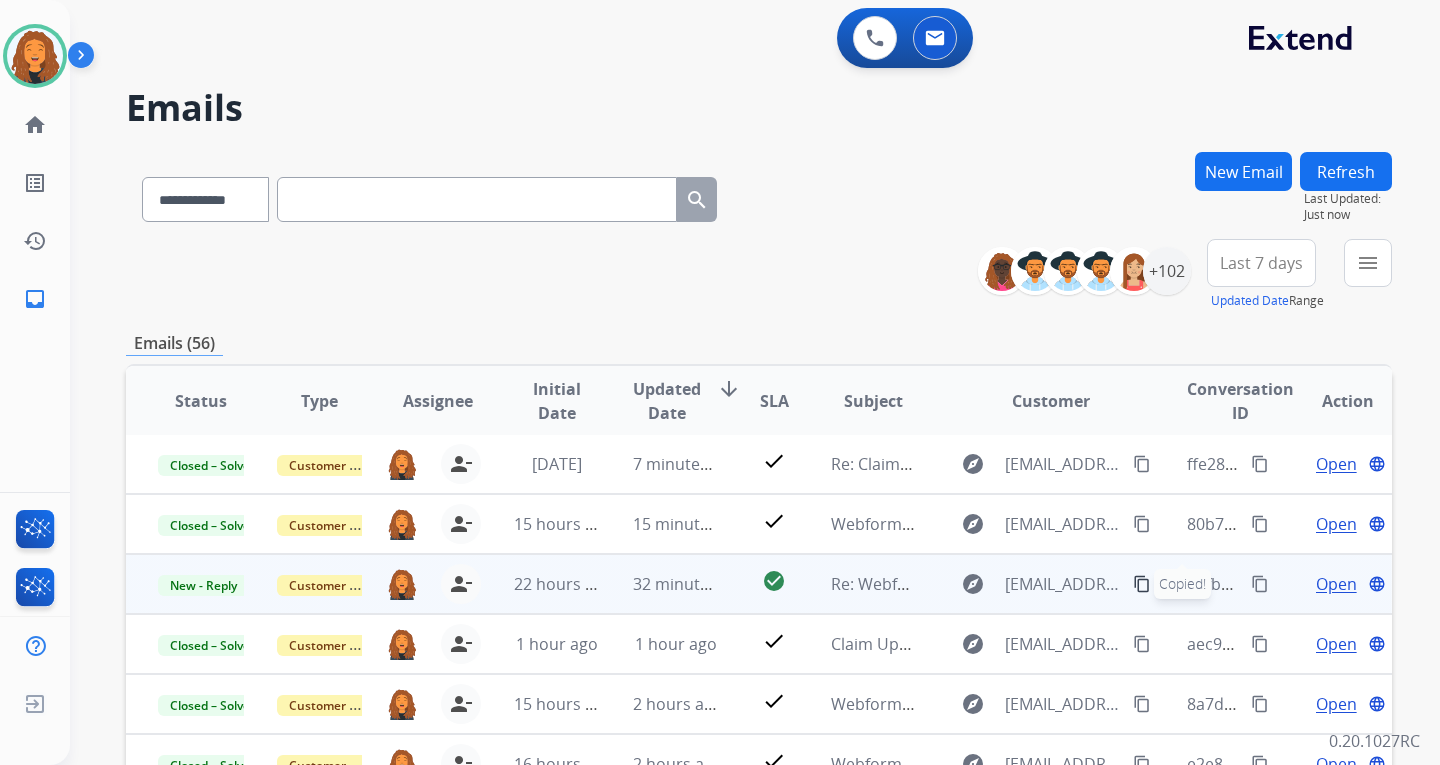 click on "Open" at bounding box center [1336, 584] 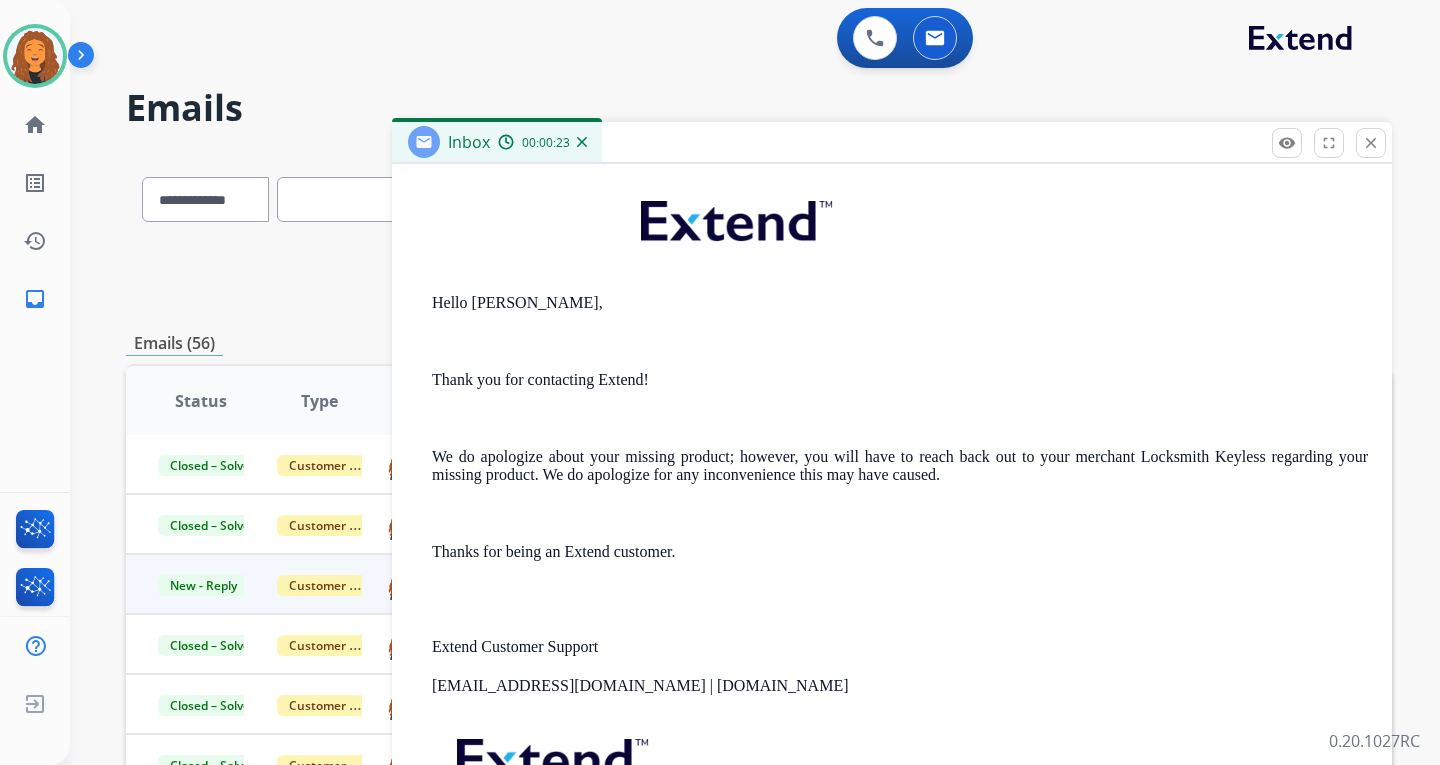 scroll, scrollTop: 625, scrollLeft: 0, axis: vertical 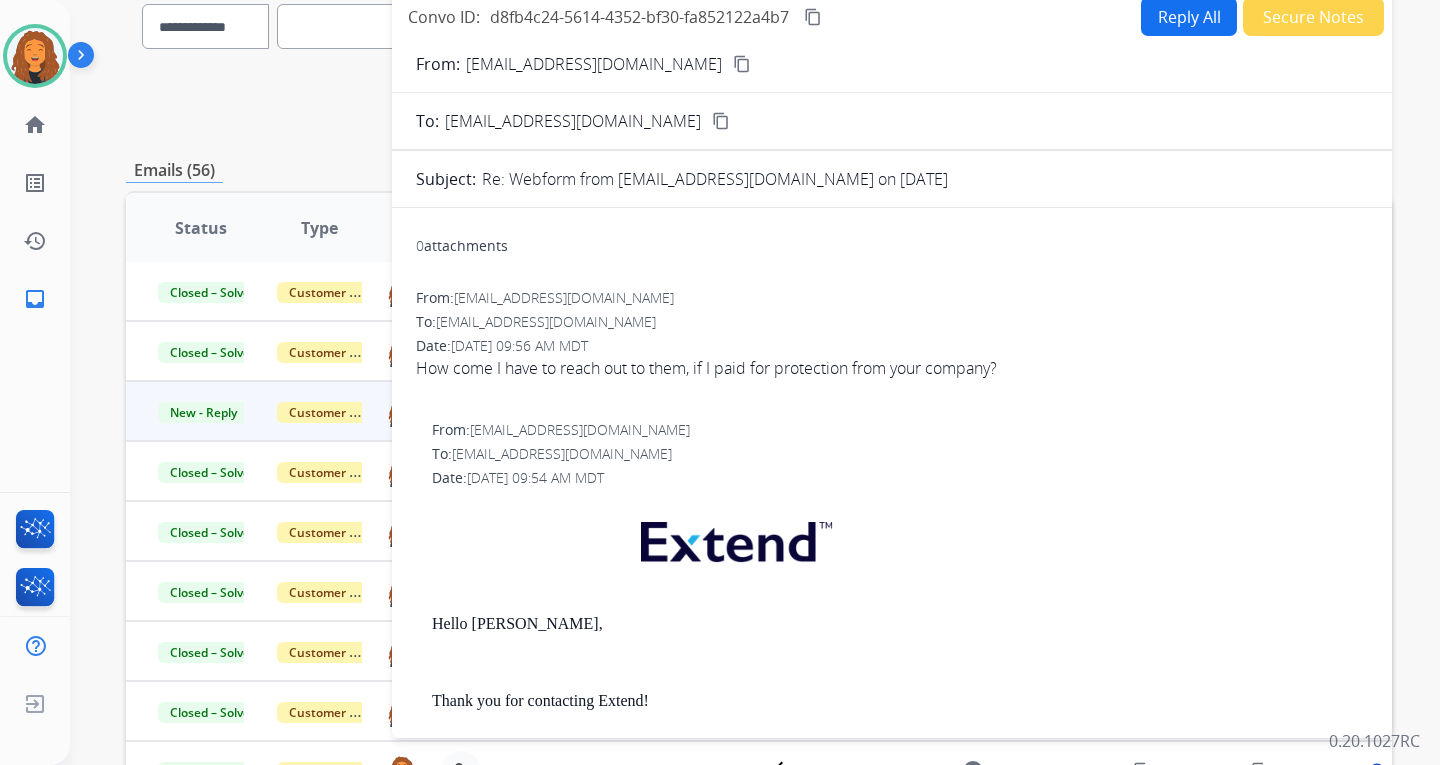 click on "Reply All" at bounding box center [1189, 16] 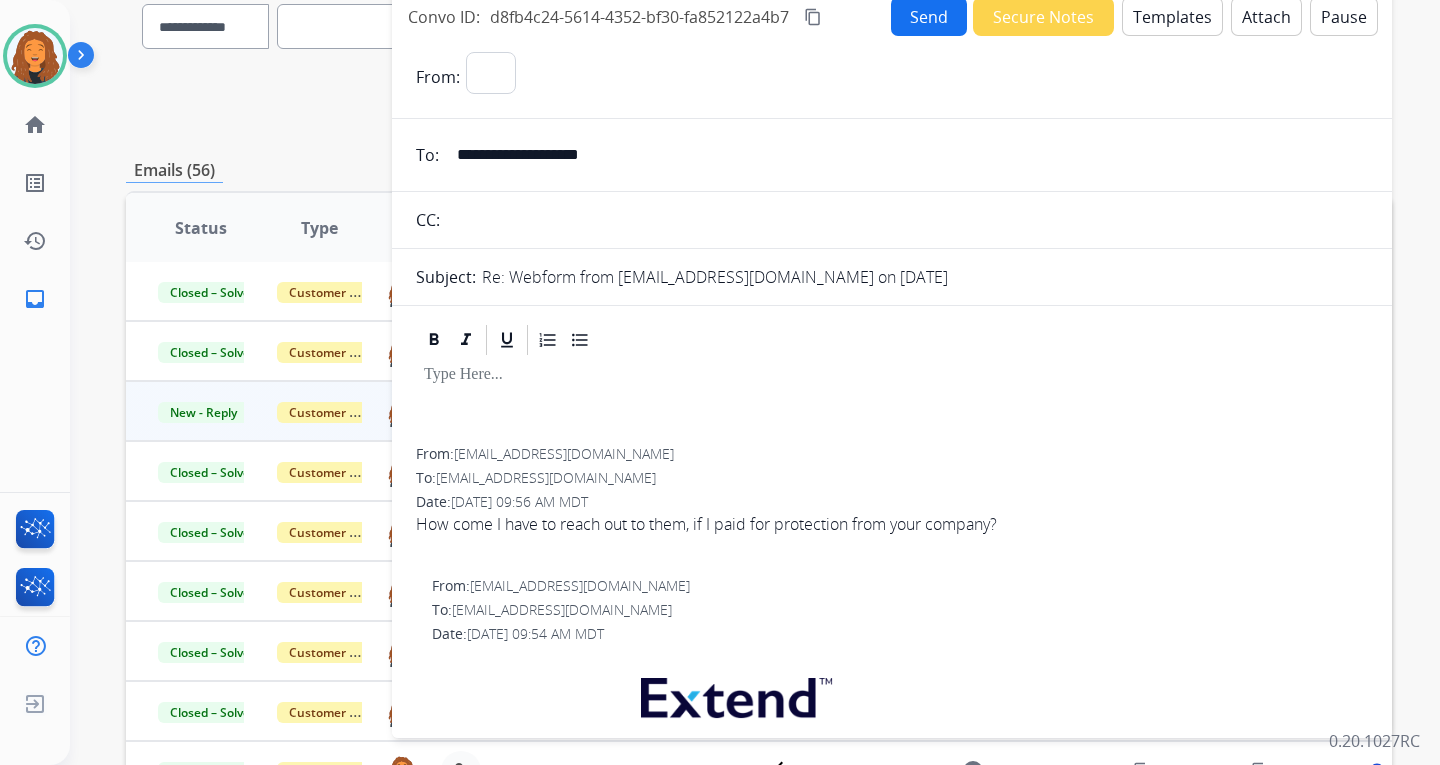 select on "**********" 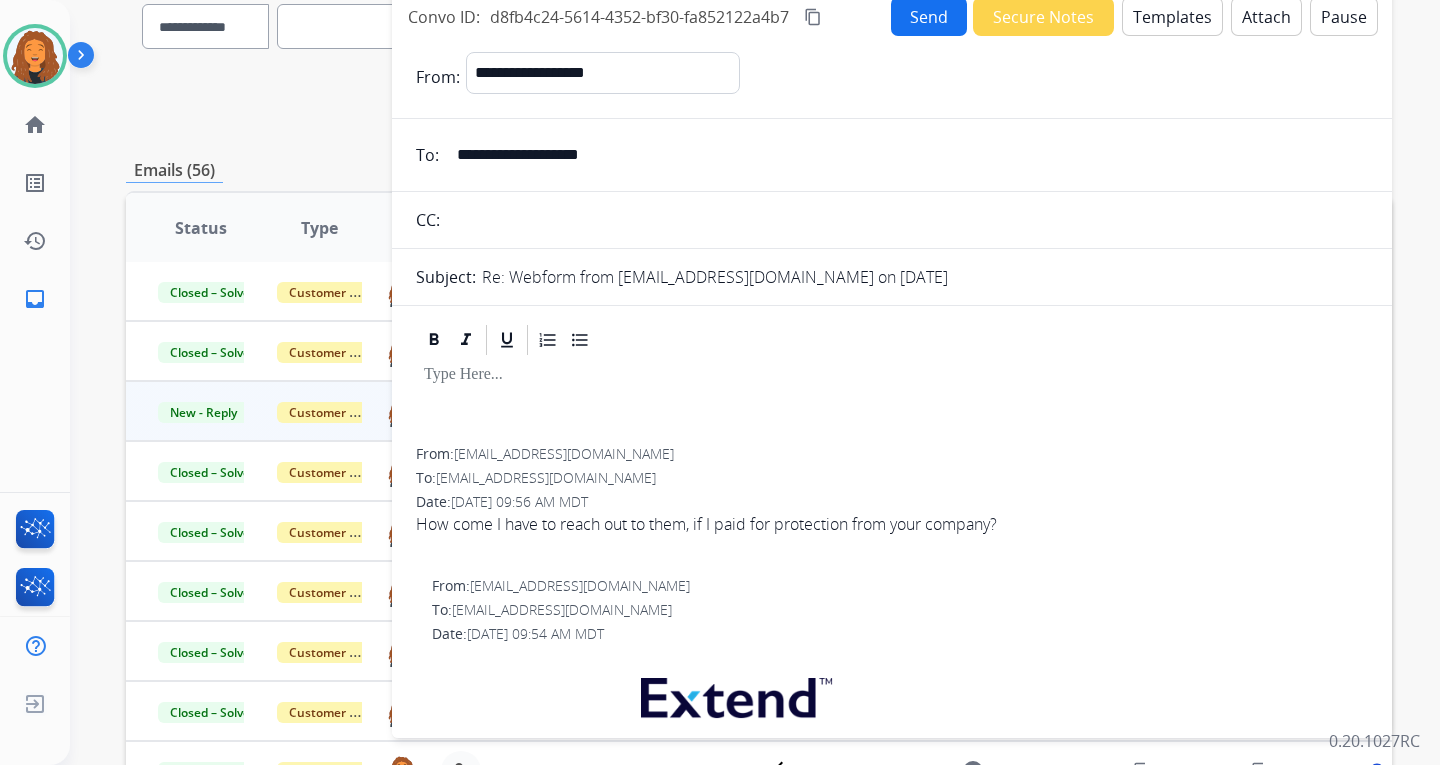 click on "Templates" at bounding box center (1172, 16) 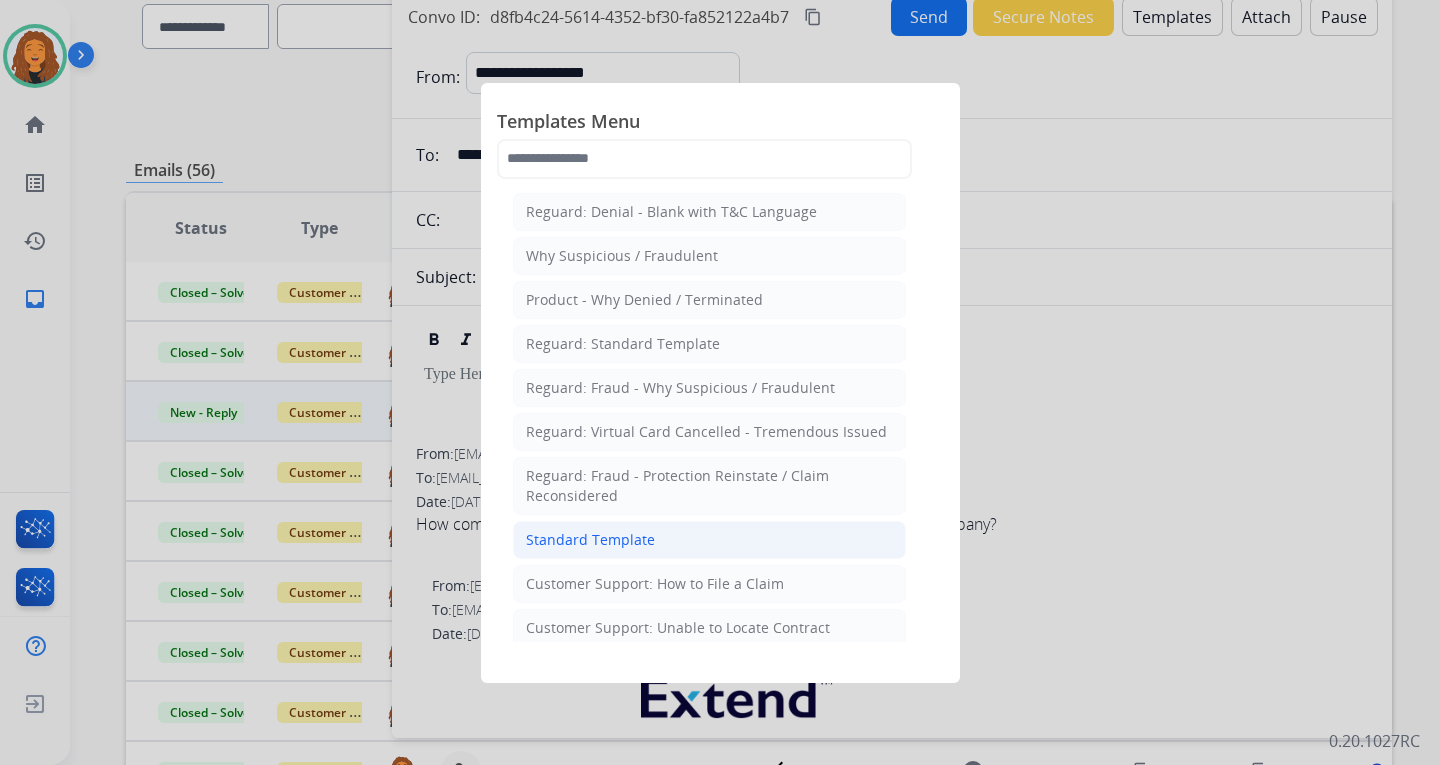 click on "Standard Template" 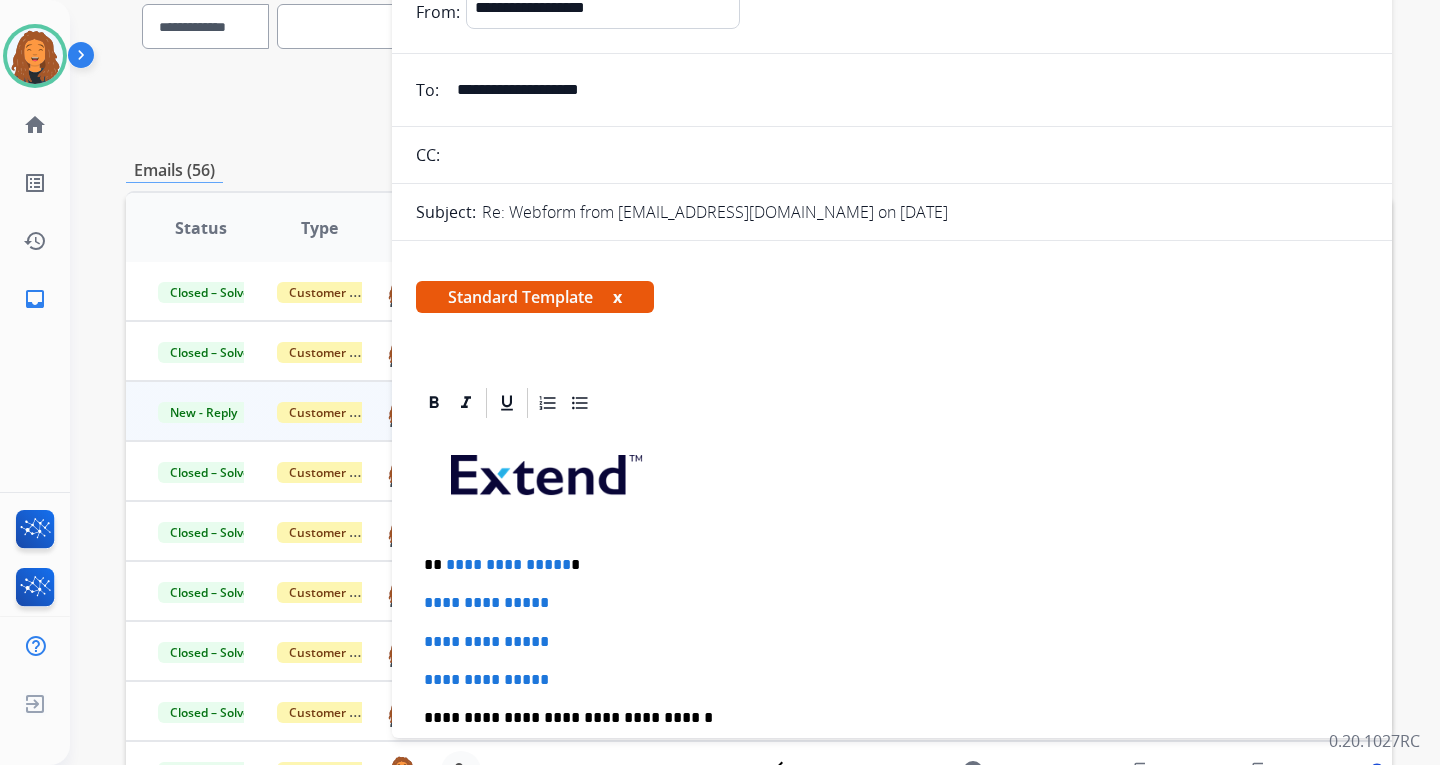 scroll, scrollTop: 100, scrollLeft: 0, axis: vertical 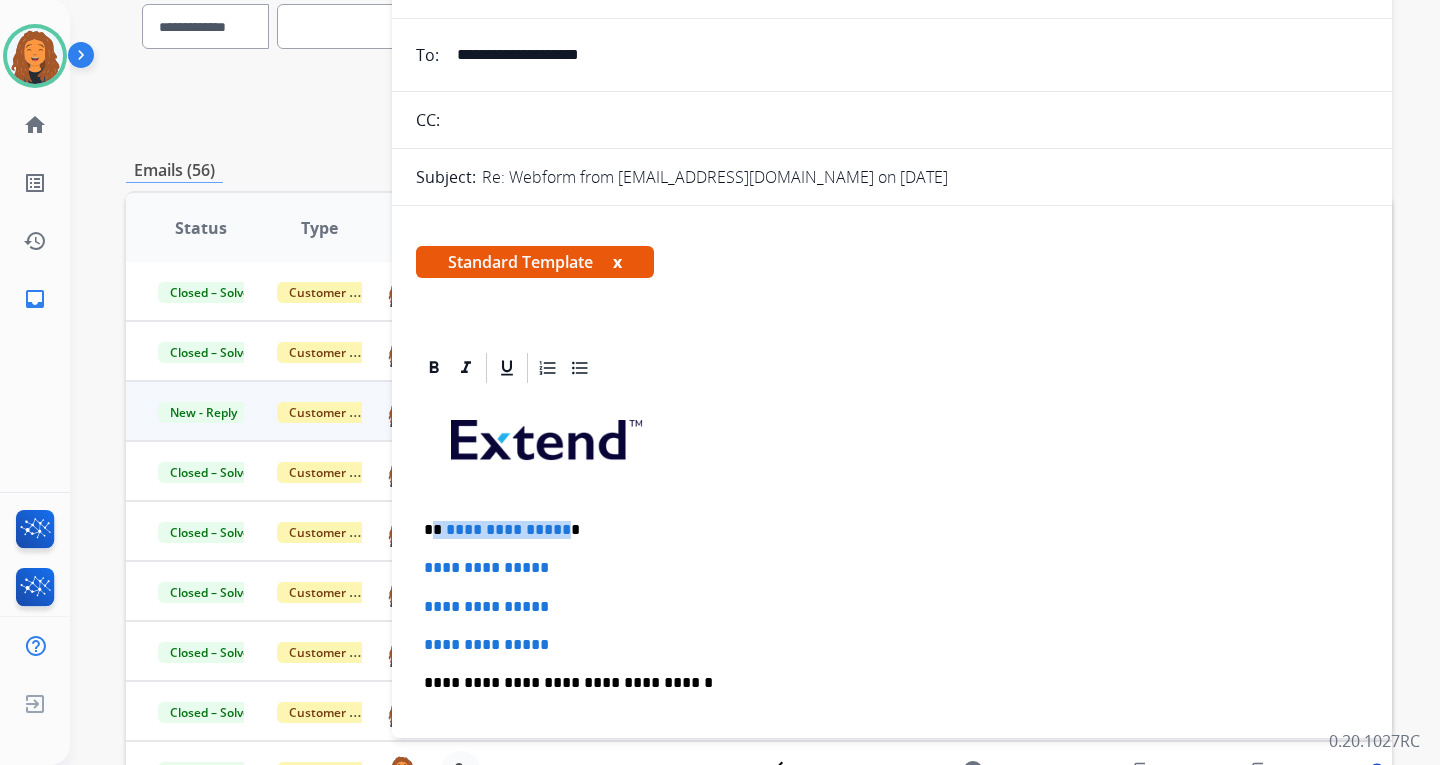 drag, startPoint x: 560, startPoint y: 532, endPoint x: 435, endPoint y: 529, distance: 125.035995 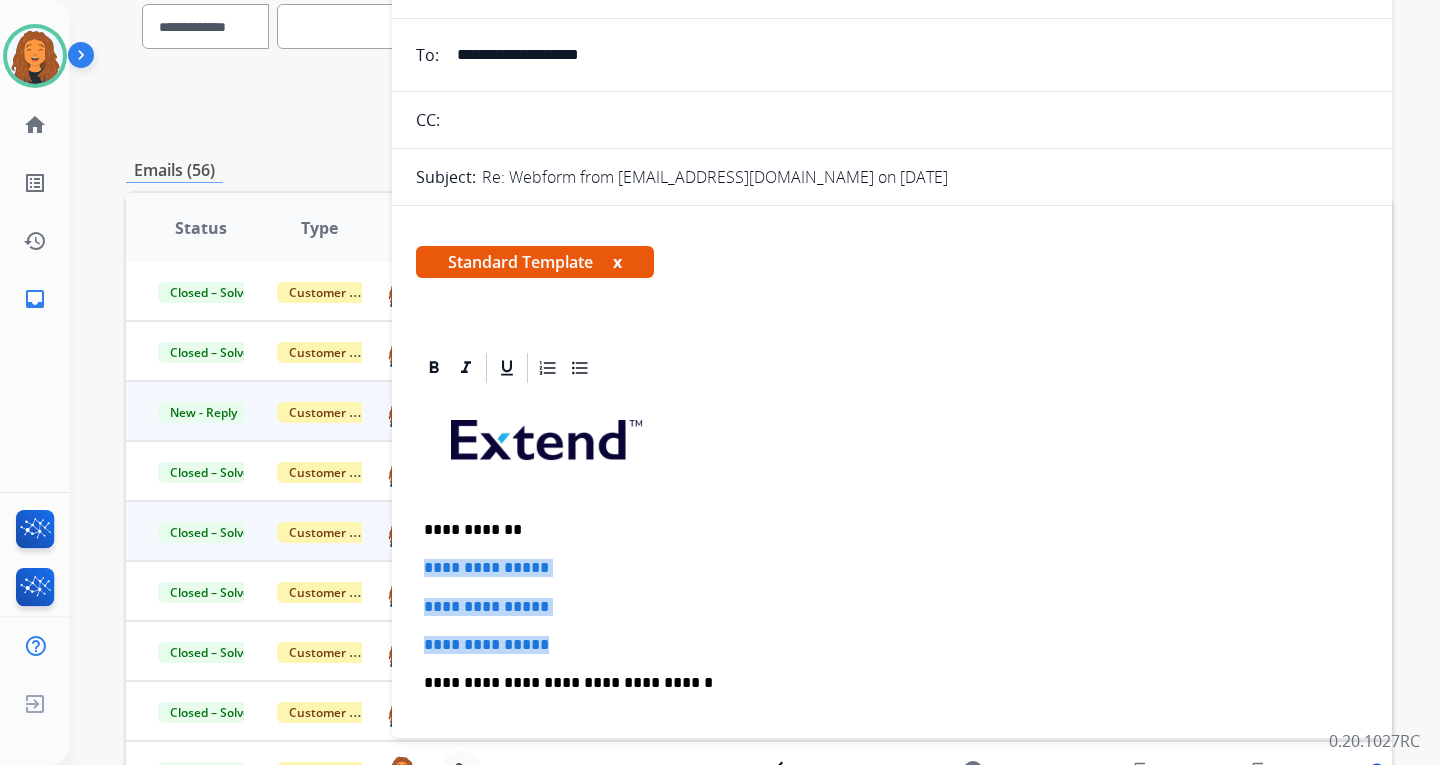 drag, startPoint x: 457, startPoint y: 590, endPoint x: 384, endPoint y: 546, distance: 85.23497 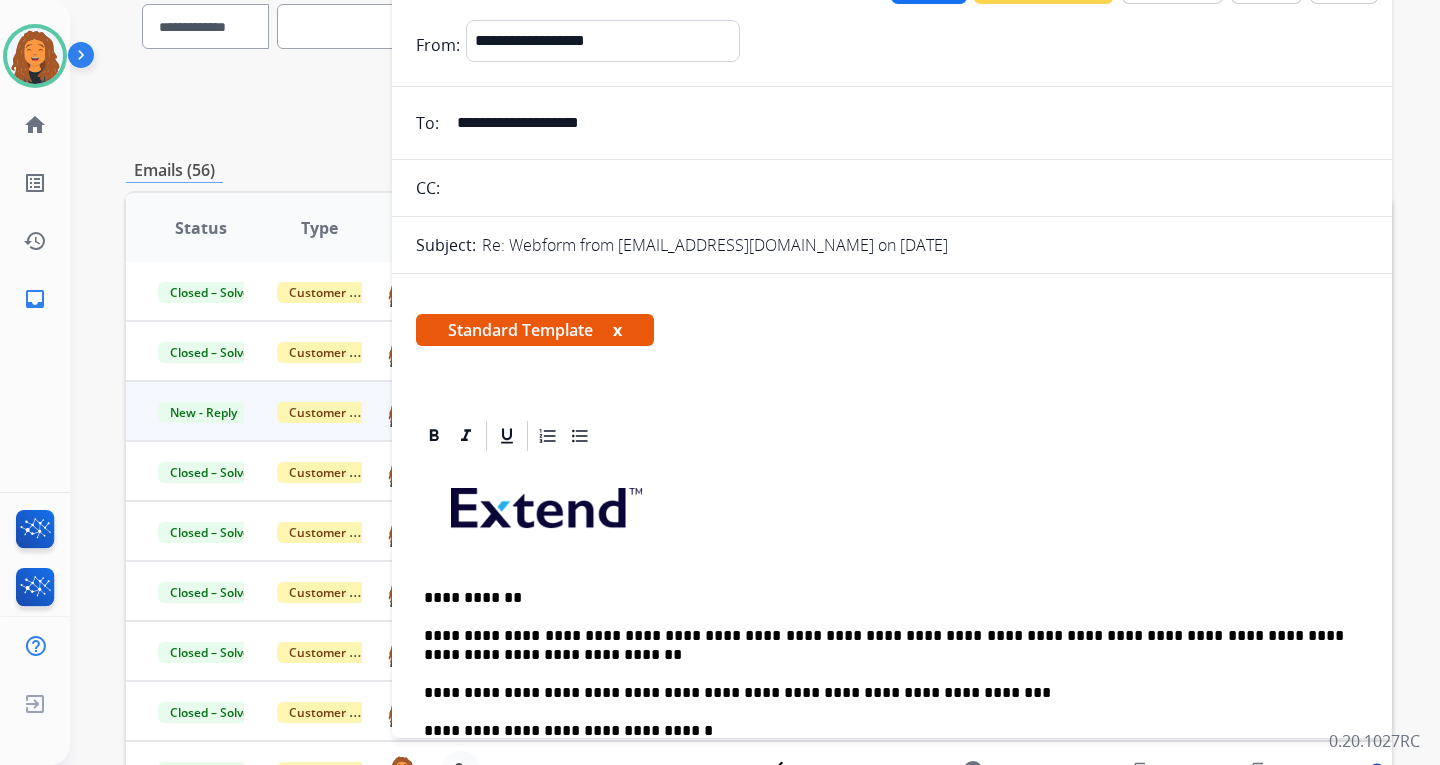 scroll, scrollTop: 0, scrollLeft: 0, axis: both 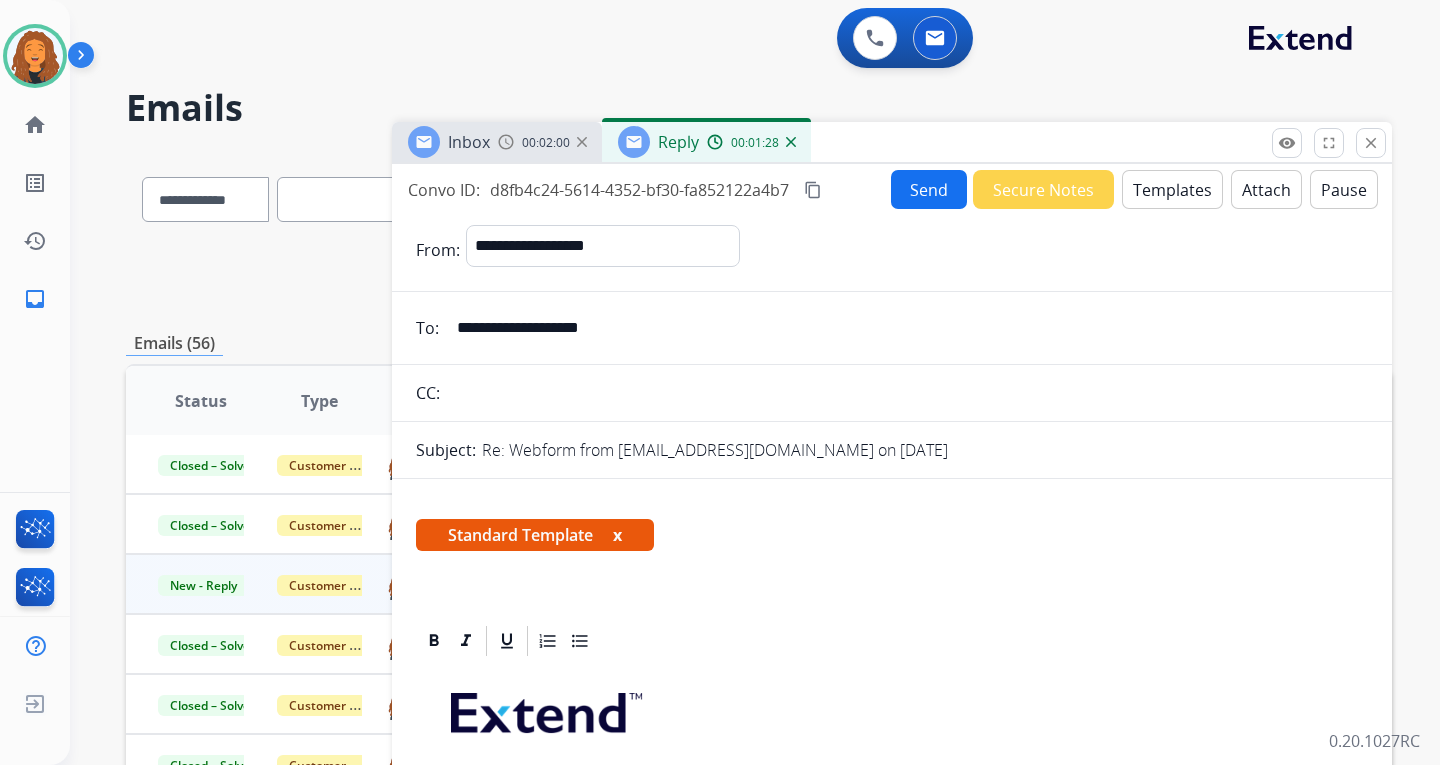 click on "00:02:00" at bounding box center (542, 142) 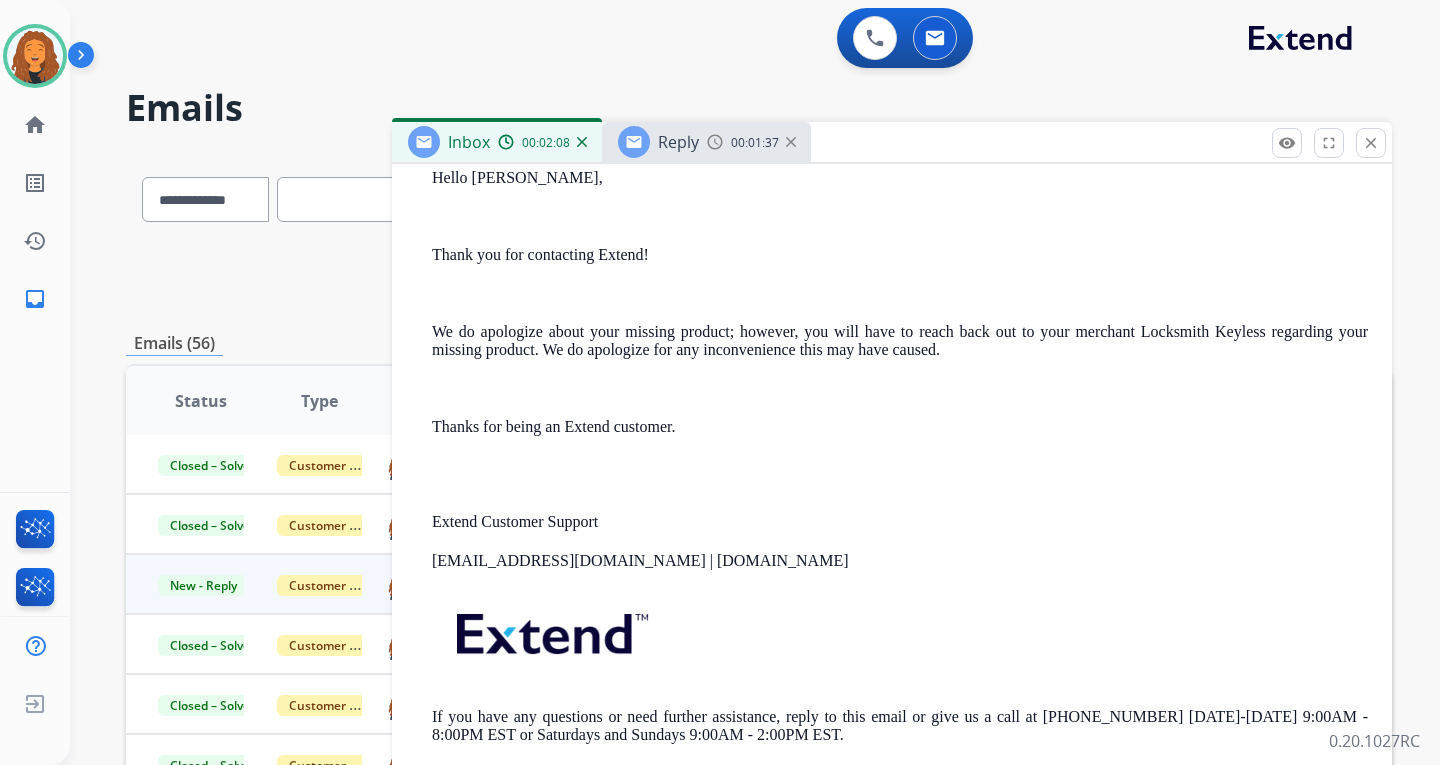 scroll, scrollTop: 625, scrollLeft: 0, axis: vertical 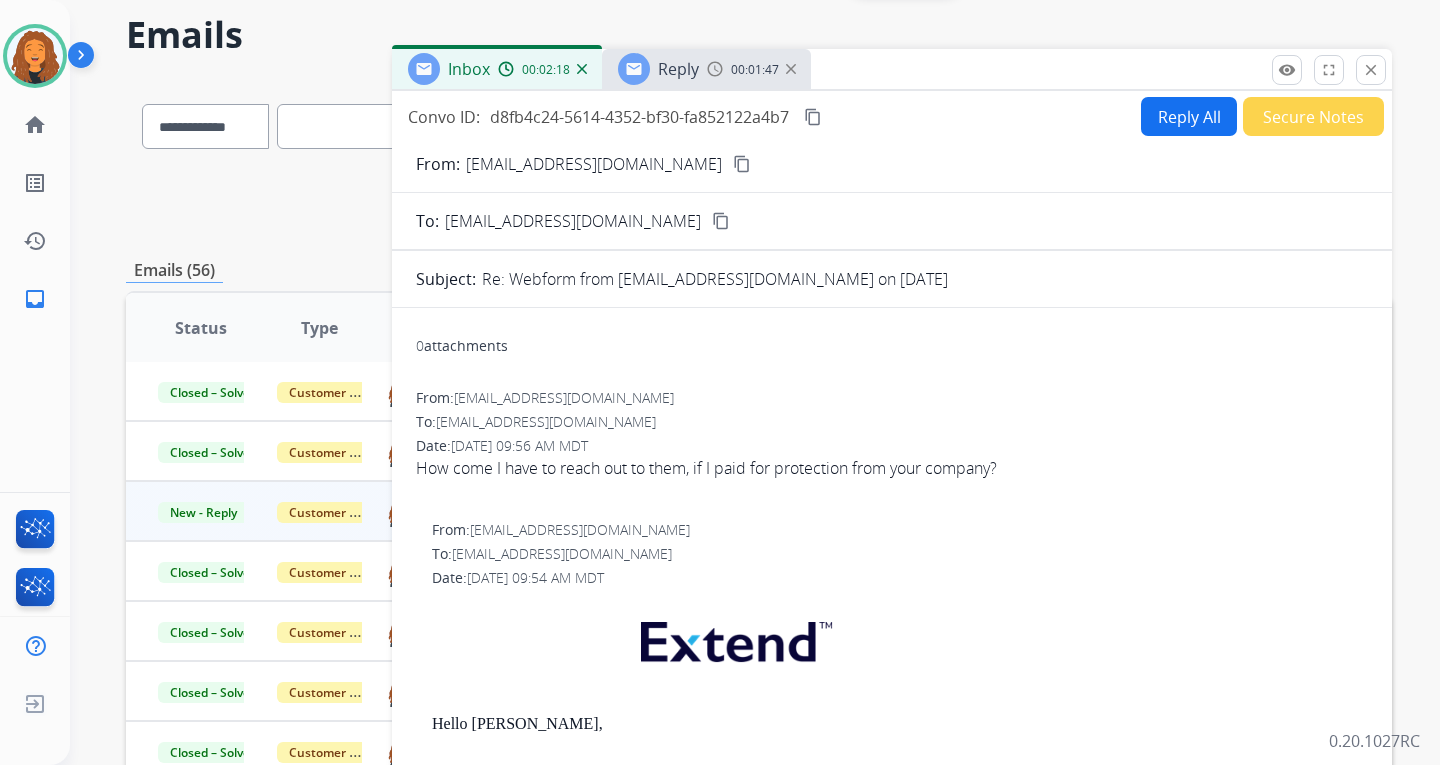 click at bounding box center [715, 69] 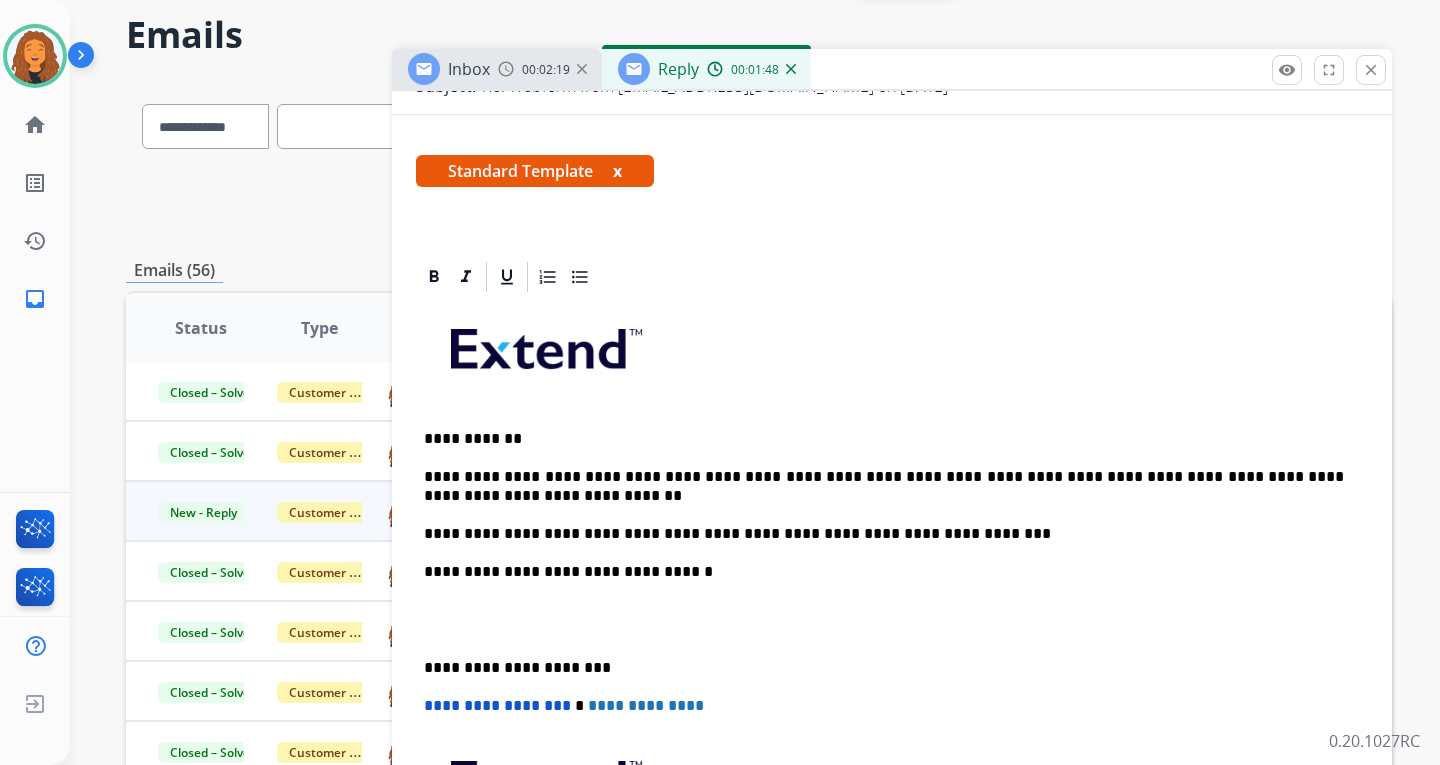 scroll, scrollTop: 300, scrollLeft: 0, axis: vertical 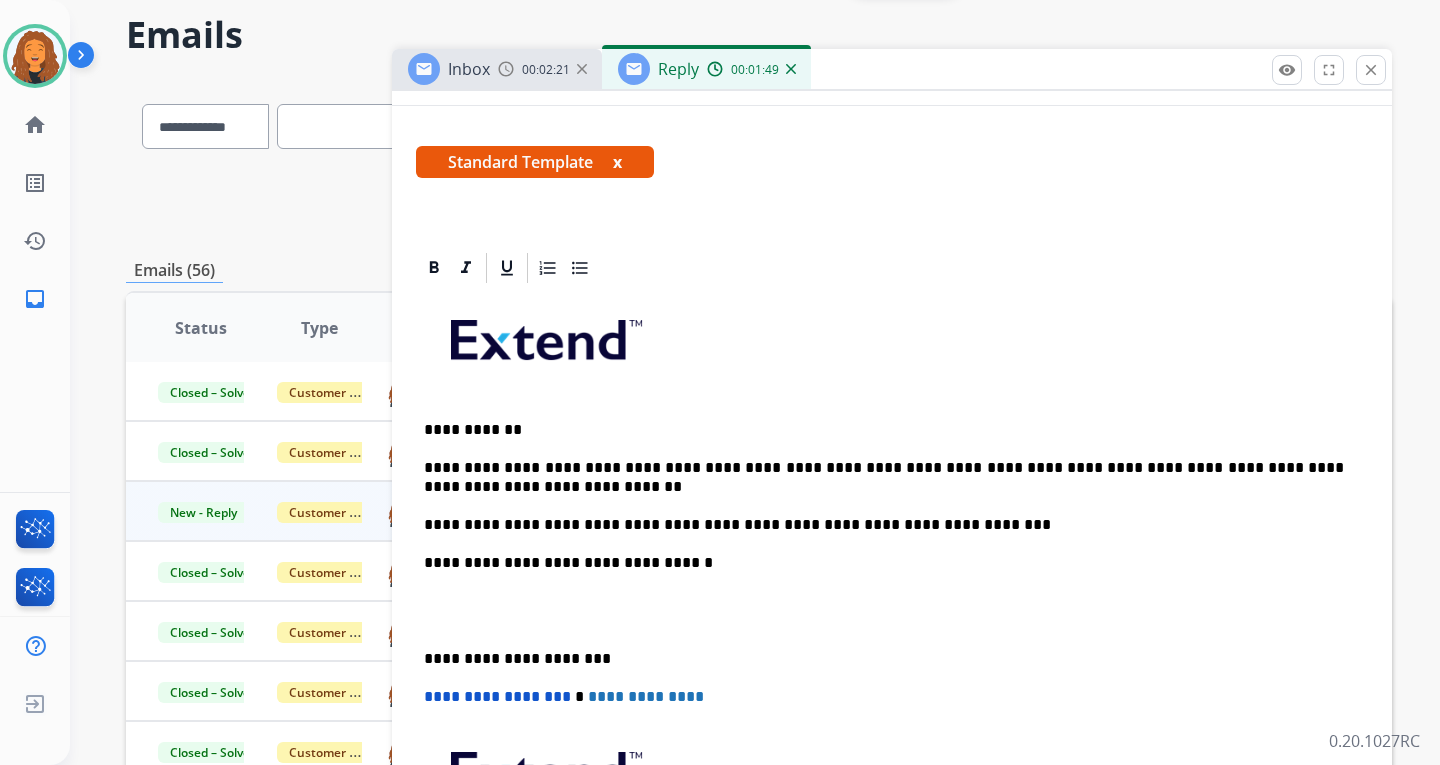 click on "**********" at bounding box center [884, 525] 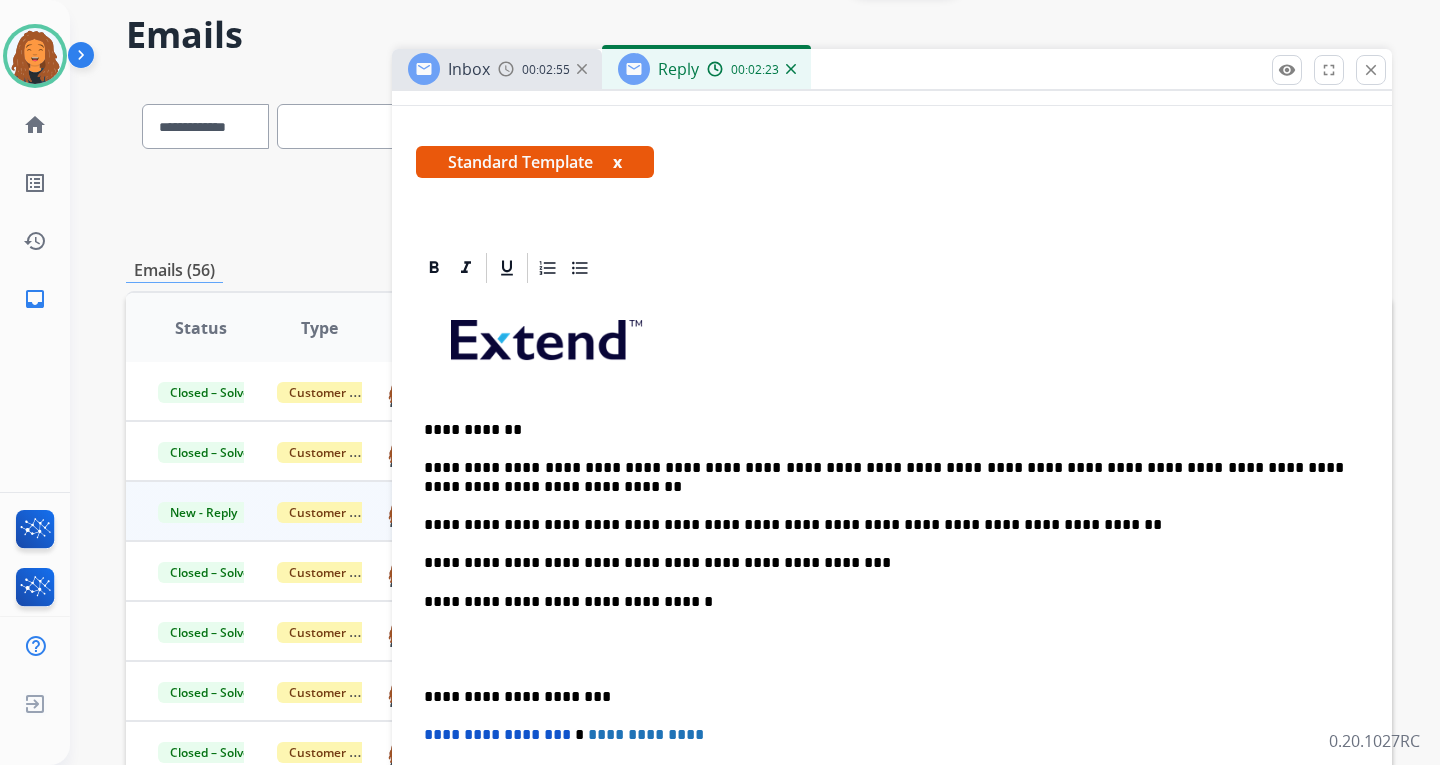 click on "**********" at bounding box center (884, 525) 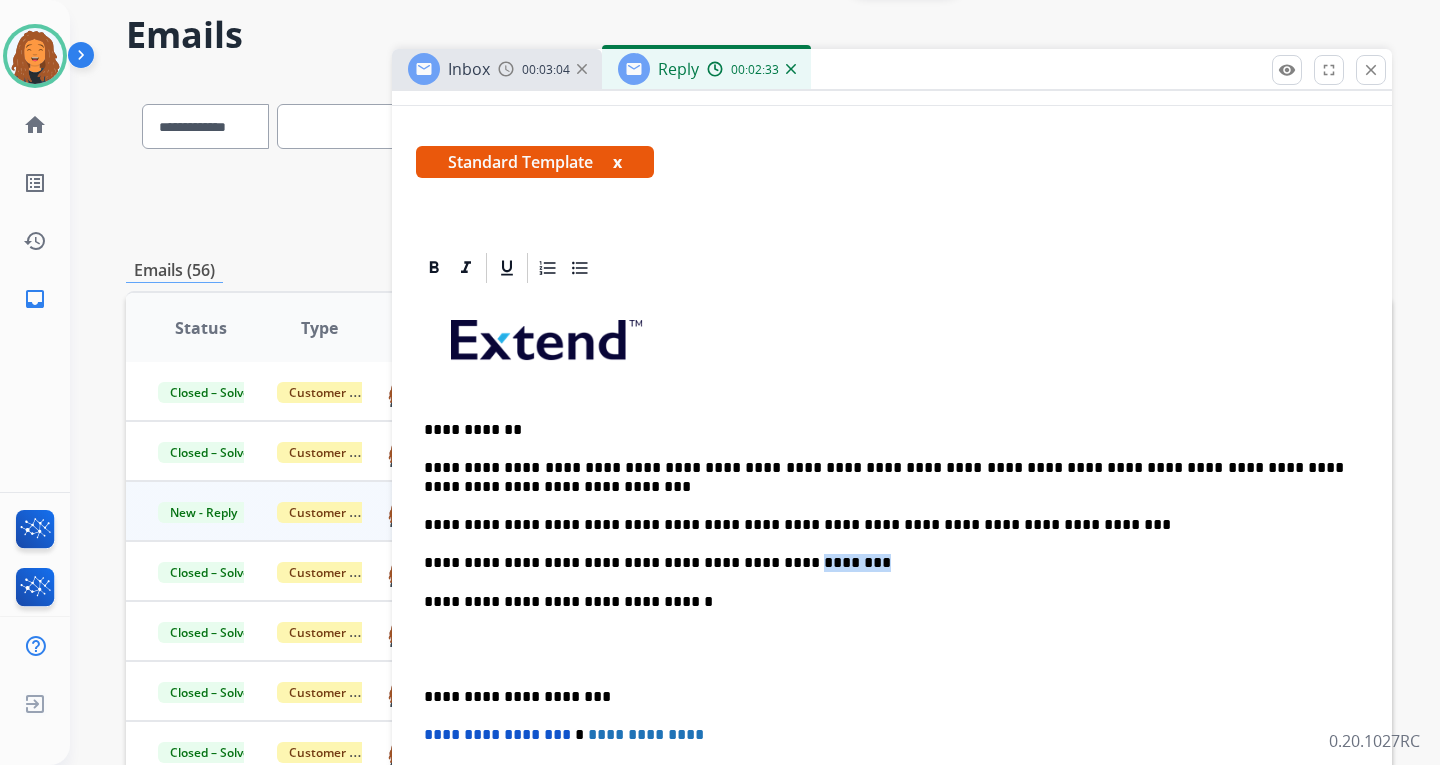 drag, startPoint x: 826, startPoint y: 560, endPoint x: 758, endPoint y: 558, distance: 68.0294 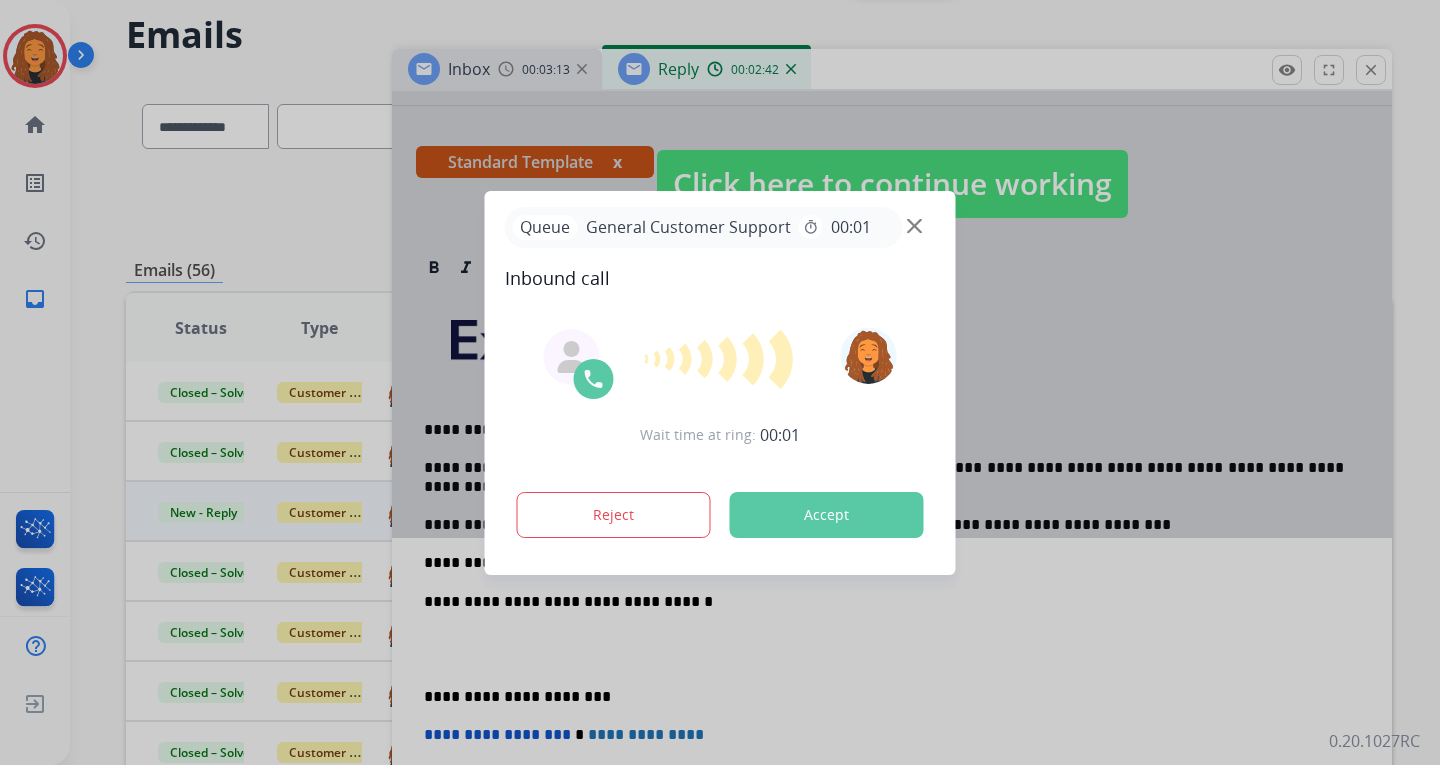 click on "Accept" at bounding box center (827, 515) 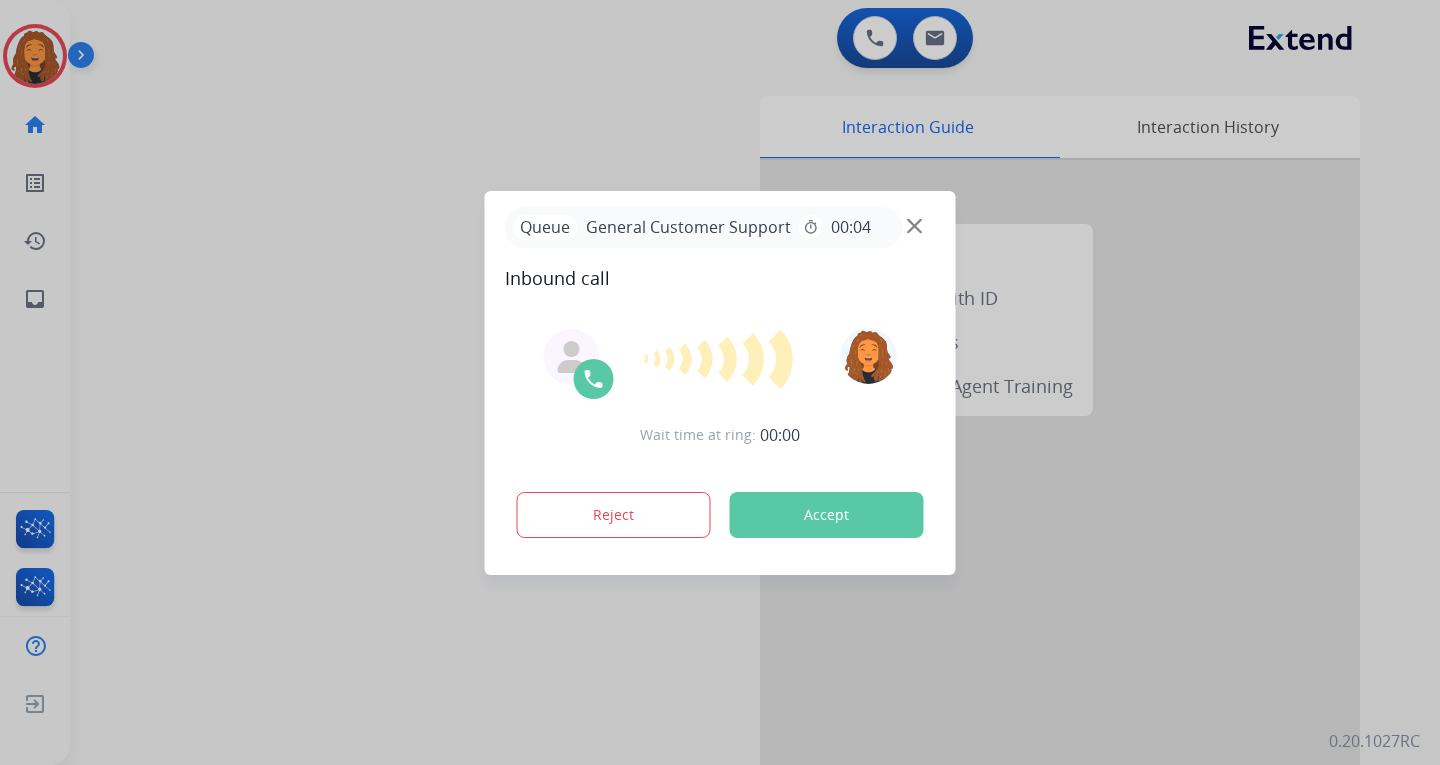 click on "Accept" at bounding box center [827, 515] 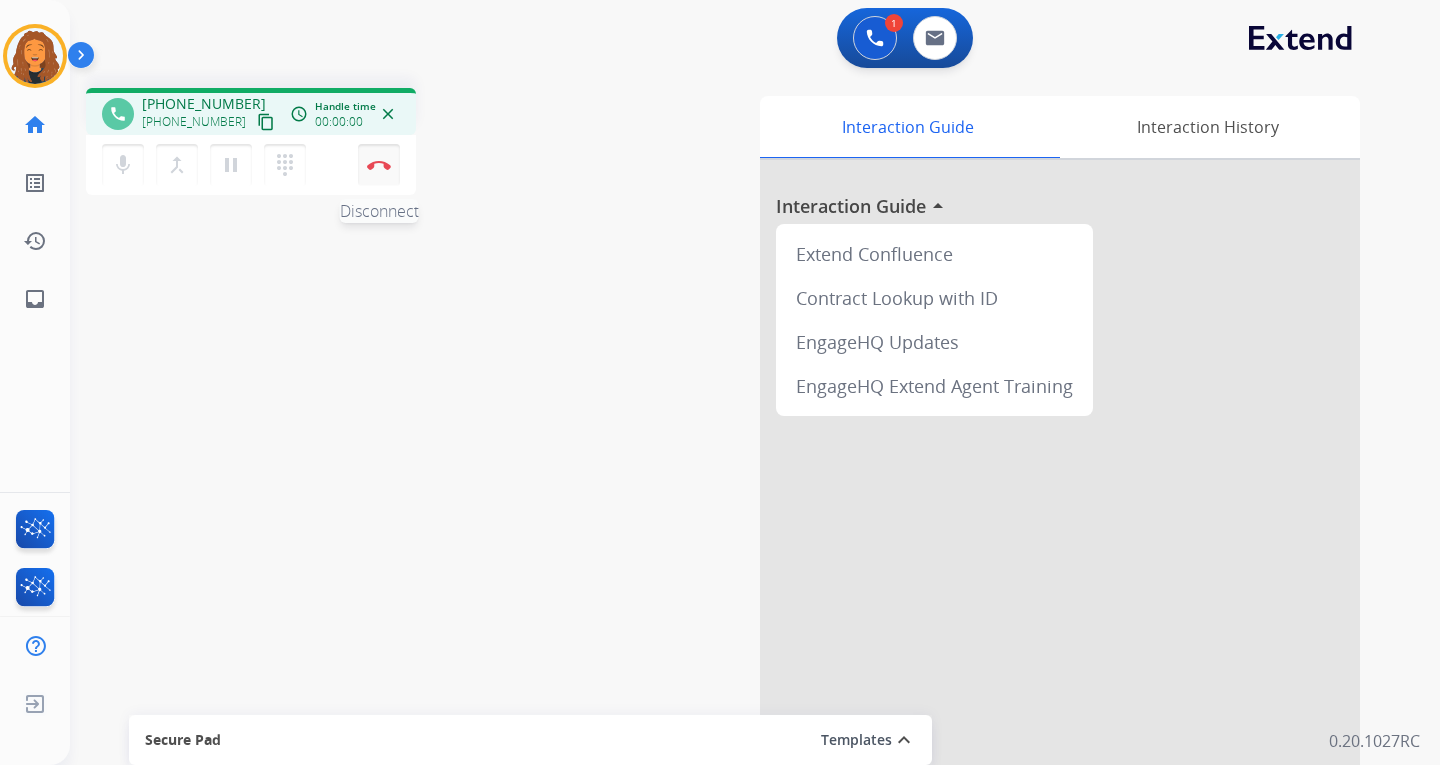 click on "Disconnect" at bounding box center (379, 165) 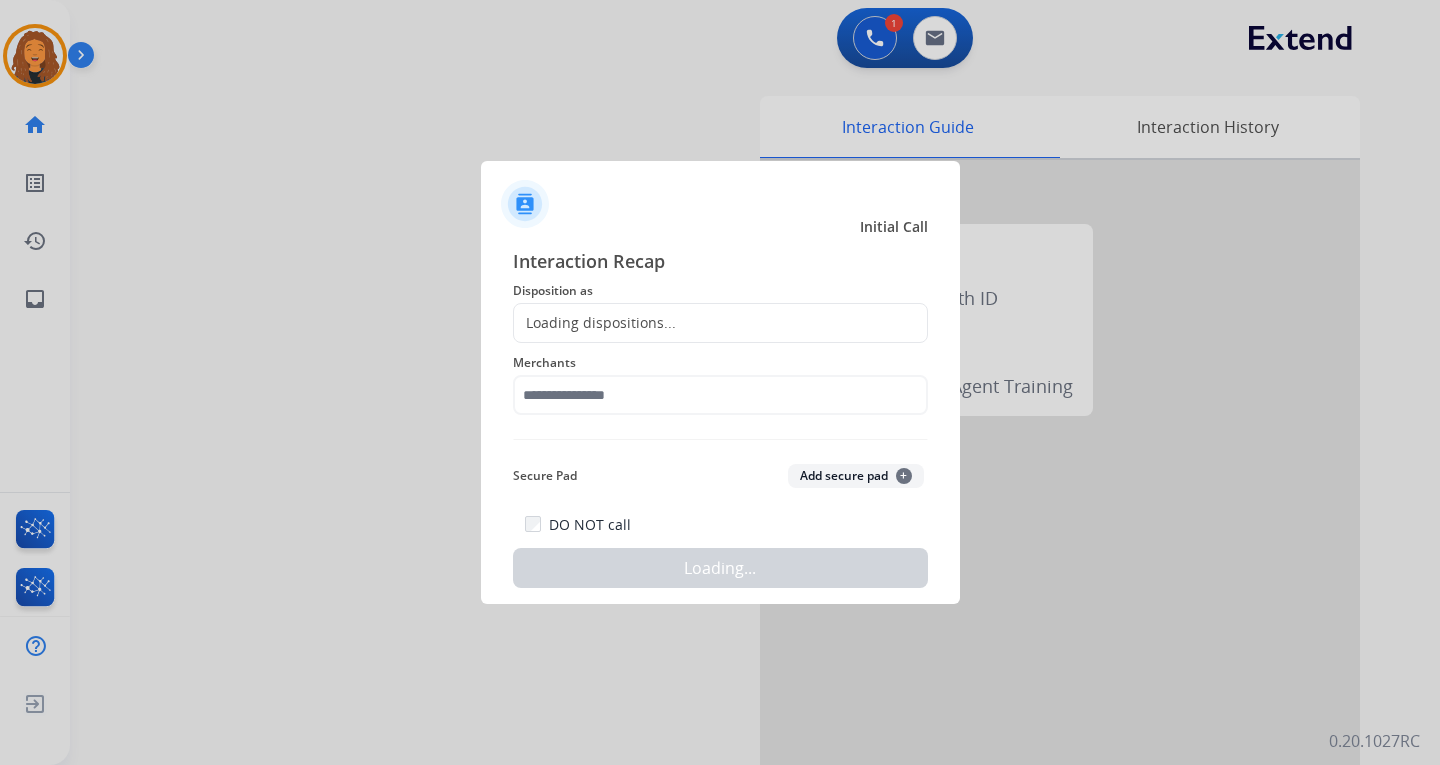 drag, startPoint x: 683, startPoint y: 305, endPoint x: 677, endPoint y: 348, distance: 43.416588 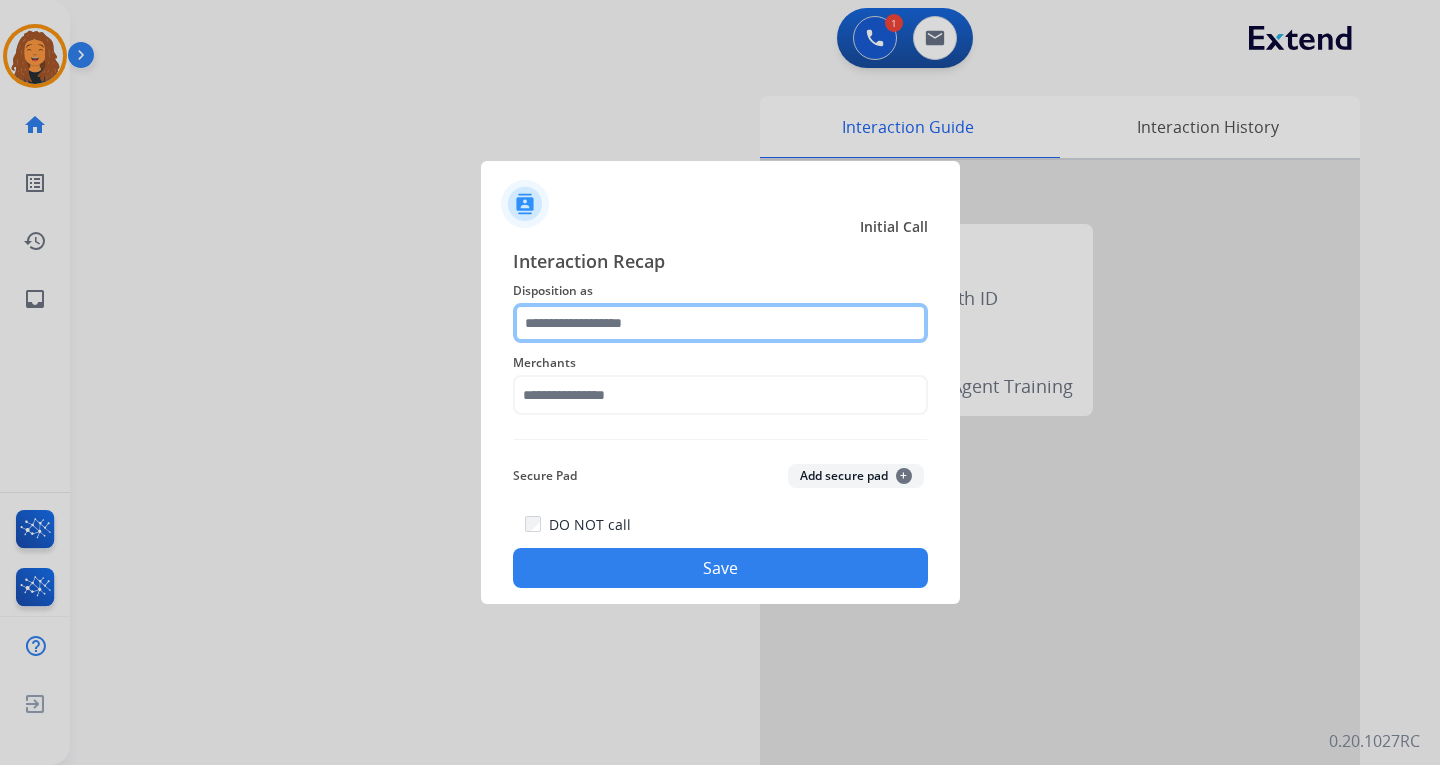 click 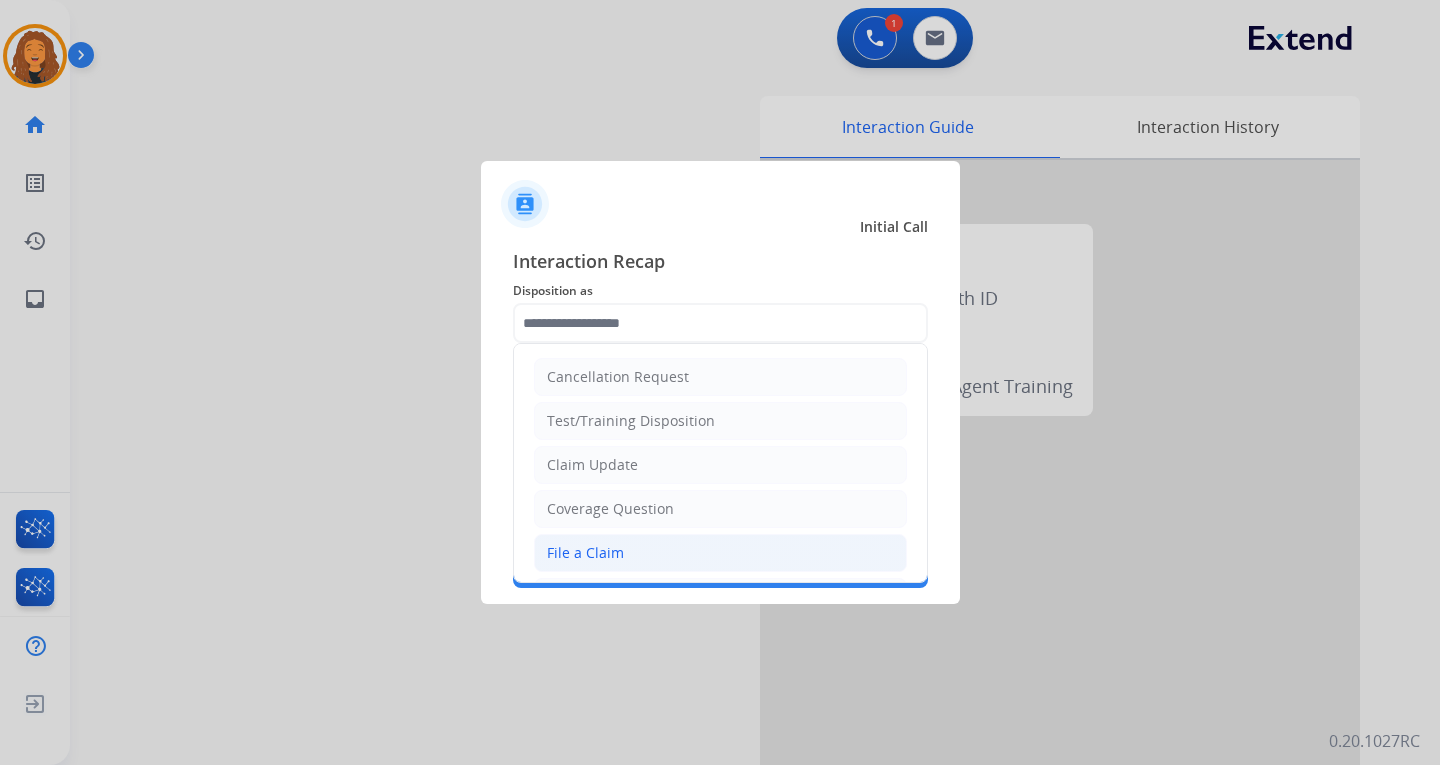 click on "File a Claim" 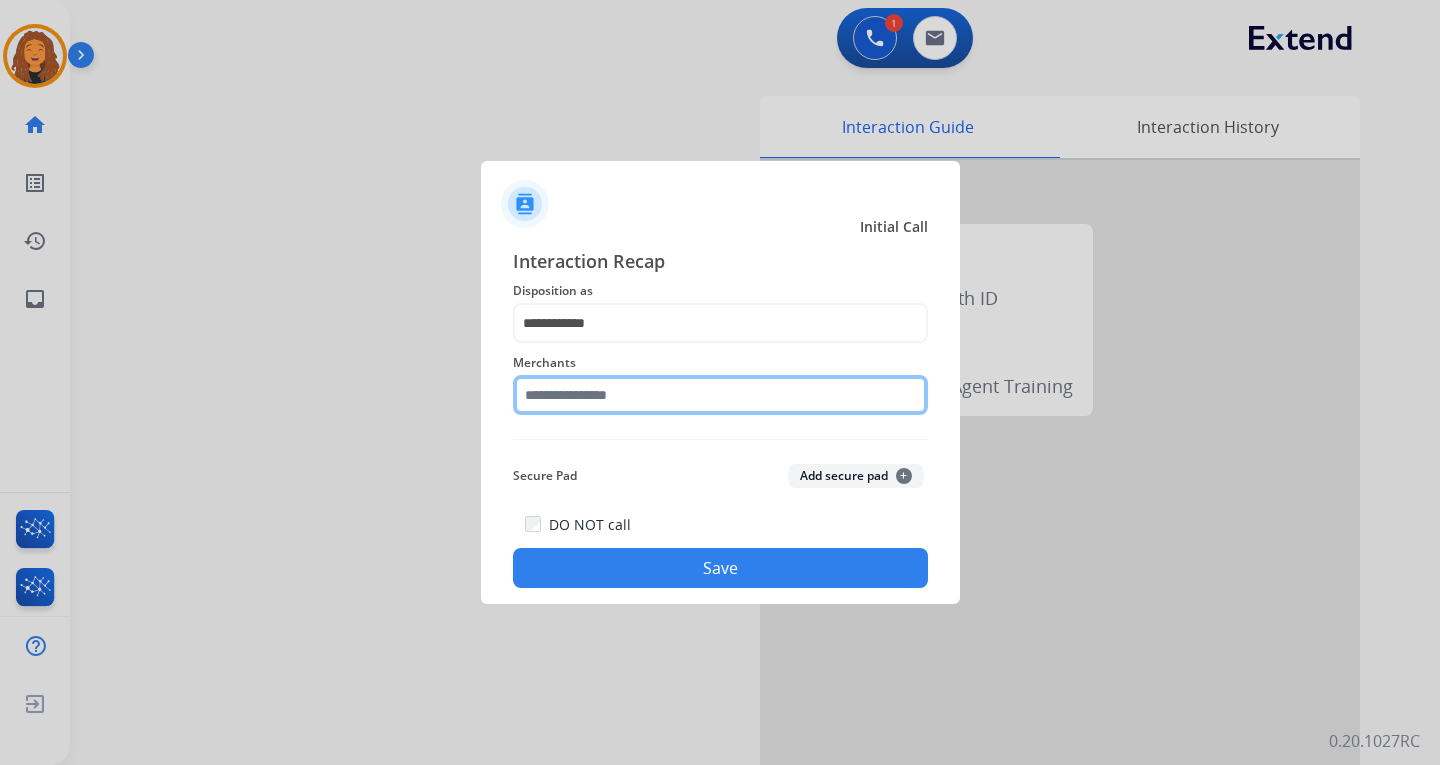 click 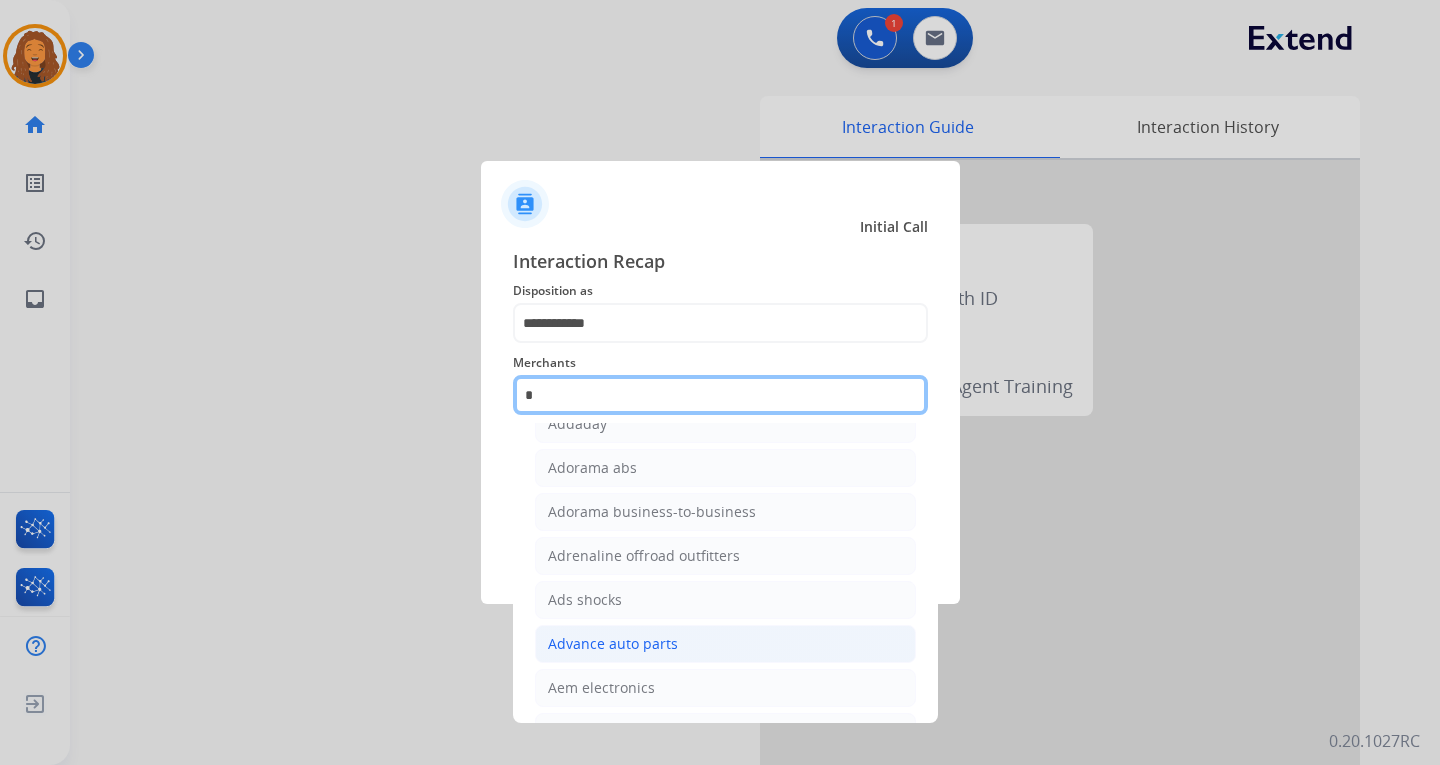 scroll, scrollTop: 116, scrollLeft: 0, axis: vertical 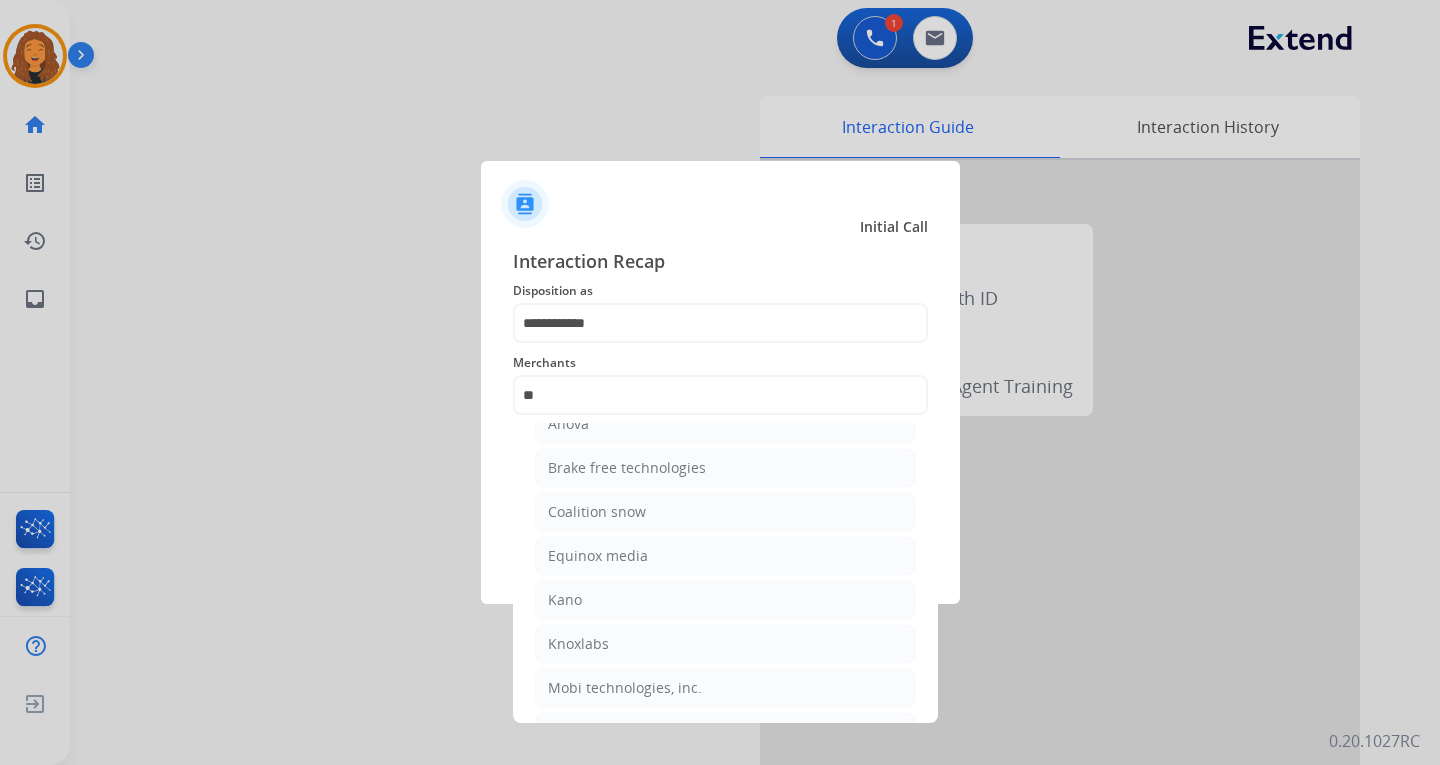 click on "Equinox media" 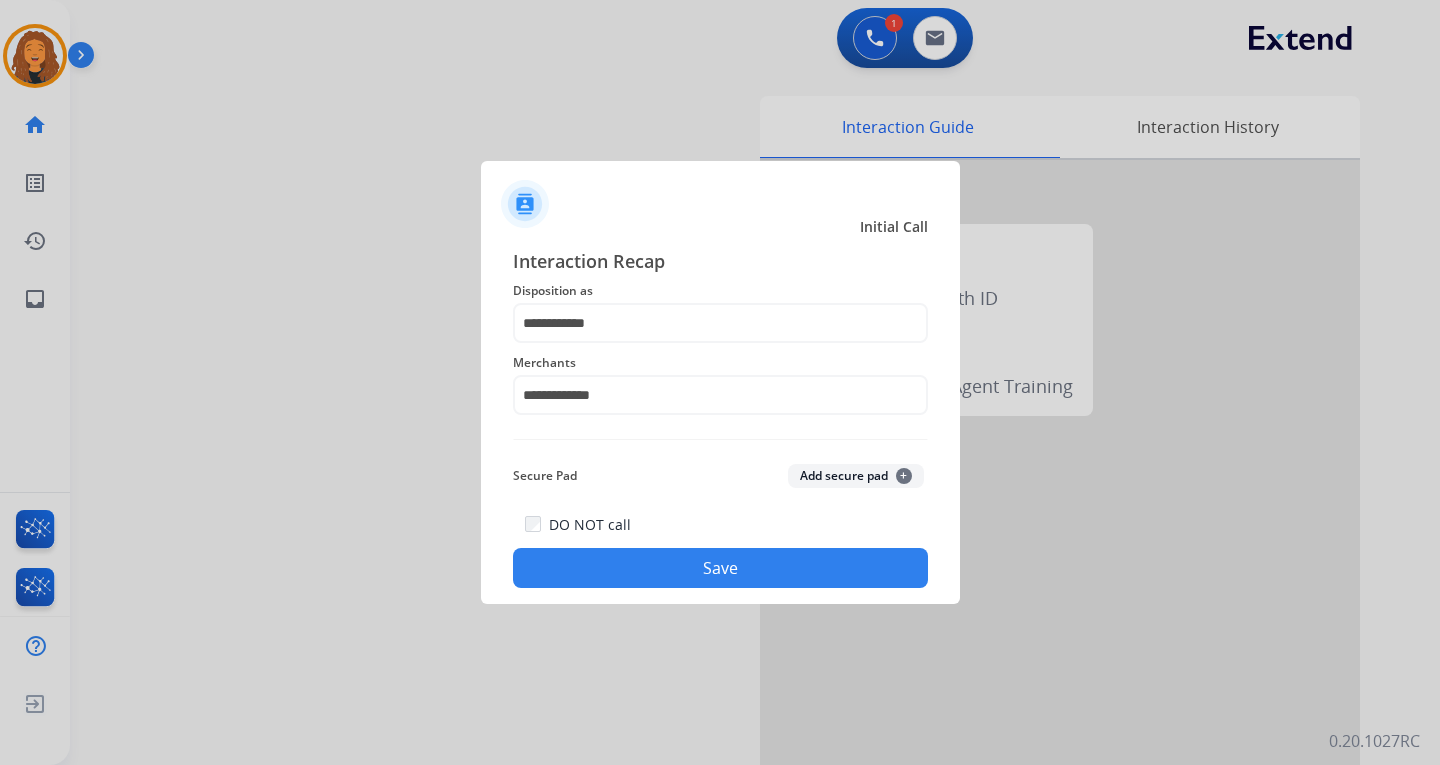 click on "Save" 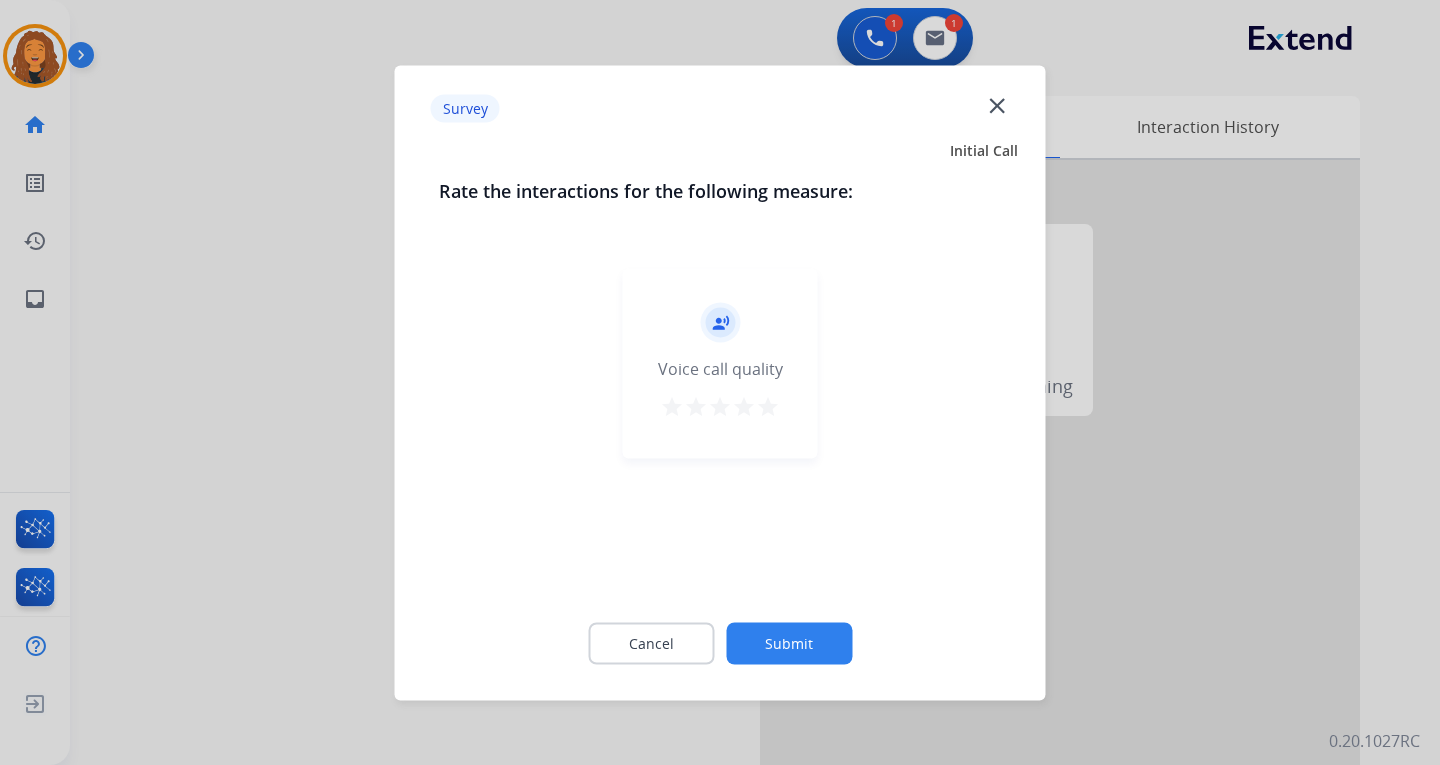 click on "Submit" 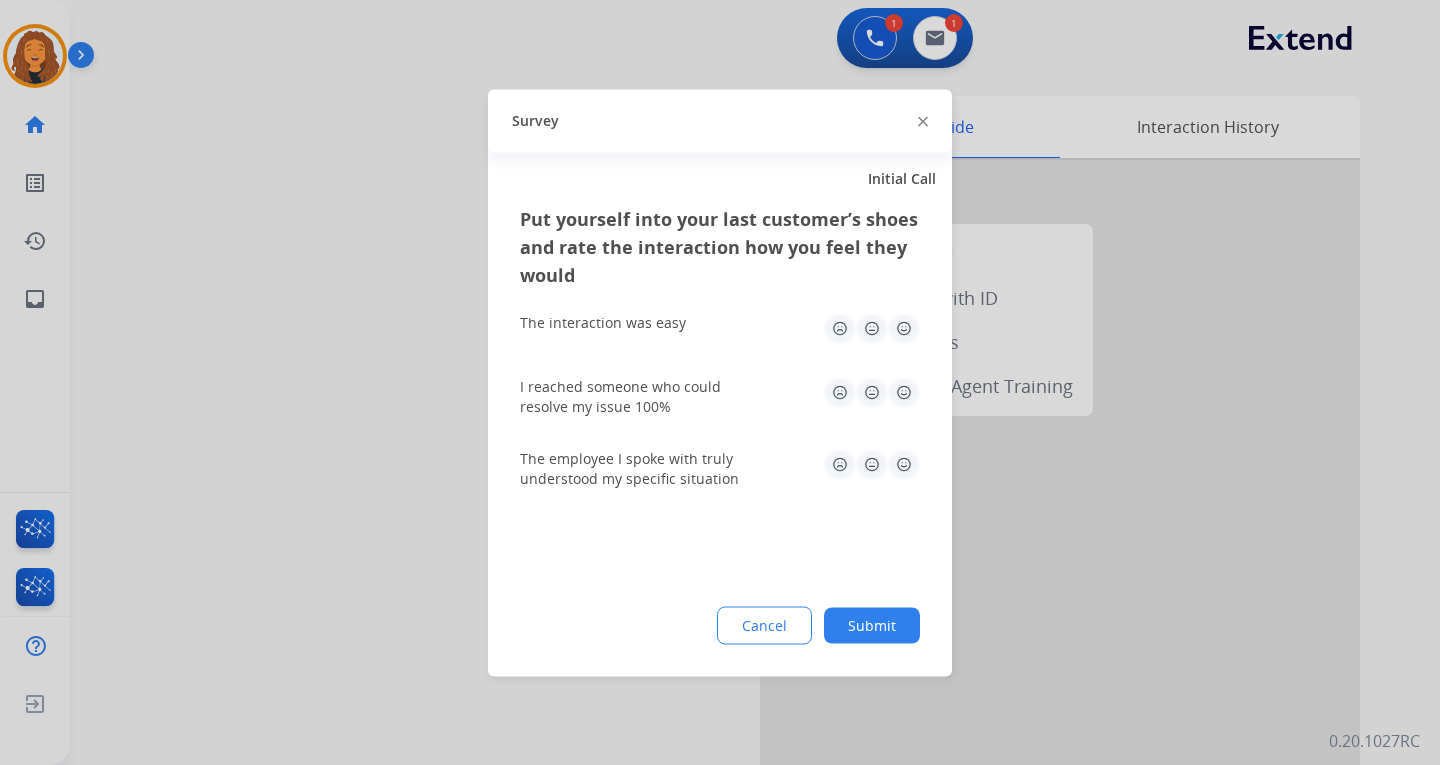click on "Submit" 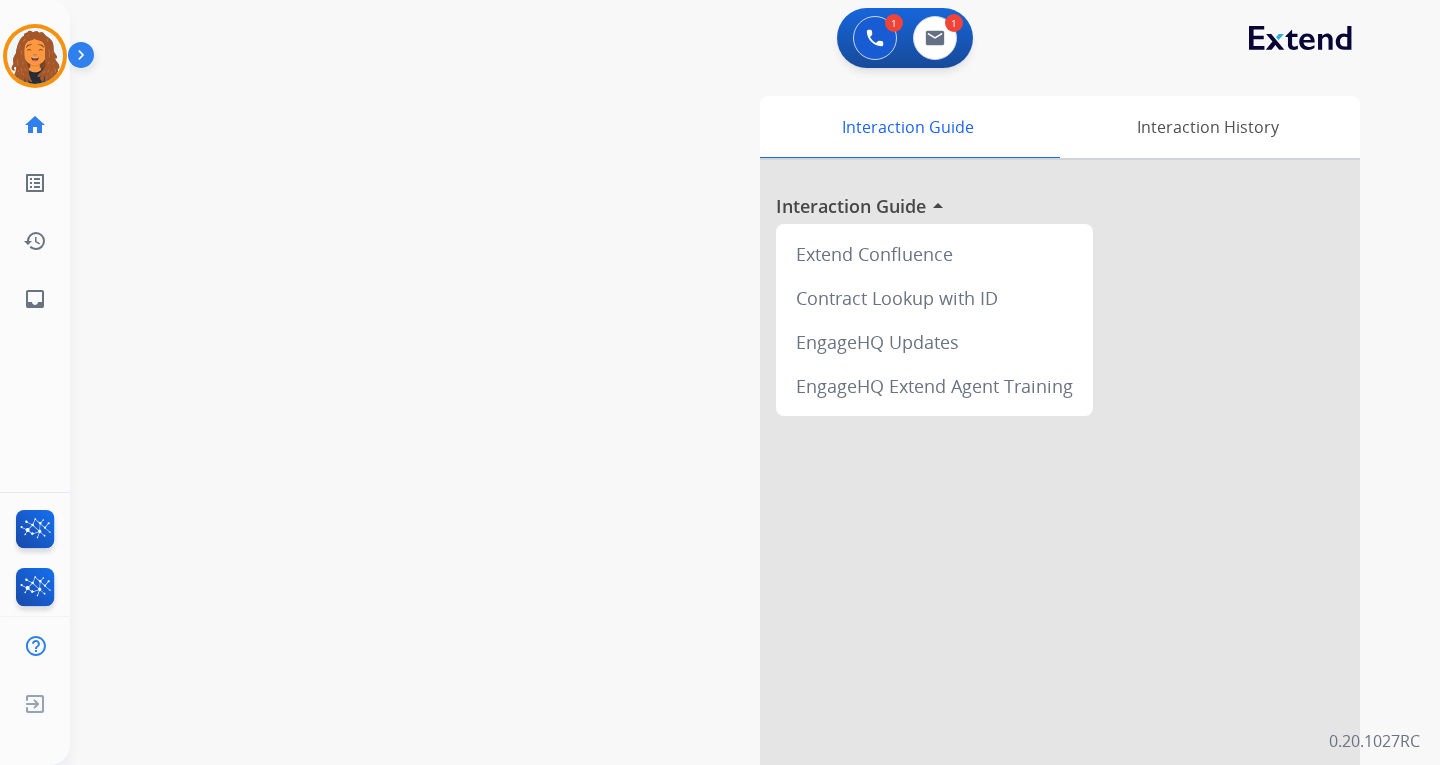 click on "swap_horiz Break voice bridge close_fullscreen Connect 3-Way Call merge_type Separate 3-Way Call  Interaction Guide   Interaction History  Interaction Guide arrow_drop_up  Extend Confluence   Contract Lookup with ID   EngageHQ Updates   EngageHQ Extend Agent Training" at bounding box center [731, 489] 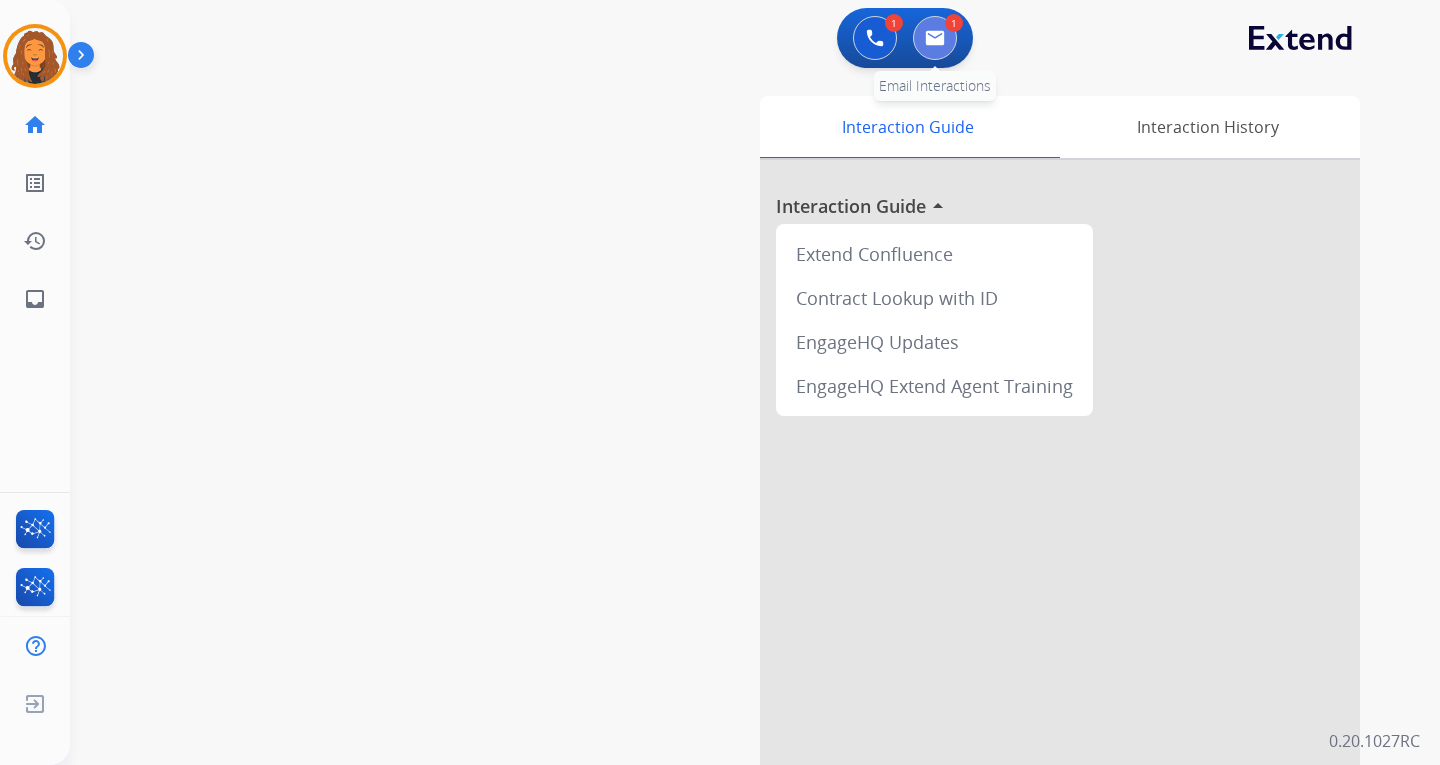 click on "1 Voice Interactions 1 Email Interactions" at bounding box center [905, 38] 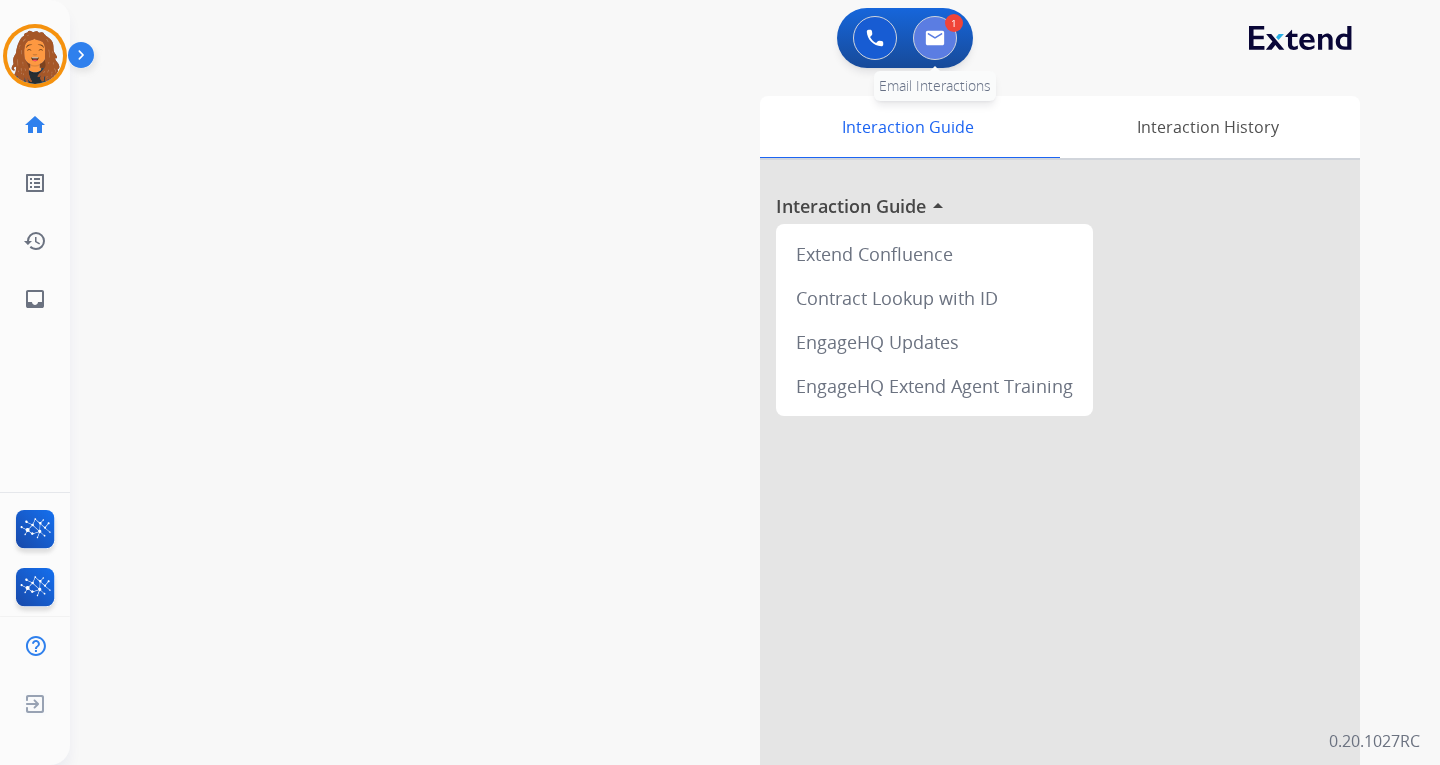 click at bounding box center (935, 38) 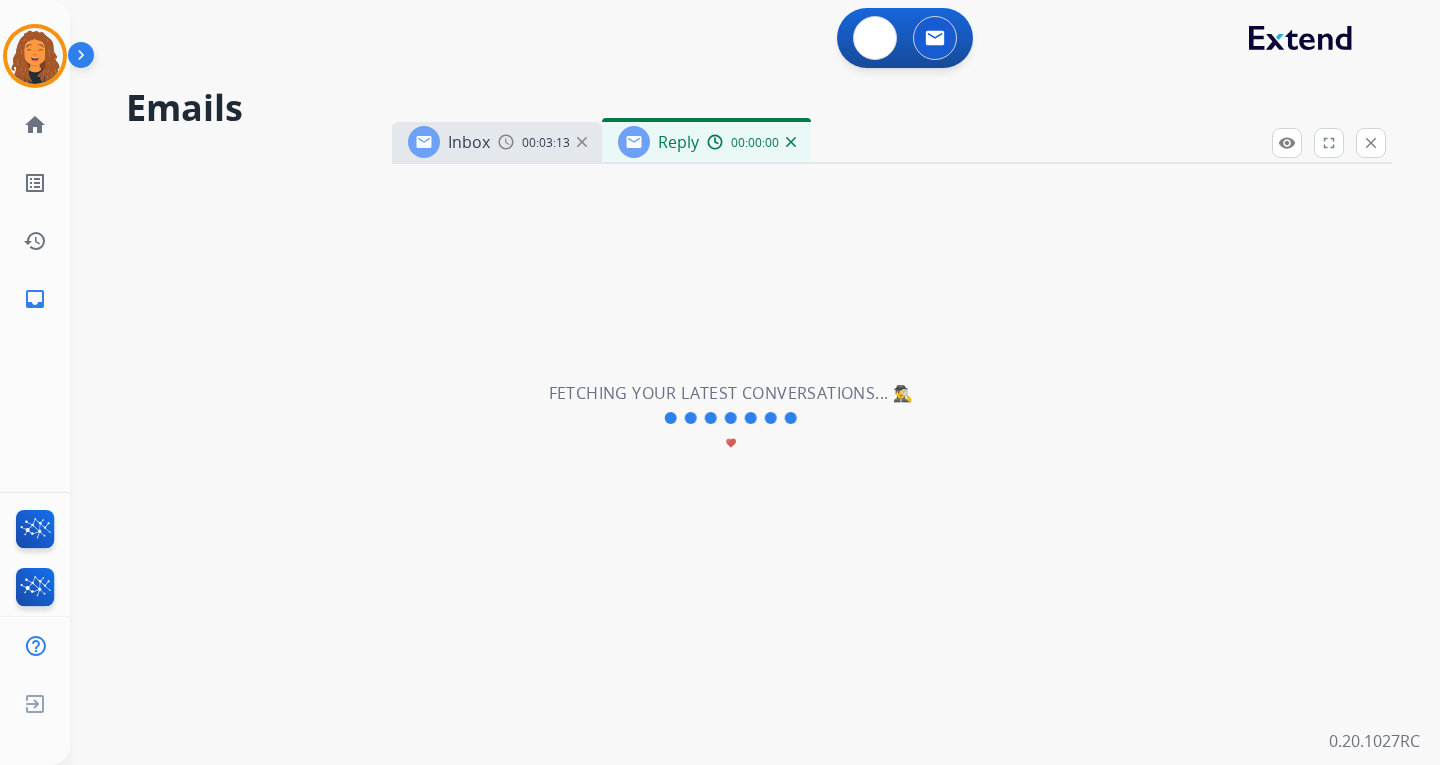 select on "**********" 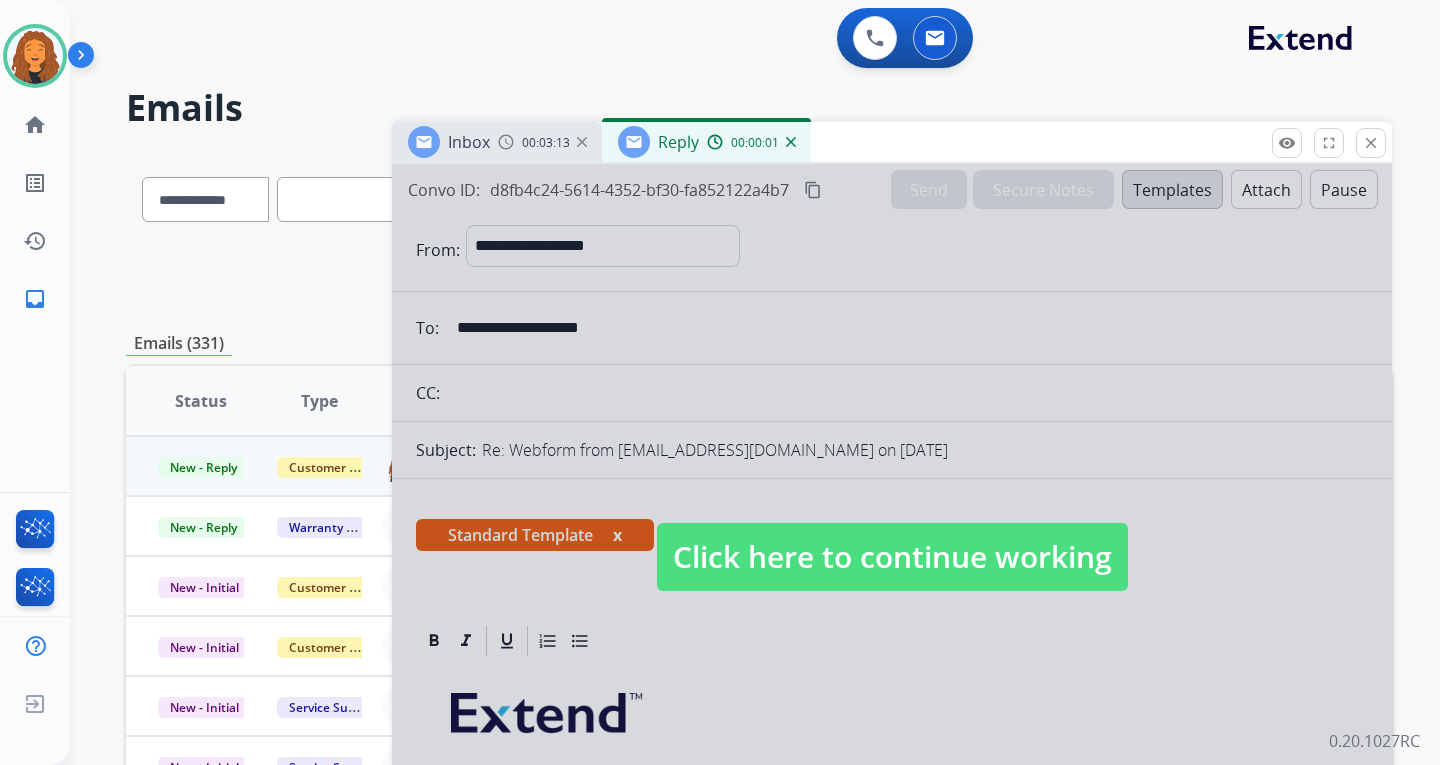 click on "Click here to continue working" at bounding box center (892, 557) 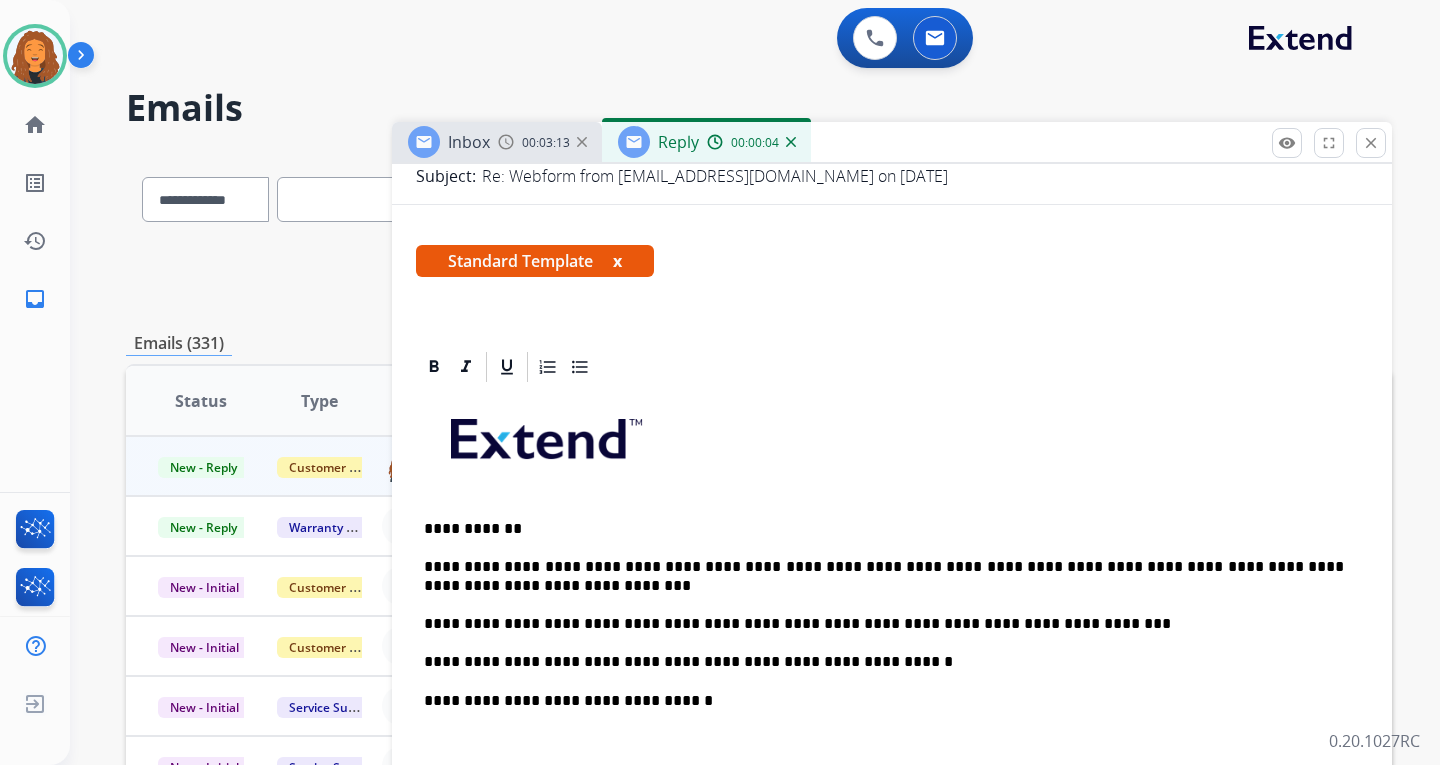 scroll, scrollTop: 300, scrollLeft: 0, axis: vertical 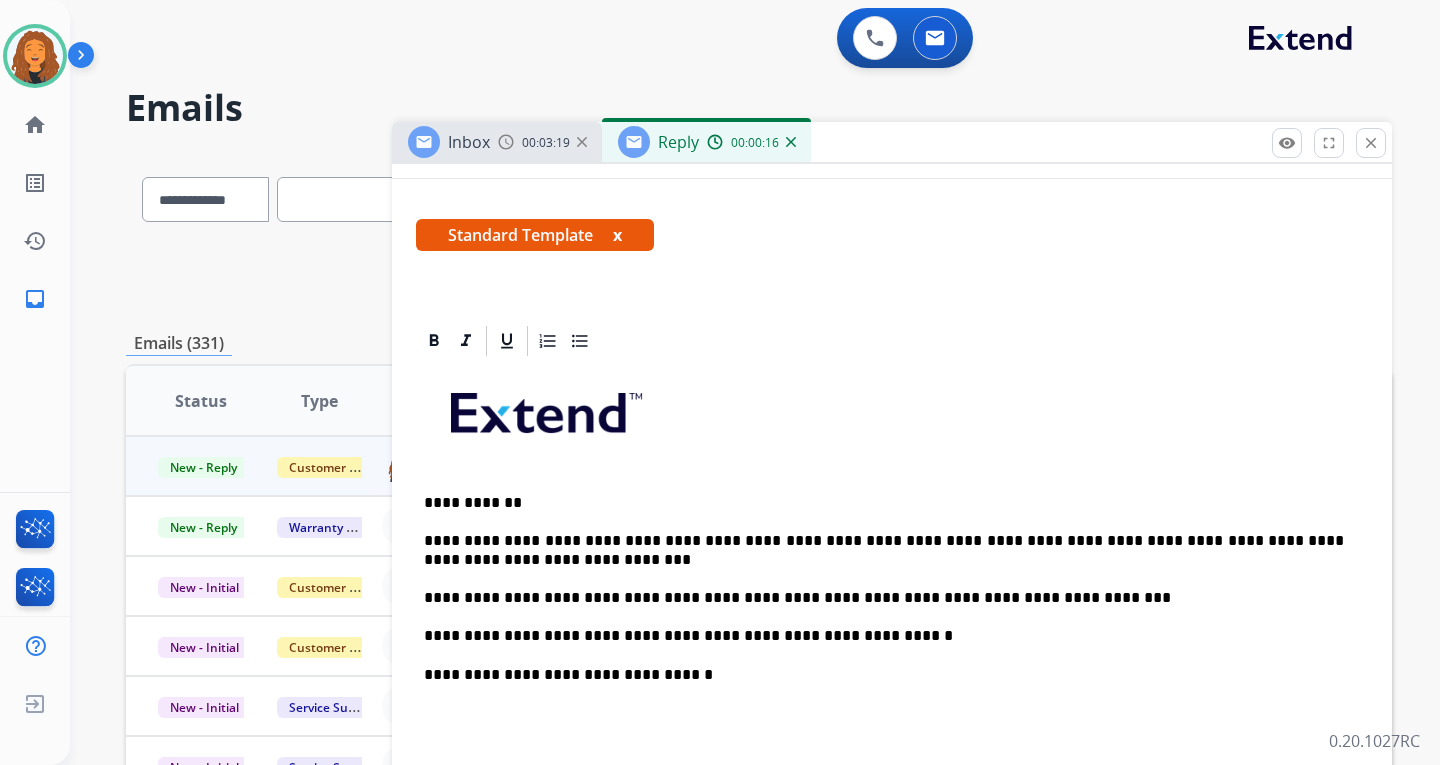 click on "**********" at bounding box center (884, 598) 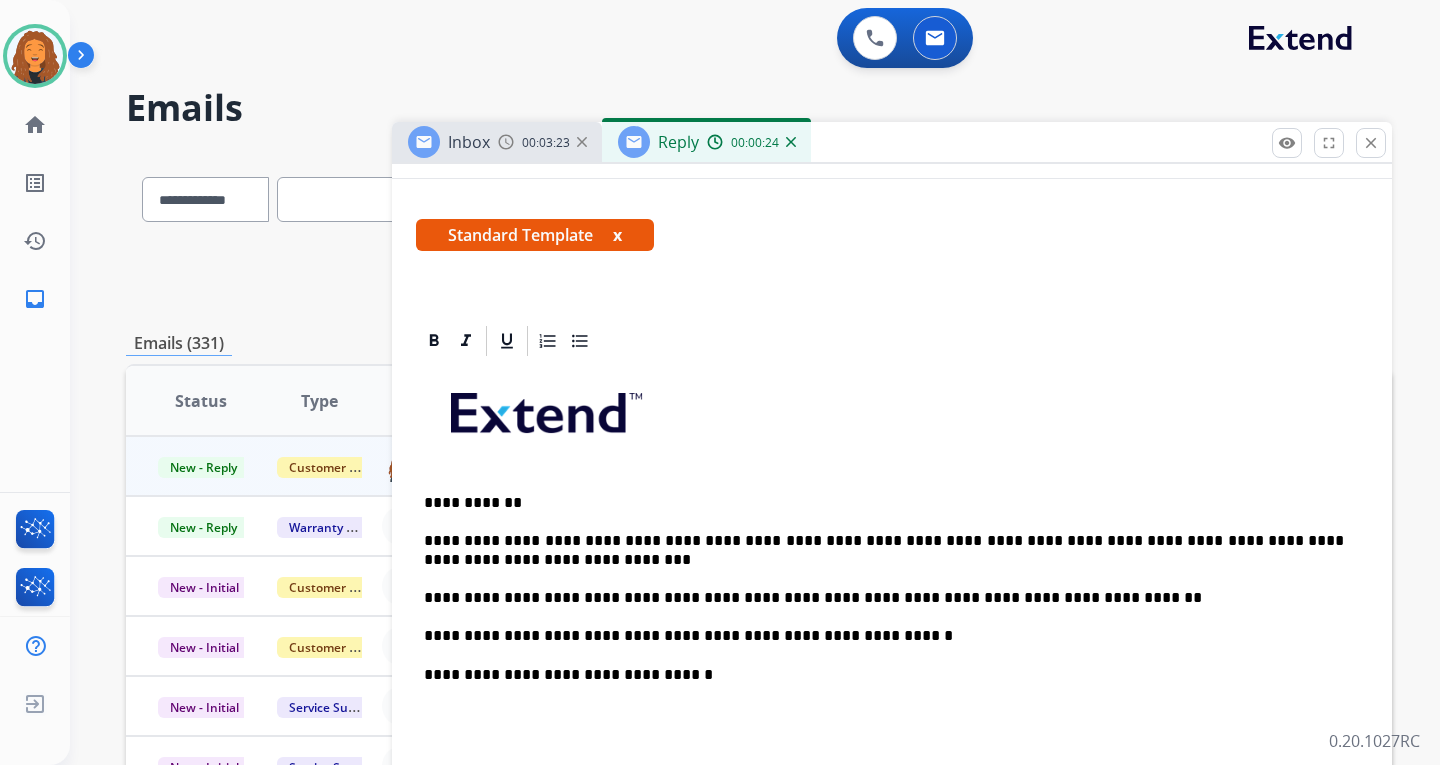 click on "**********" at bounding box center [884, 636] 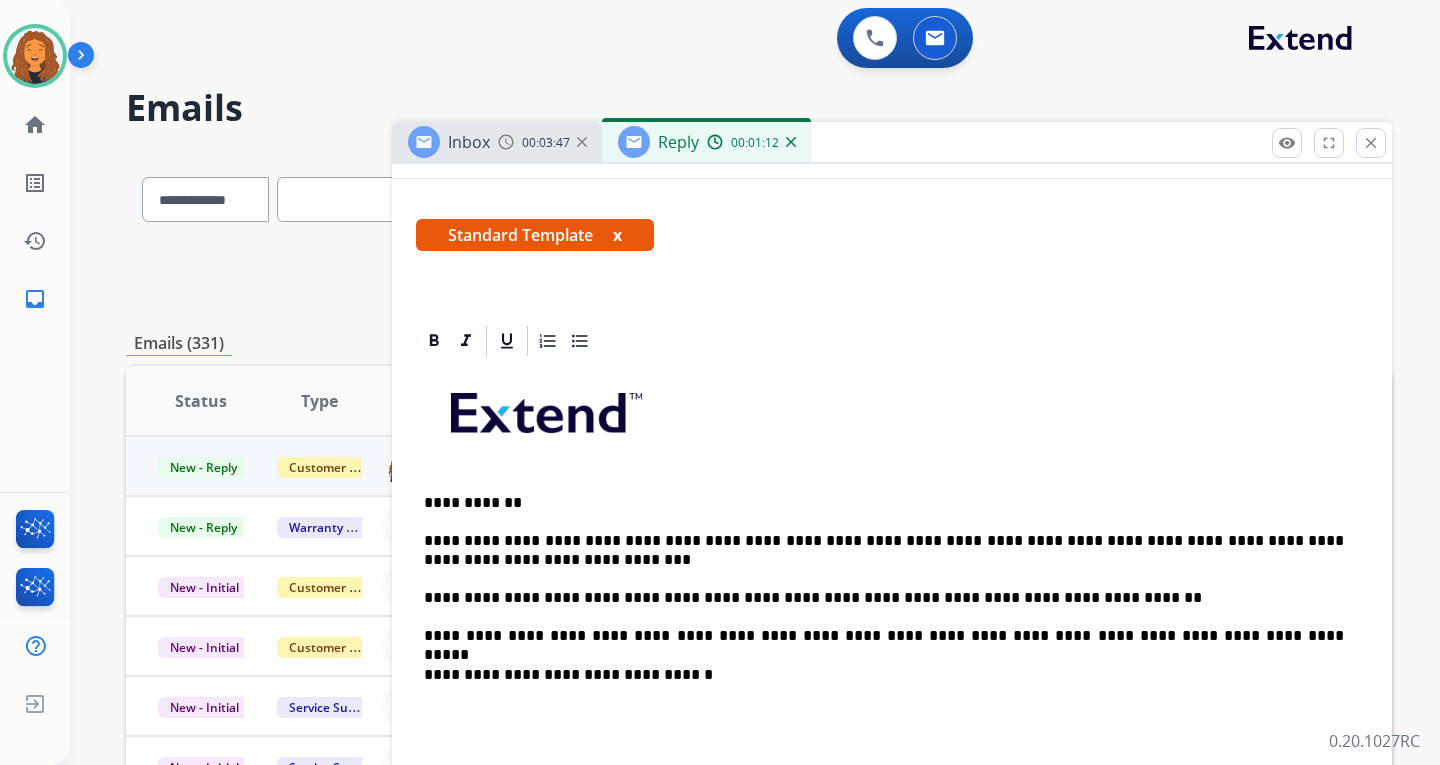 click on "**********" at bounding box center [884, 675] 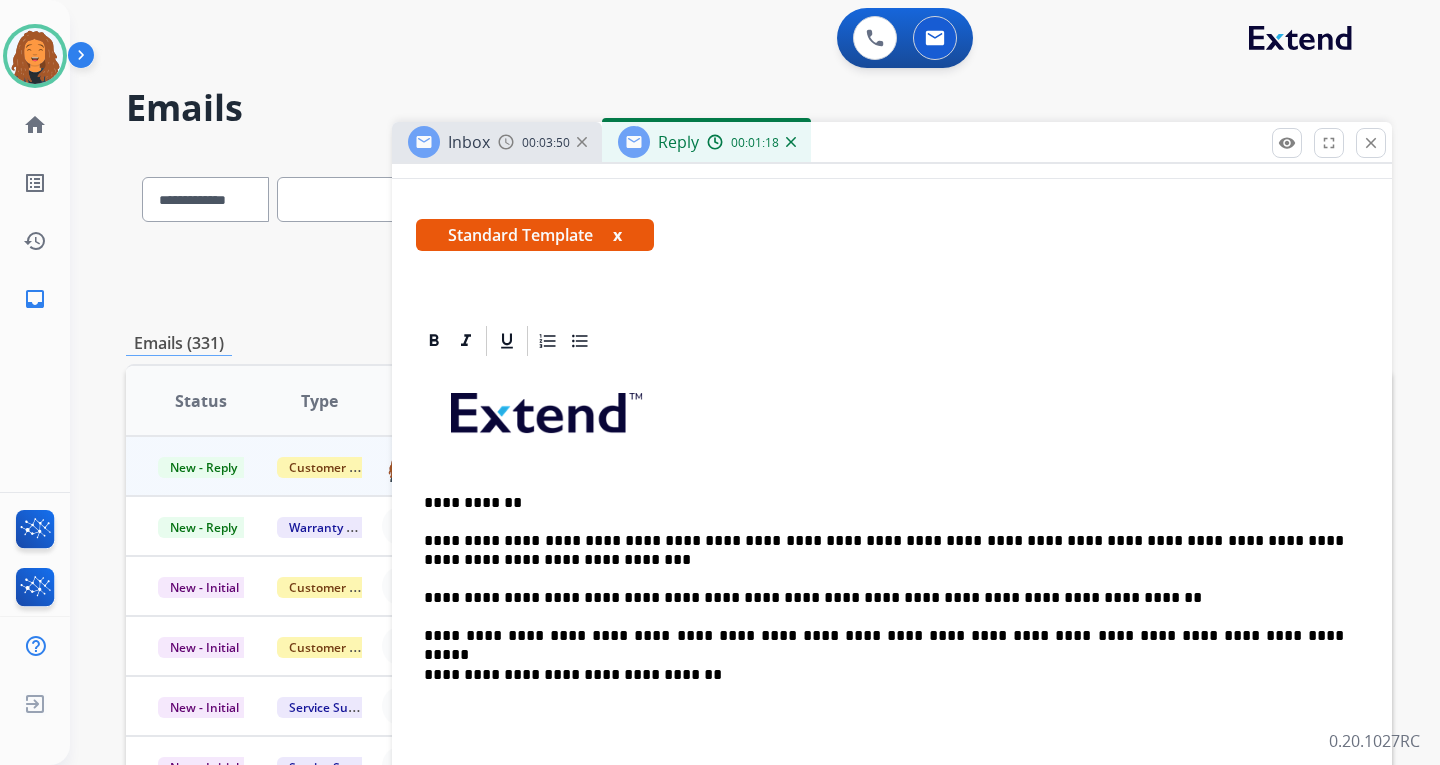 click on "**********" at bounding box center (884, 550) 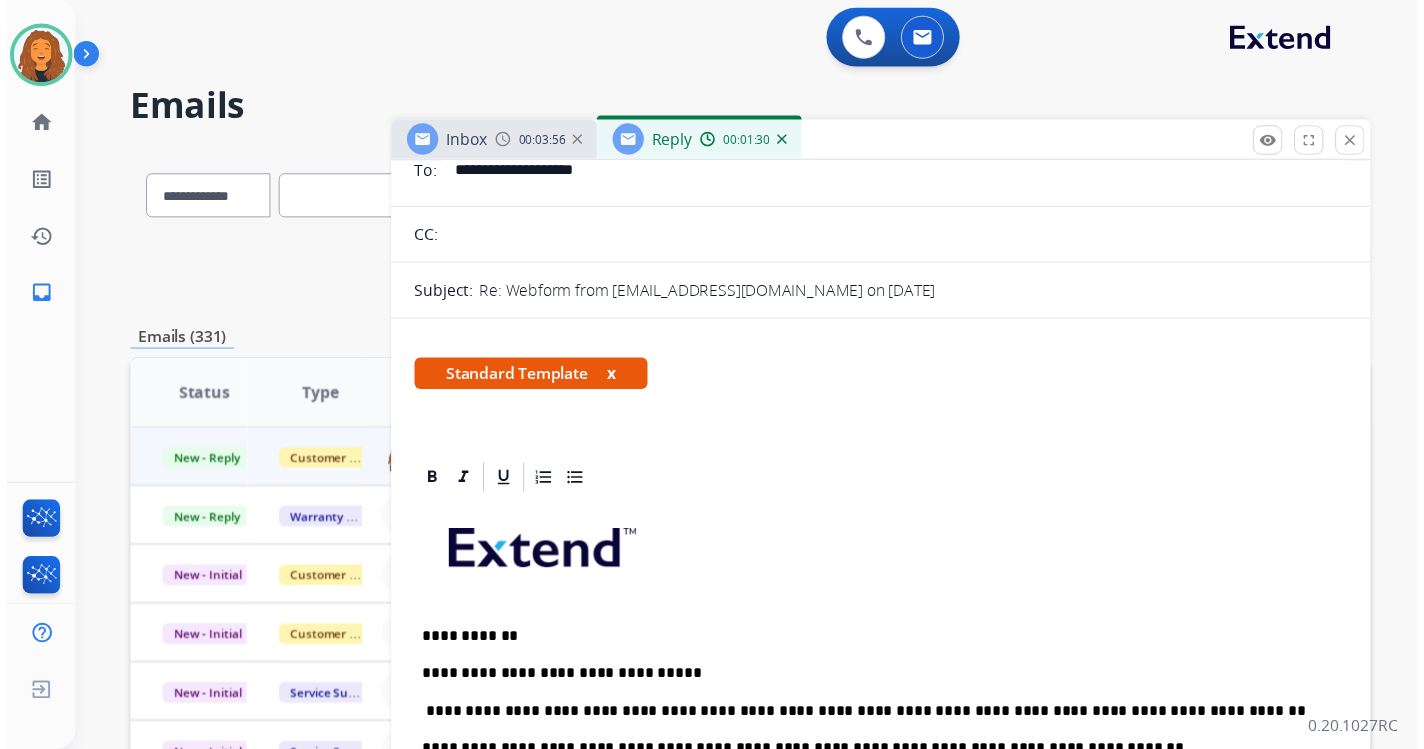 scroll, scrollTop: 0, scrollLeft: 0, axis: both 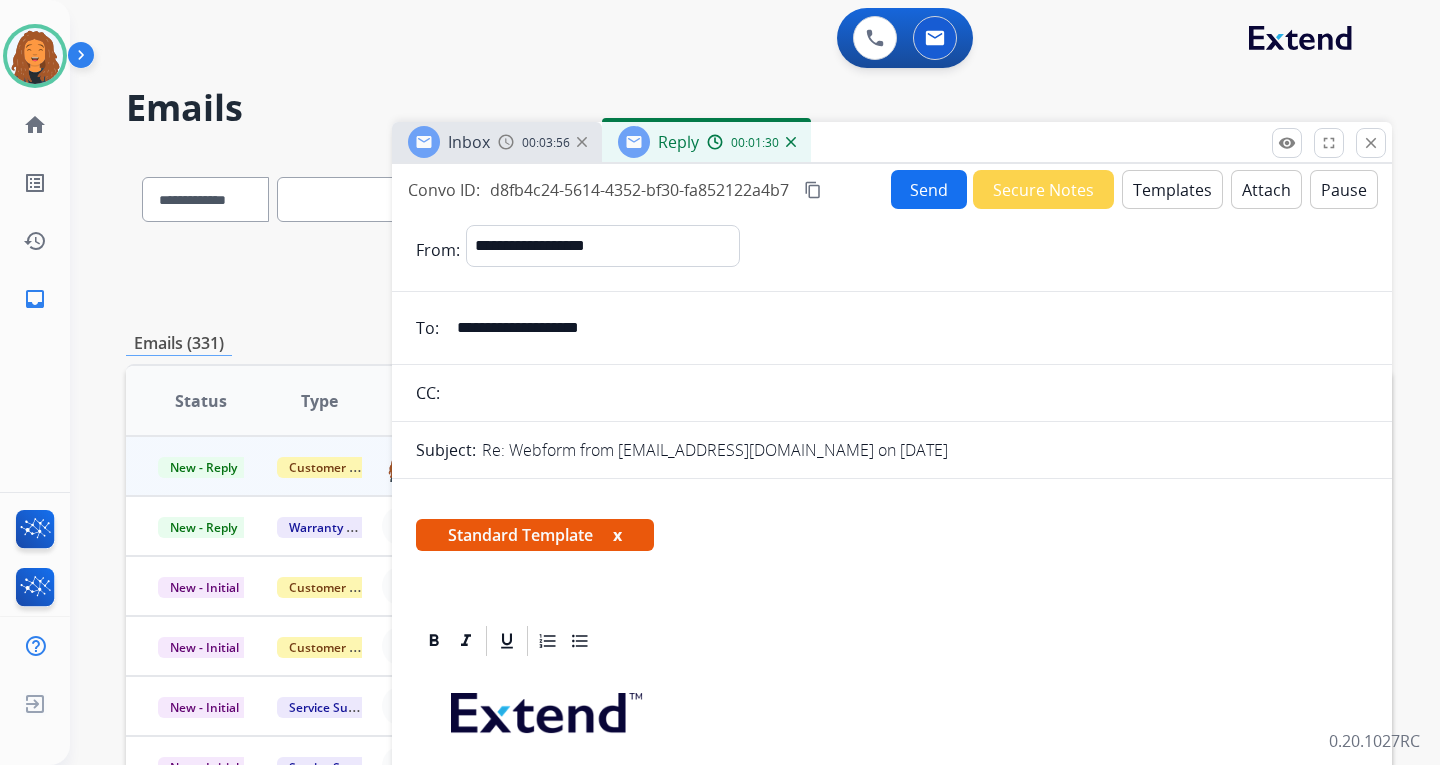 click on "Send" at bounding box center [929, 189] 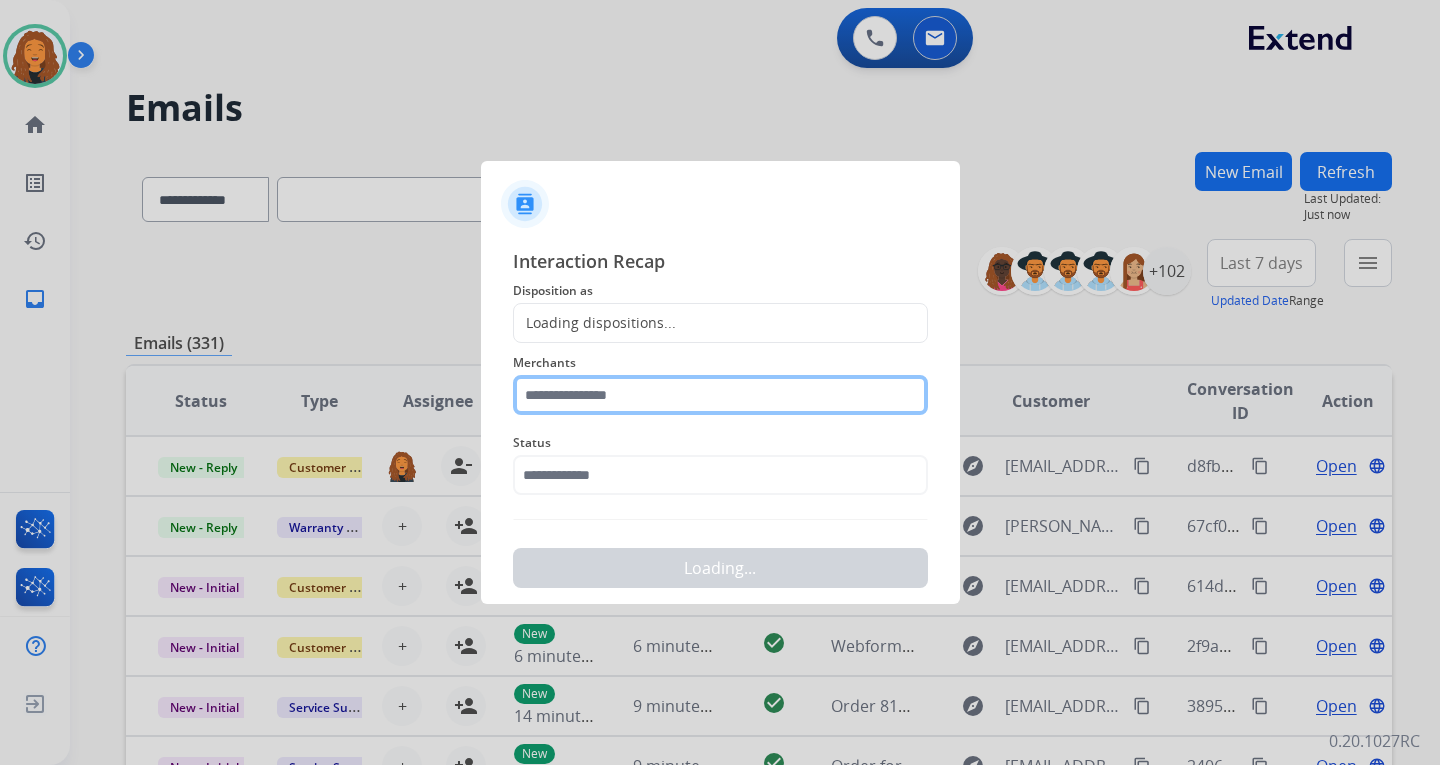 click 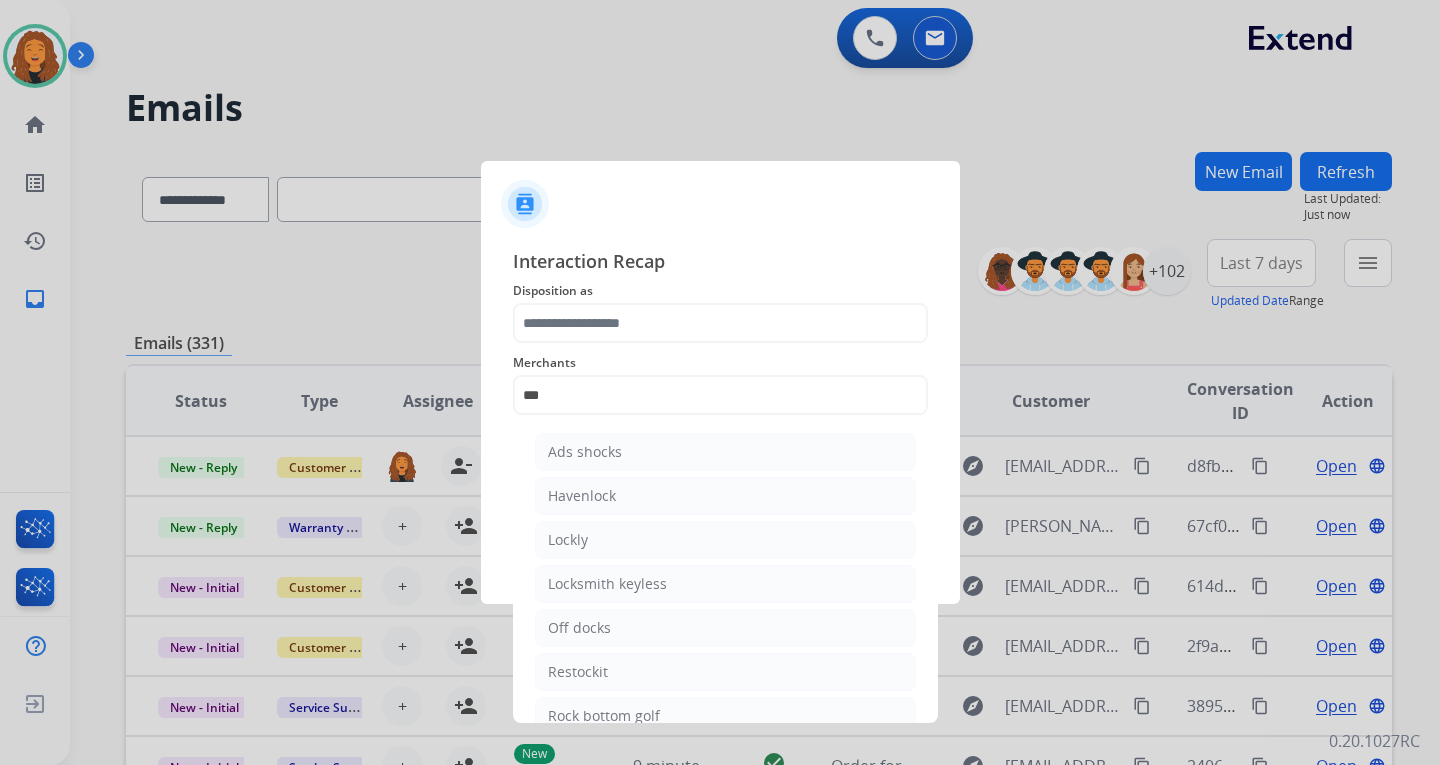 drag, startPoint x: 619, startPoint y: 584, endPoint x: 617, endPoint y: 527, distance: 57.035076 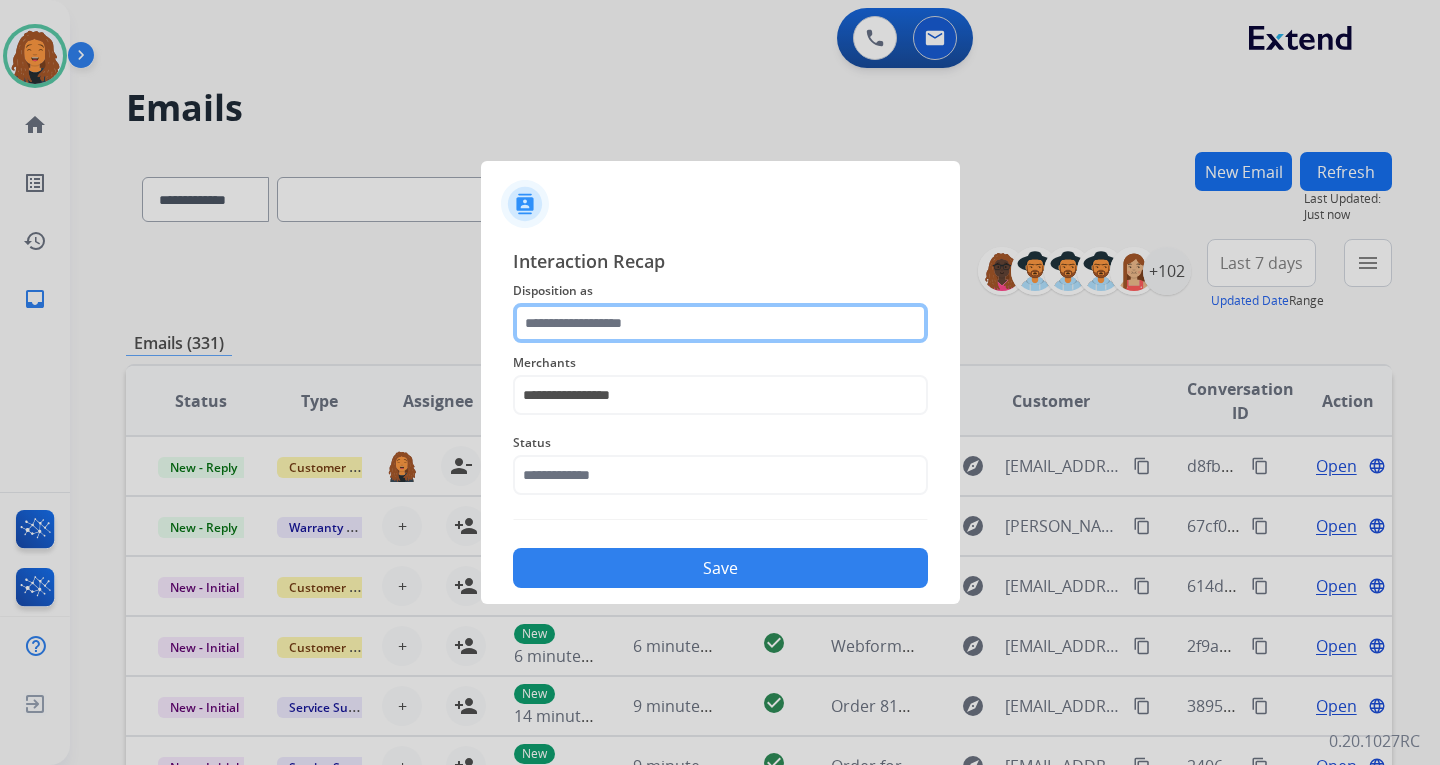 click 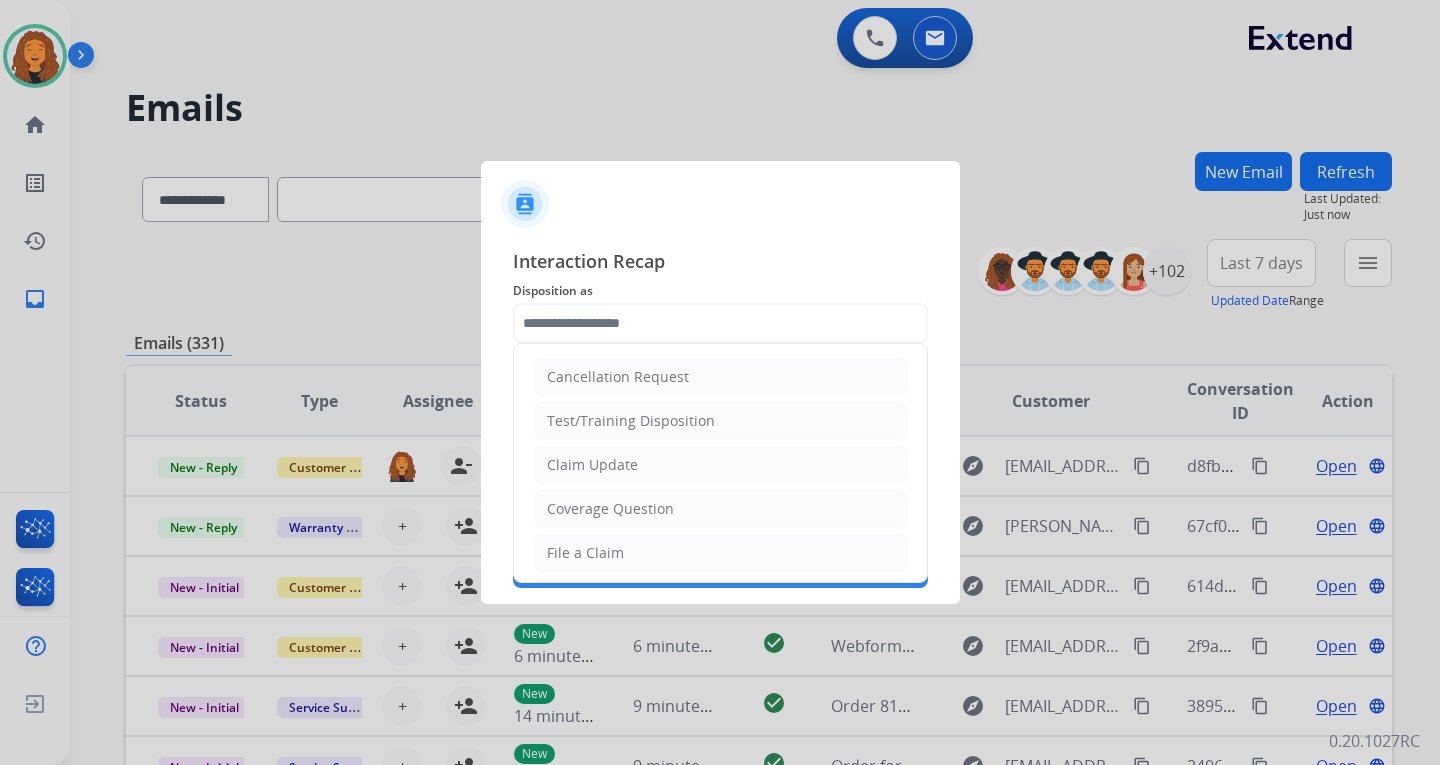 click on "Claim Update" 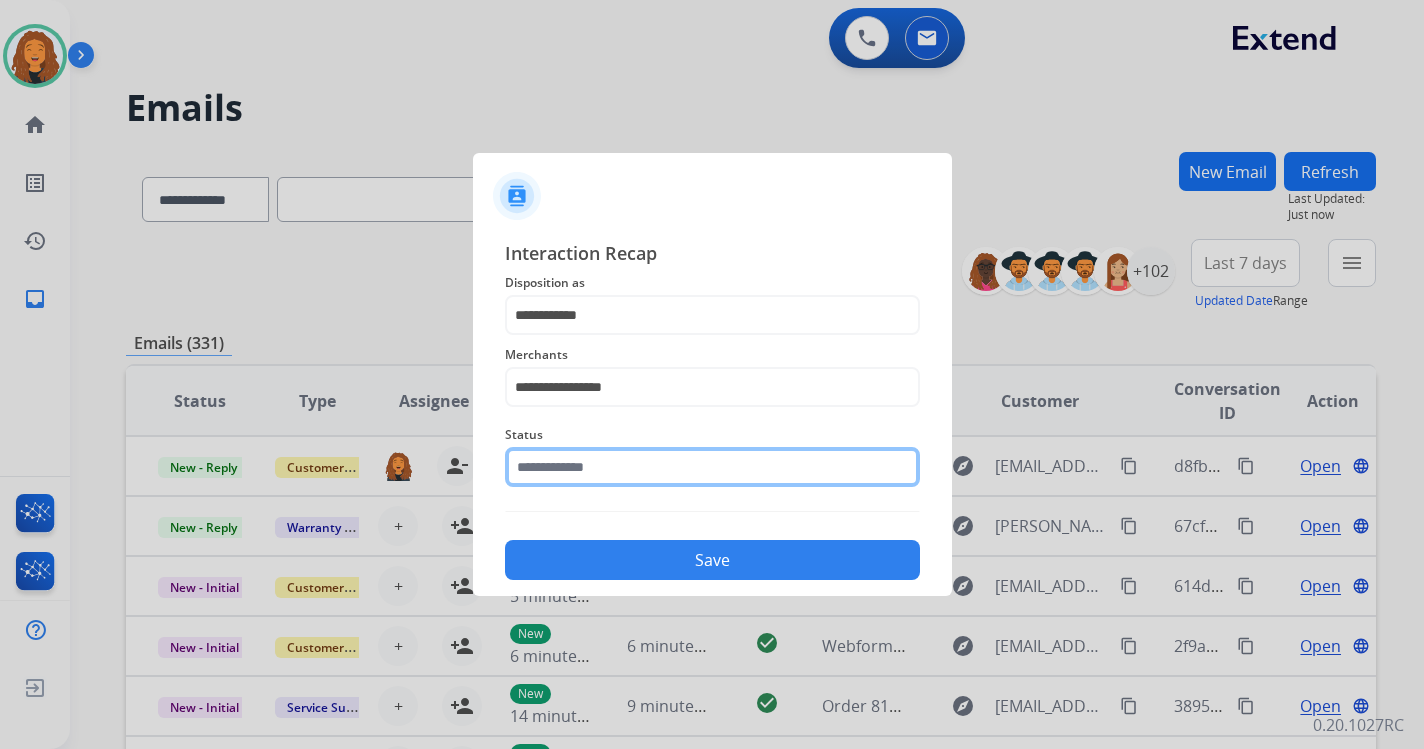 click on "Status" 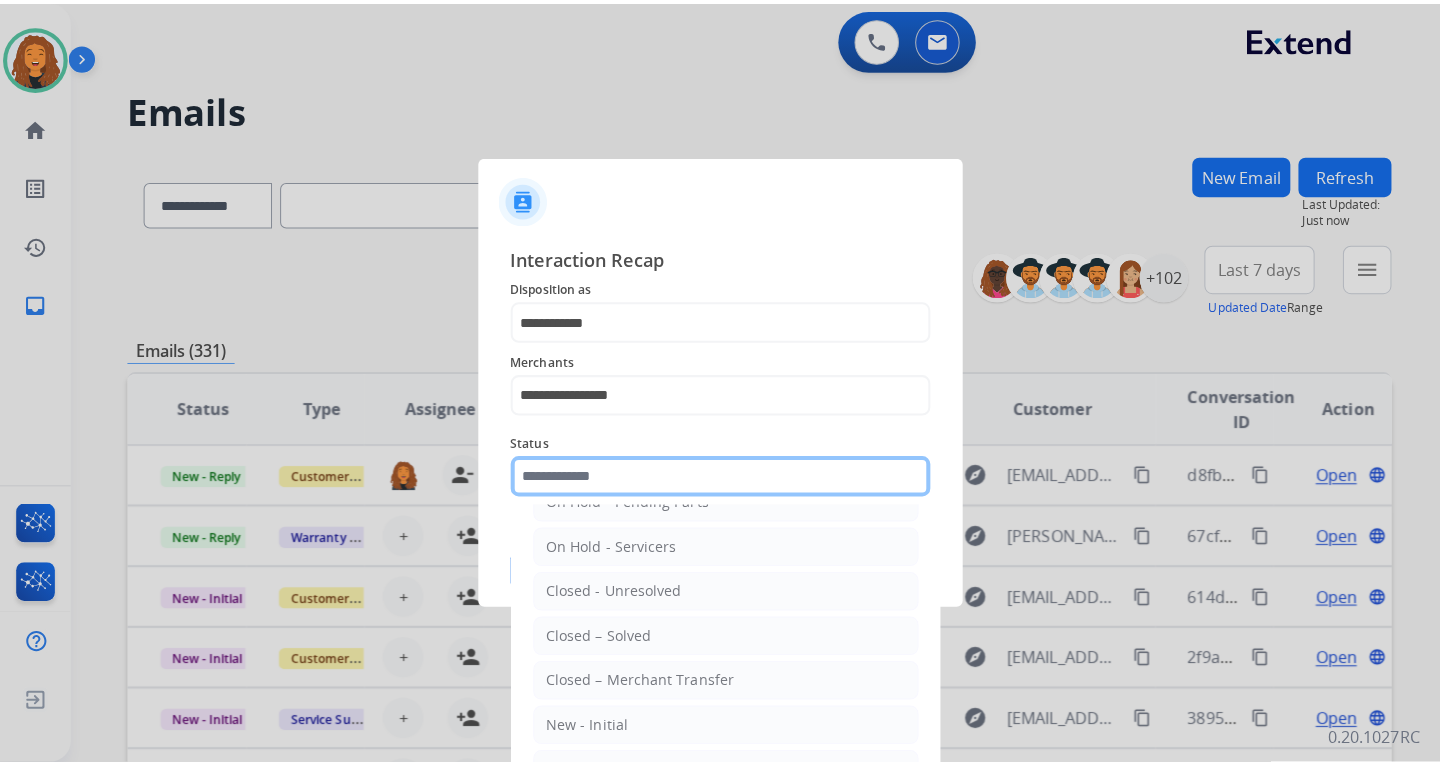 scroll, scrollTop: 120, scrollLeft: 0, axis: vertical 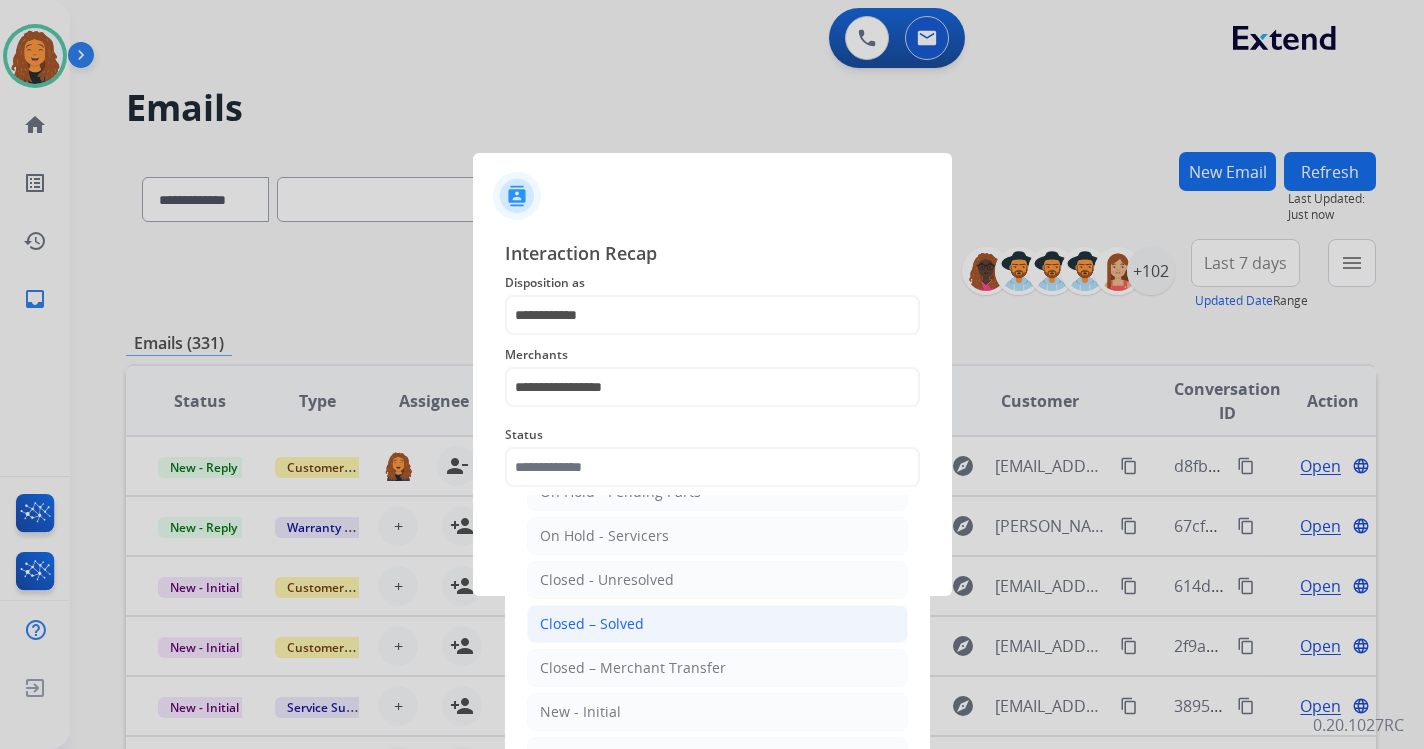 click on "Closed – Solved" 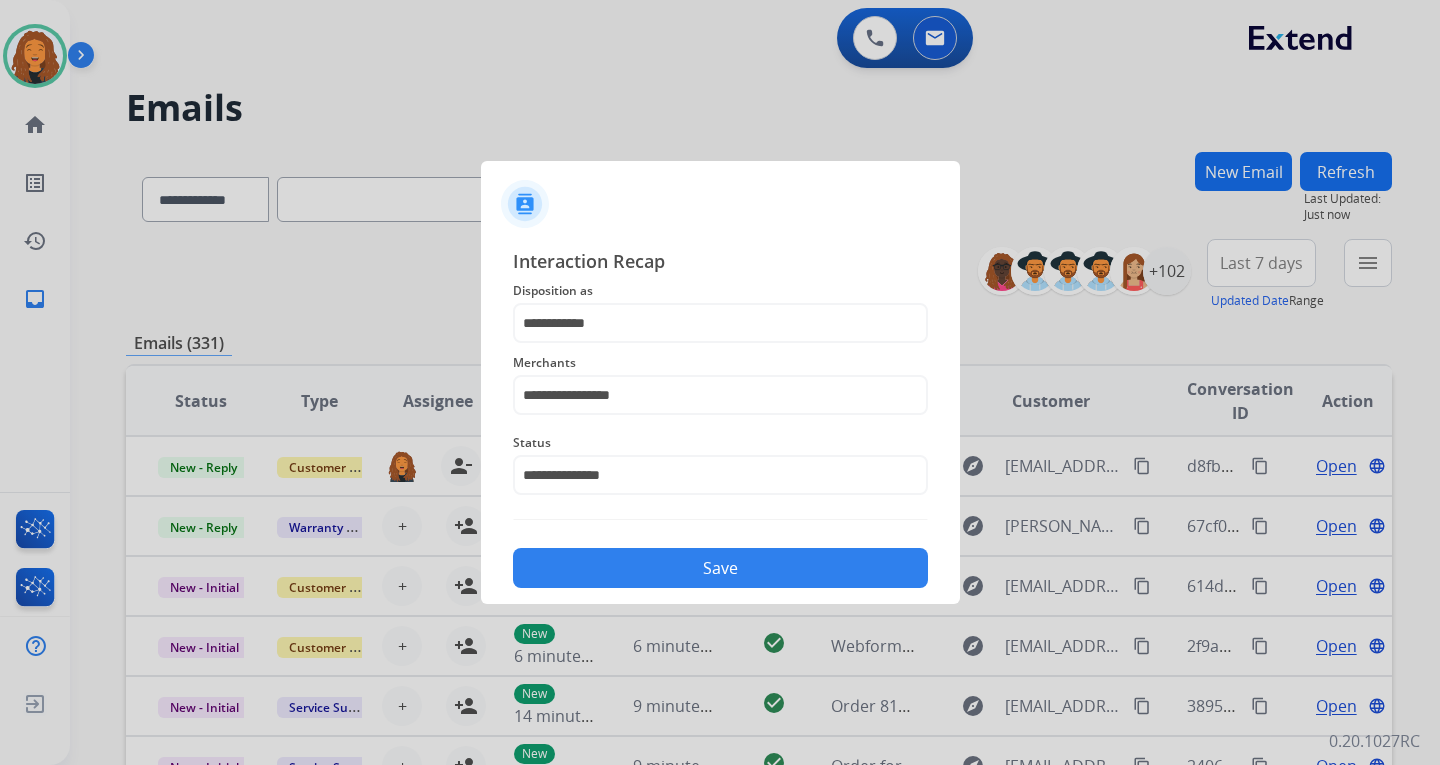 click on "Save" 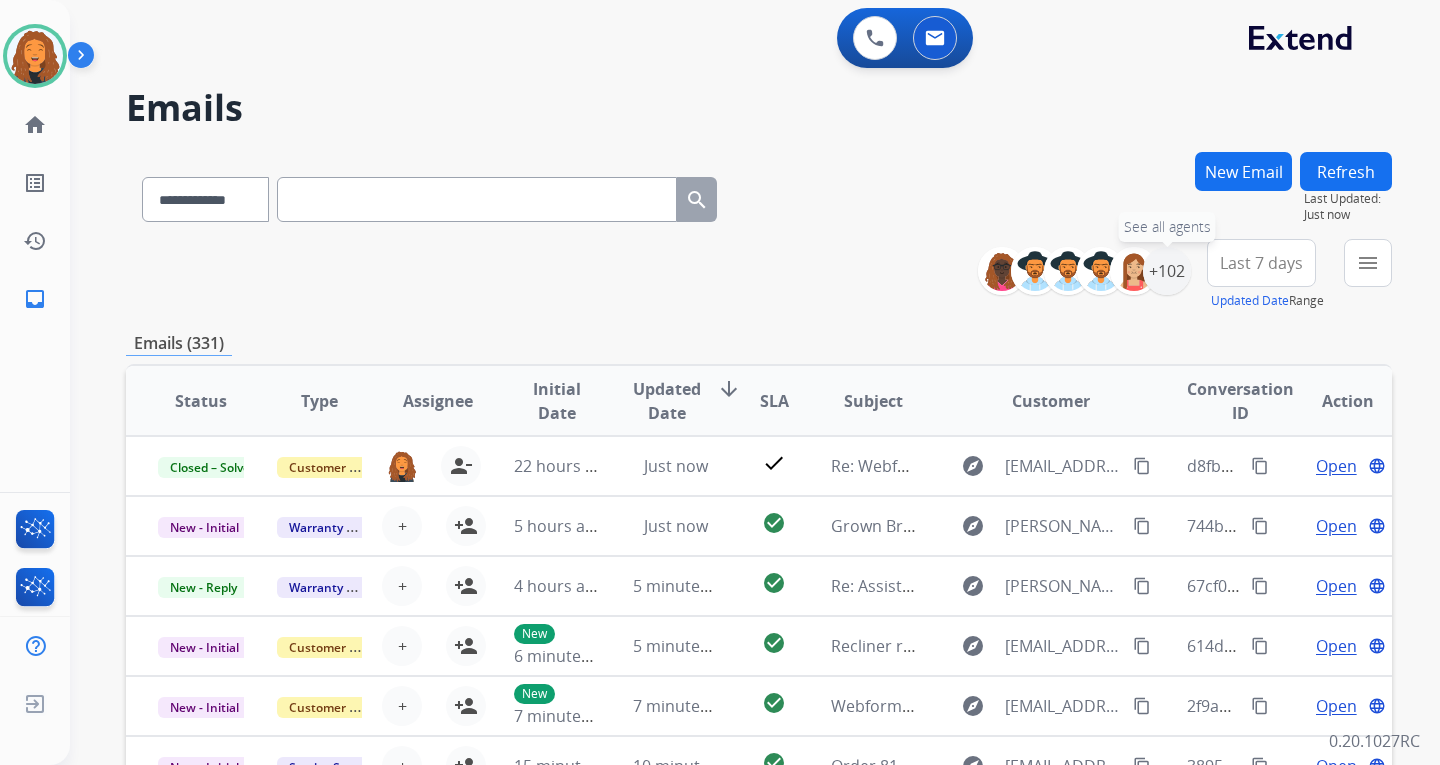 click on "**********" at bounding box center [1192, 275] 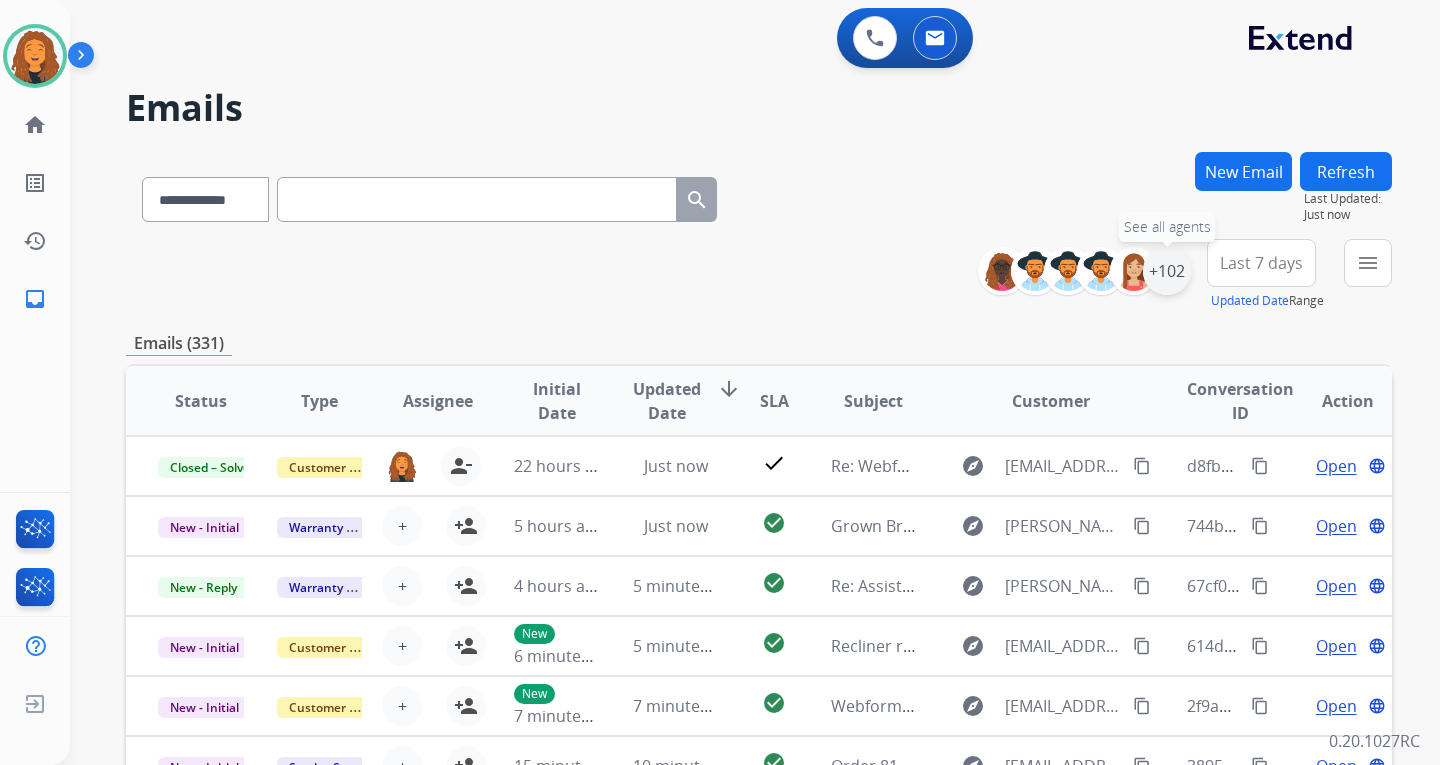 click on "+102" at bounding box center (1167, 271) 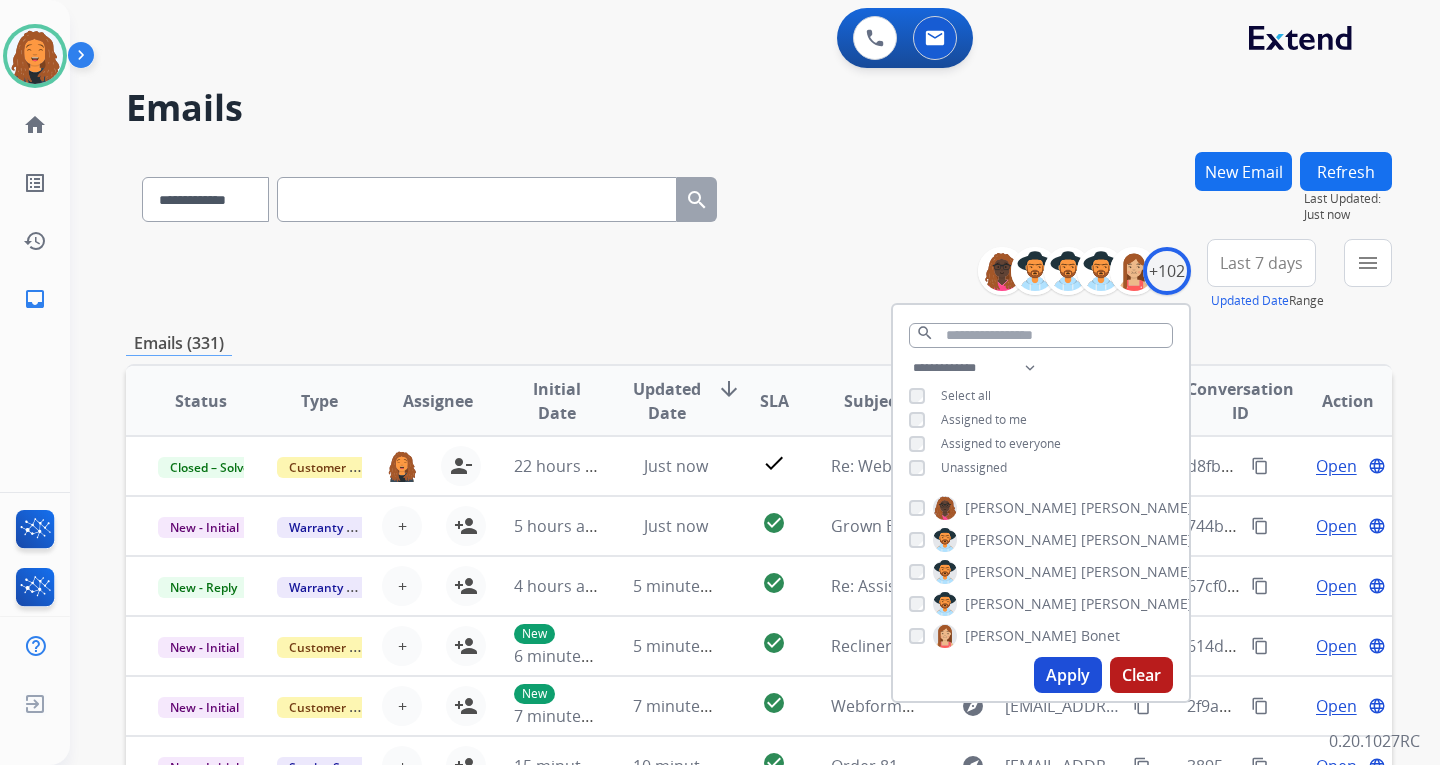 click on "Unassigned" at bounding box center (974, 467) 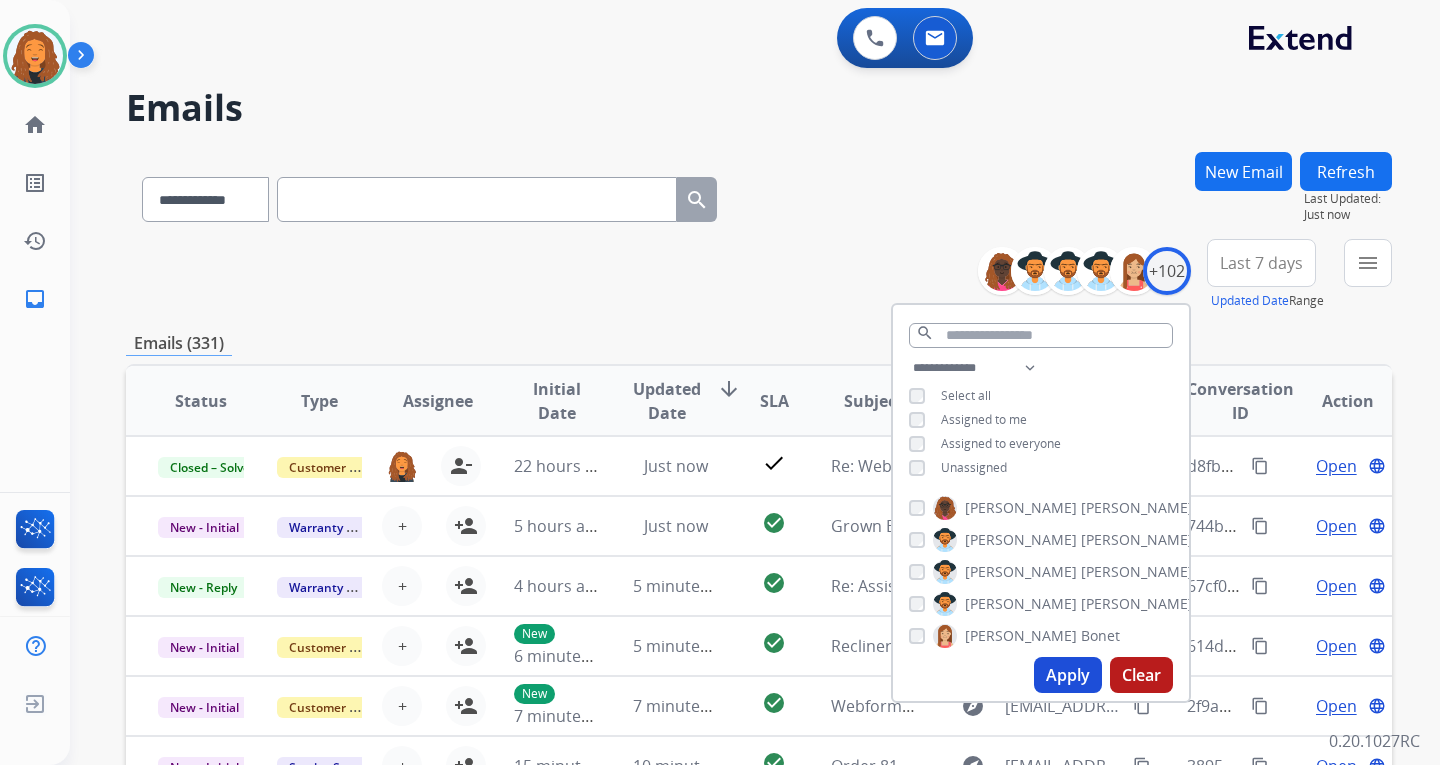 click on "Apply" at bounding box center (1068, 675) 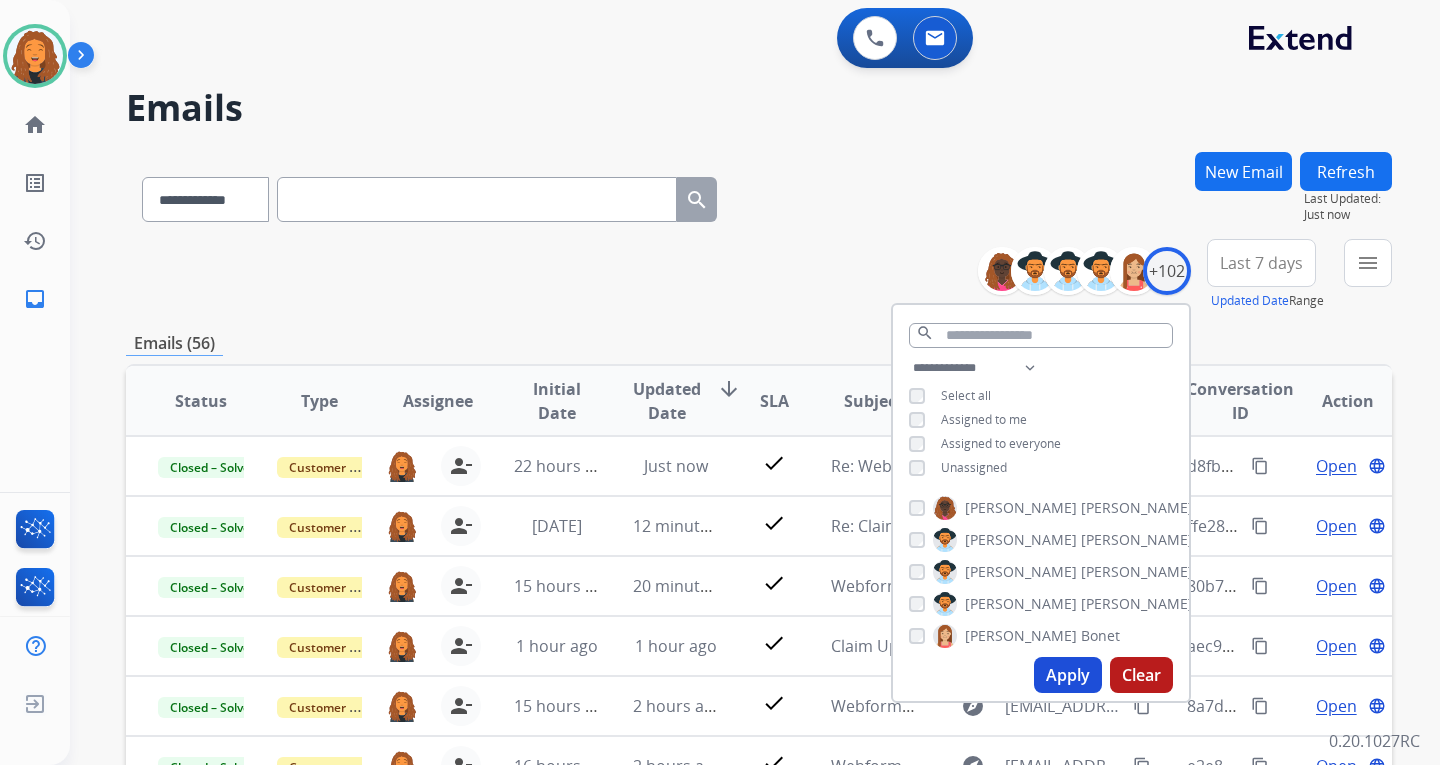 click on "**********" at bounding box center (759, 275) 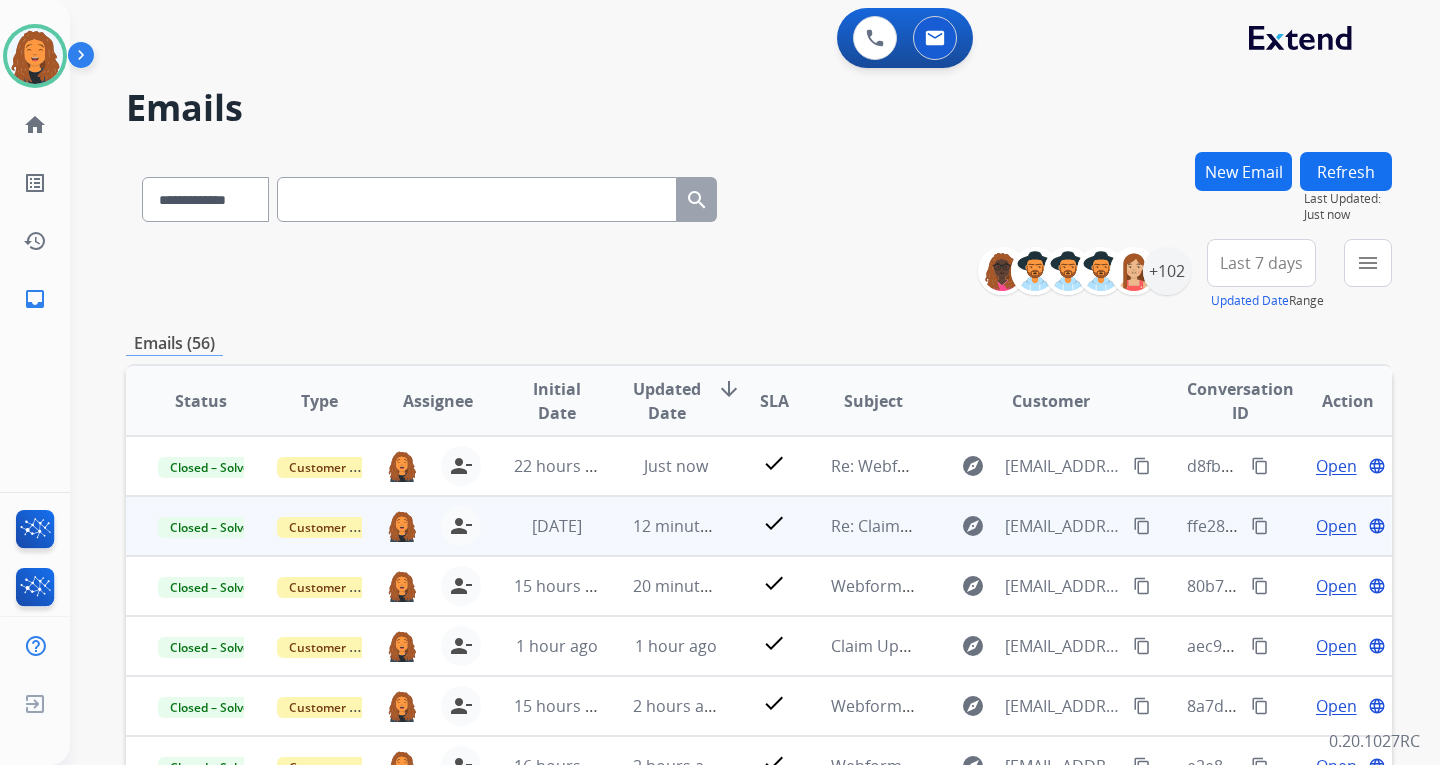 scroll, scrollTop: 2, scrollLeft: 0, axis: vertical 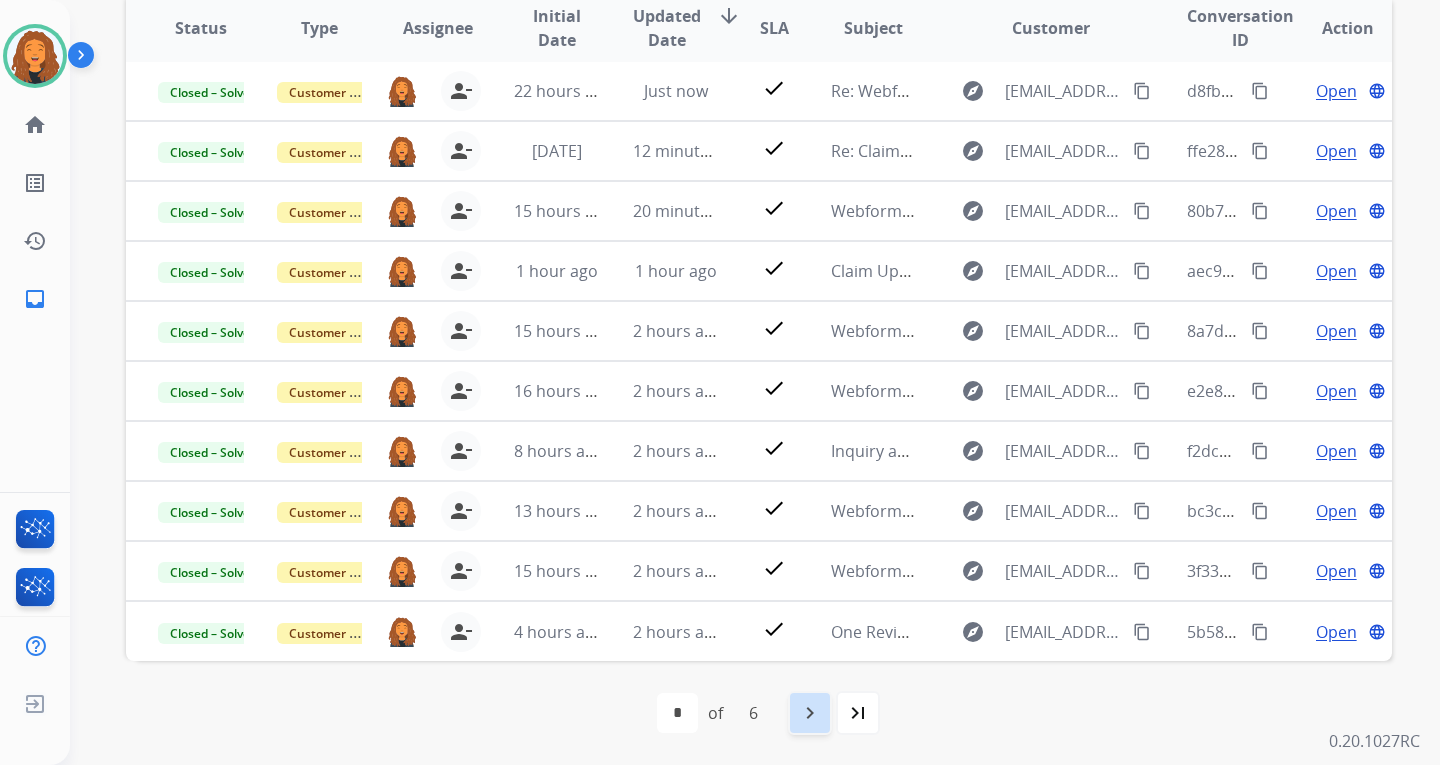click on "navigate_next" at bounding box center [810, 713] 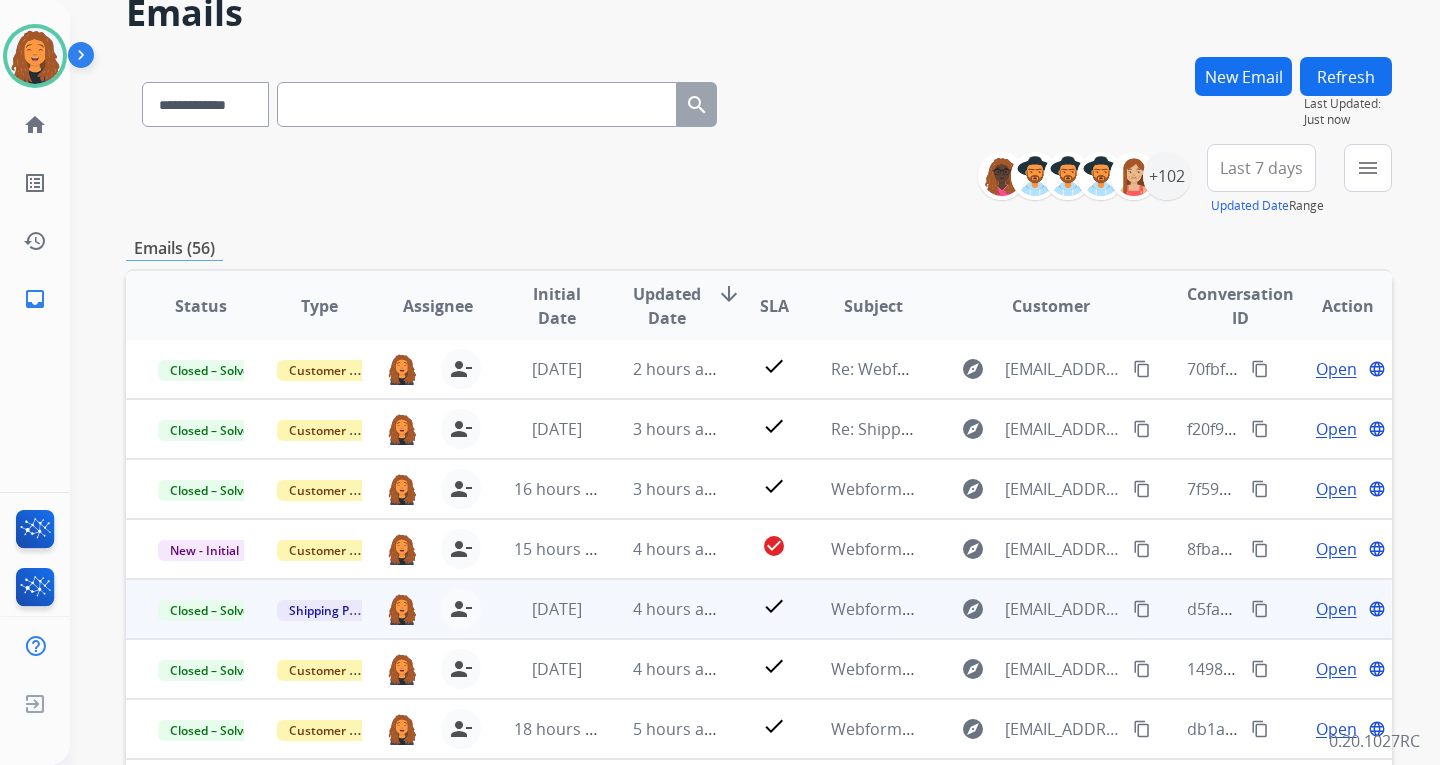 scroll, scrollTop: 100, scrollLeft: 0, axis: vertical 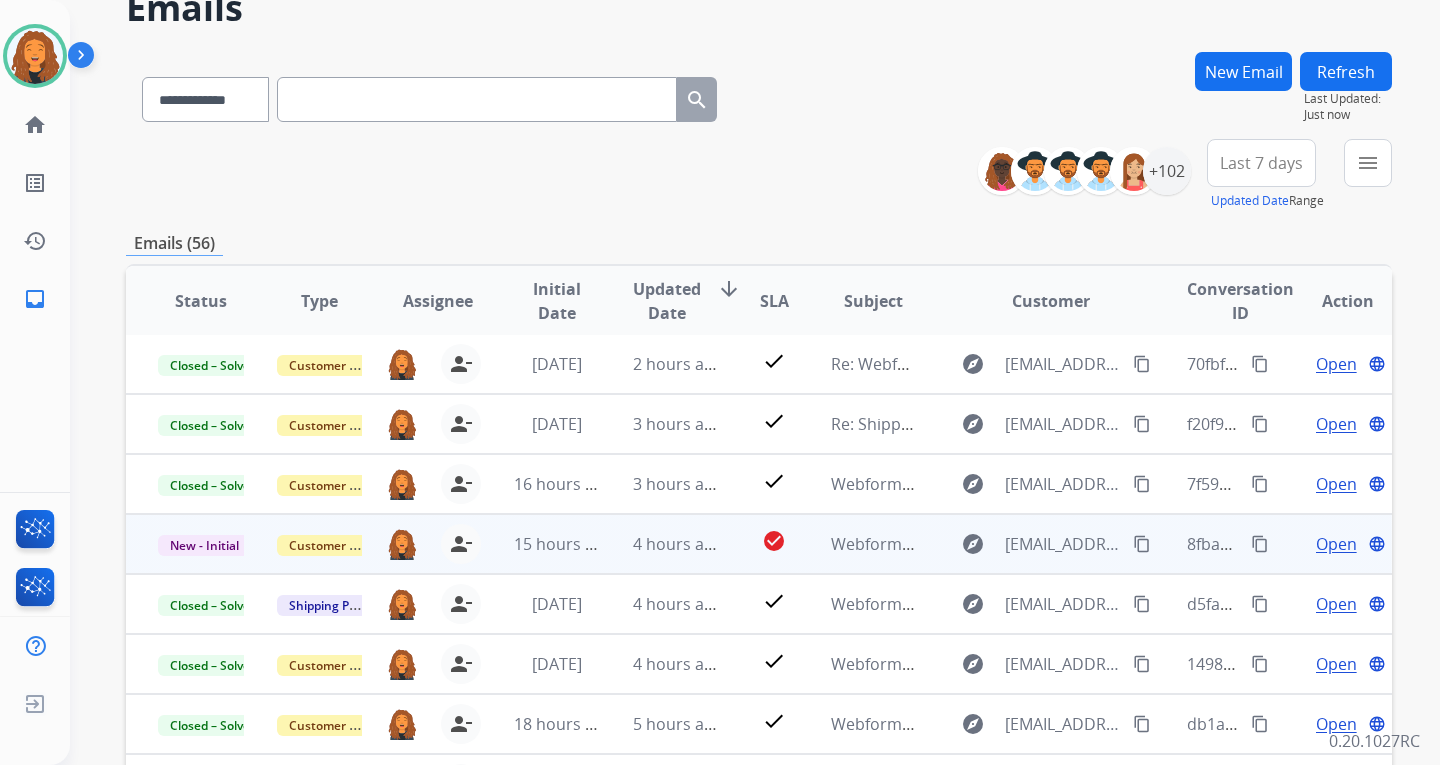 click on "content_copy" at bounding box center [1142, 544] 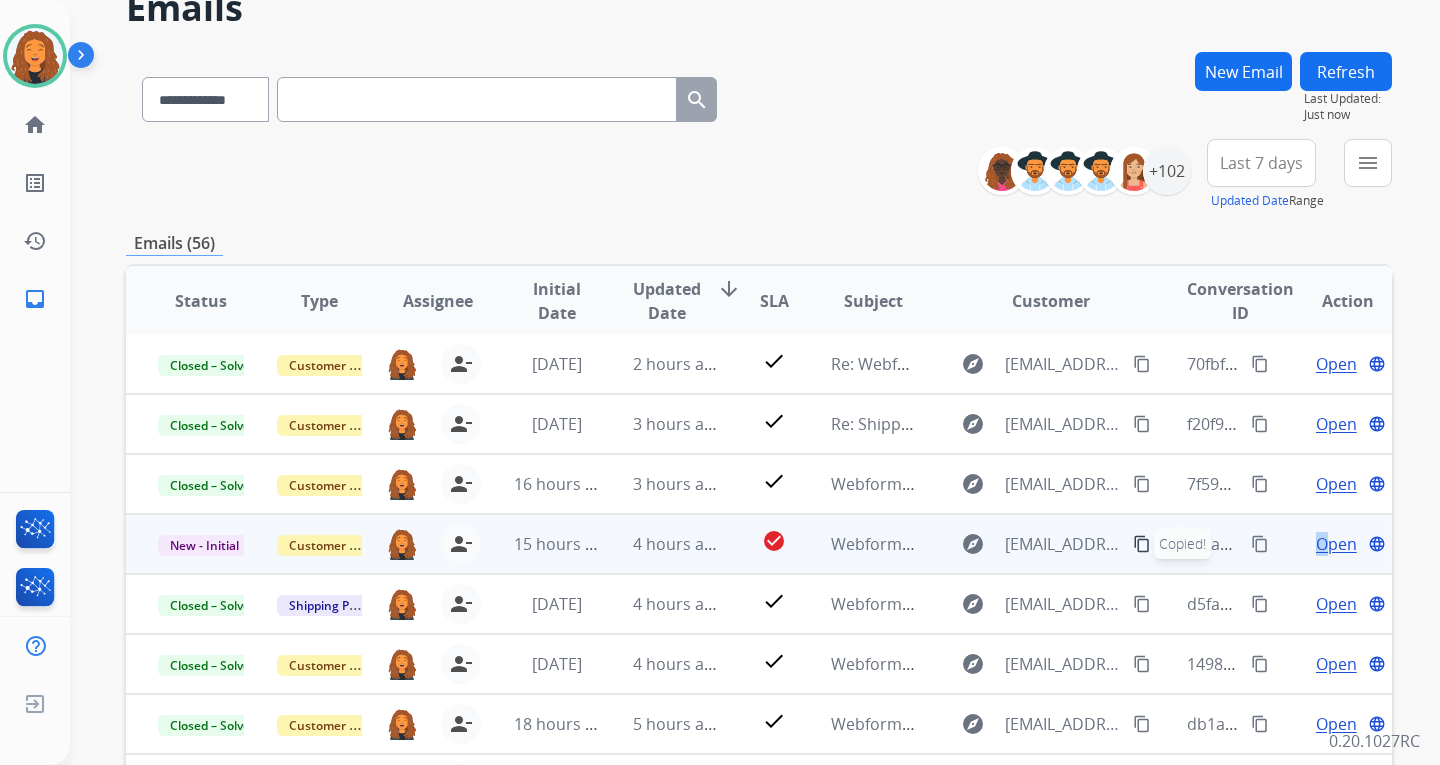 drag, startPoint x: 1276, startPoint y: 530, endPoint x: 210, endPoint y: 11, distance: 1185.6294 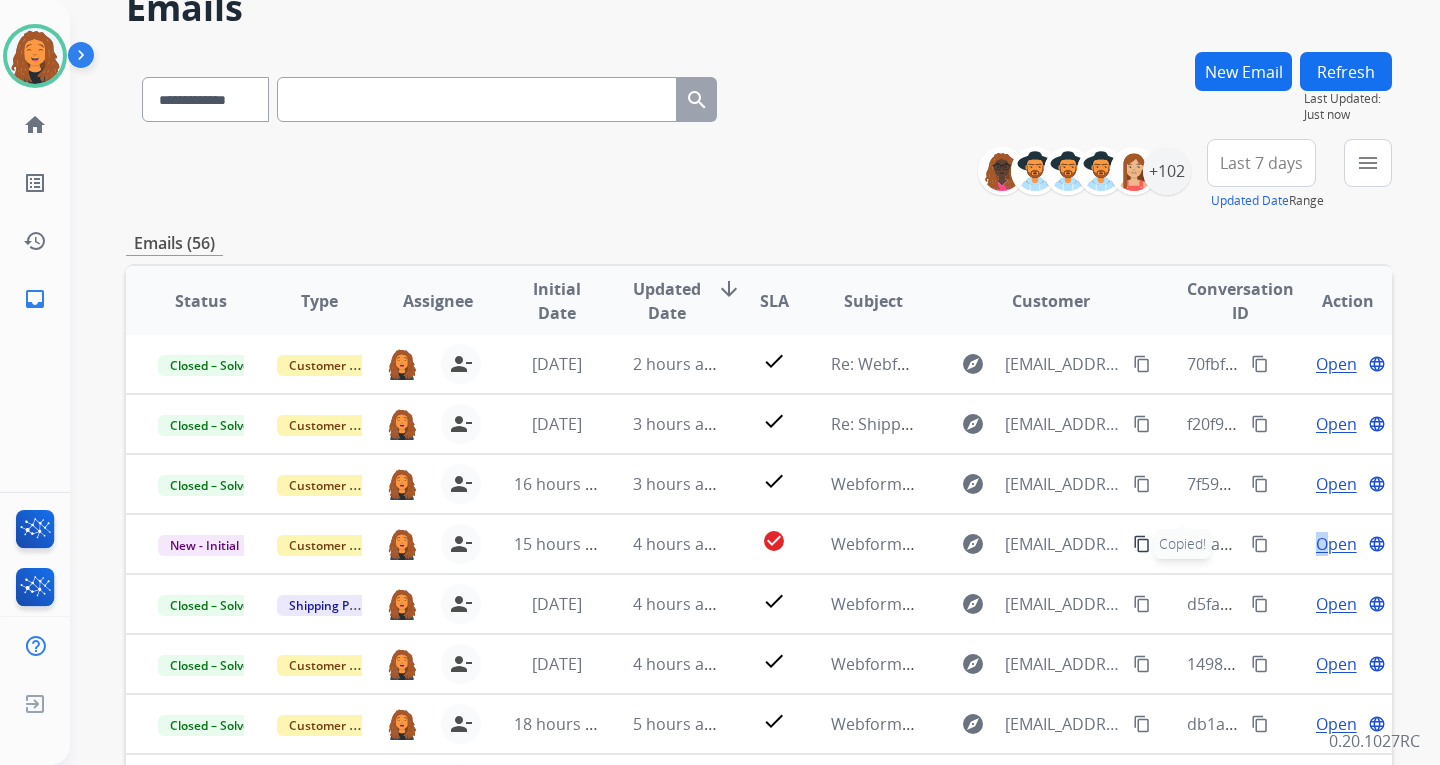 click on "Open language" at bounding box center (1332, 544) 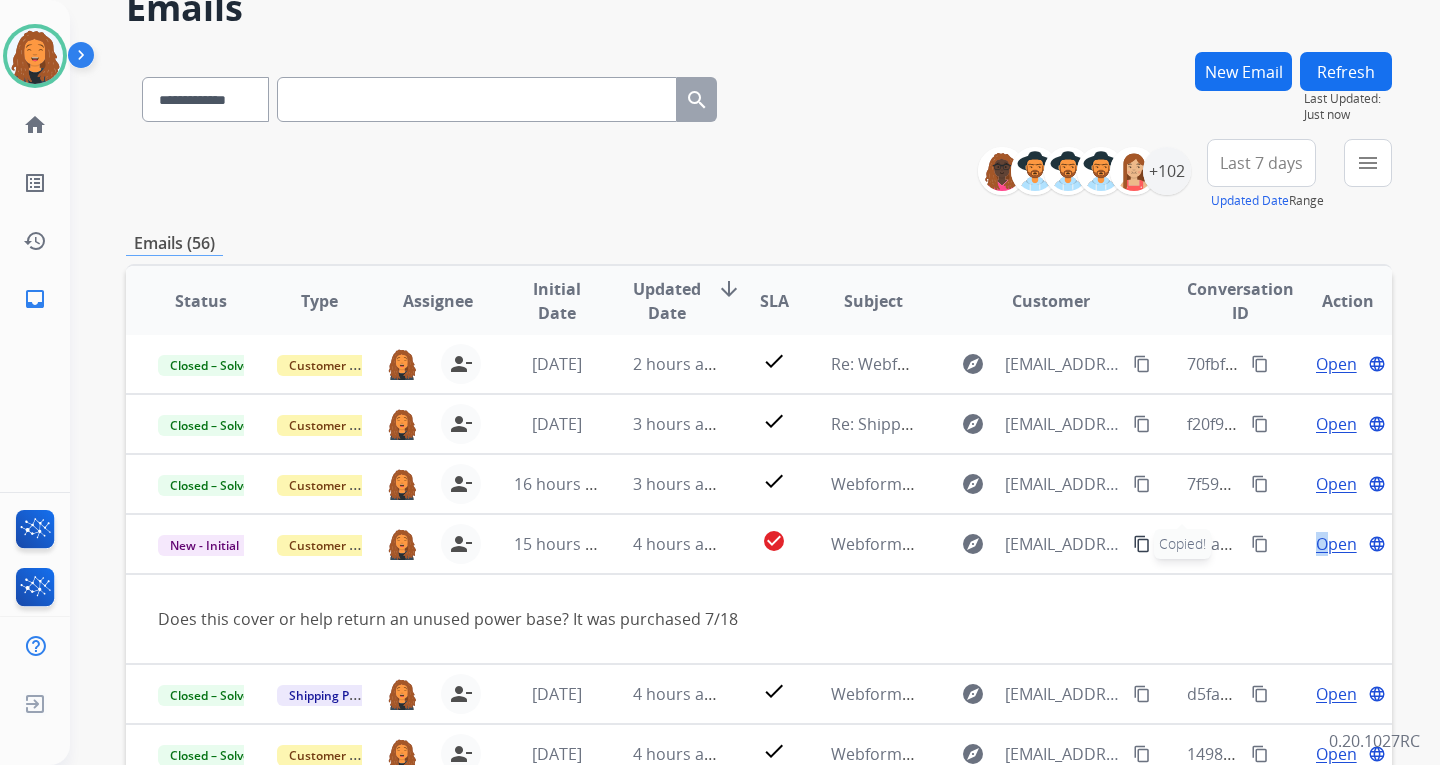 scroll, scrollTop: 92, scrollLeft: 0, axis: vertical 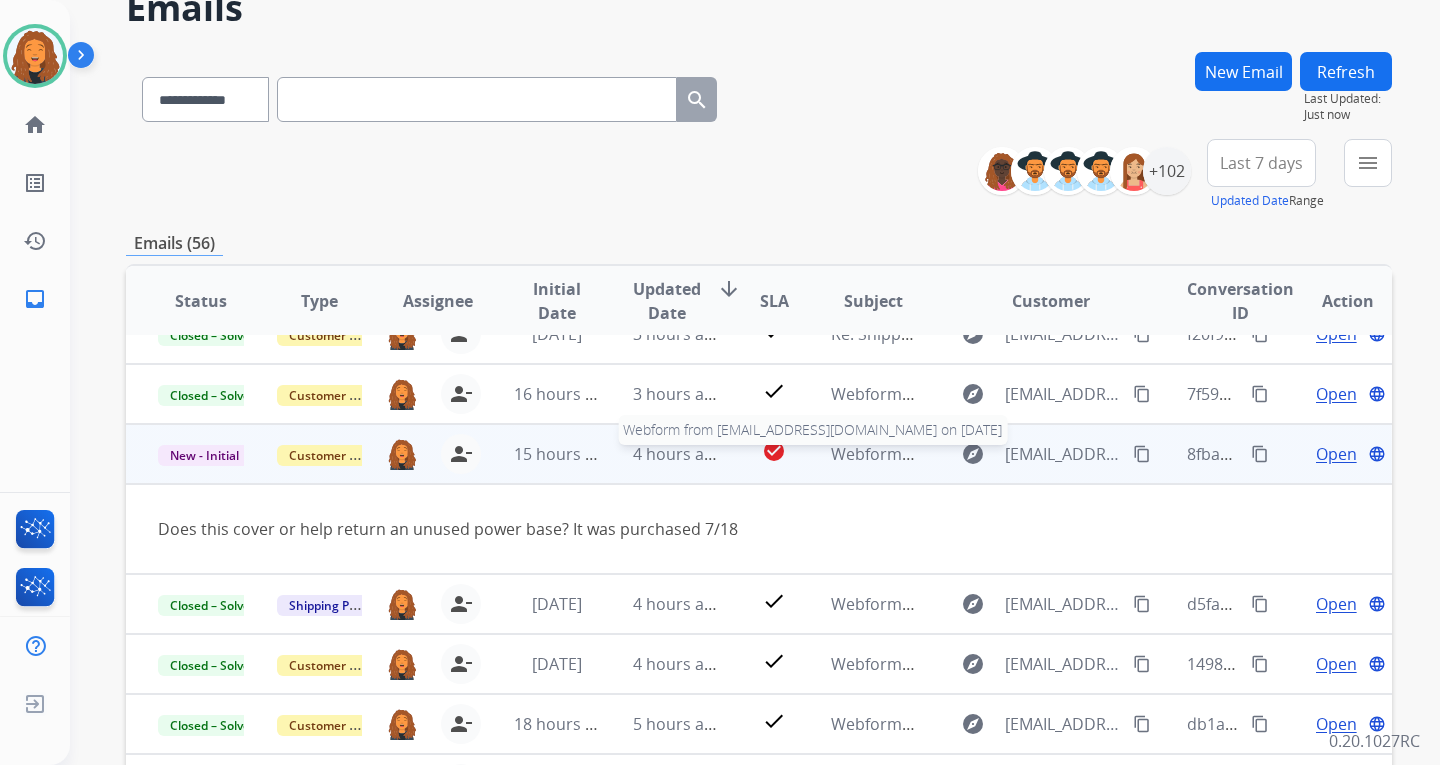 drag, startPoint x: 846, startPoint y: 454, endPoint x: 886, endPoint y: 457, distance: 40.112343 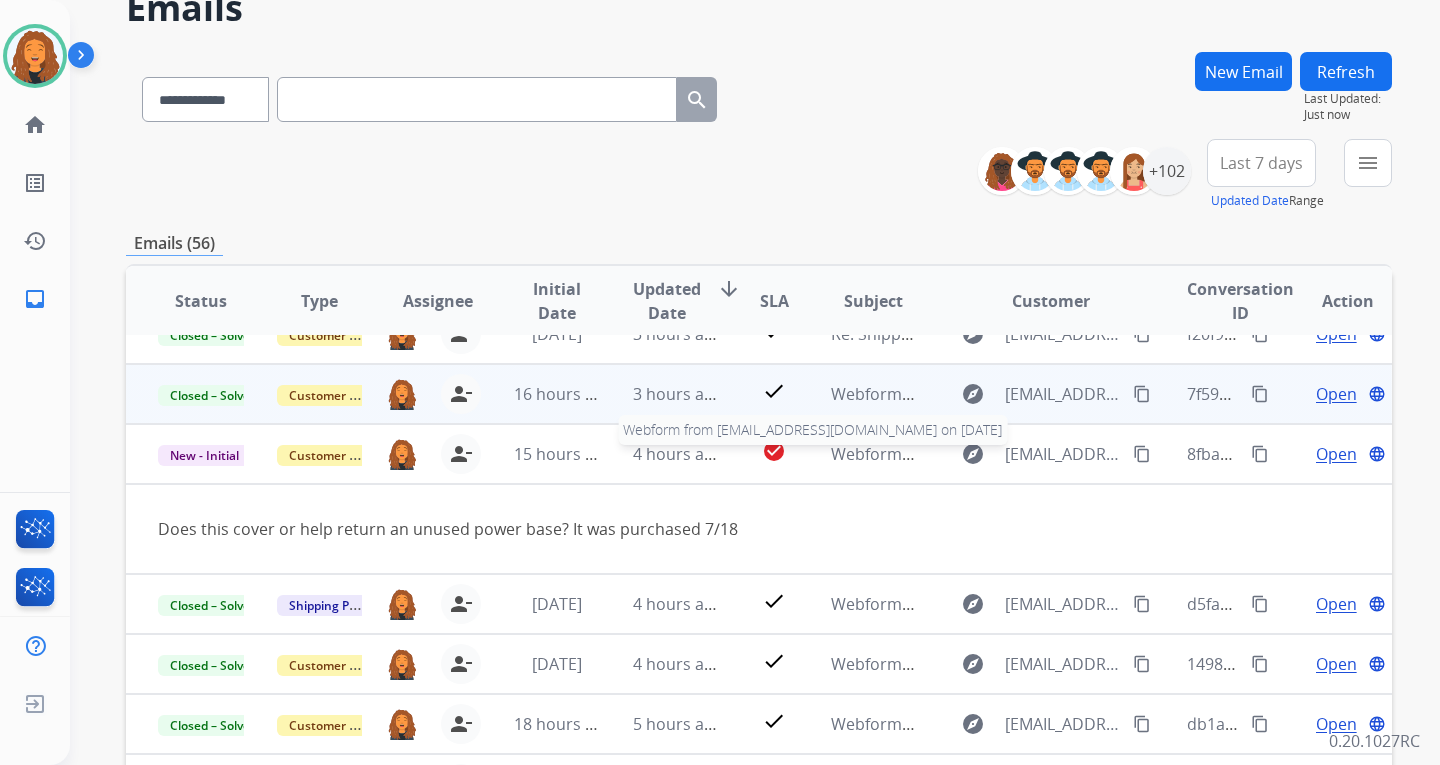 click on "Webform from [EMAIL_ADDRESS][DOMAIN_NAME] on [DATE]" at bounding box center [1057, 454] 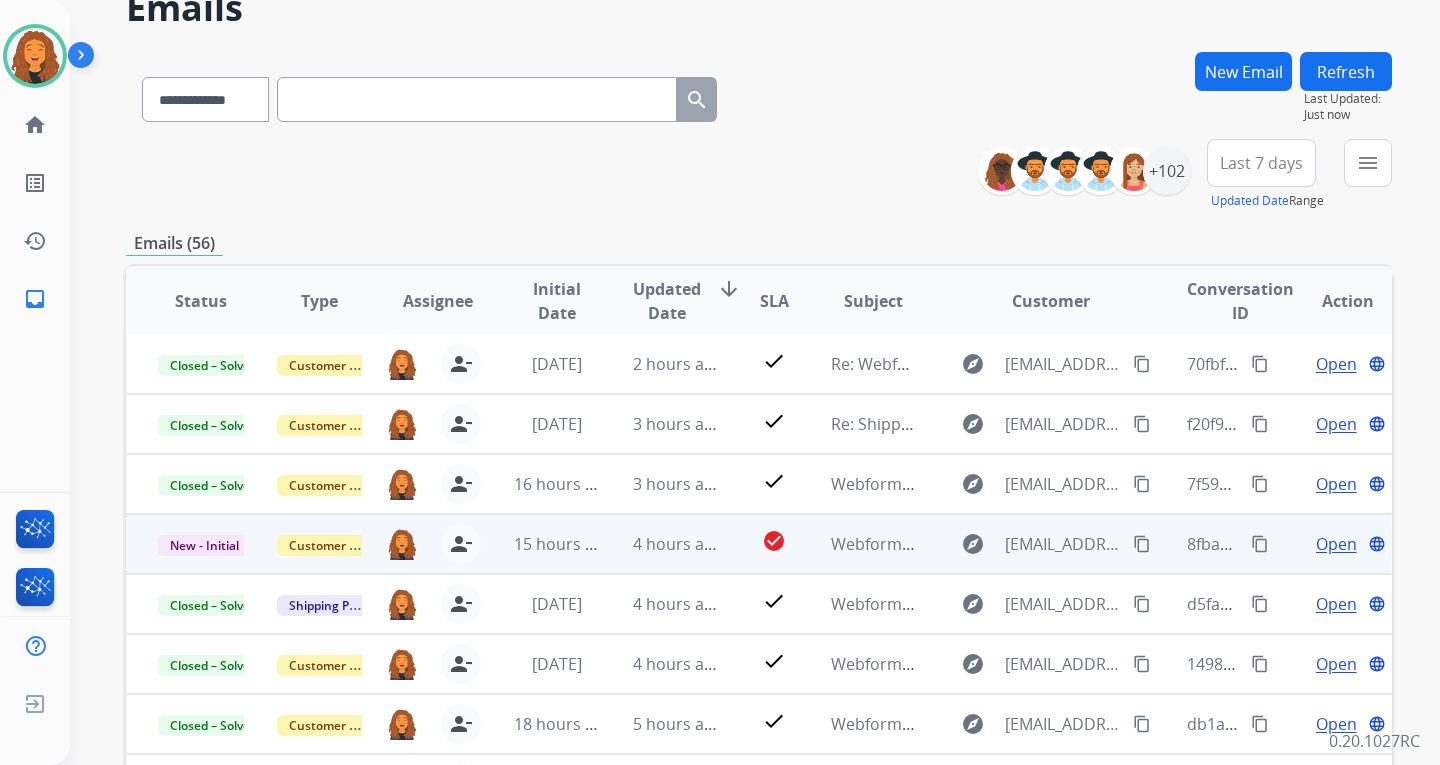 click on "Open" at bounding box center [1336, 544] 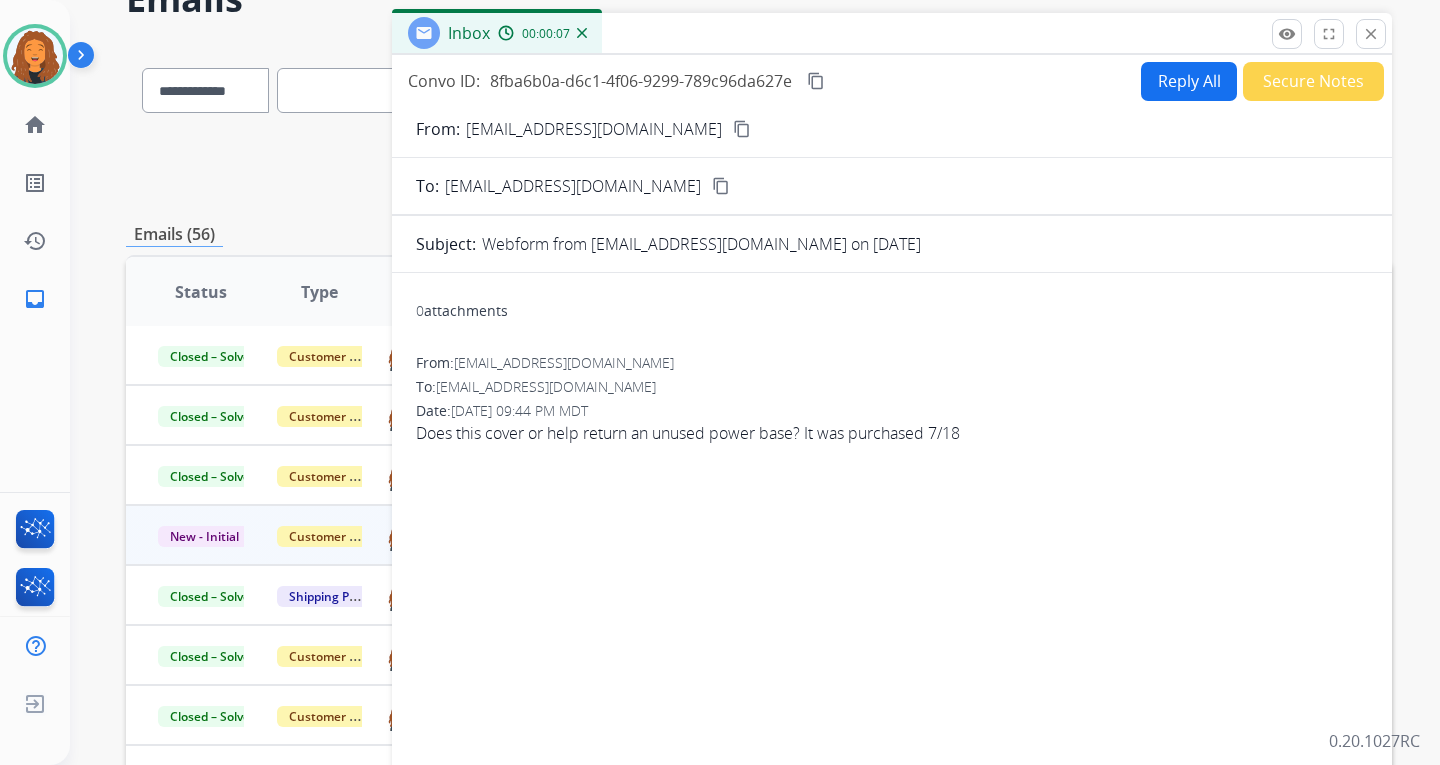 scroll, scrollTop: 73, scrollLeft: 0, axis: vertical 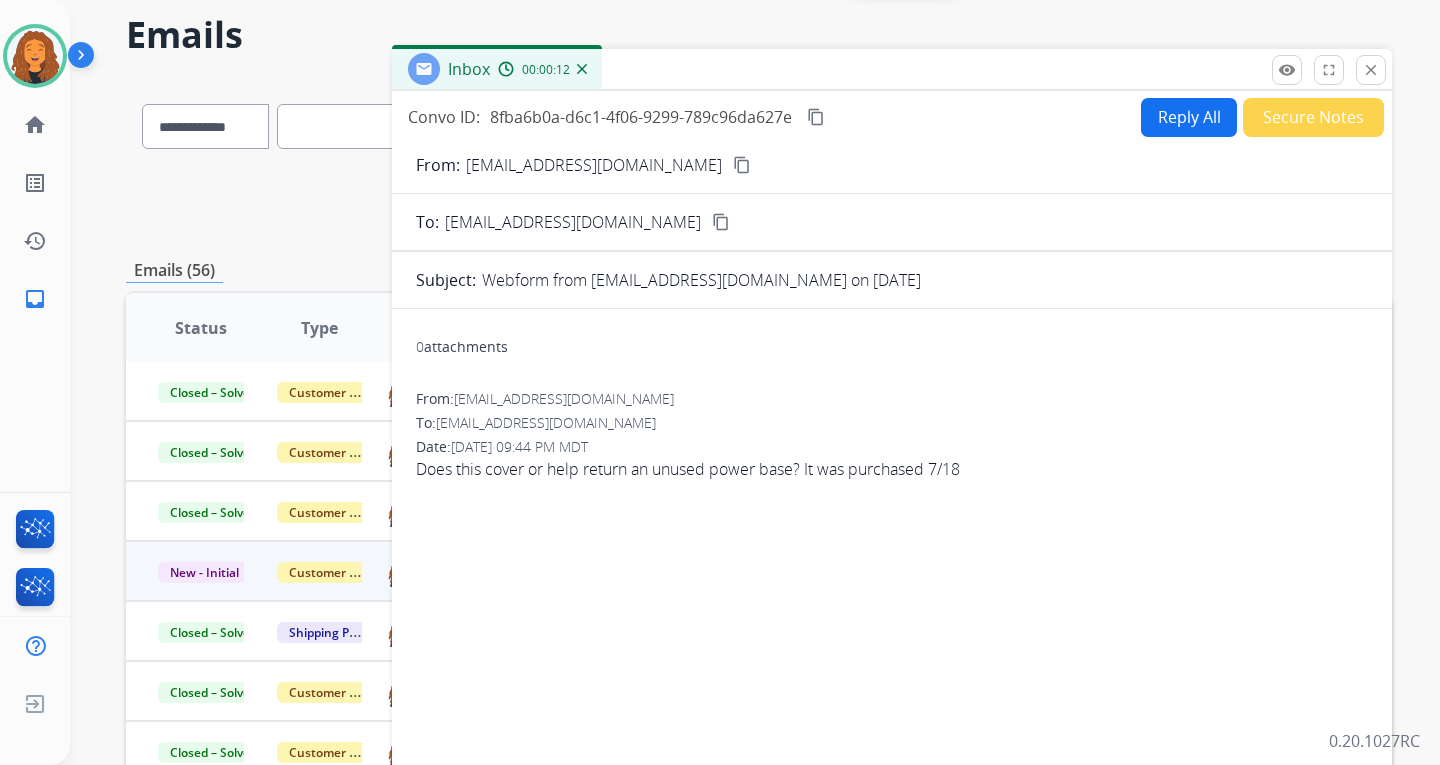 click on "Reply All" at bounding box center [1189, 117] 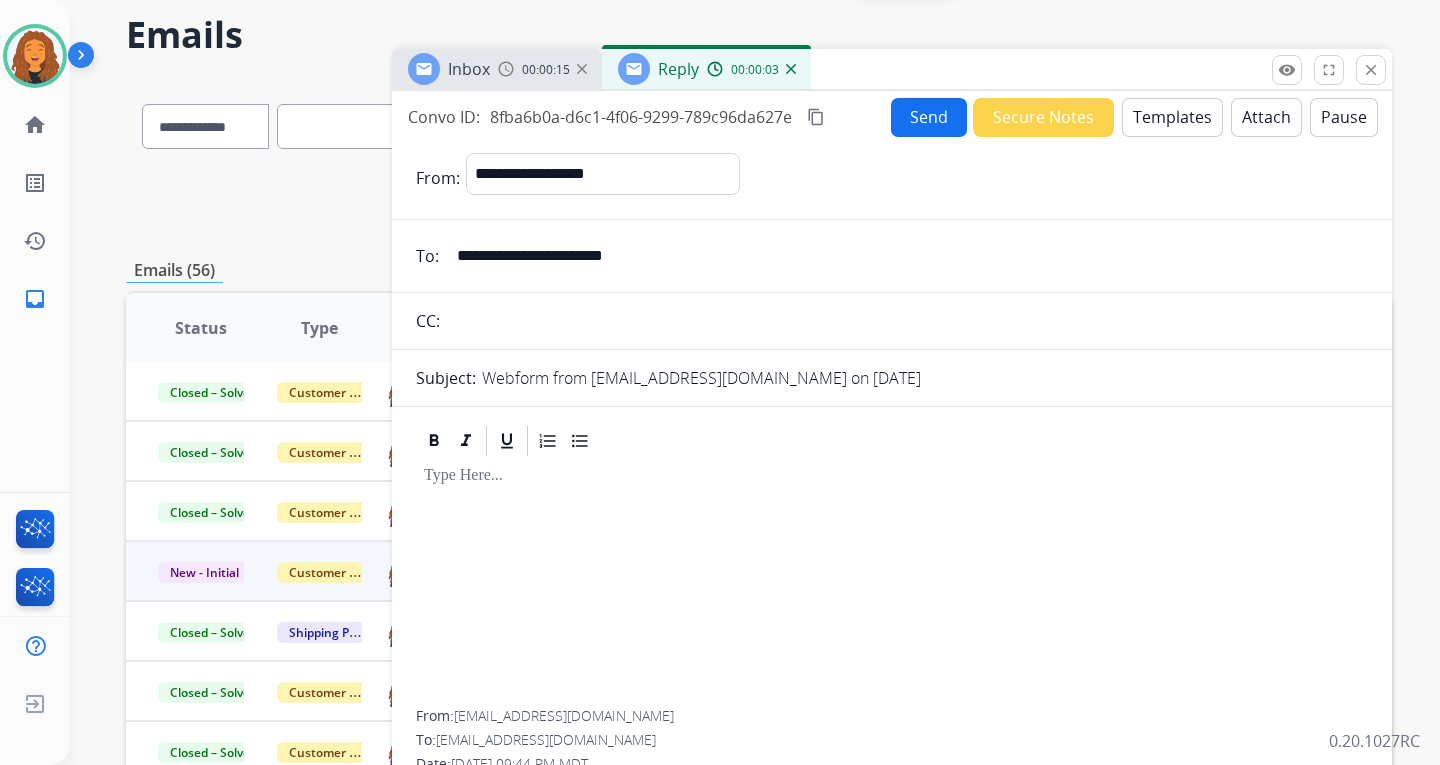 click on "Templates" at bounding box center [1172, 117] 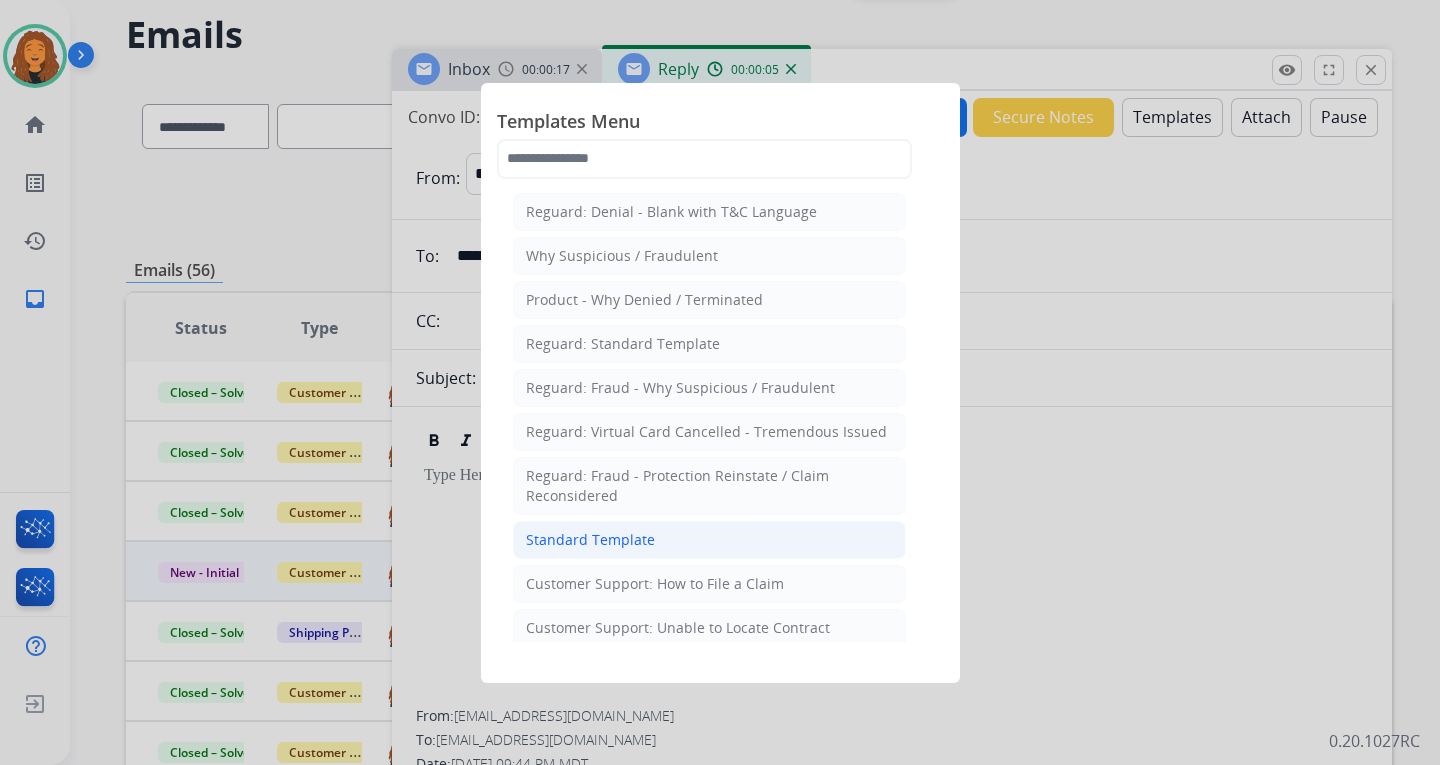 click on "Standard Template" 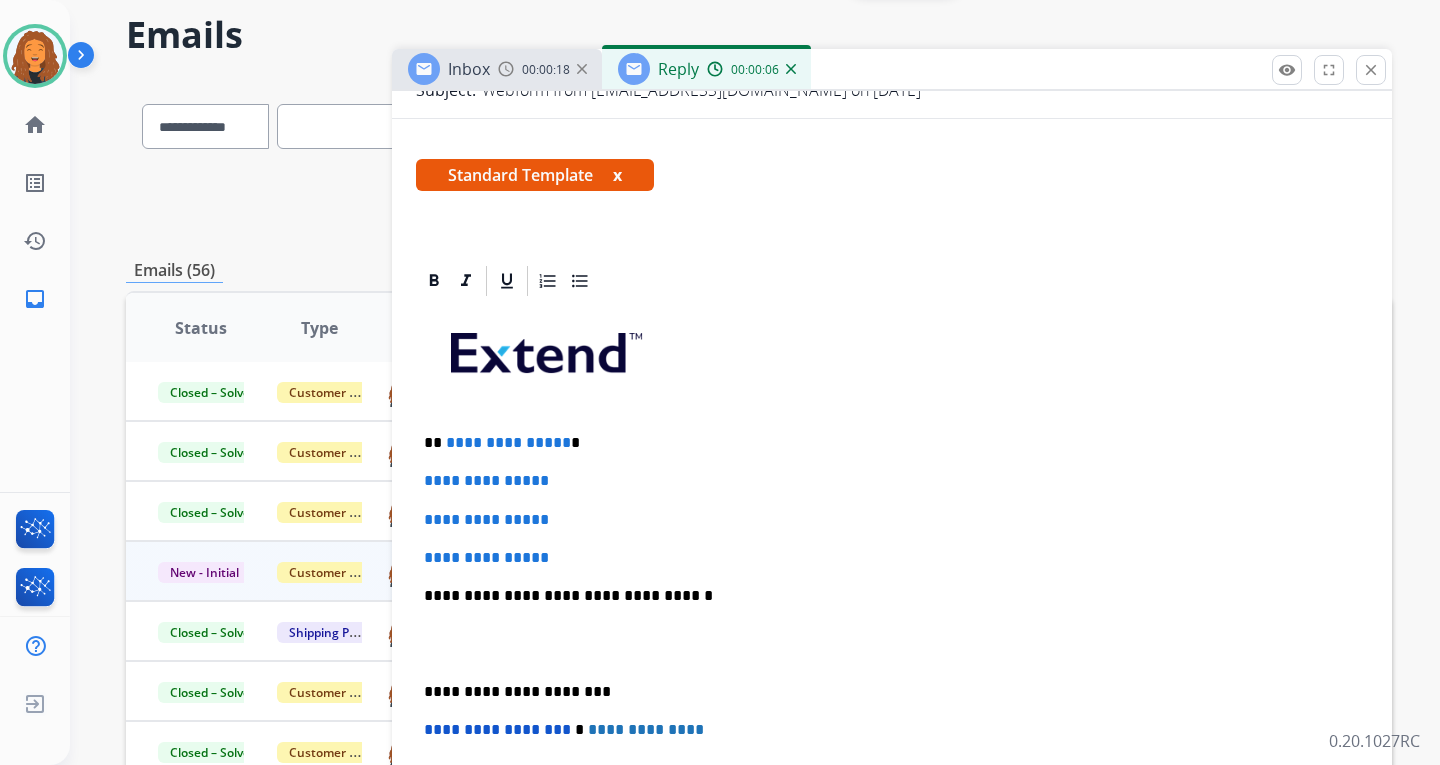scroll, scrollTop: 300, scrollLeft: 0, axis: vertical 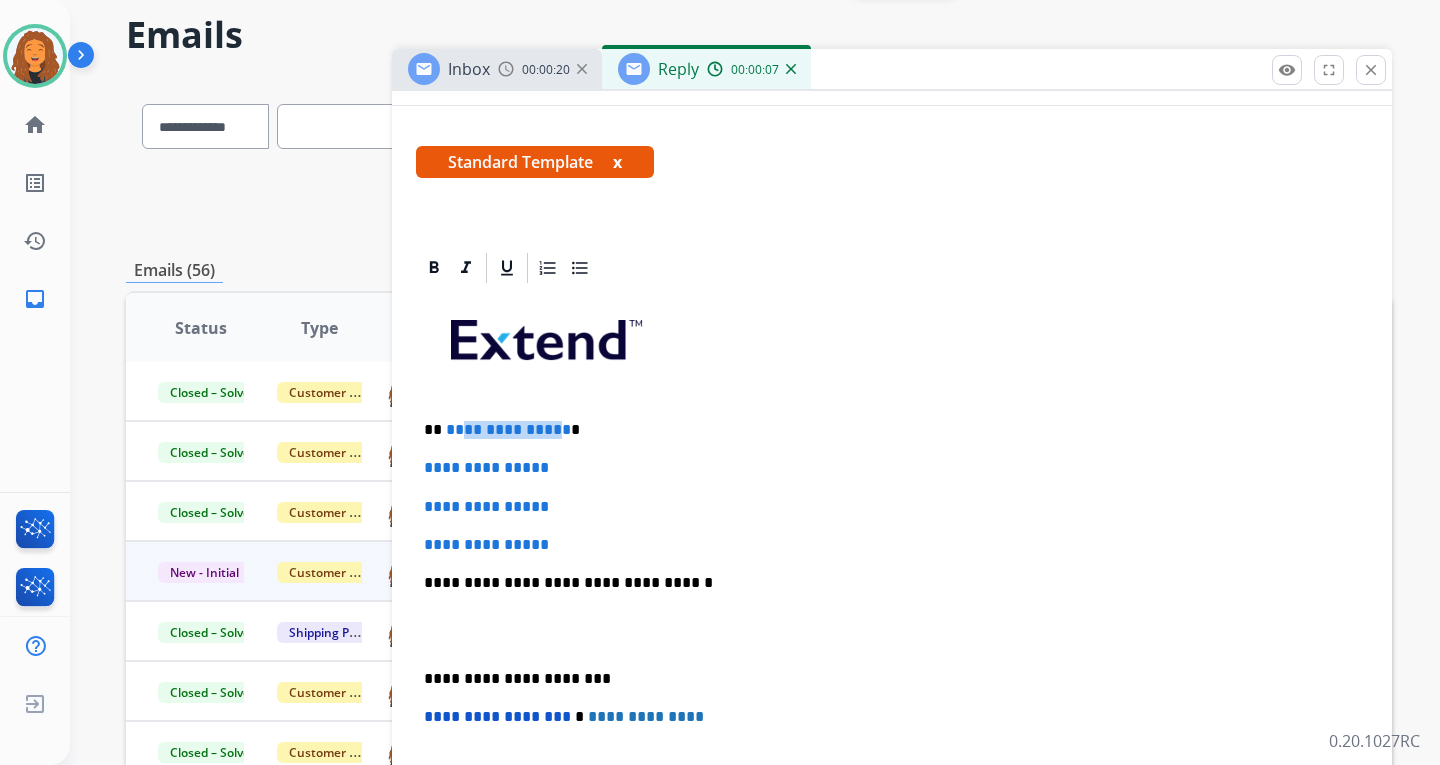 drag, startPoint x: 555, startPoint y: 425, endPoint x: 532, endPoint y: 438, distance: 26.41969 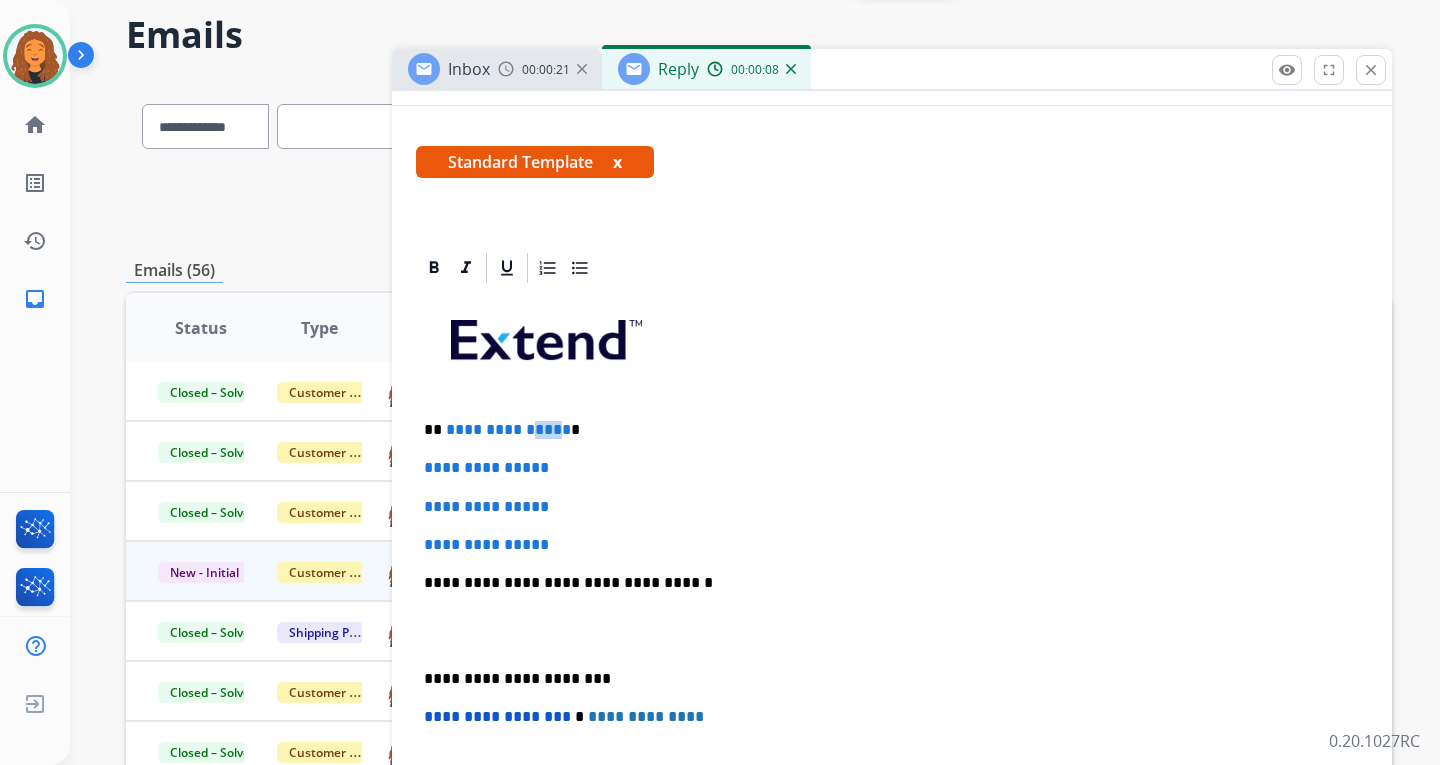 click on "**********" at bounding box center [508, 429] 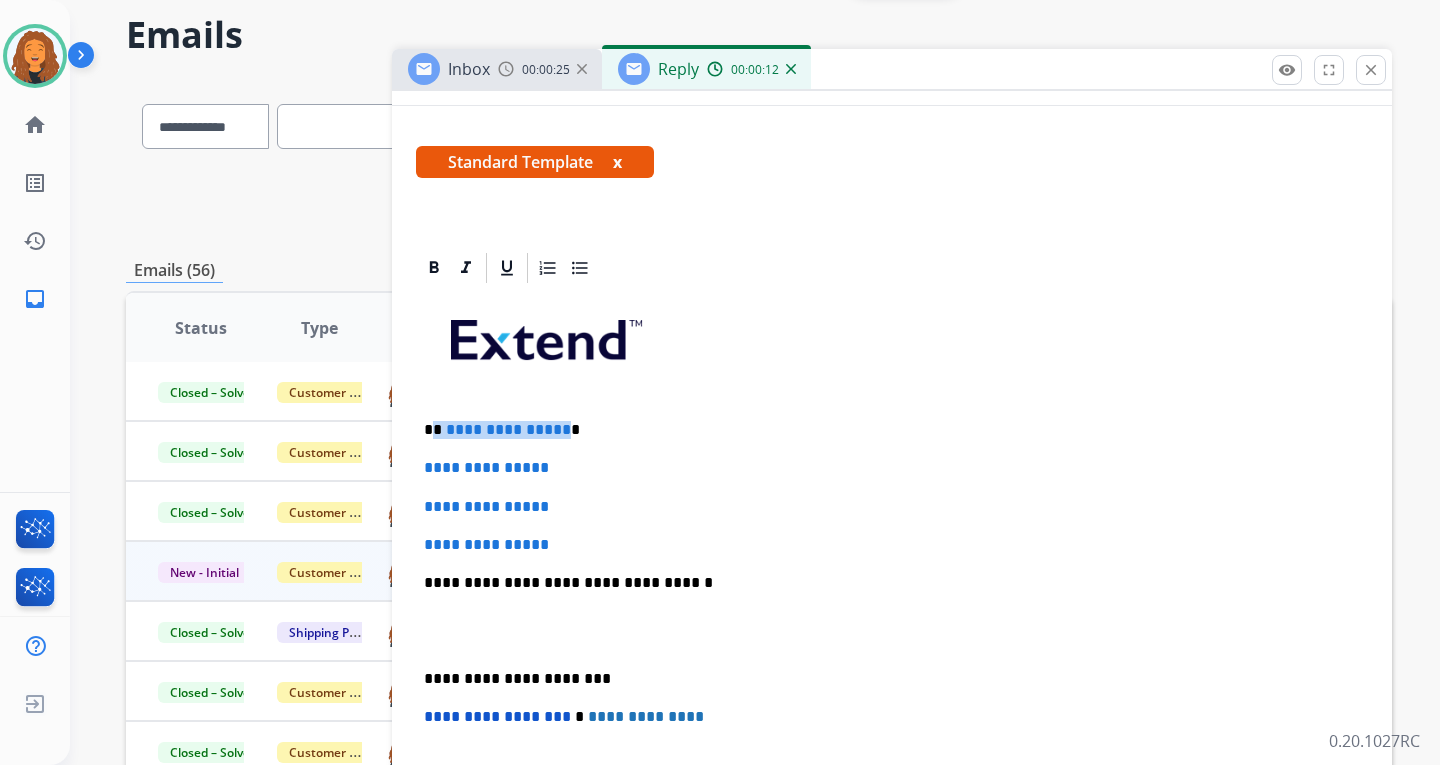 drag, startPoint x: 557, startPoint y: 429, endPoint x: 437, endPoint y: 426, distance: 120.03749 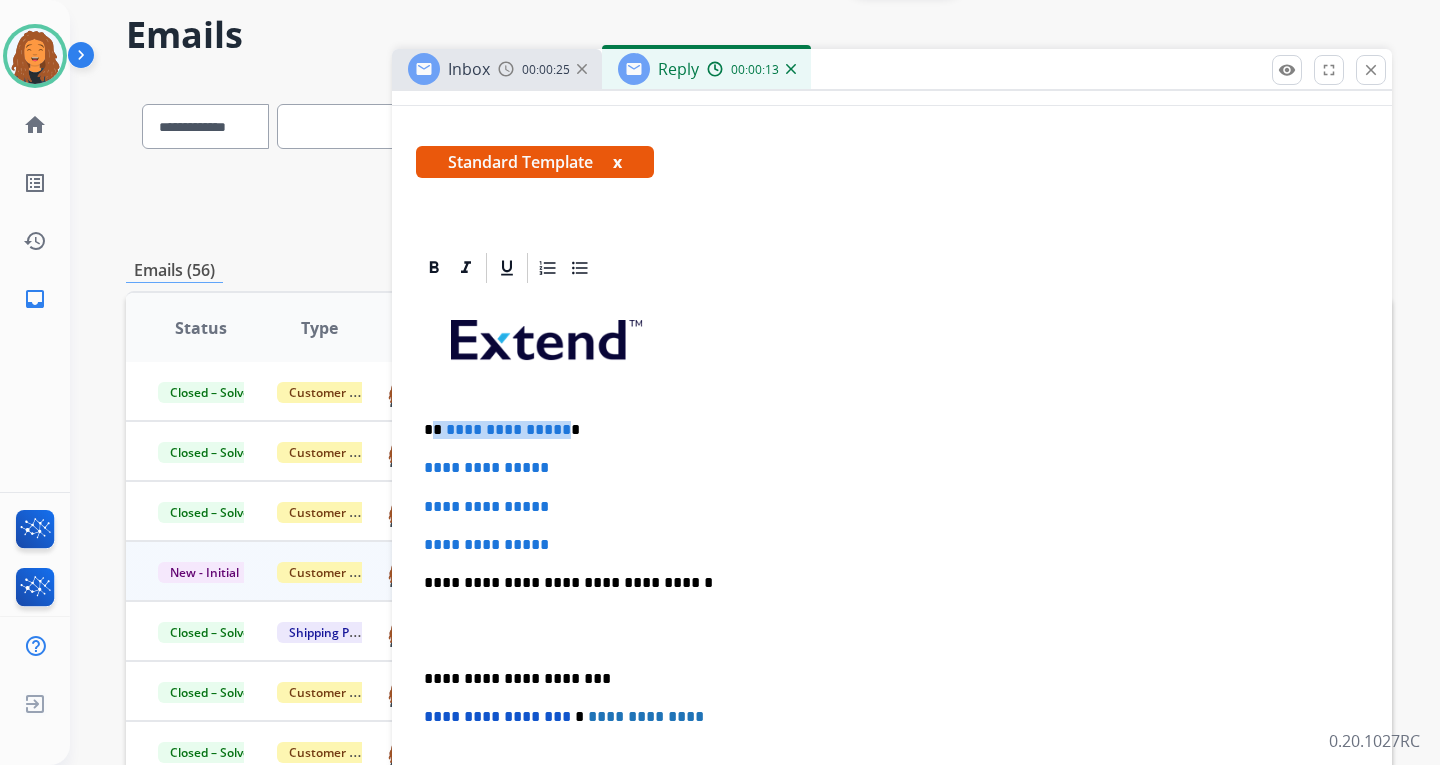 type 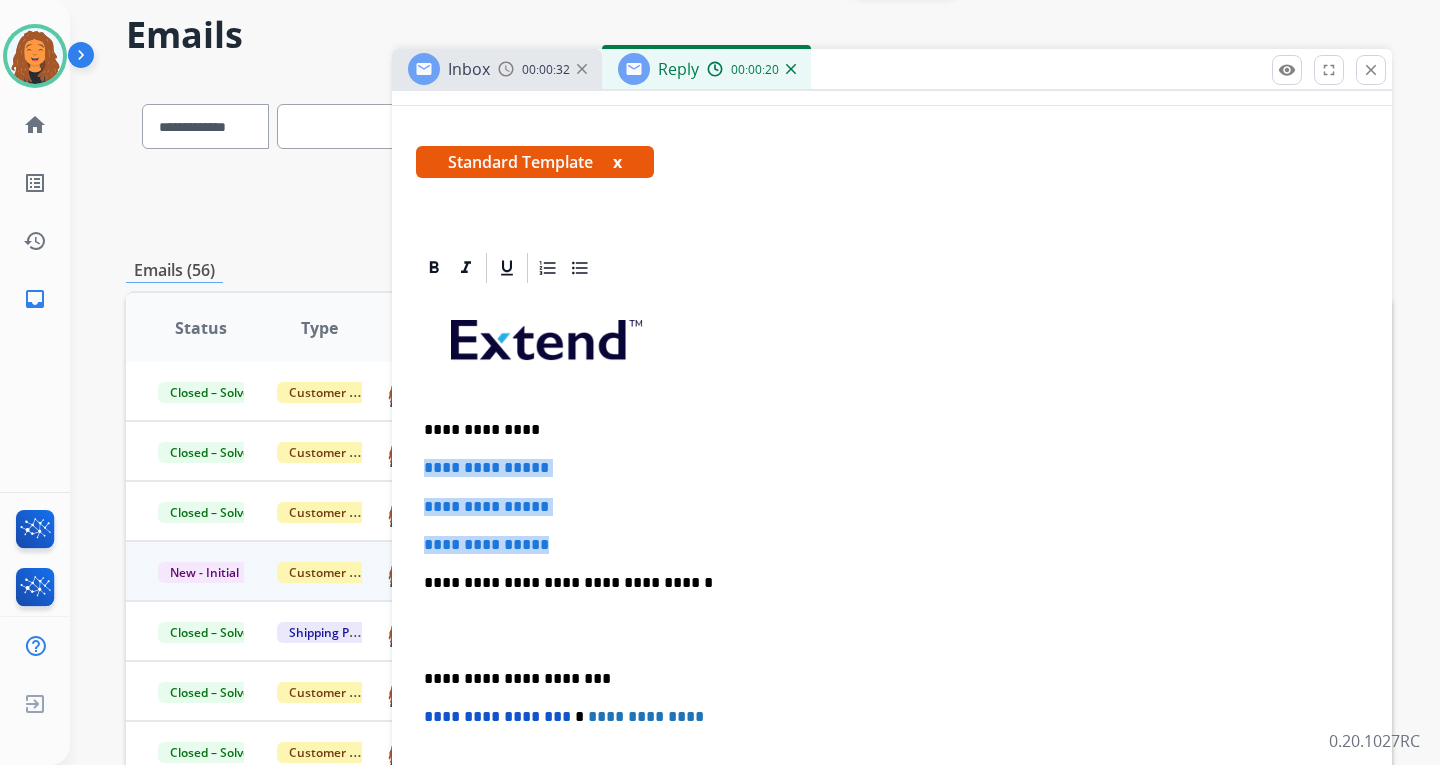 drag, startPoint x: 584, startPoint y: 542, endPoint x: 414, endPoint y: 463, distance: 187.45934 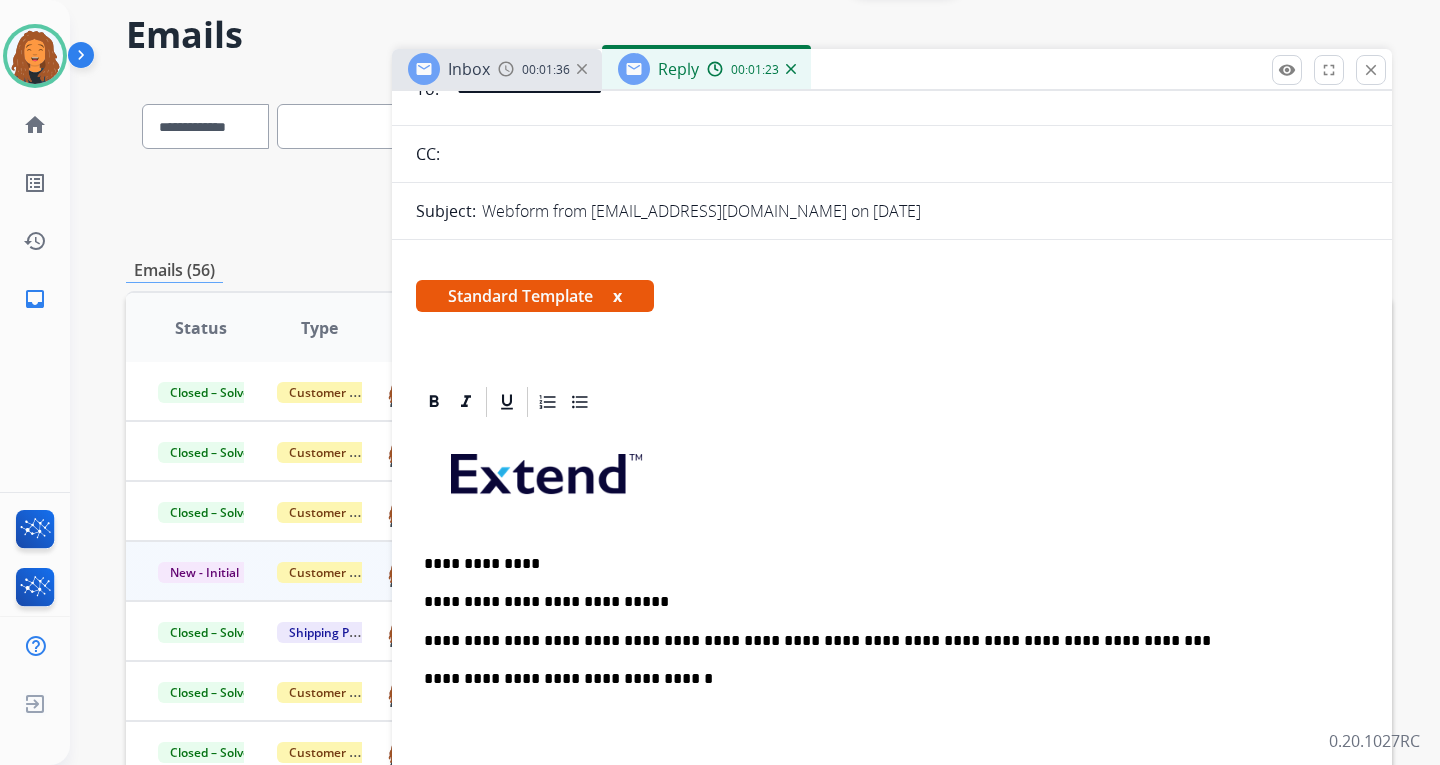 scroll, scrollTop: 0, scrollLeft: 0, axis: both 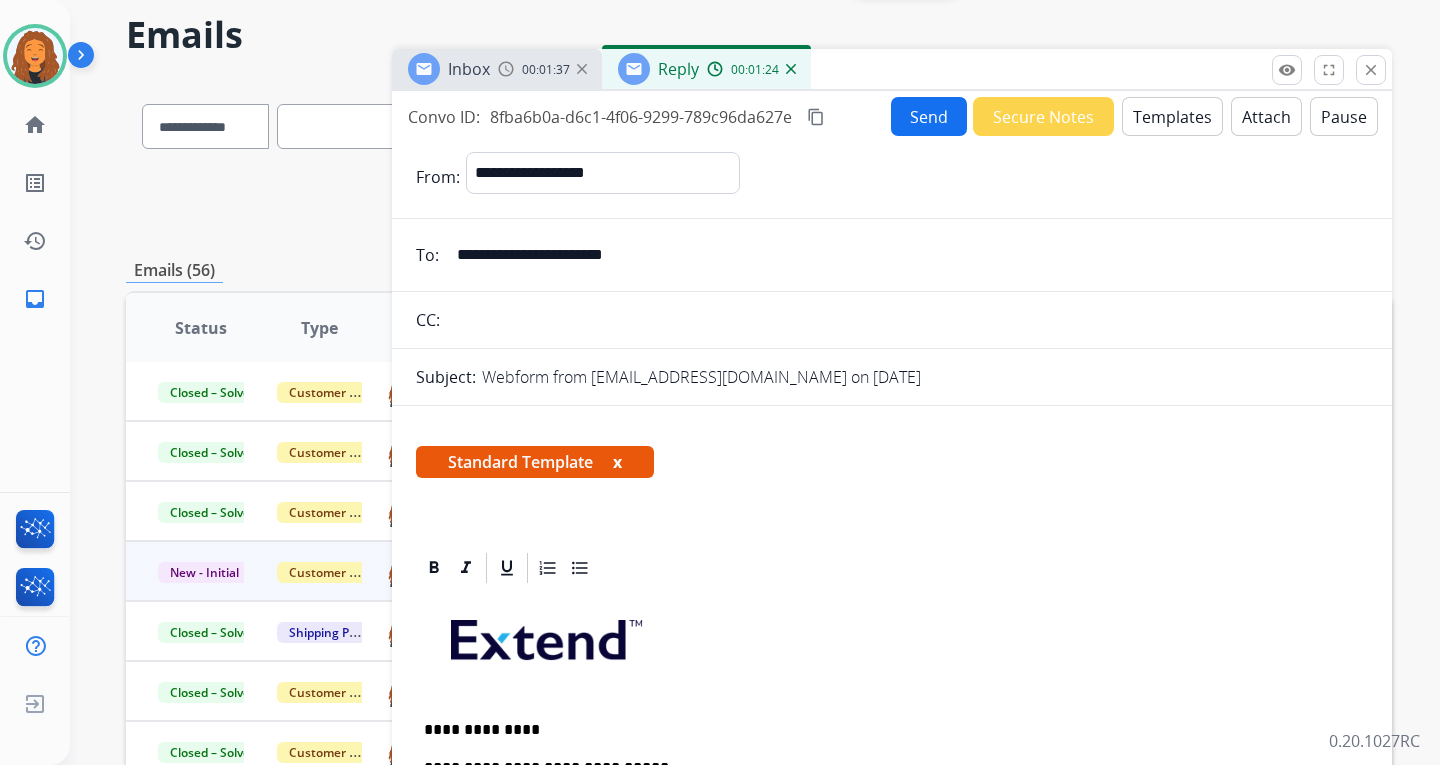 click on "Attach" at bounding box center [1266, 116] 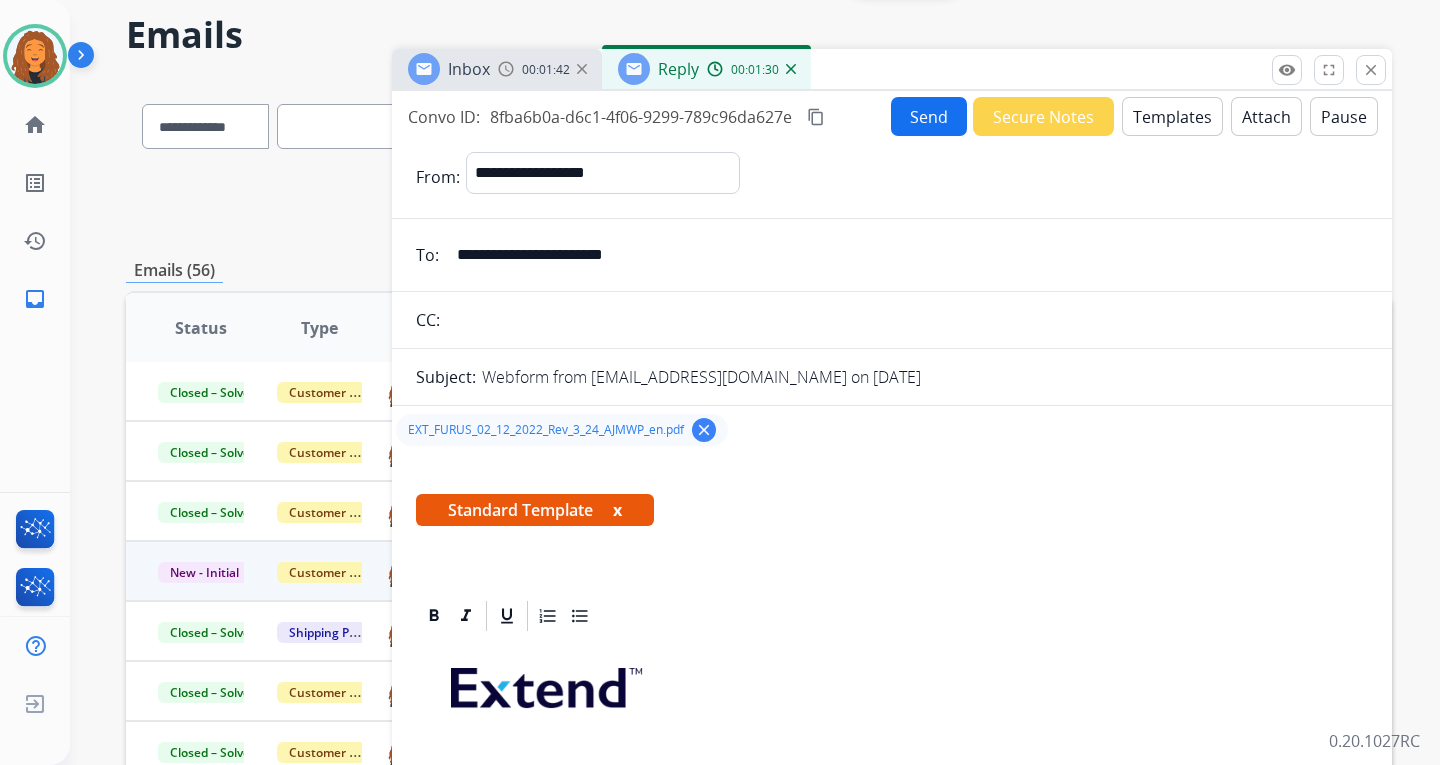 click on "Send" at bounding box center [929, 116] 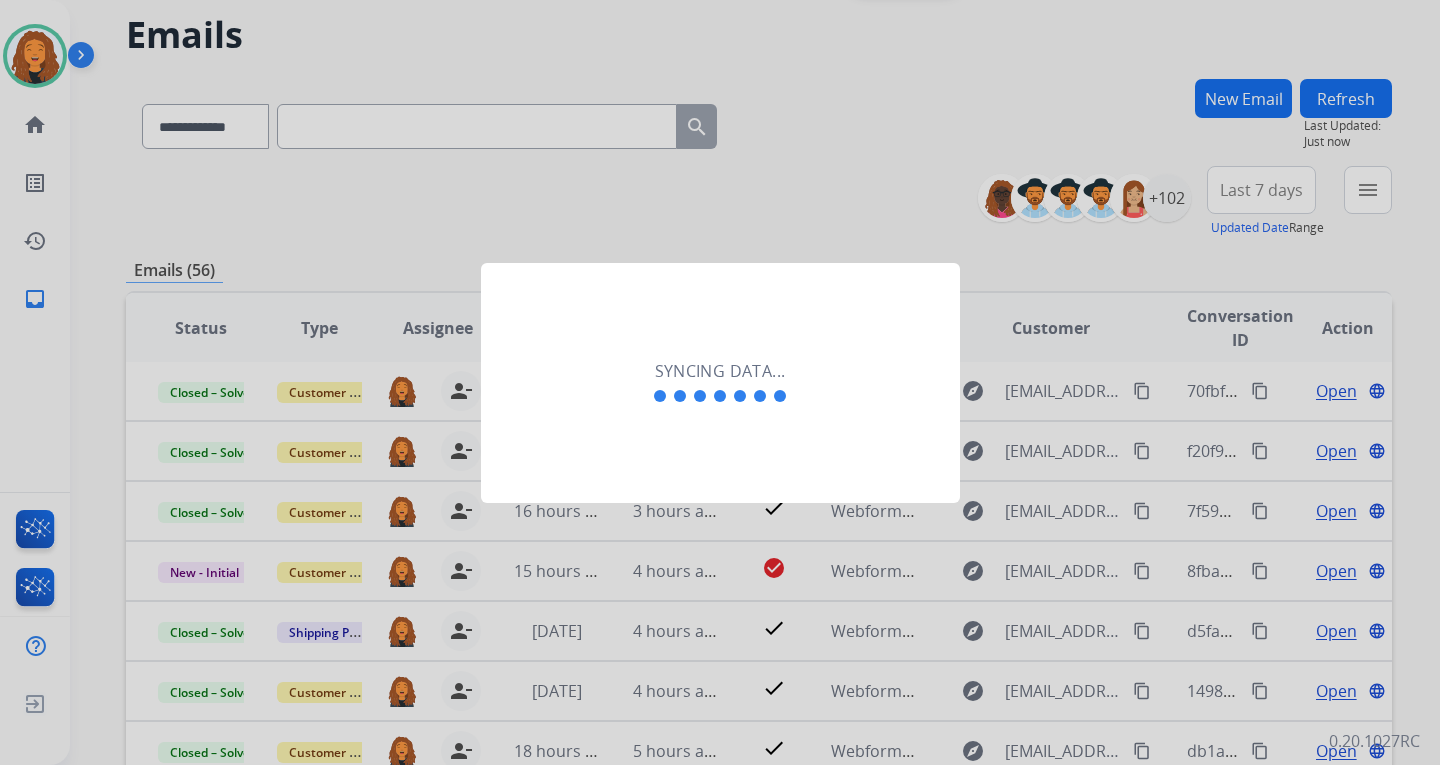 scroll, scrollTop: 2, scrollLeft: 0, axis: vertical 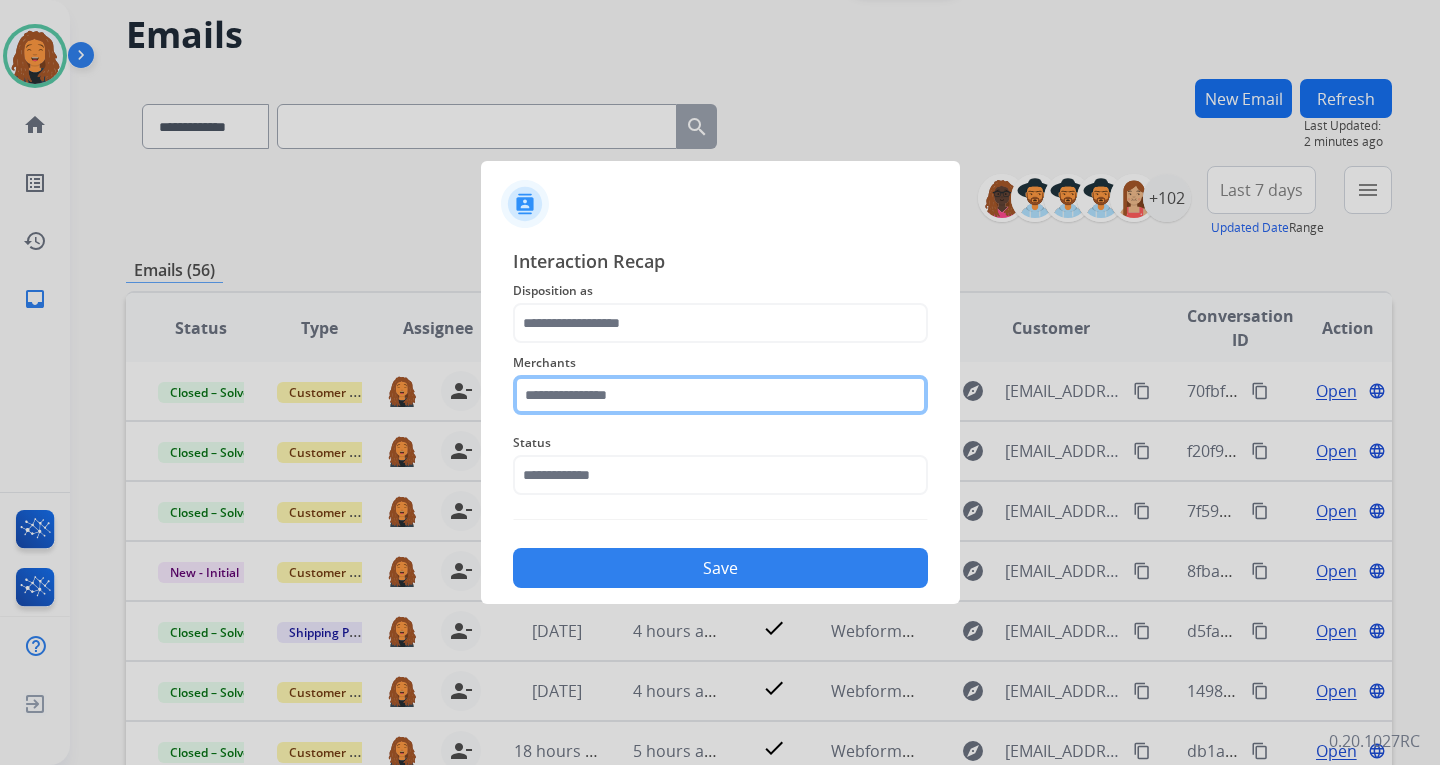 click 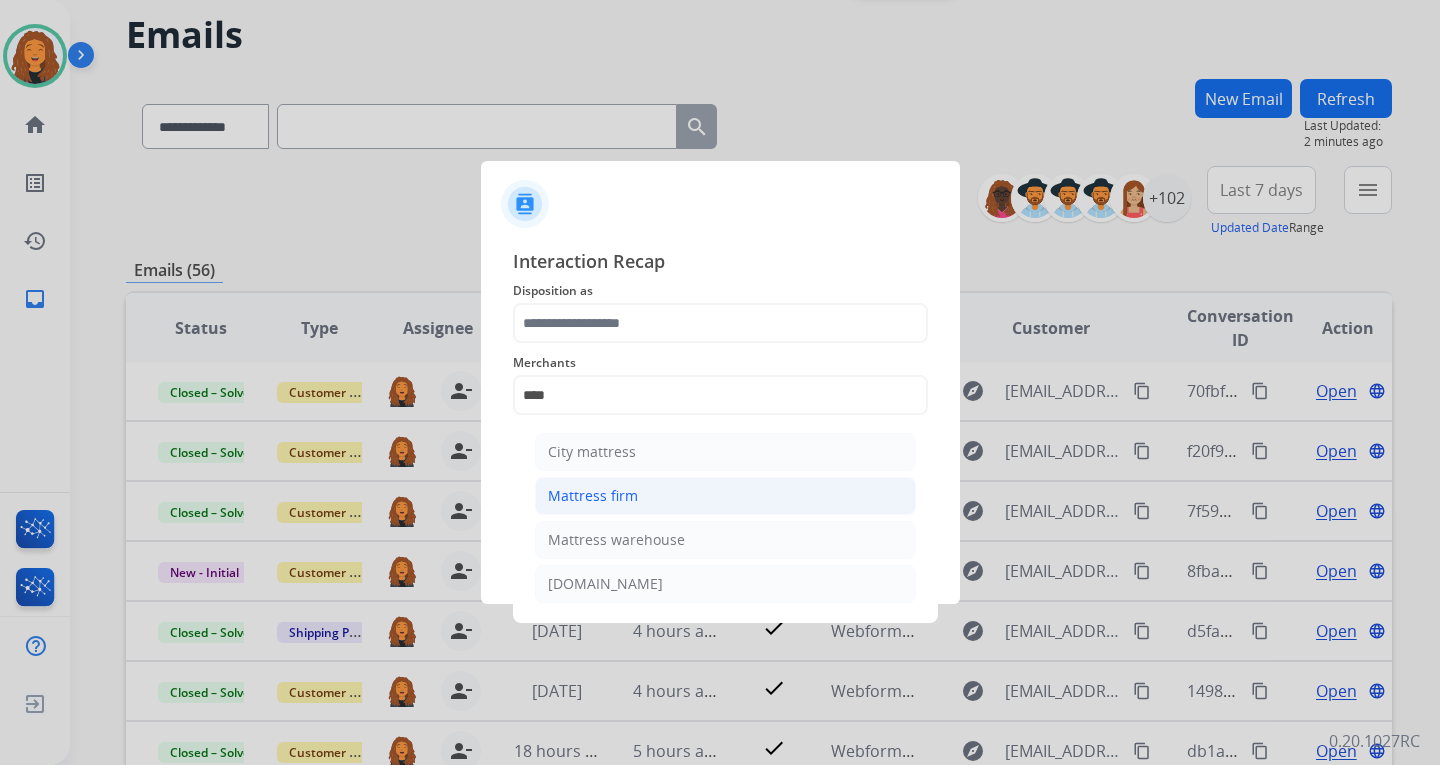 click on "Mattress firm" 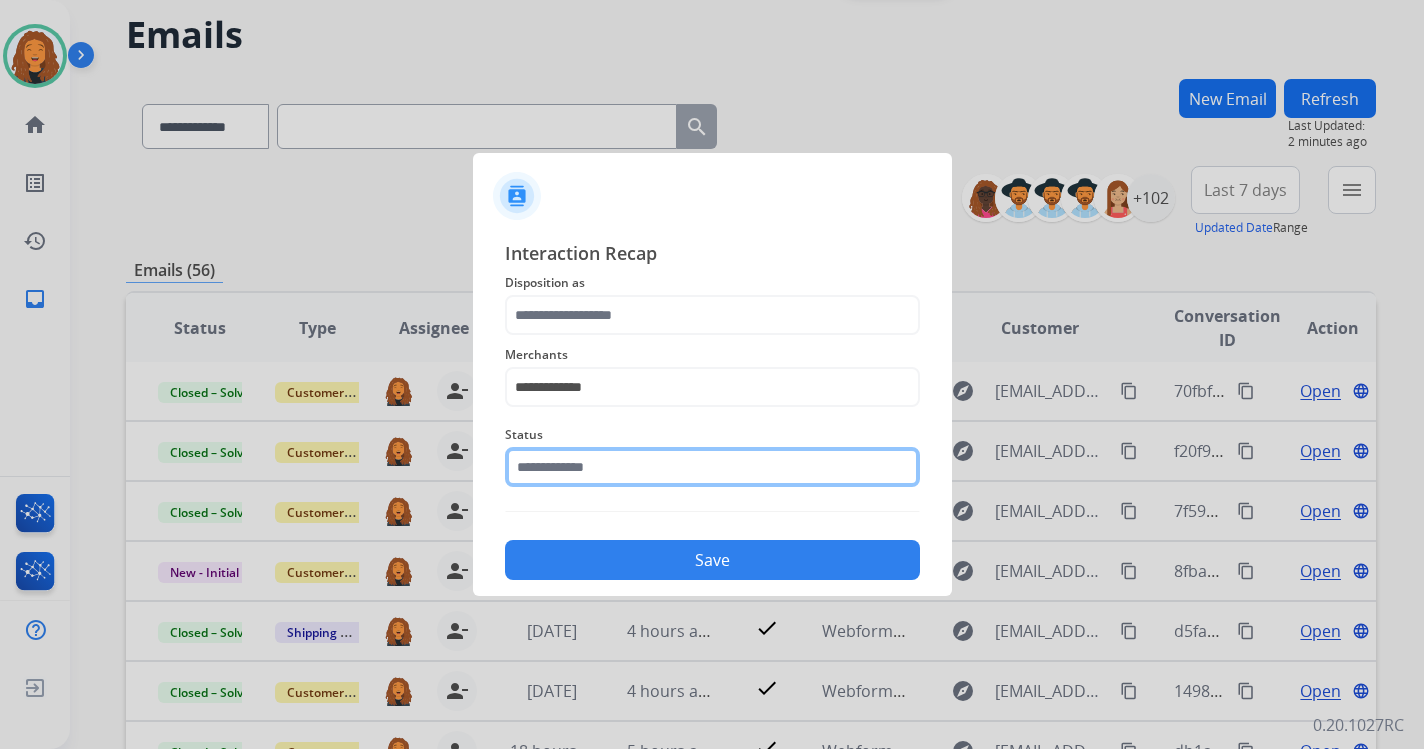 click 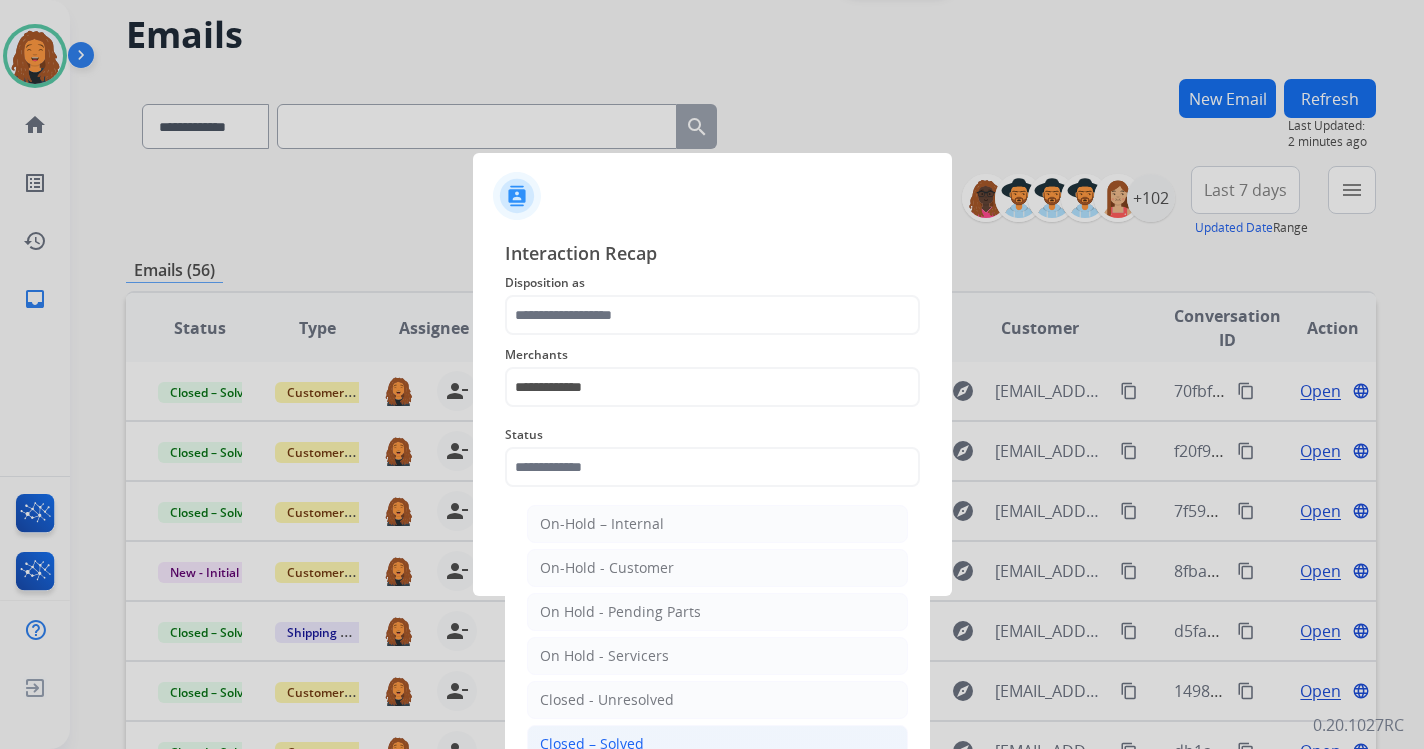 drag, startPoint x: 553, startPoint y: 739, endPoint x: 548, endPoint y: 701, distance: 38.327538 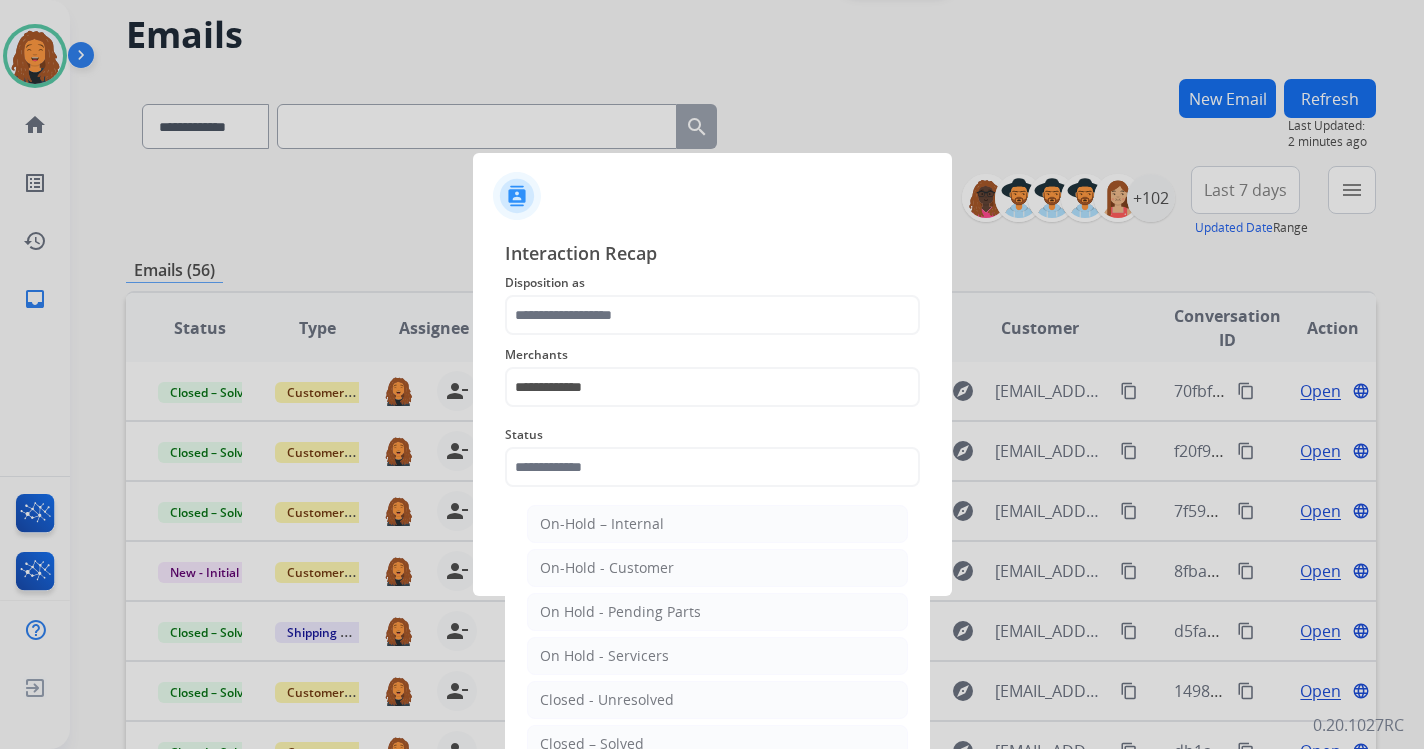 click on "Closed – Solved" 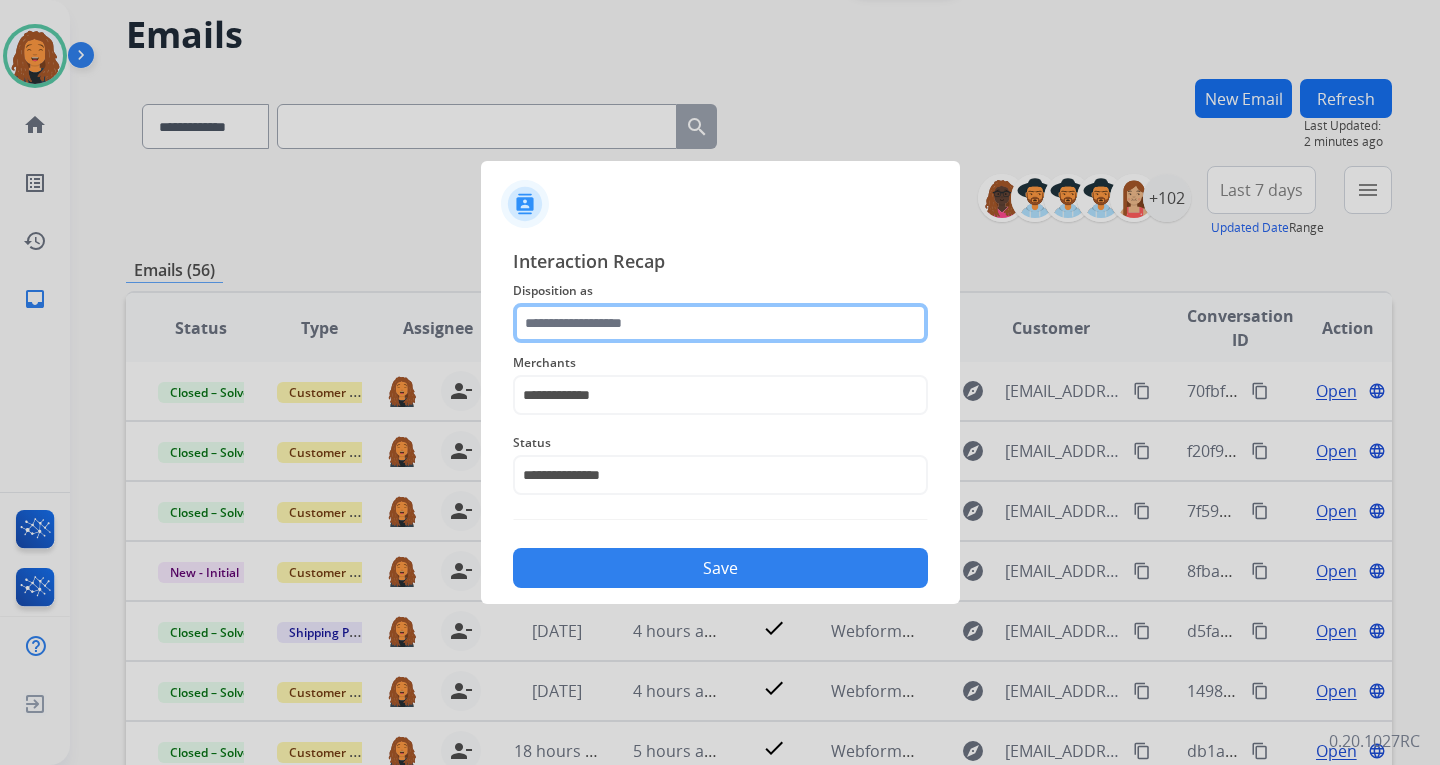 click 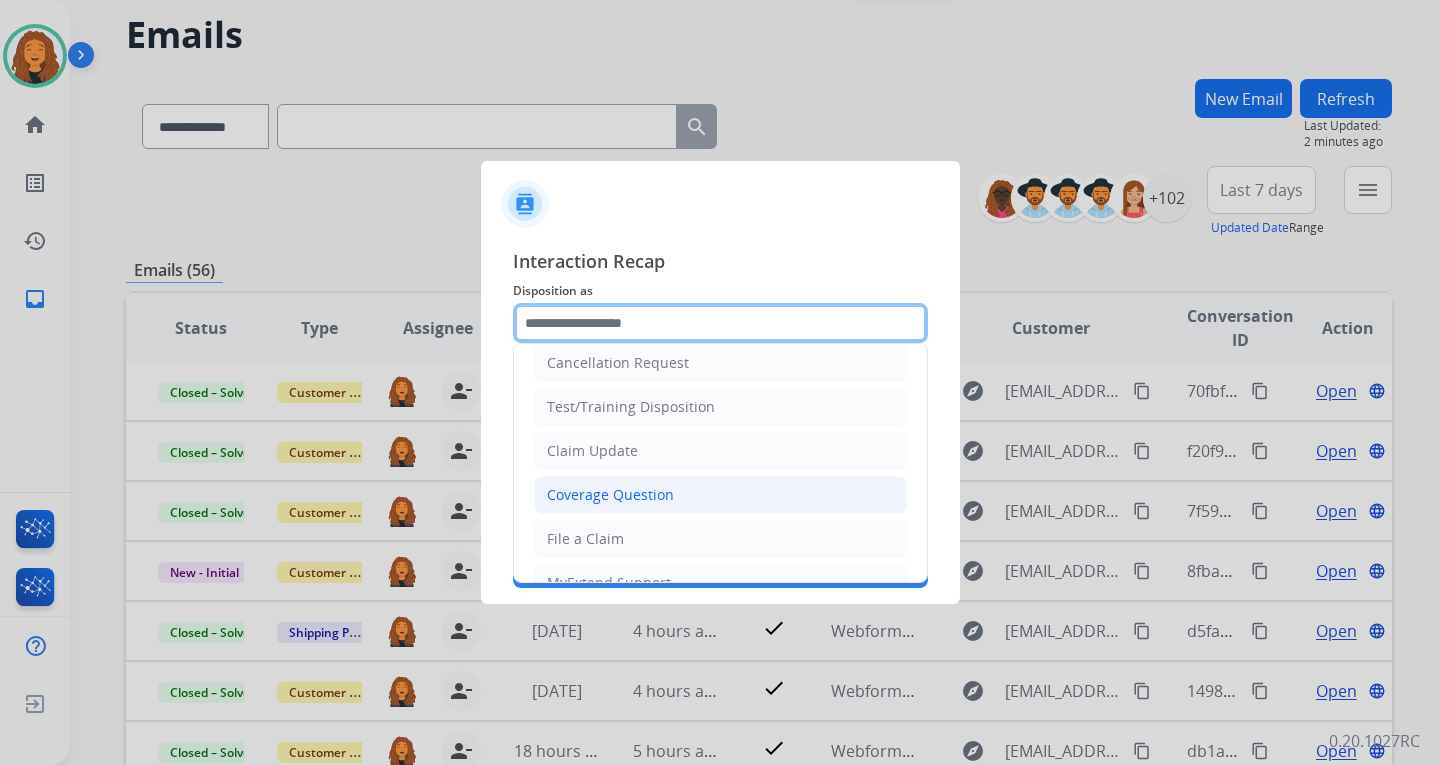 scroll, scrollTop: 0, scrollLeft: 0, axis: both 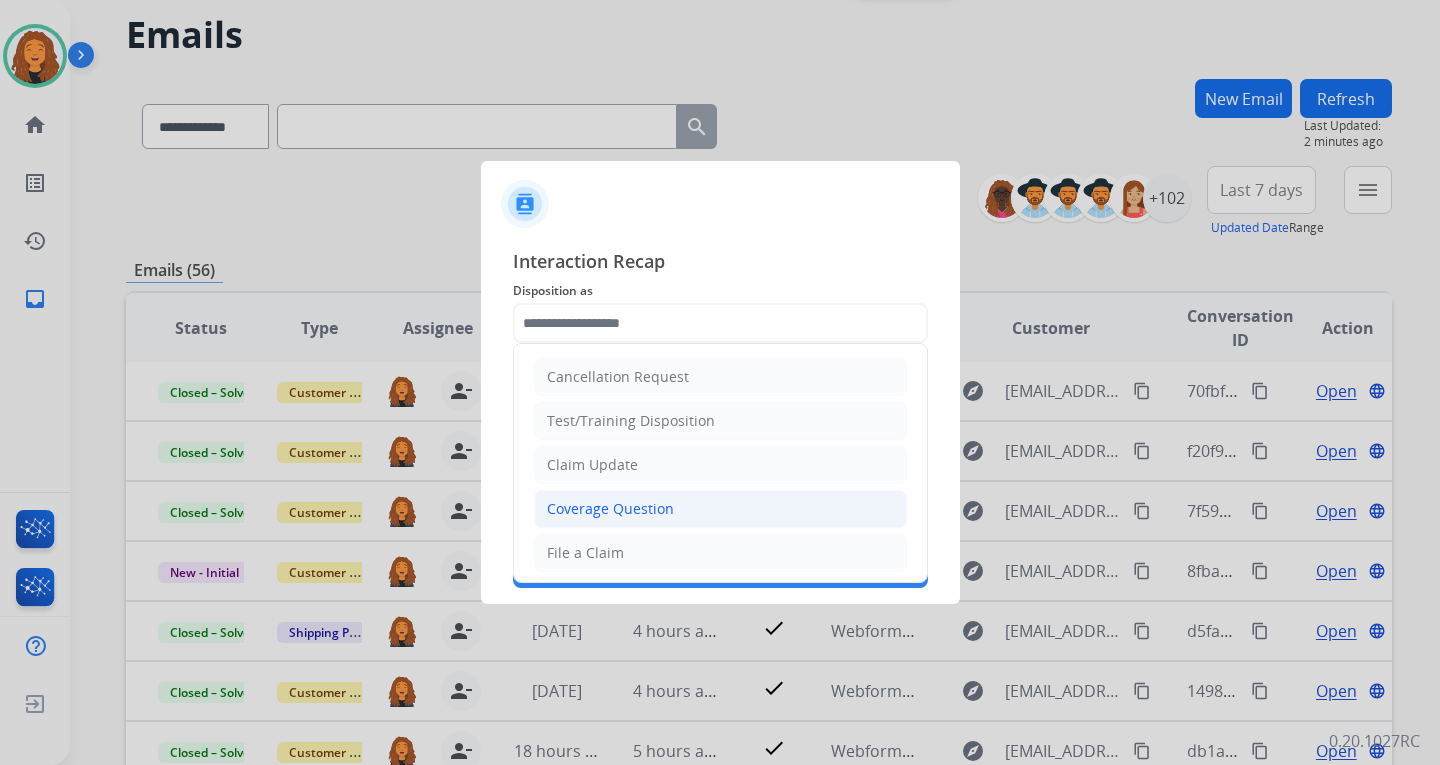 click on "Coverage Question" 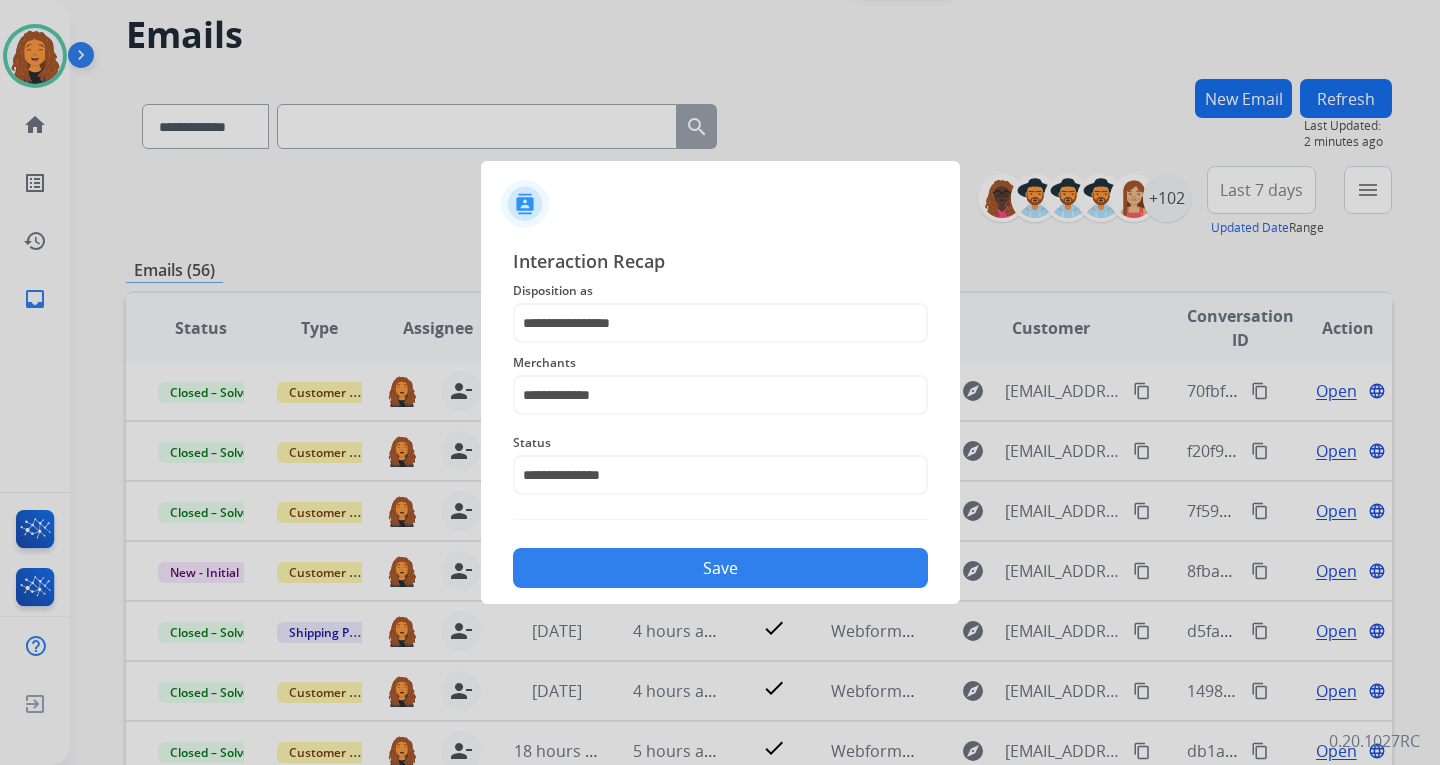 click on "Save" 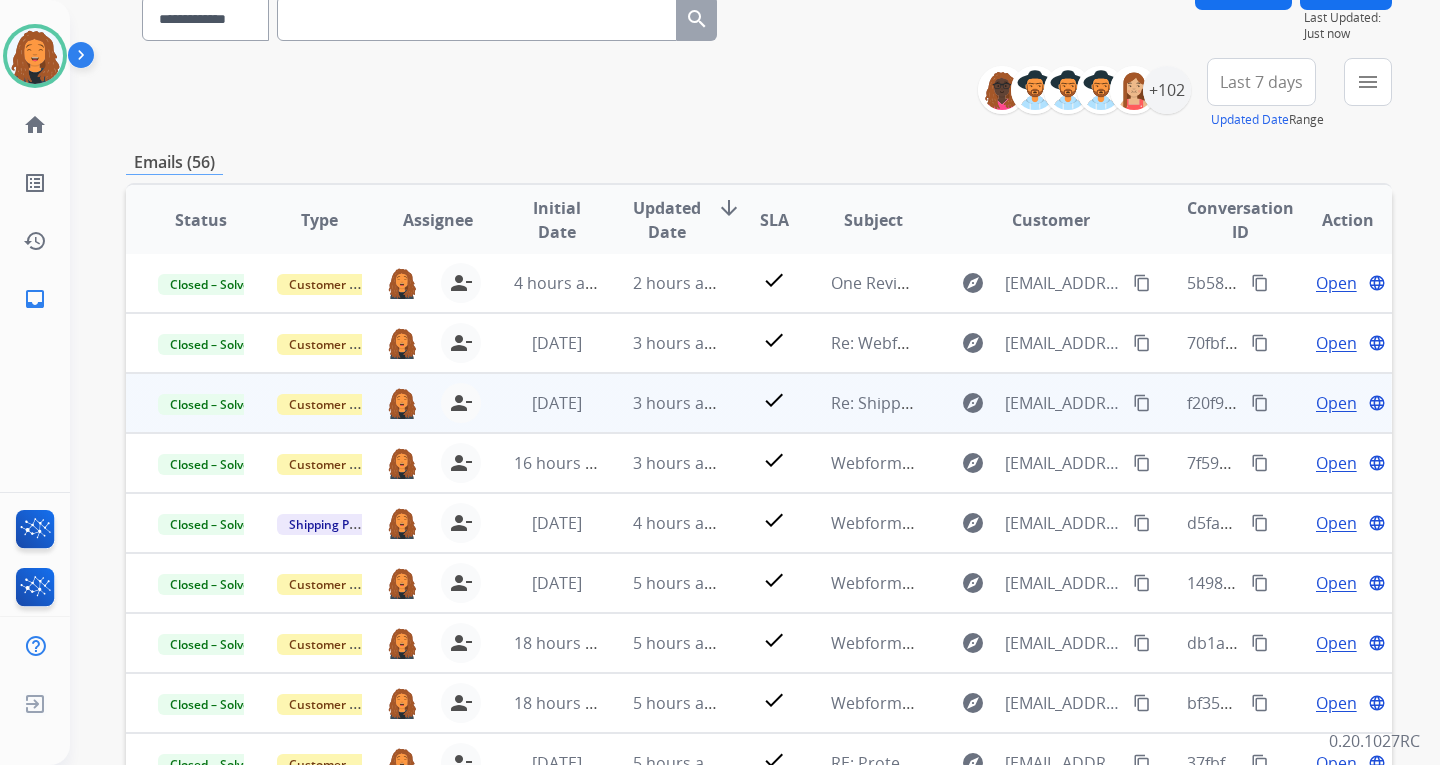 scroll, scrollTop: 373, scrollLeft: 0, axis: vertical 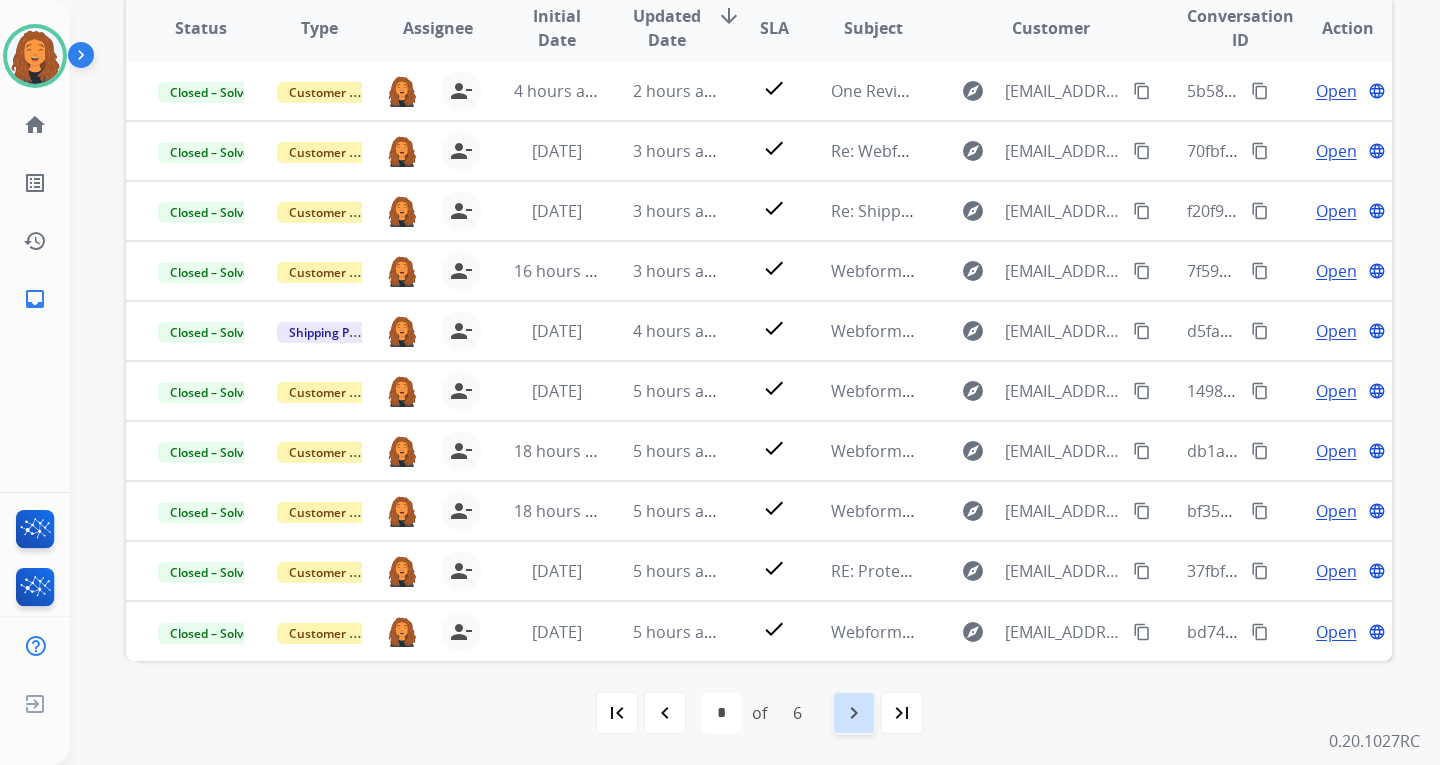 click on "navigate_next" at bounding box center (854, 713) 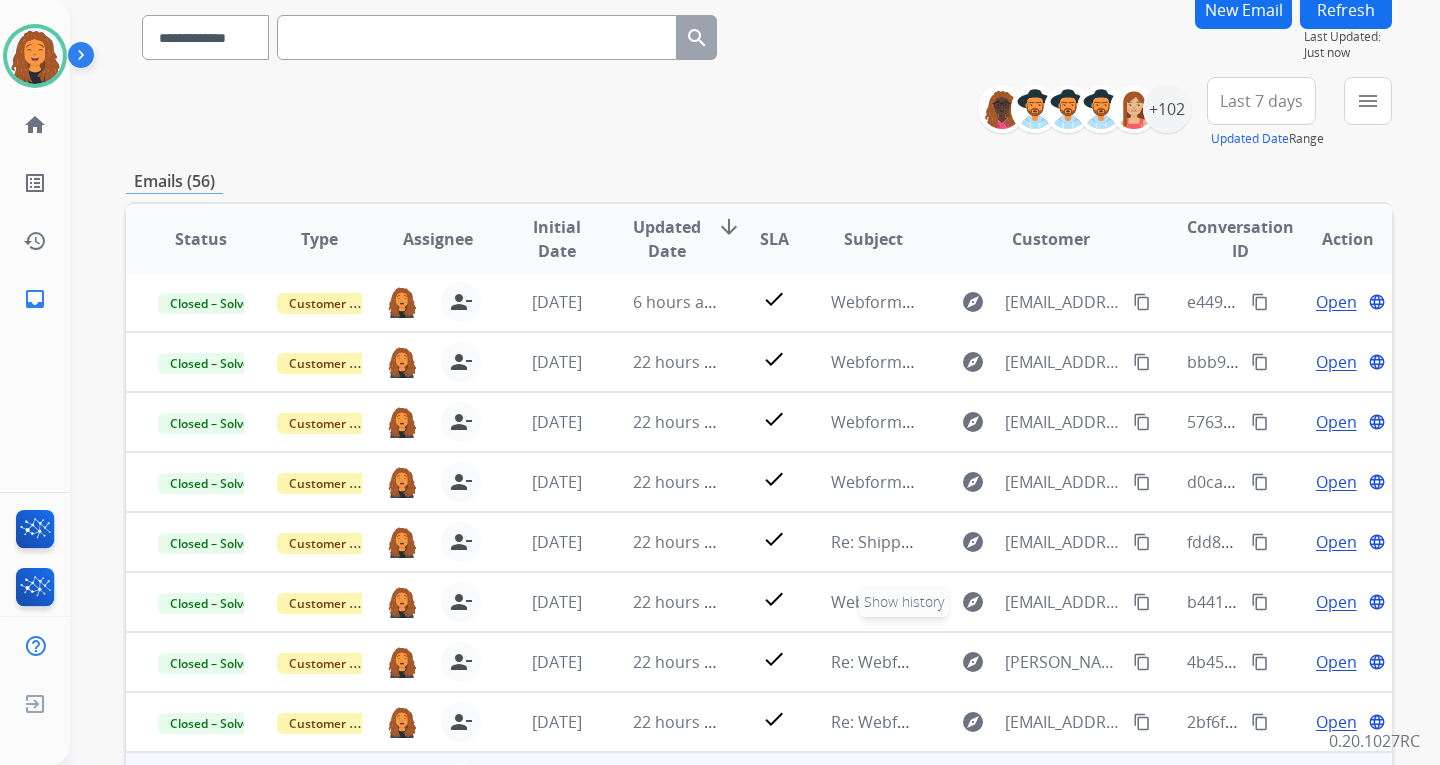 scroll, scrollTop: 373, scrollLeft: 0, axis: vertical 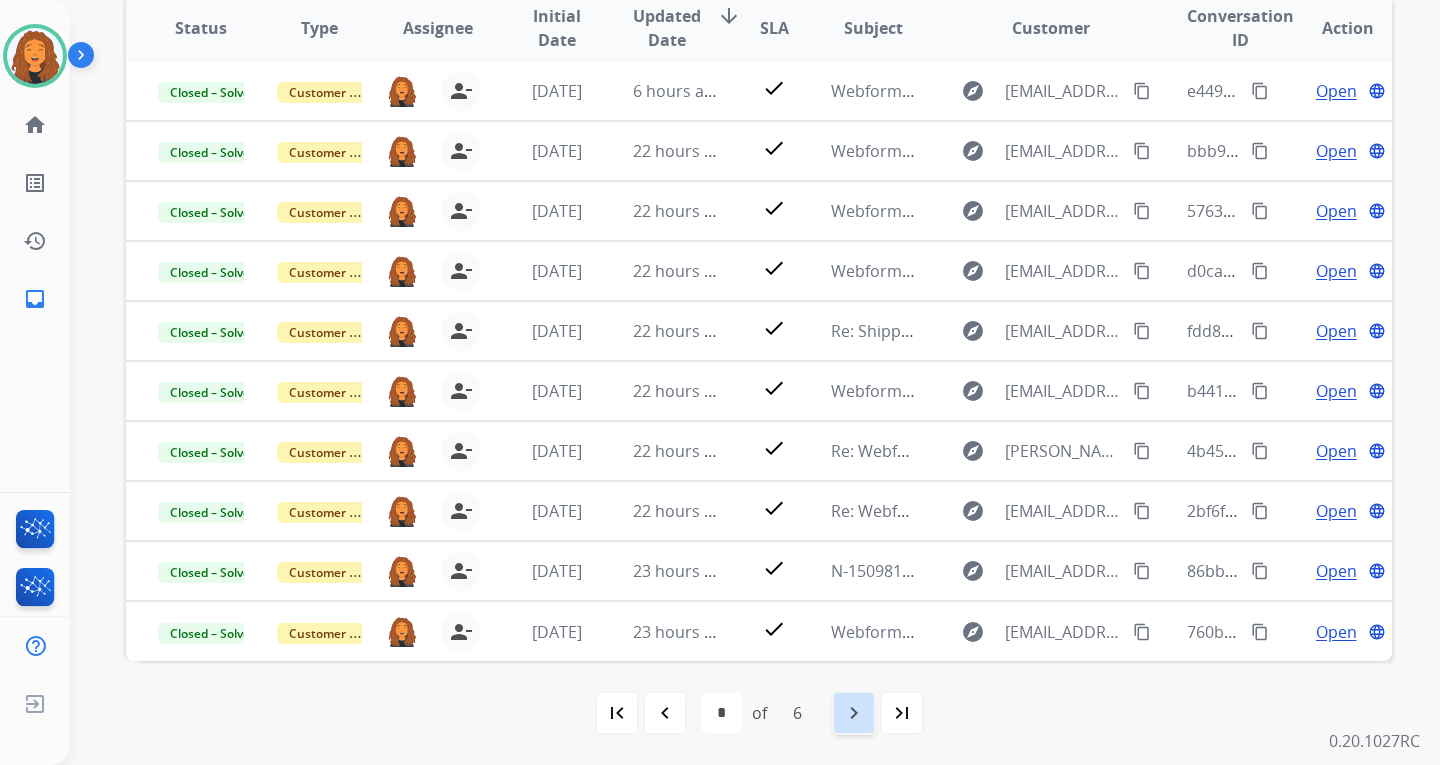 click on "navigate_next" at bounding box center [854, 713] 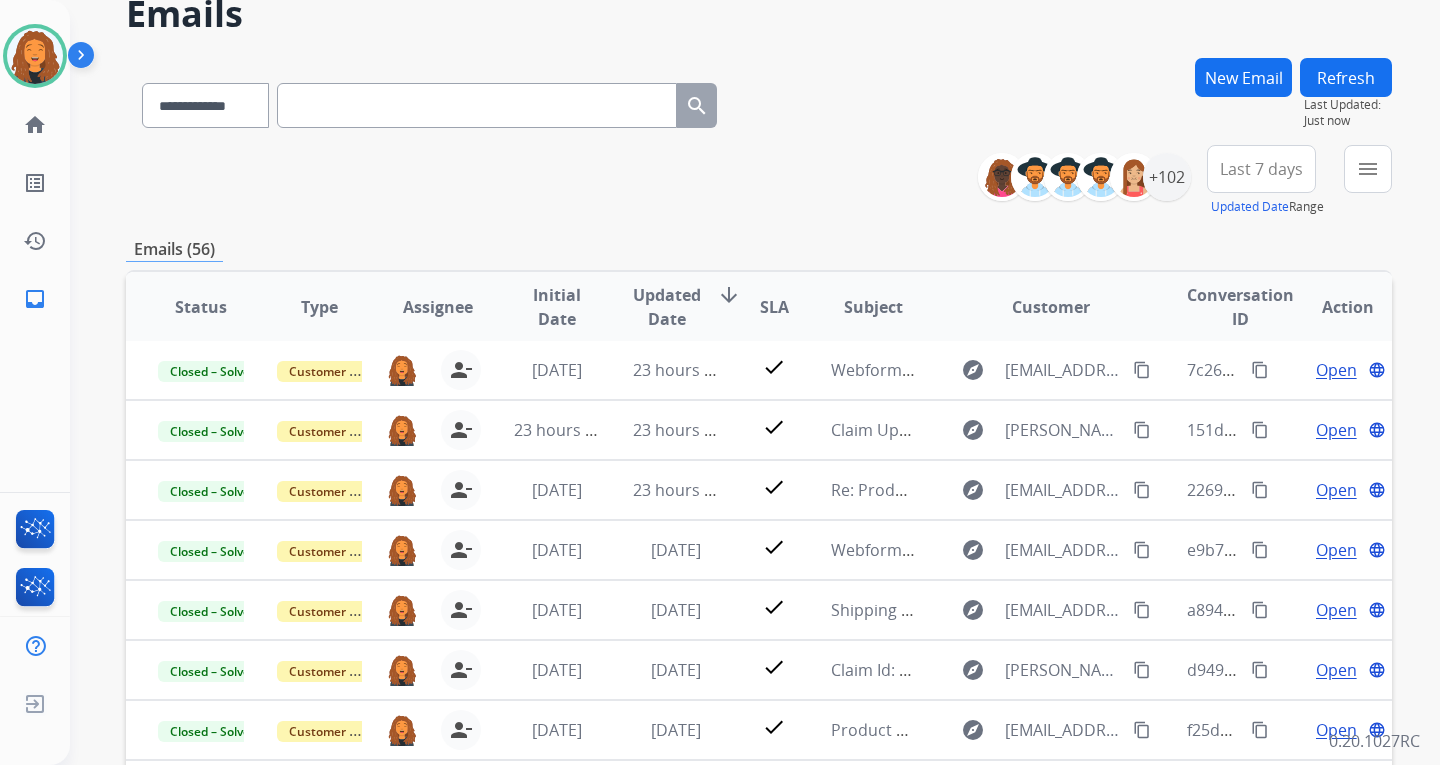 scroll, scrollTop: 373, scrollLeft: 0, axis: vertical 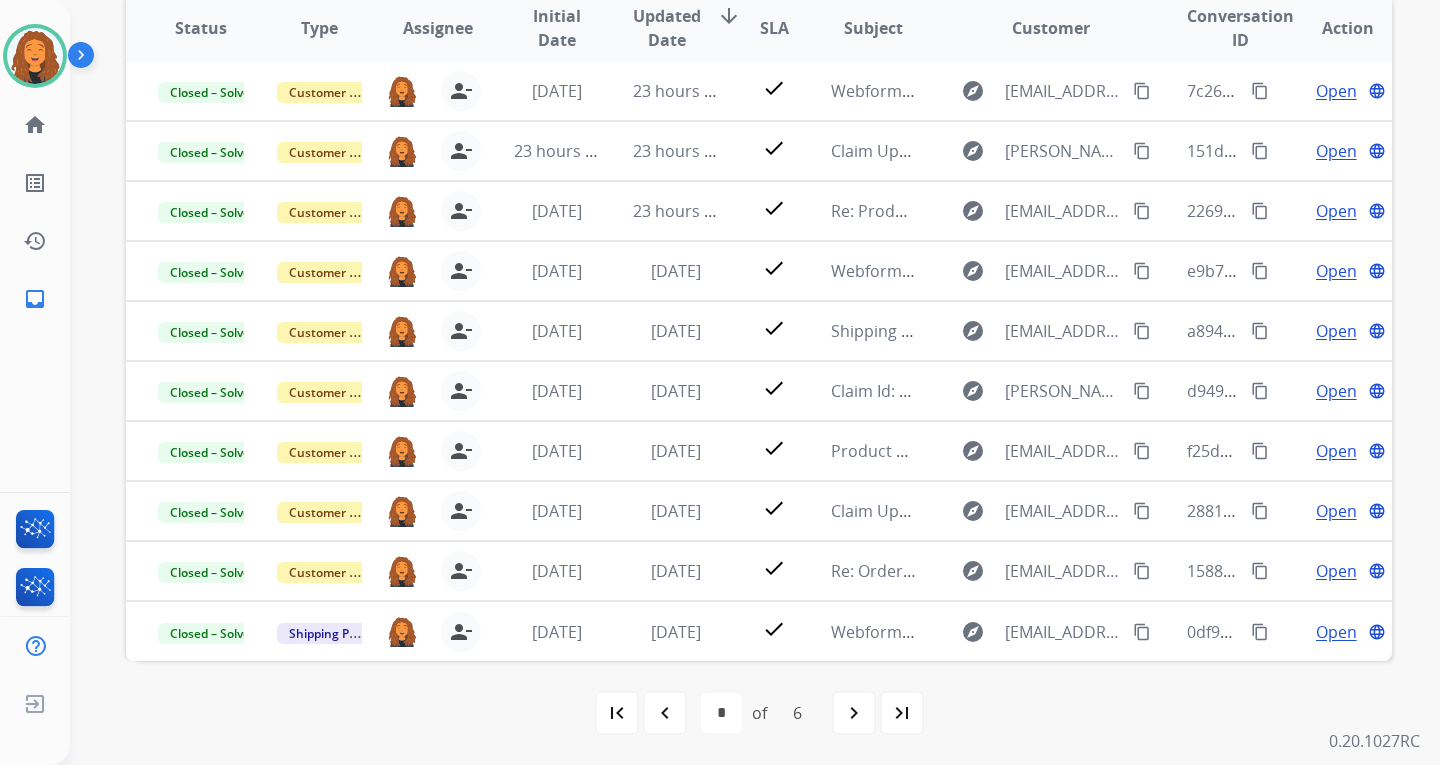 click on "navigate_next" at bounding box center [854, 713] 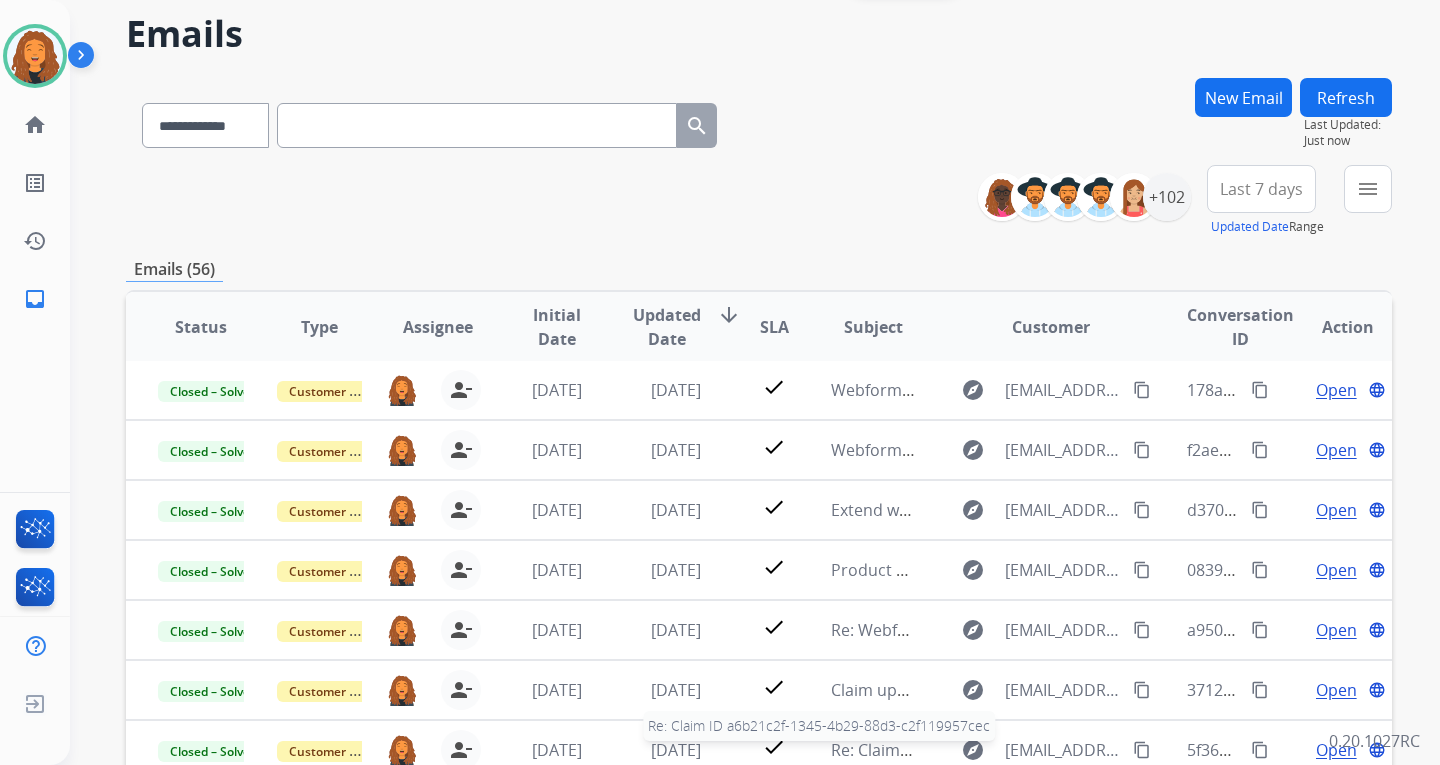 scroll, scrollTop: 373, scrollLeft: 0, axis: vertical 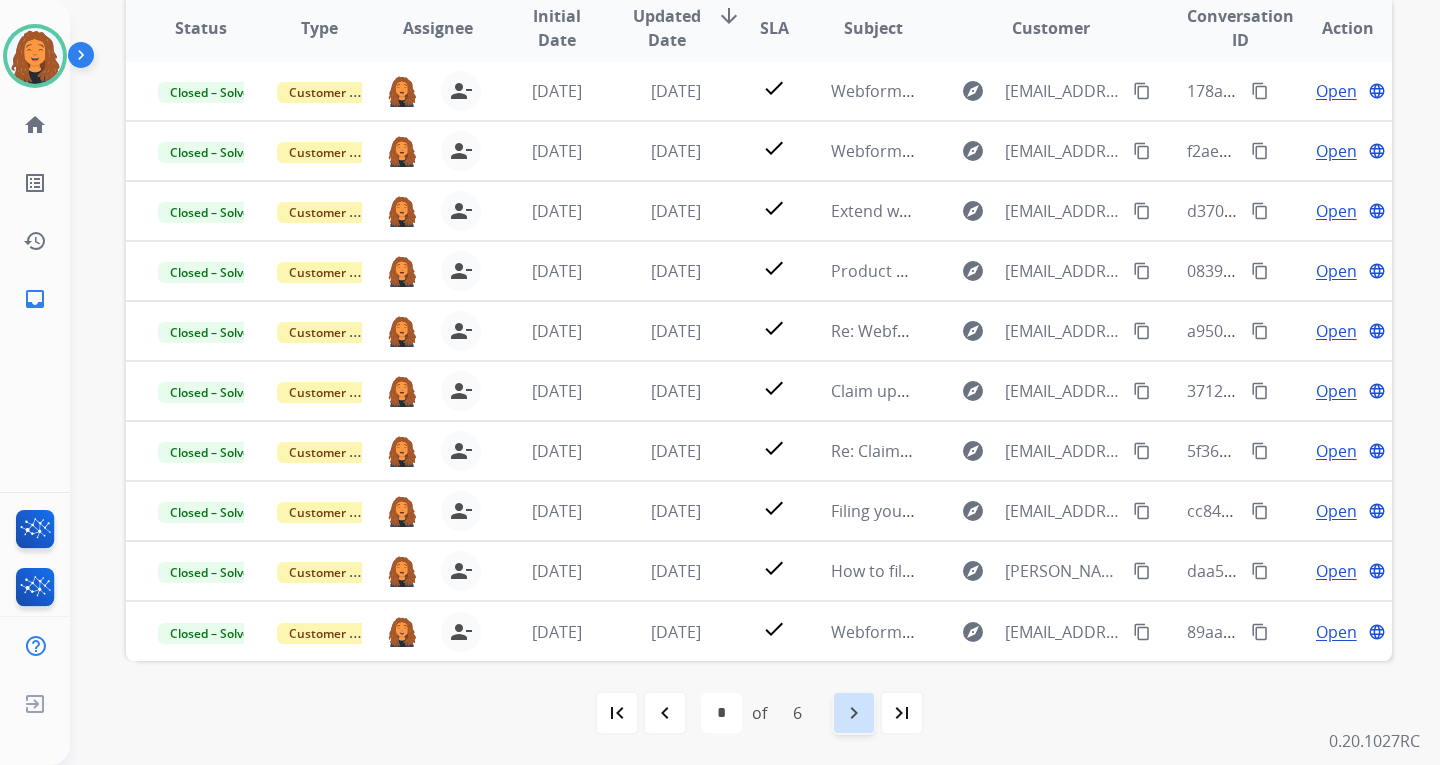 click on "navigate_next" at bounding box center (854, 713) 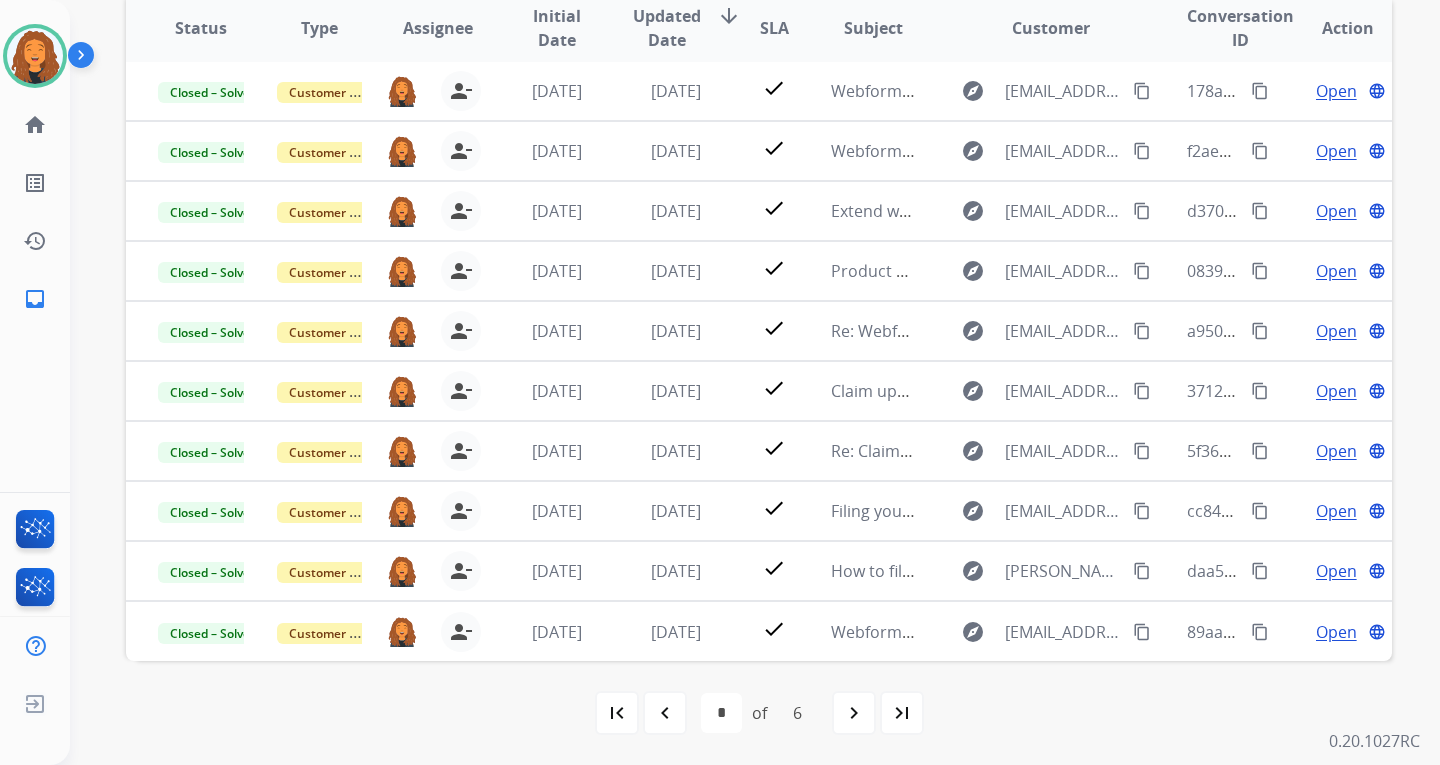 scroll, scrollTop: 0, scrollLeft: 0, axis: both 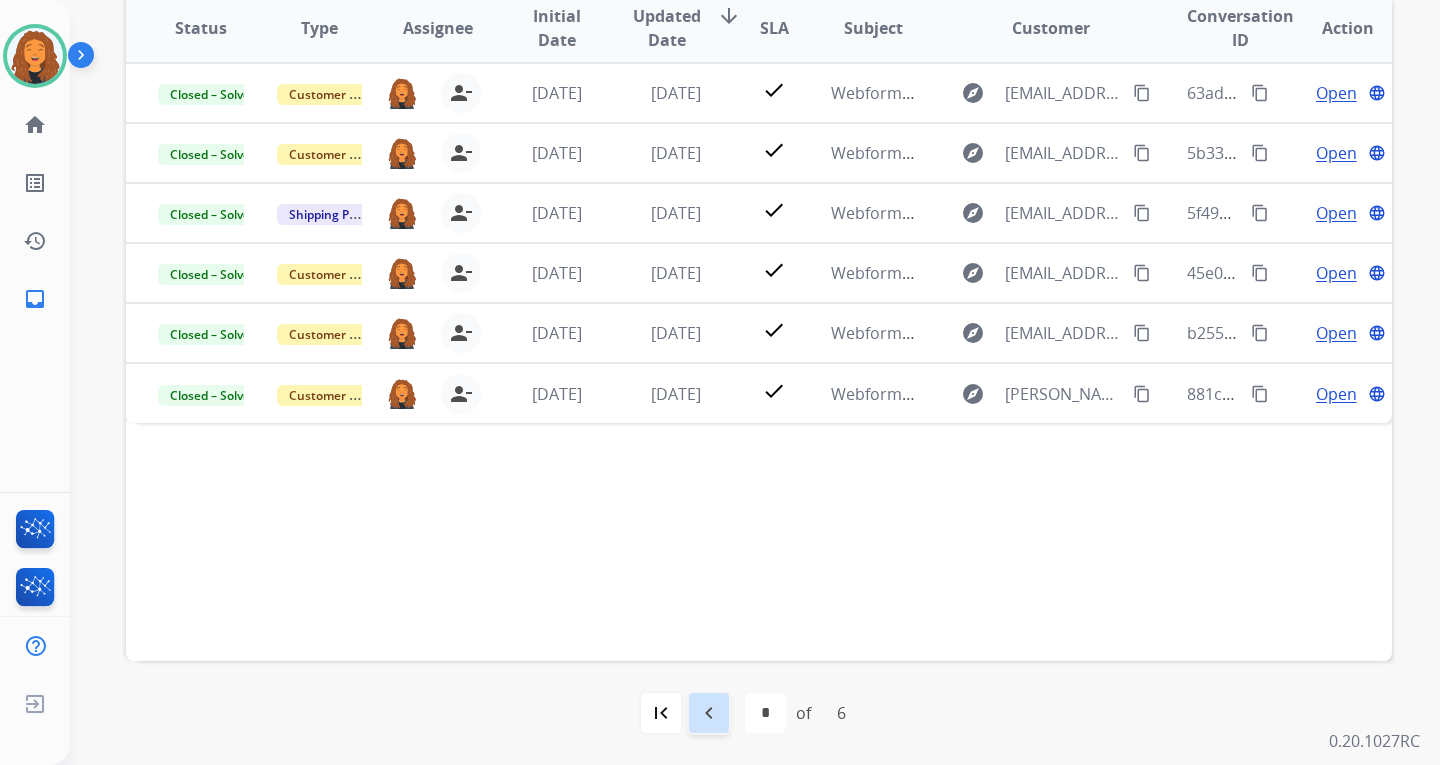 click on "navigate_before" at bounding box center [709, 713] 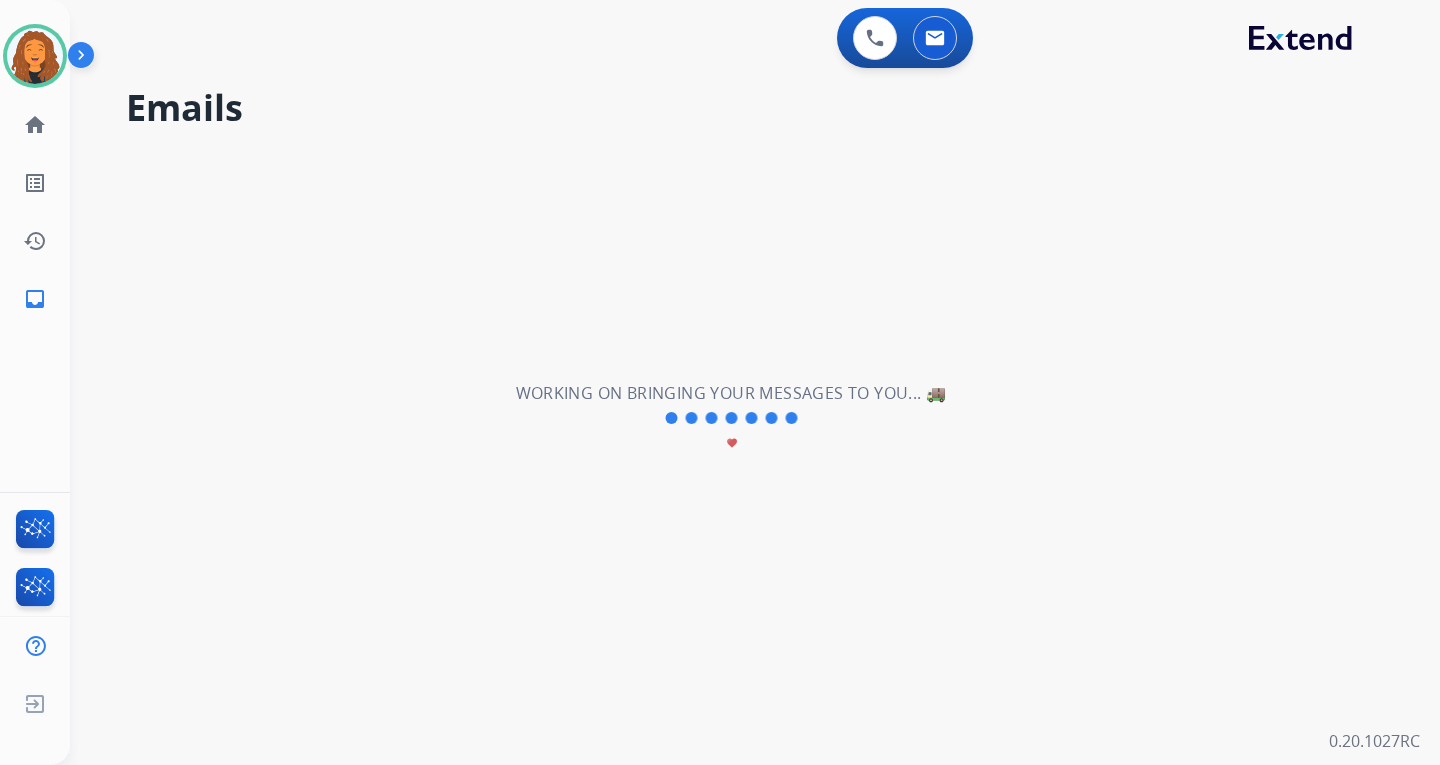 scroll, scrollTop: 0, scrollLeft: 0, axis: both 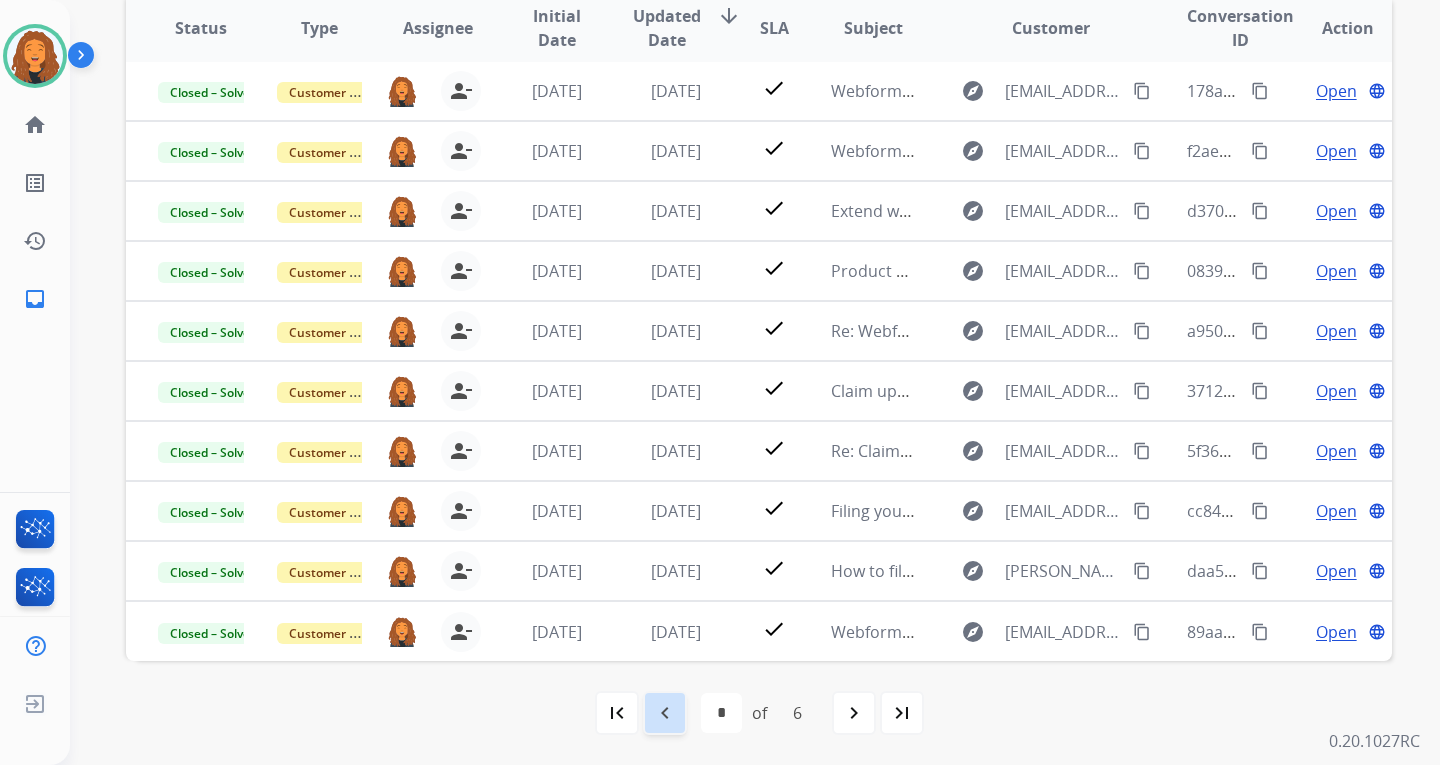 click on "navigate_before" at bounding box center (665, 713) 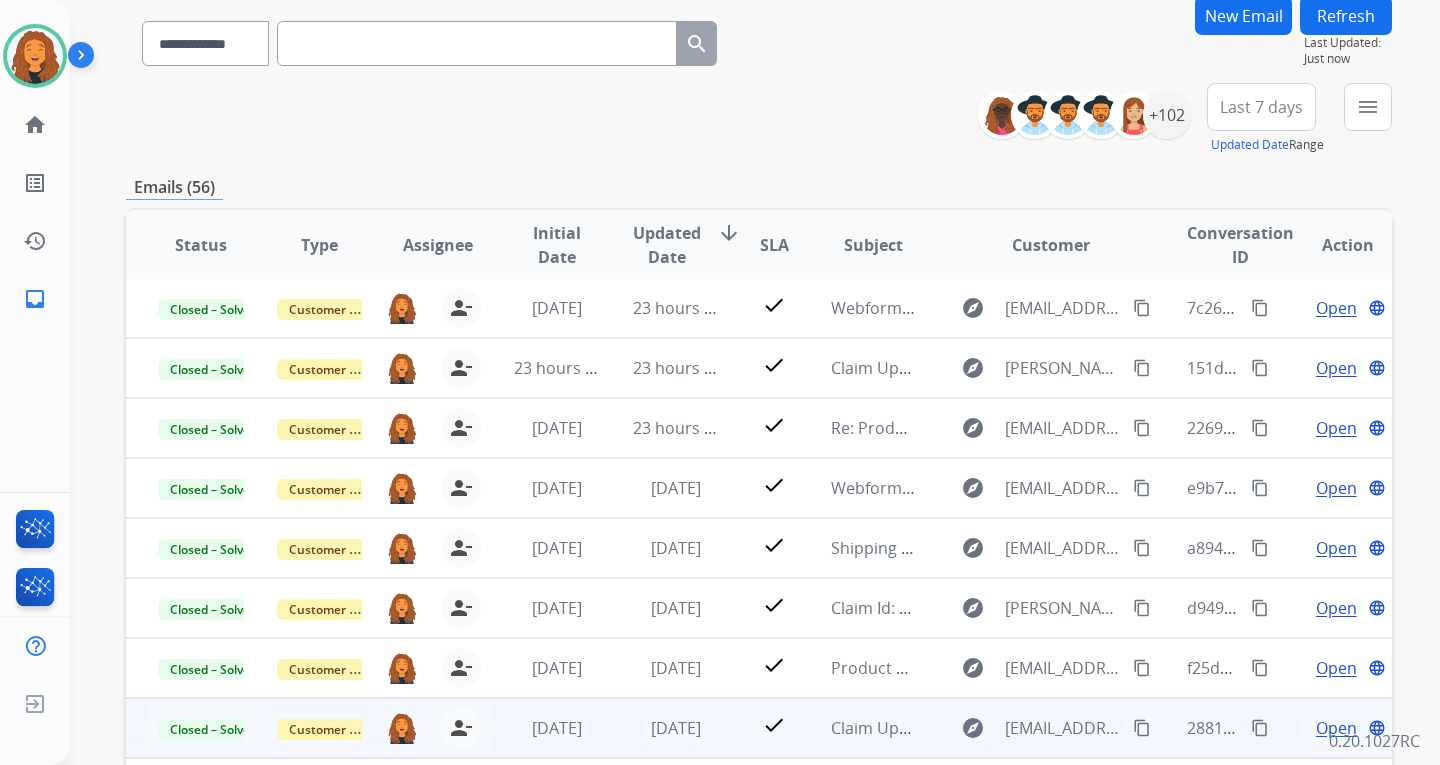 scroll, scrollTop: 373, scrollLeft: 0, axis: vertical 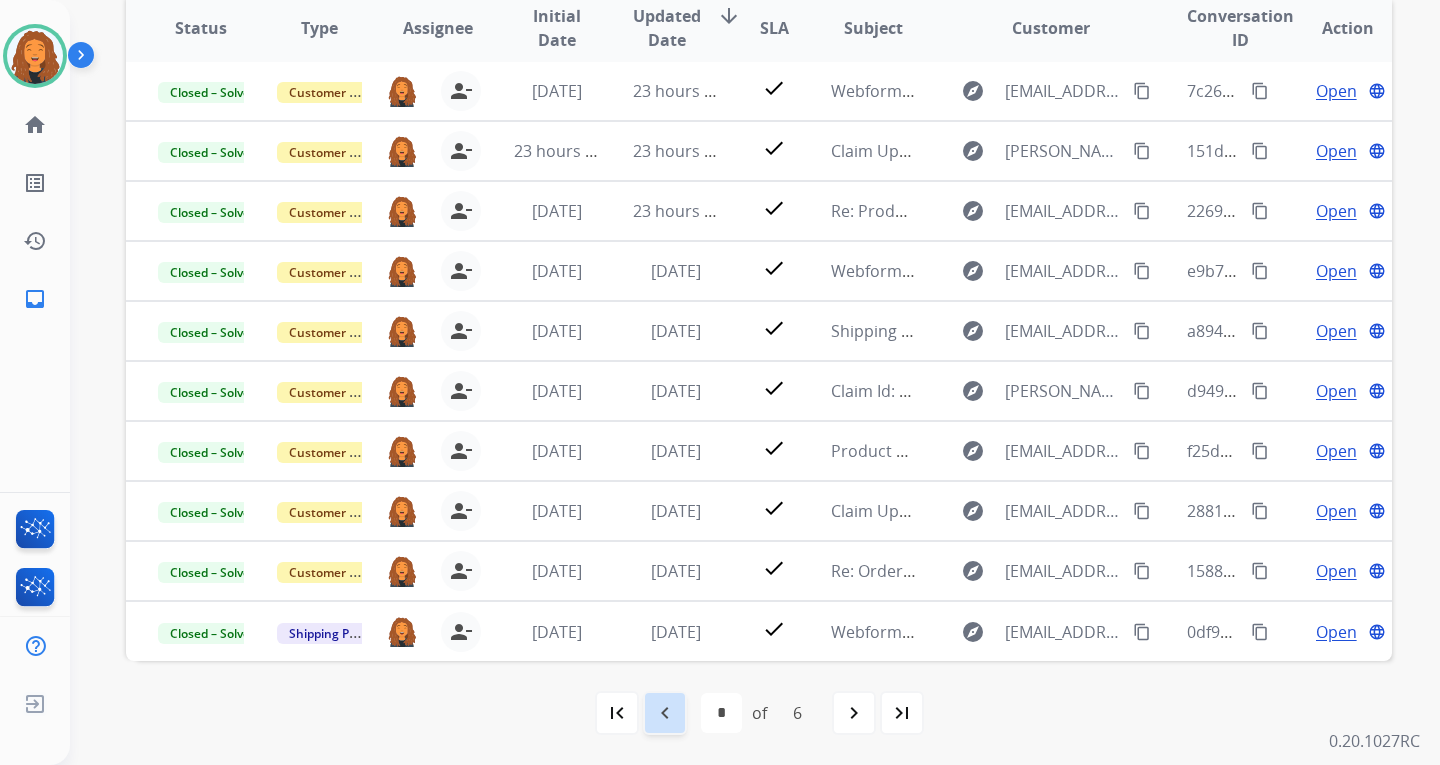 click on "navigate_before" at bounding box center [665, 713] 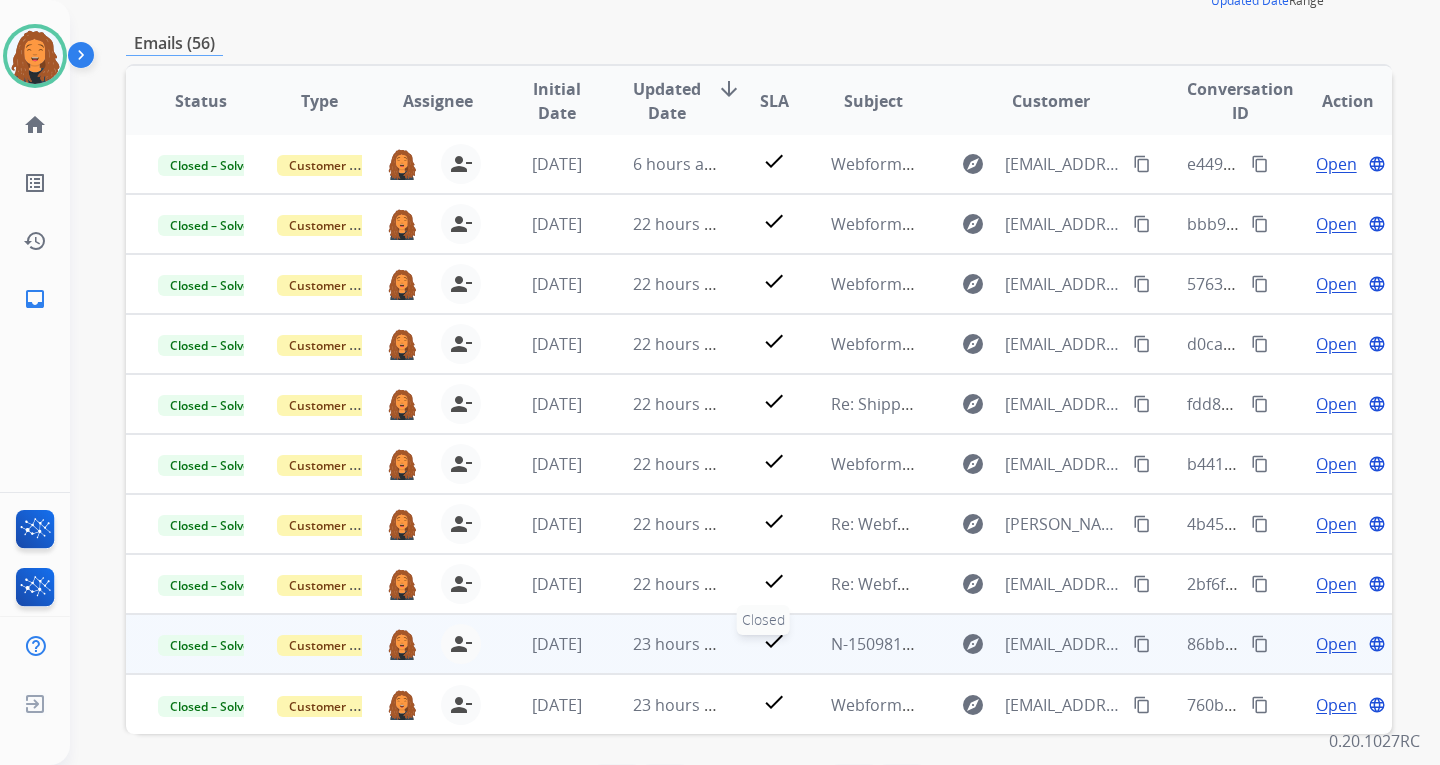 scroll, scrollTop: 373, scrollLeft: 0, axis: vertical 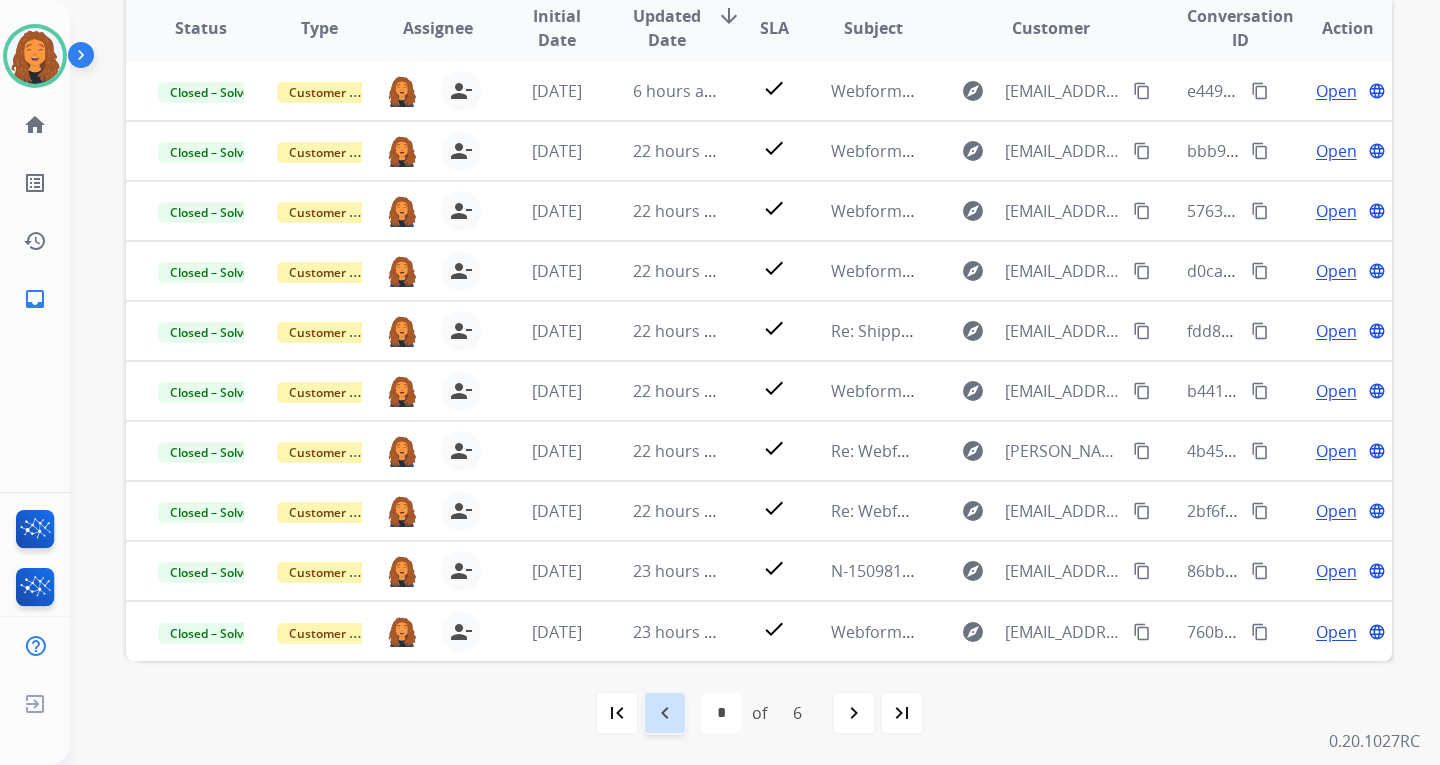 click on "navigate_before" at bounding box center (665, 713) 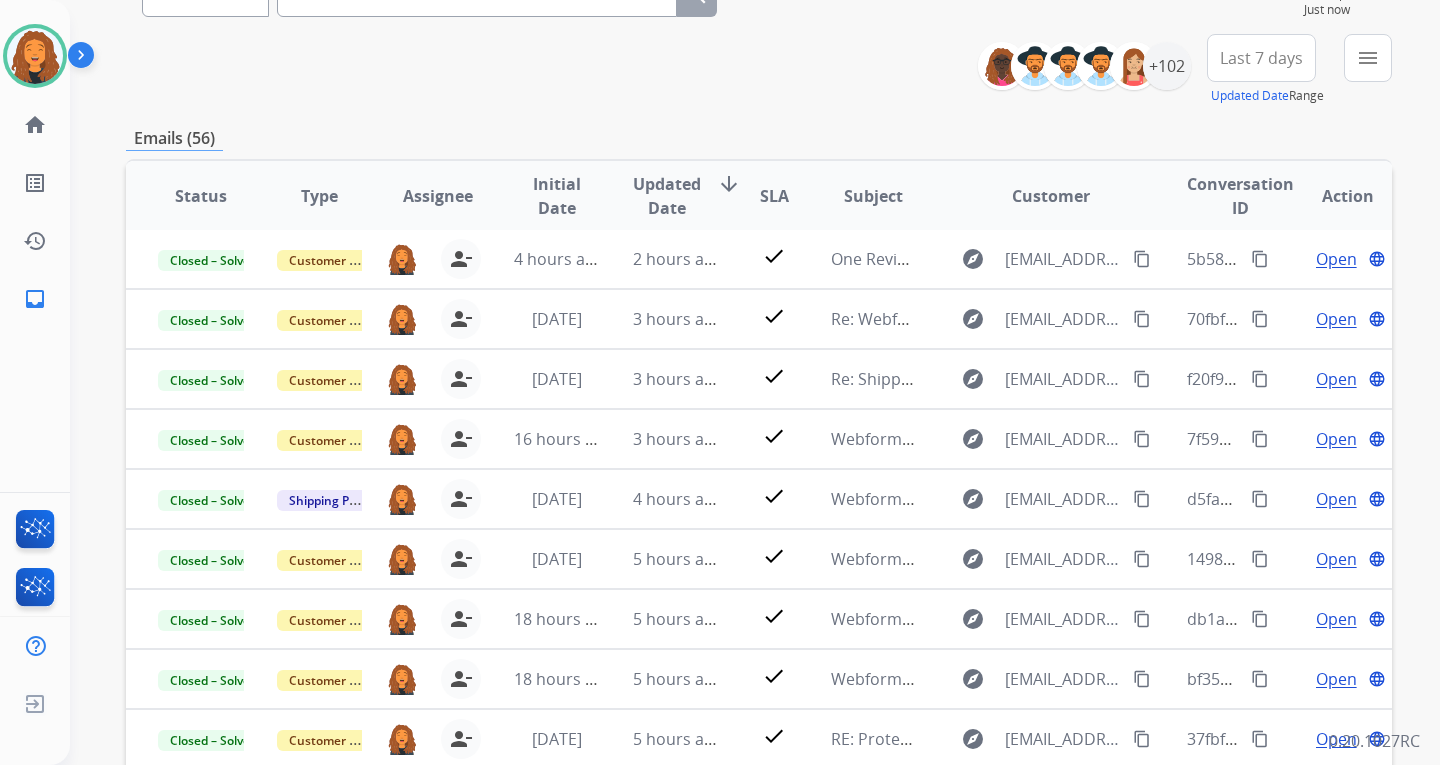 scroll, scrollTop: 373, scrollLeft: 0, axis: vertical 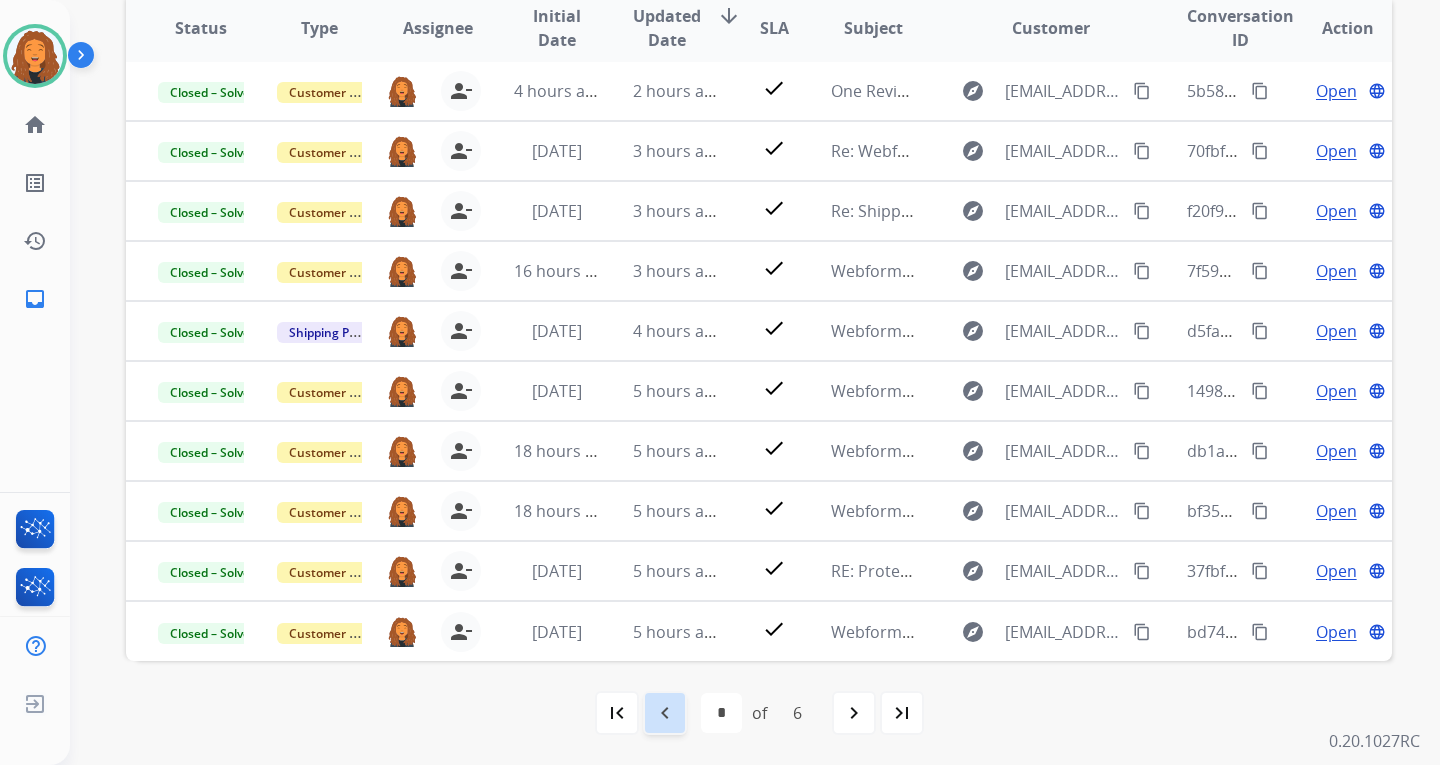 click on "navigate_before" at bounding box center (665, 713) 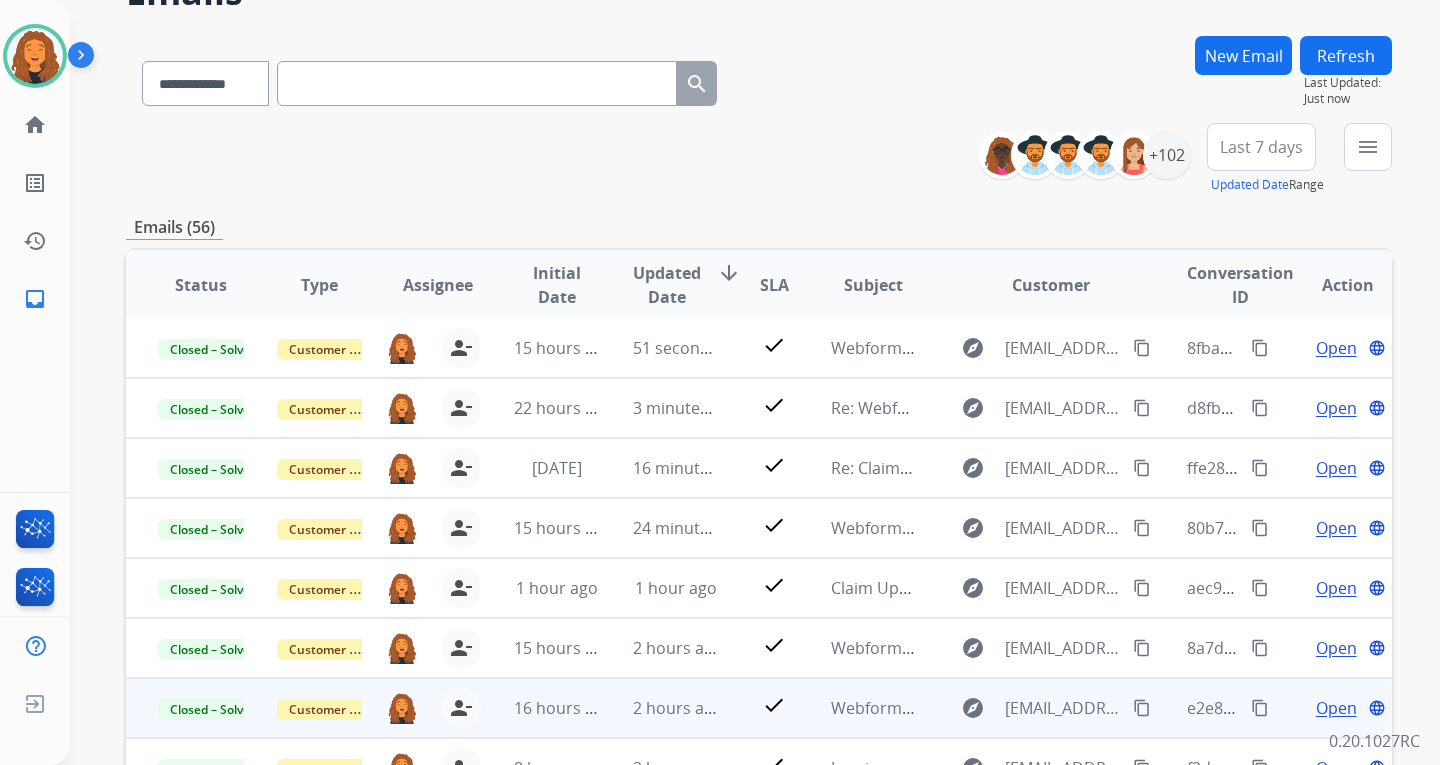 scroll, scrollTop: 373, scrollLeft: 0, axis: vertical 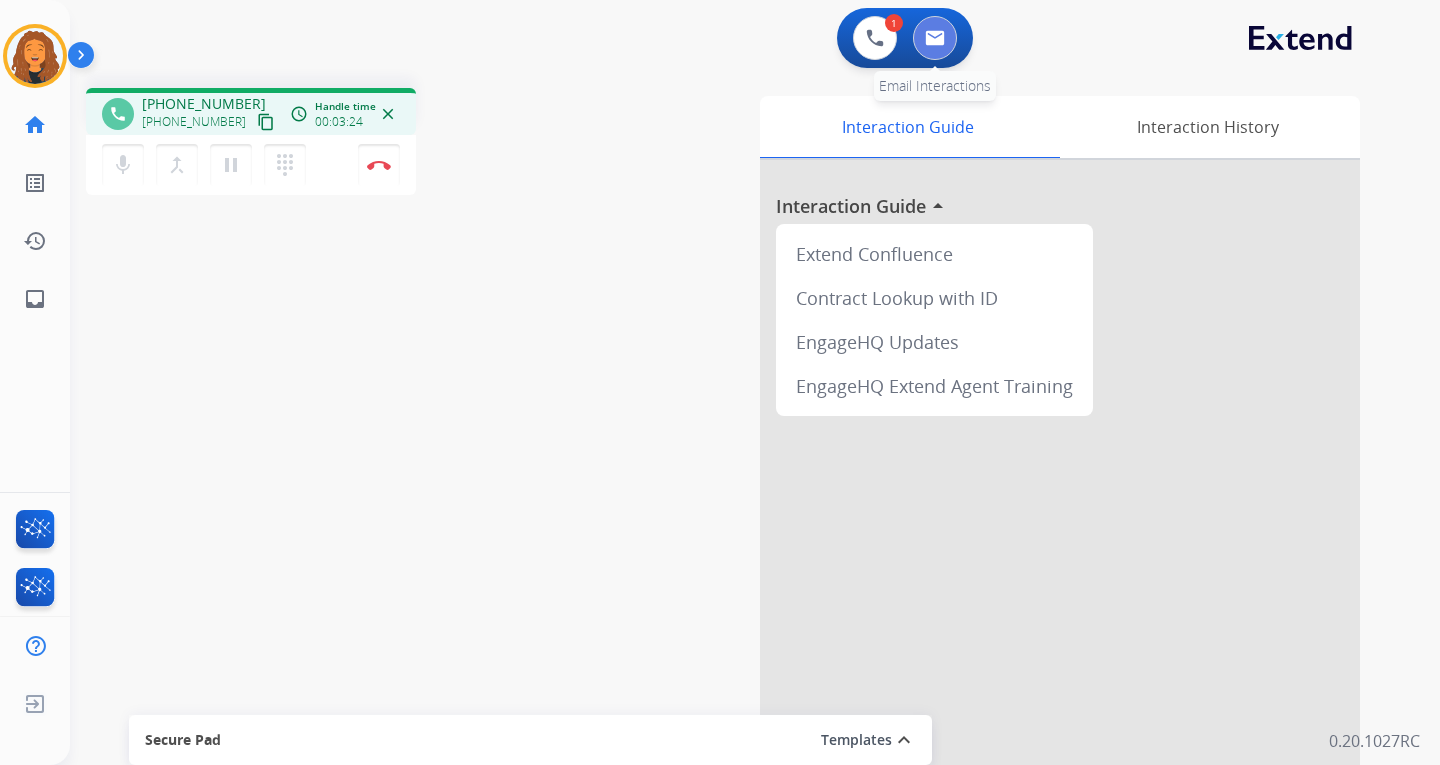 click at bounding box center [935, 38] 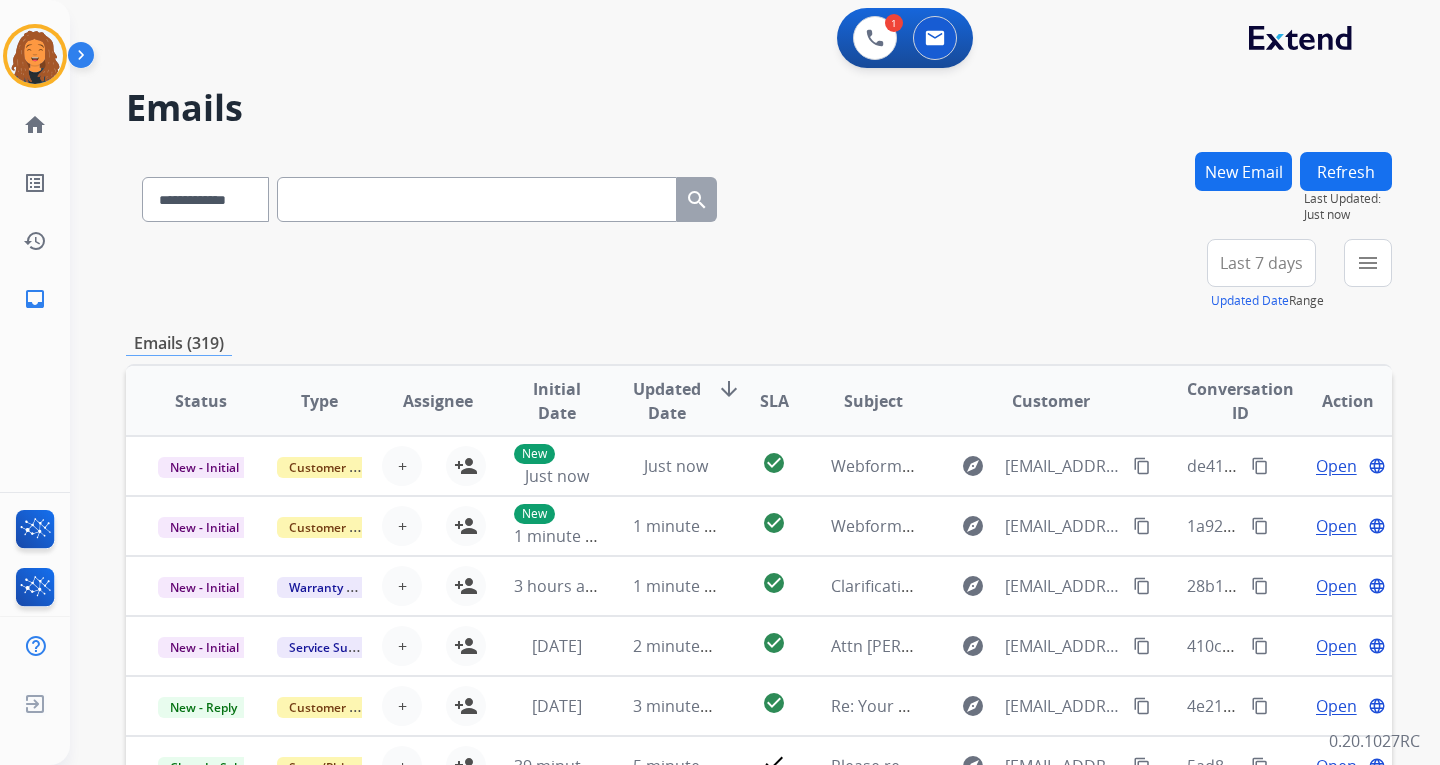 click on "New Email" at bounding box center (1243, 171) 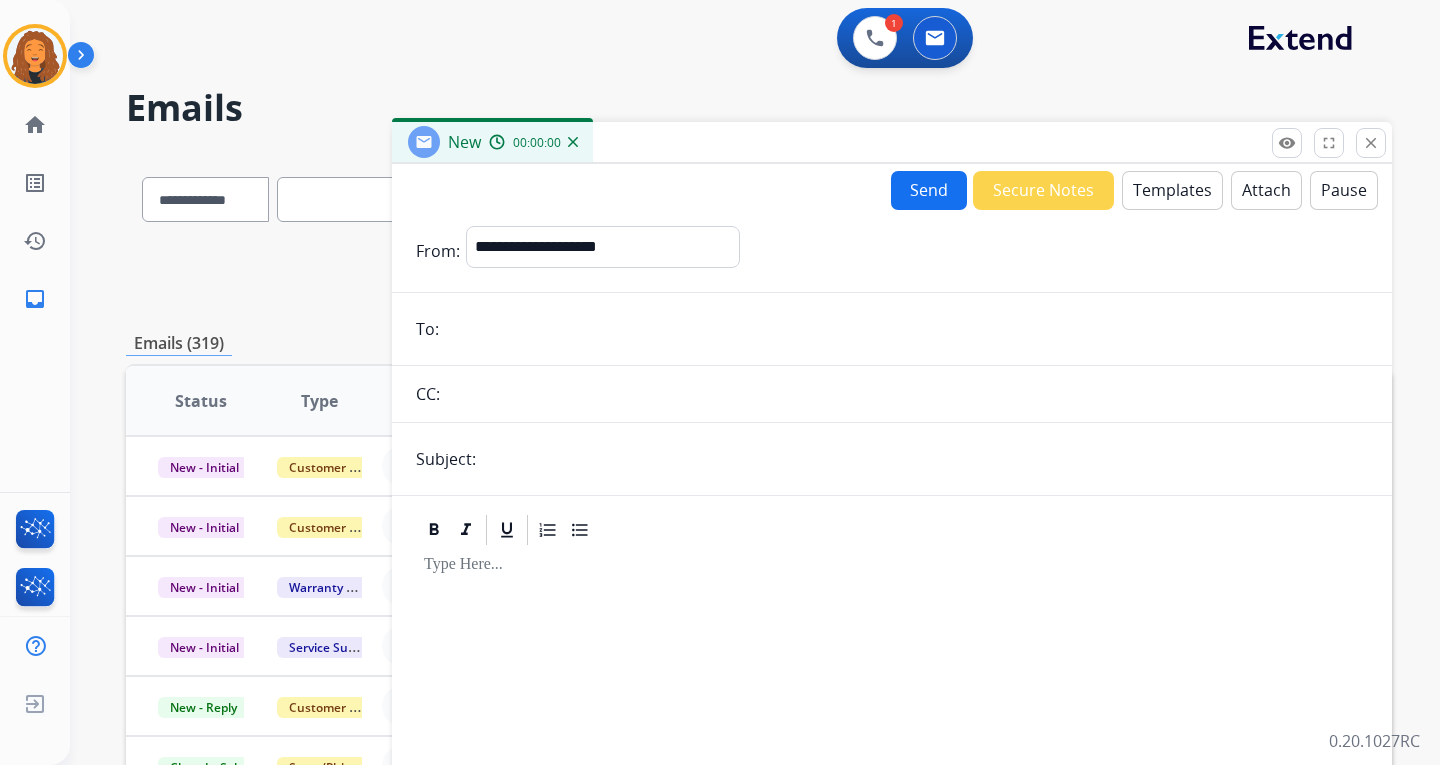 drag, startPoint x: 497, startPoint y: 329, endPoint x: 493, endPoint y: 347, distance: 18.439089 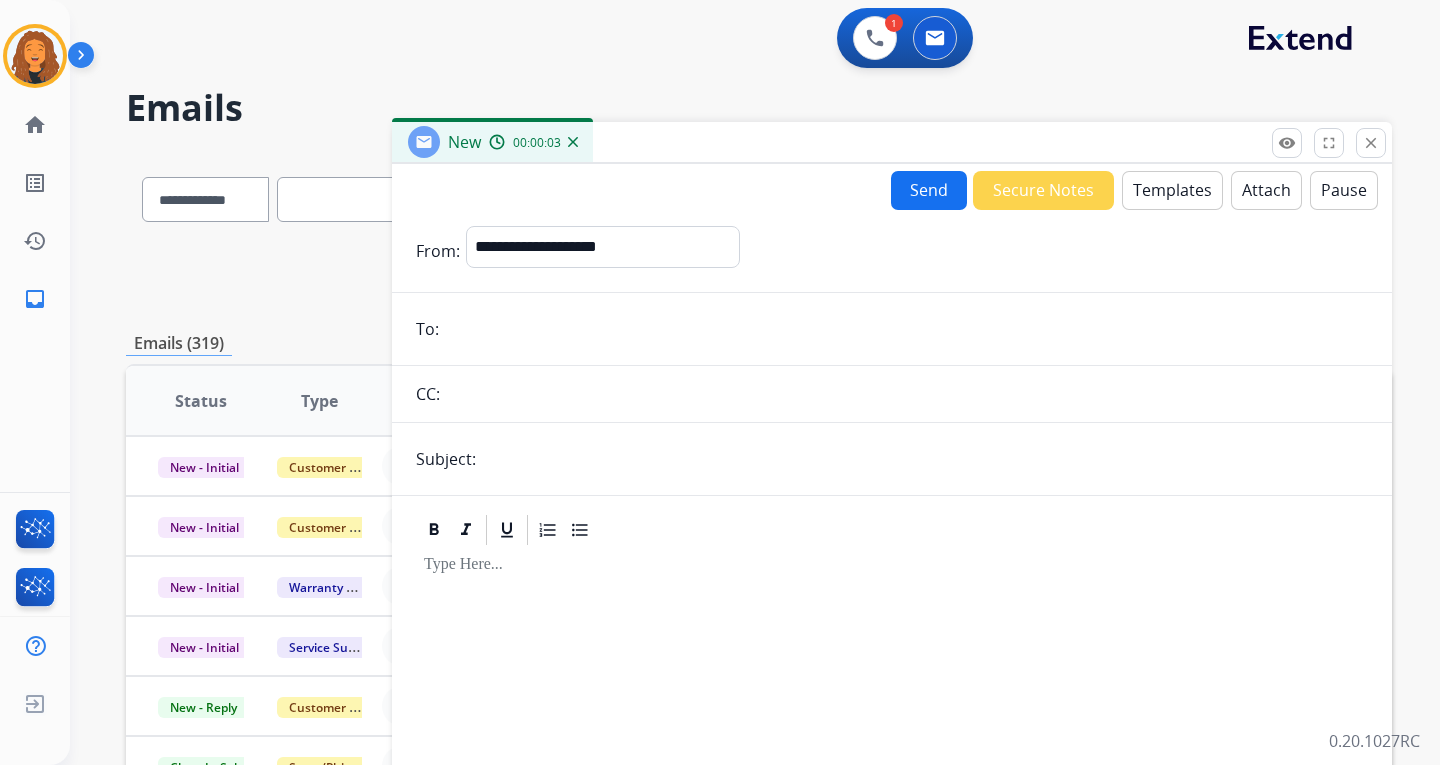 paste on "**********" 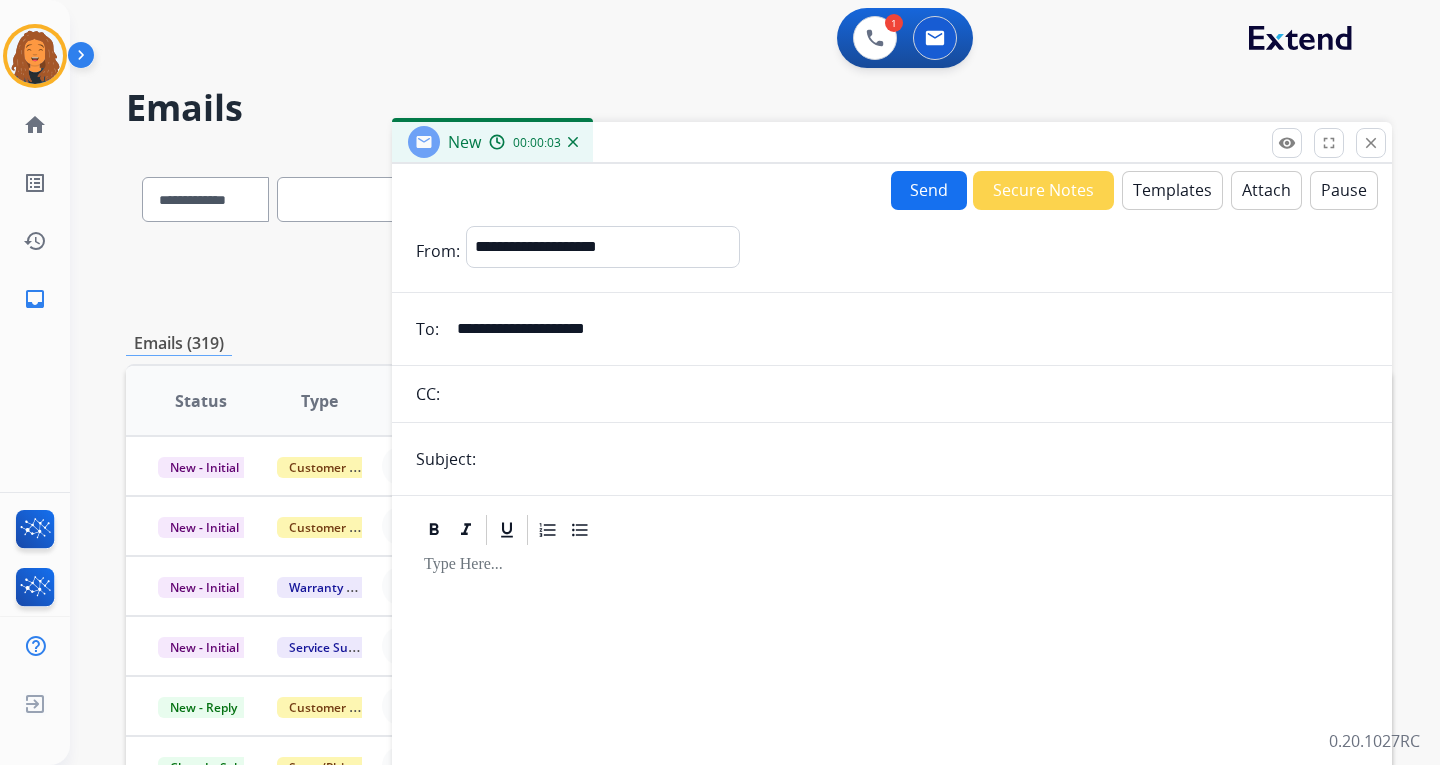 type on "**********" 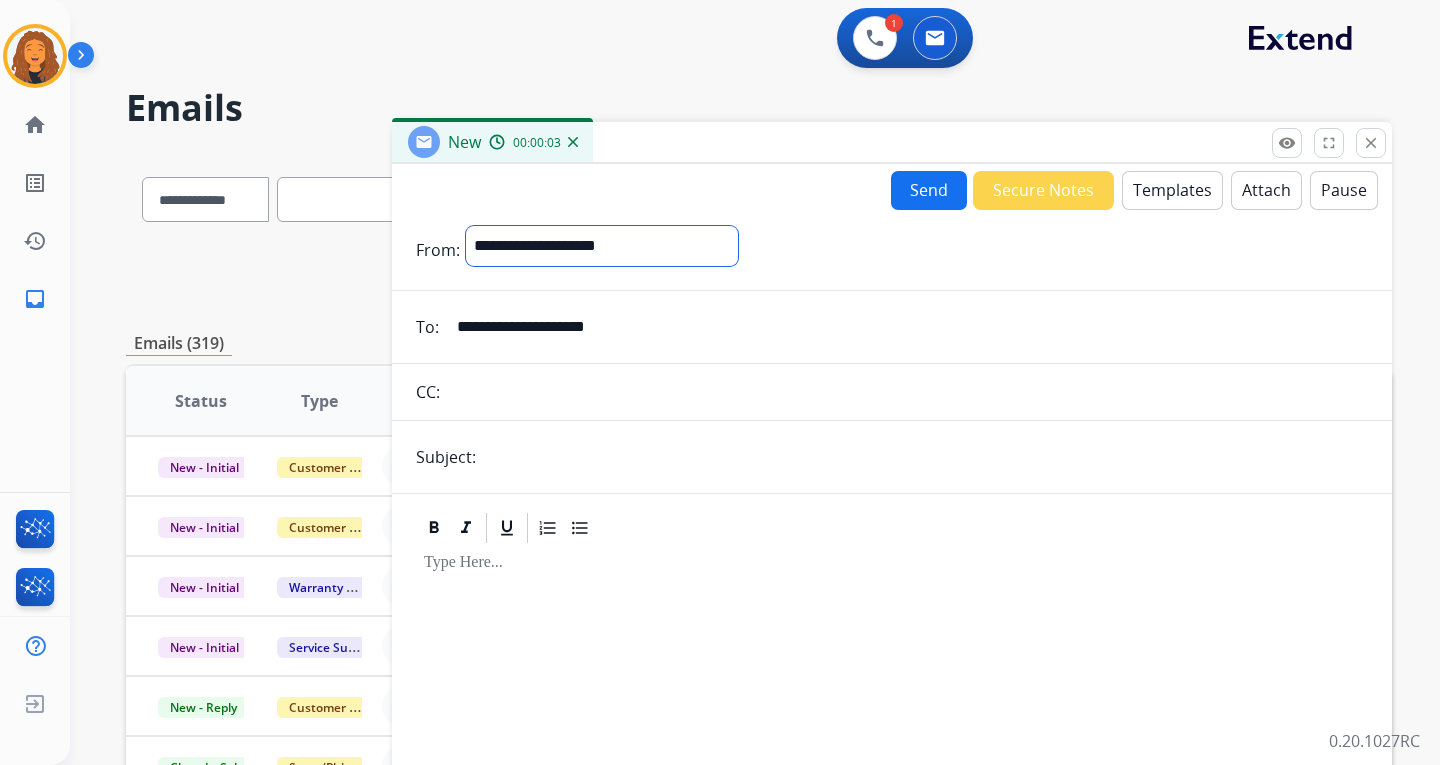 click on "**********" at bounding box center [602, 246] 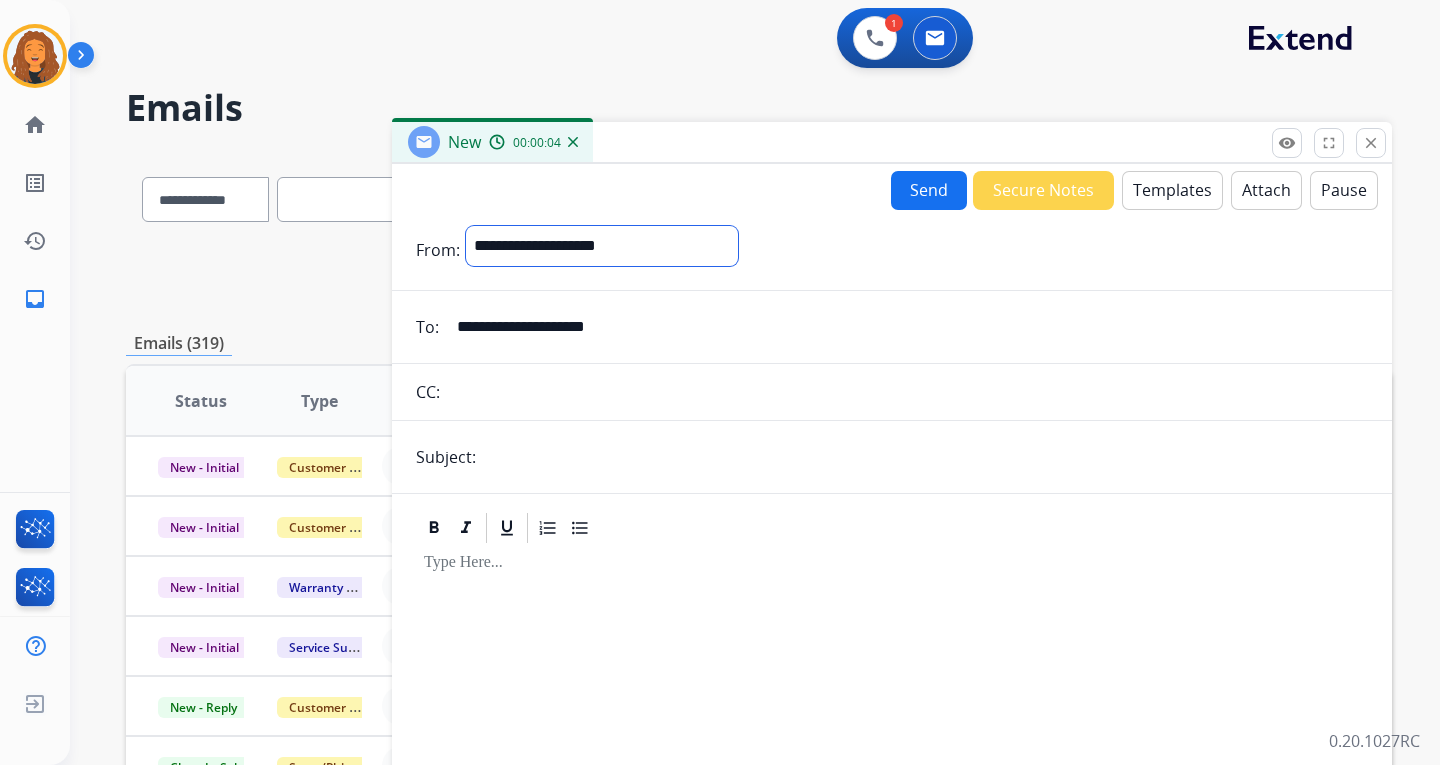 select on "**********" 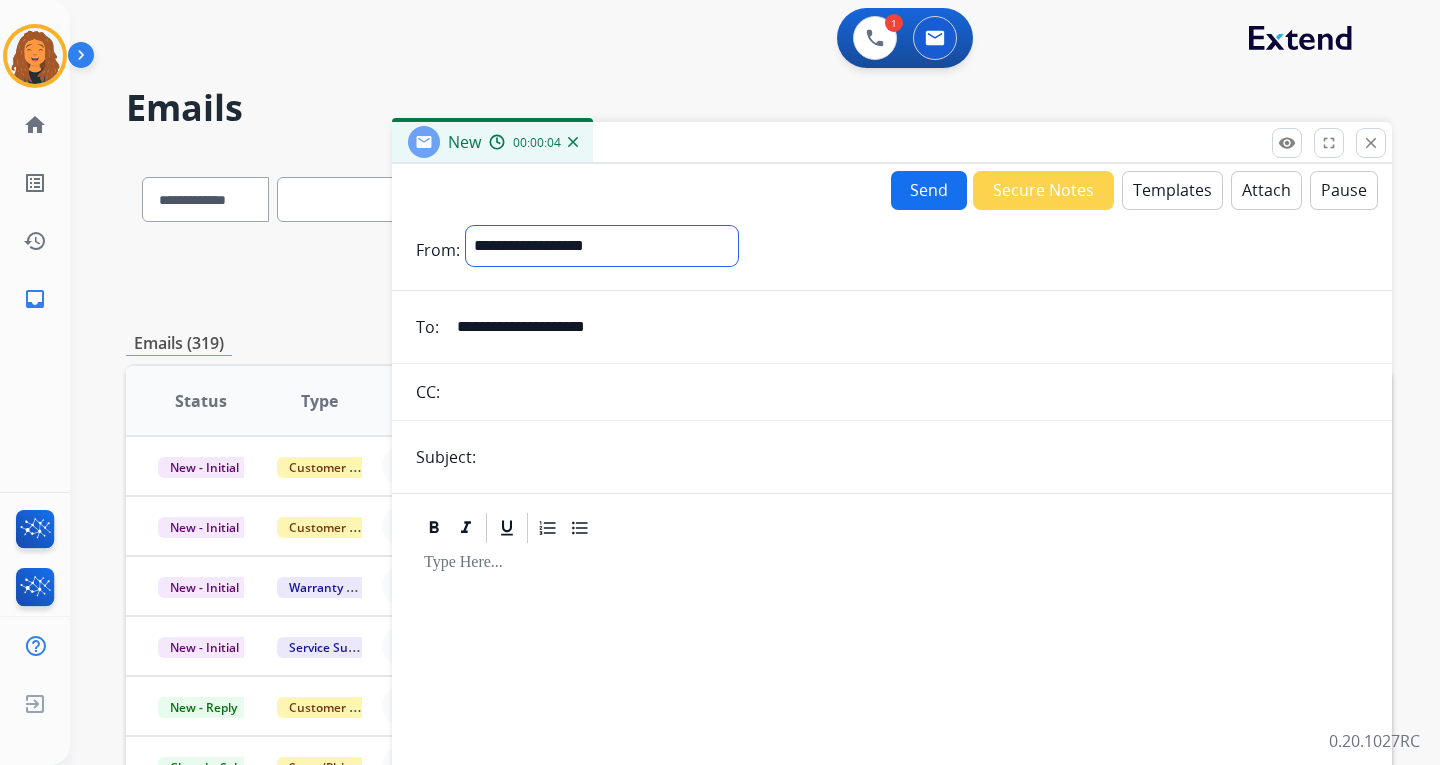 click on "**********" at bounding box center (602, 246) 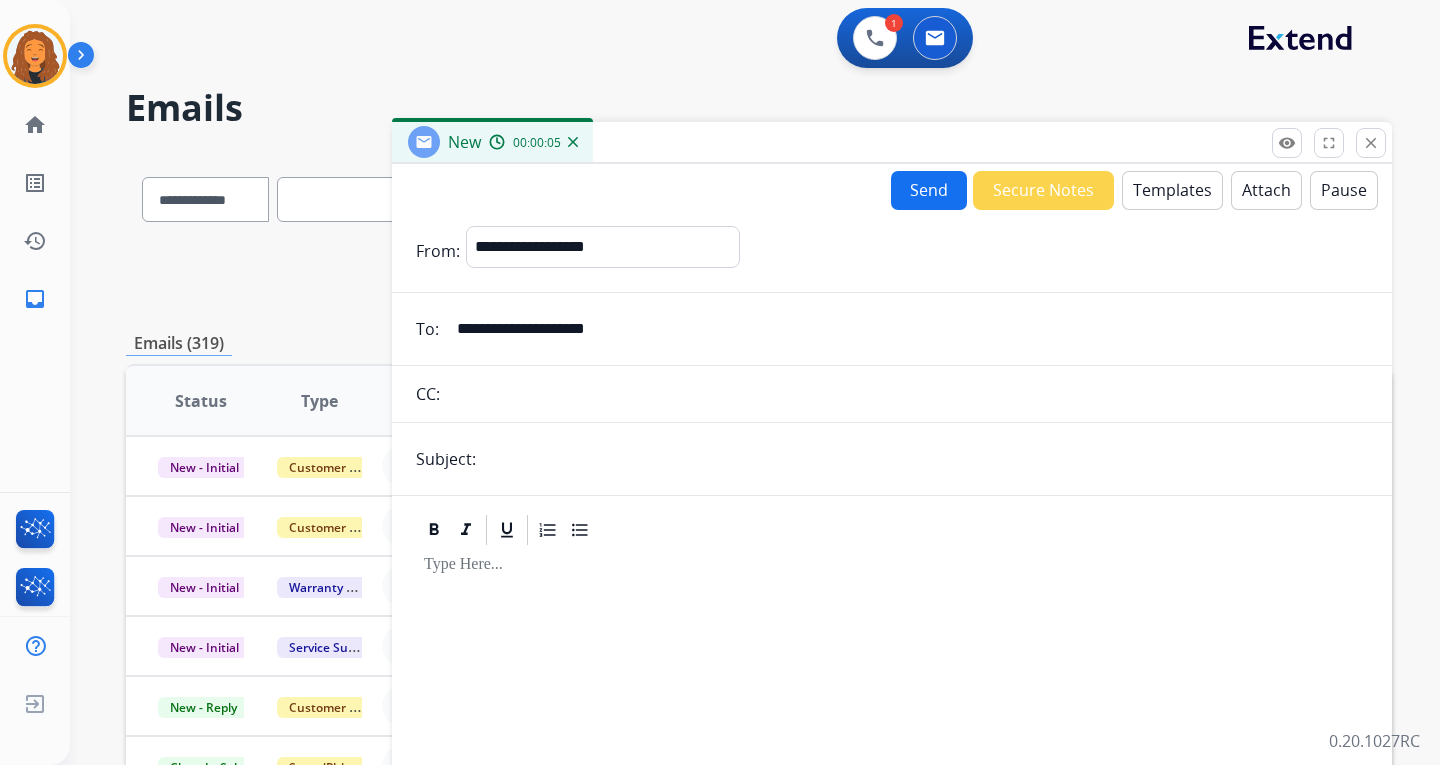 click on "Templates" at bounding box center (1172, 190) 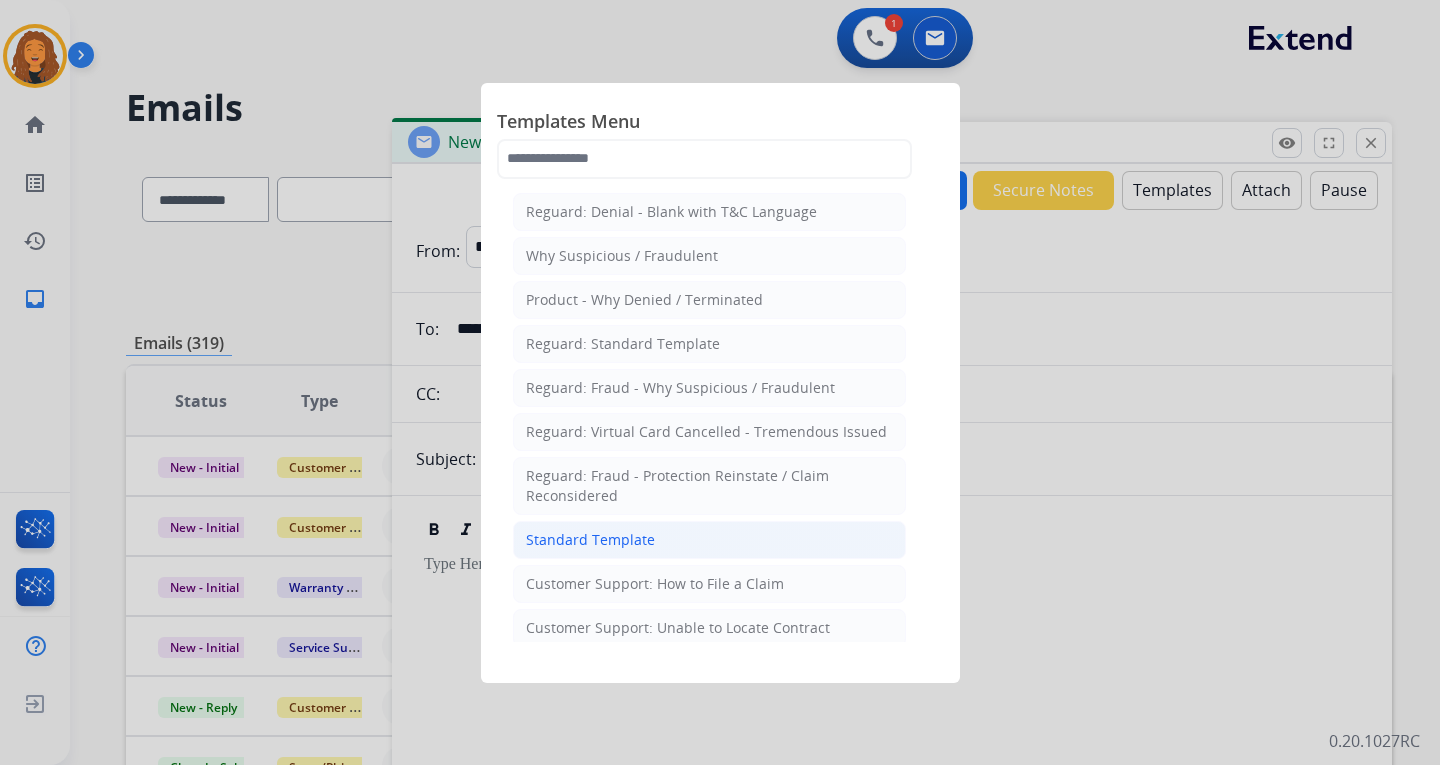 click on "Standard Template" 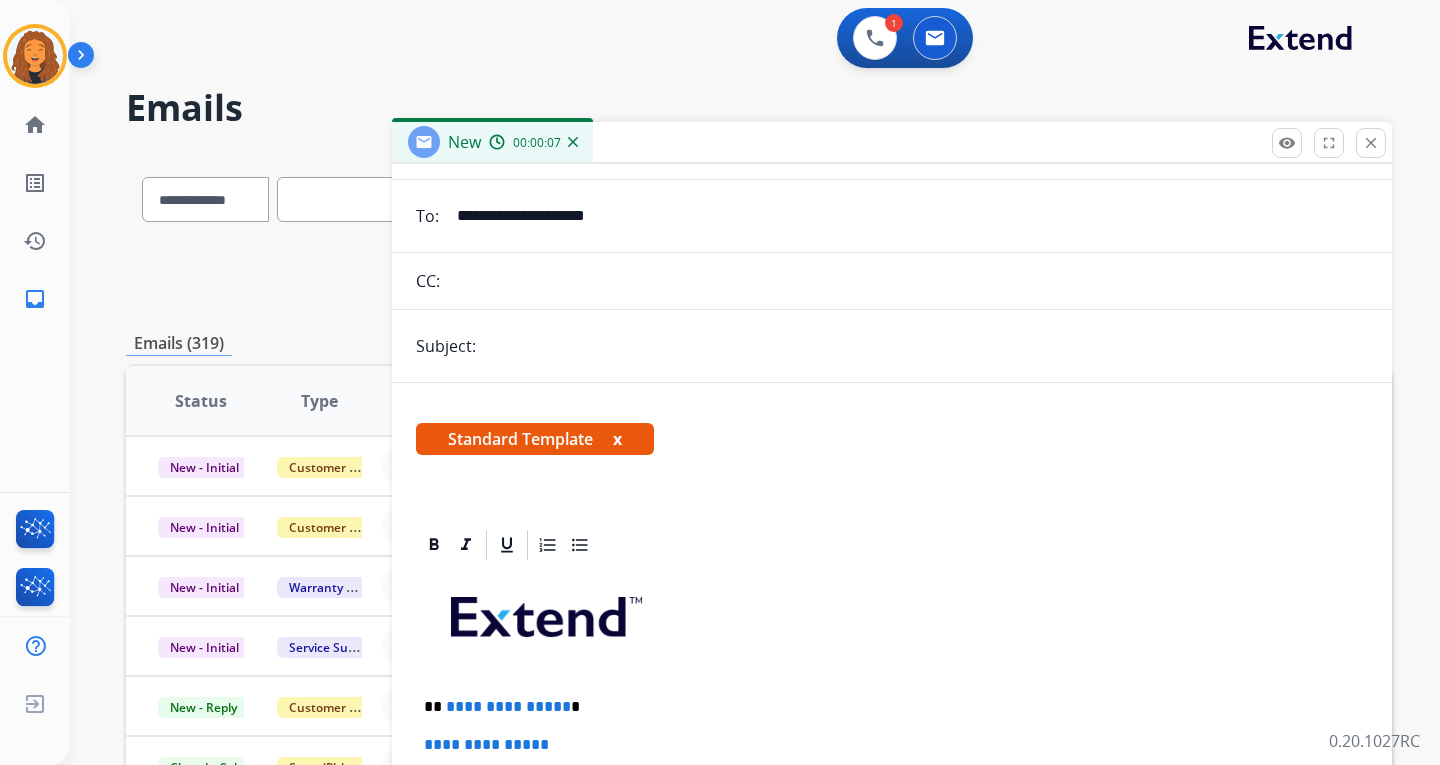 scroll, scrollTop: 300, scrollLeft: 0, axis: vertical 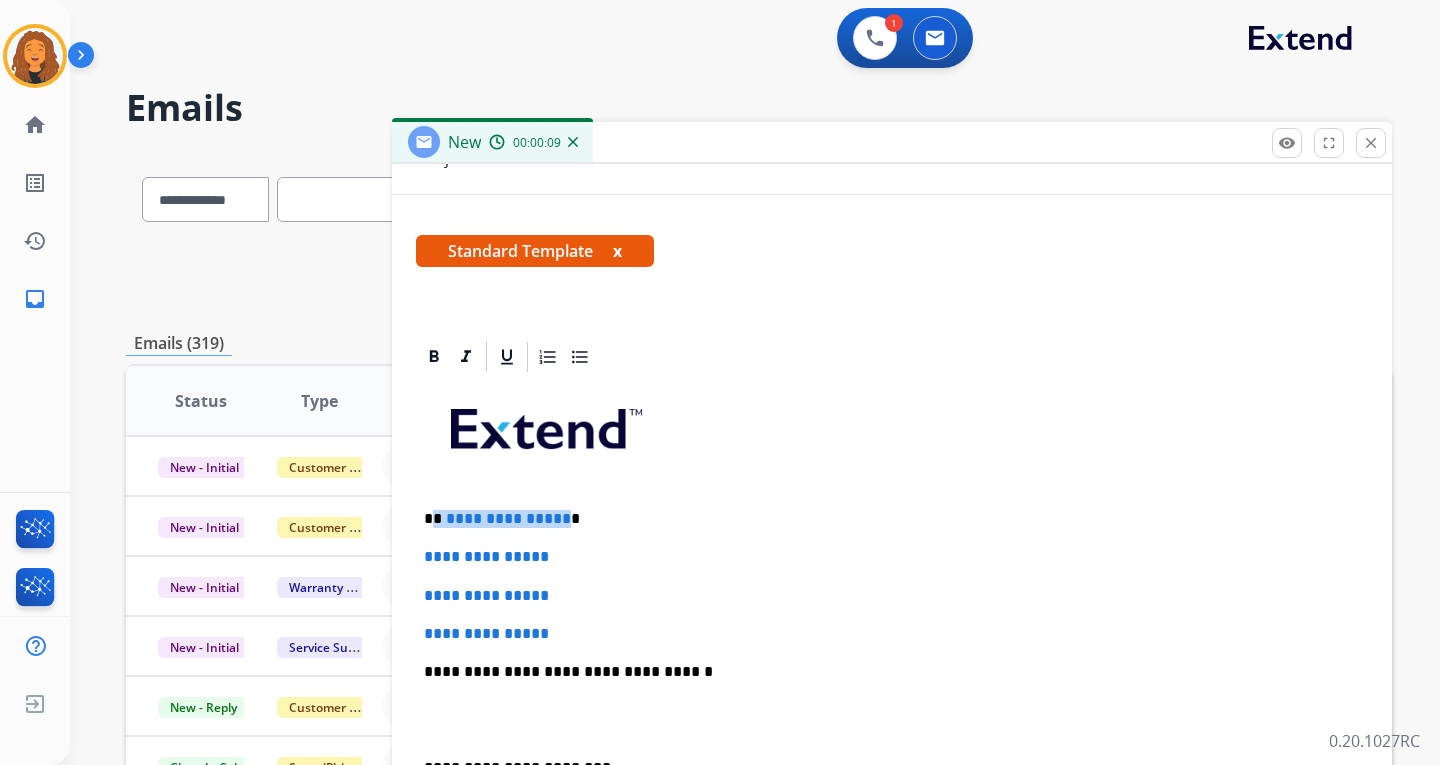 drag, startPoint x: 559, startPoint y: 522, endPoint x: 433, endPoint y: 522, distance: 126 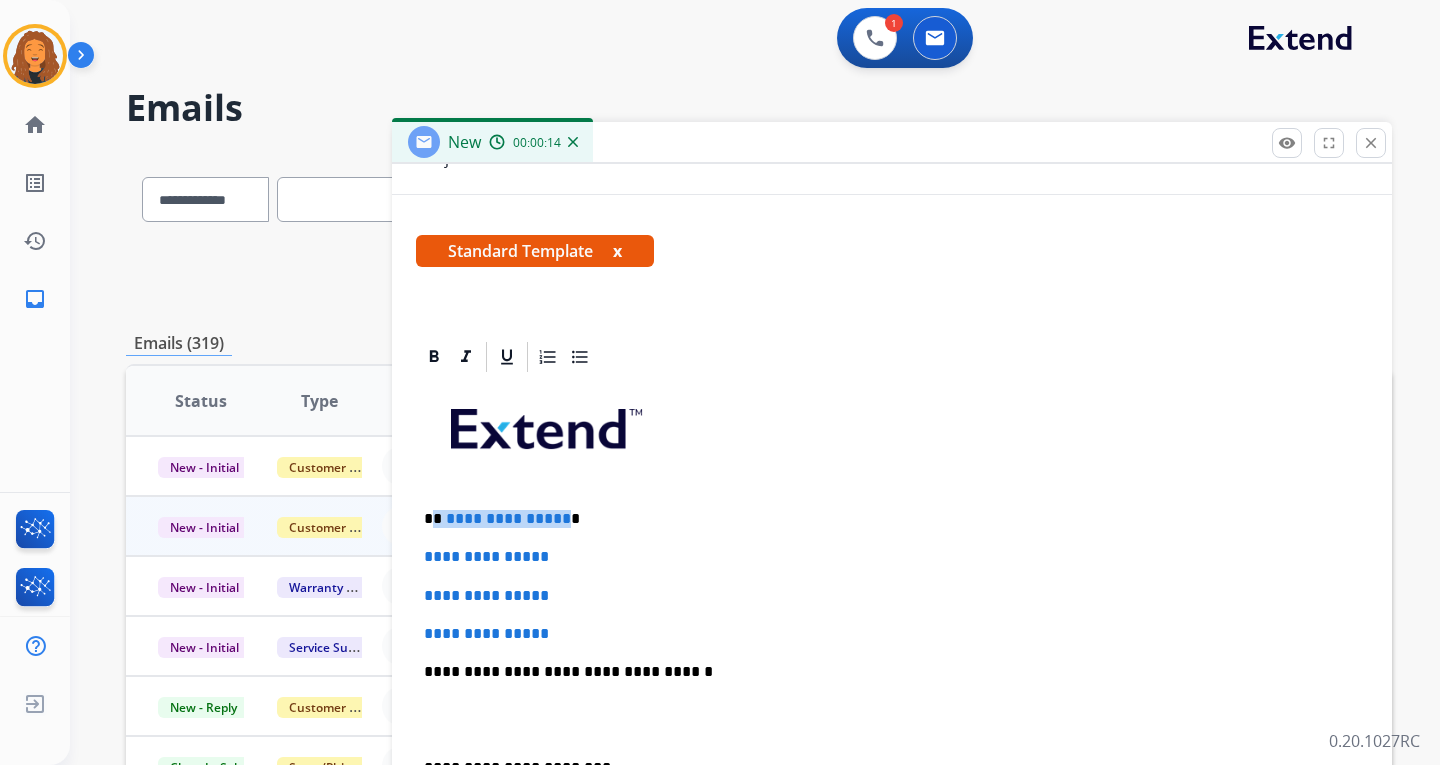 type 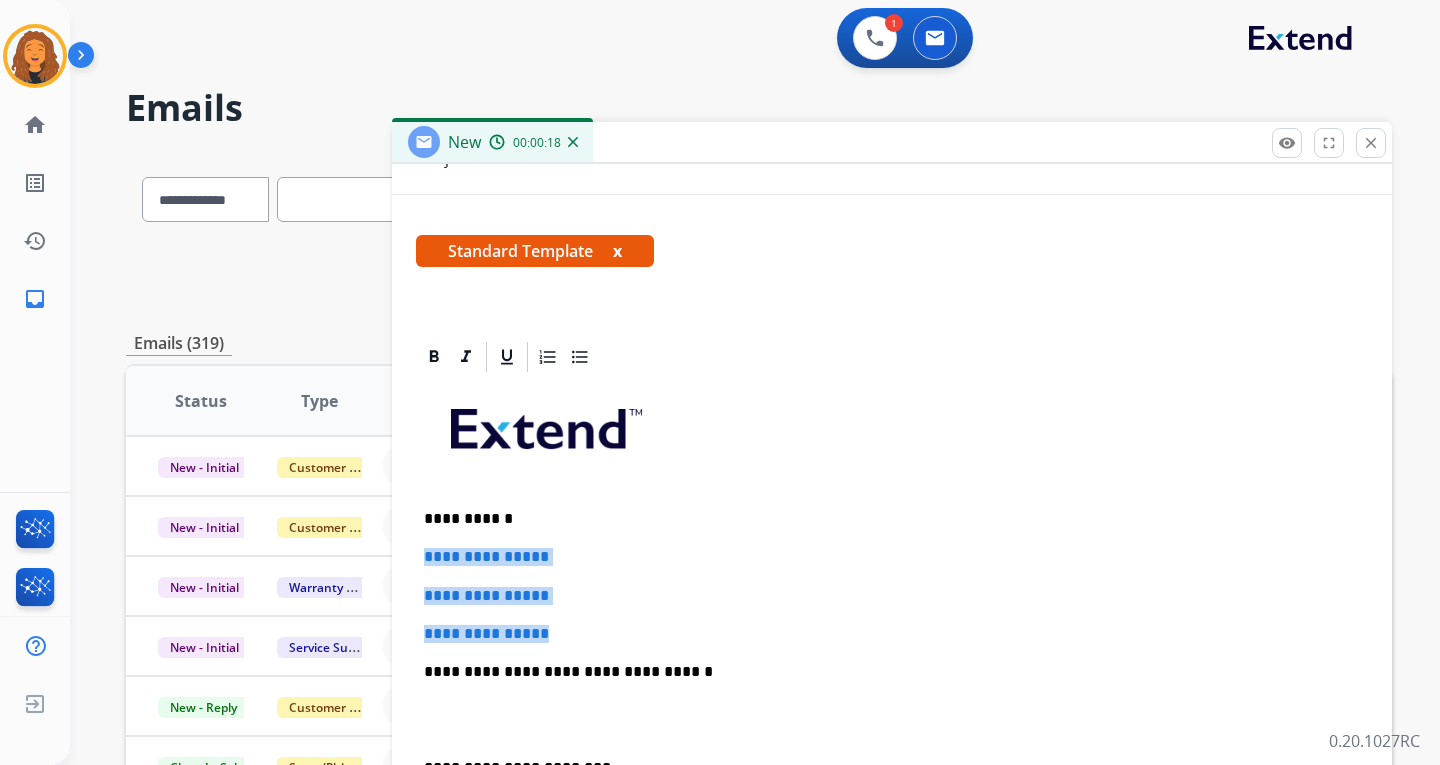 drag, startPoint x: 594, startPoint y: 638, endPoint x: 412, endPoint y: 531, distance: 211.12318 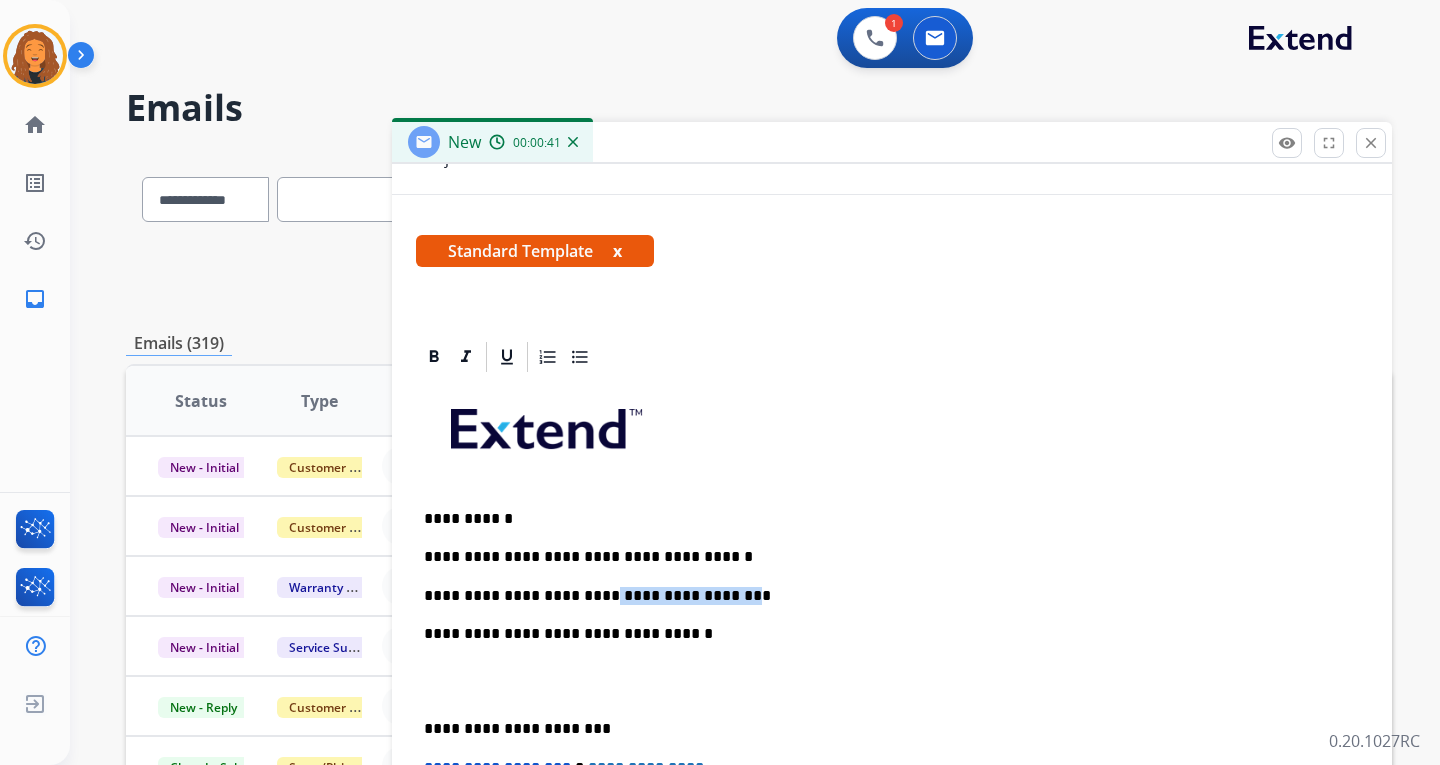 drag, startPoint x: 720, startPoint y: 597, endPoint x: 578, endPoint y: 598, distance: 142.00352 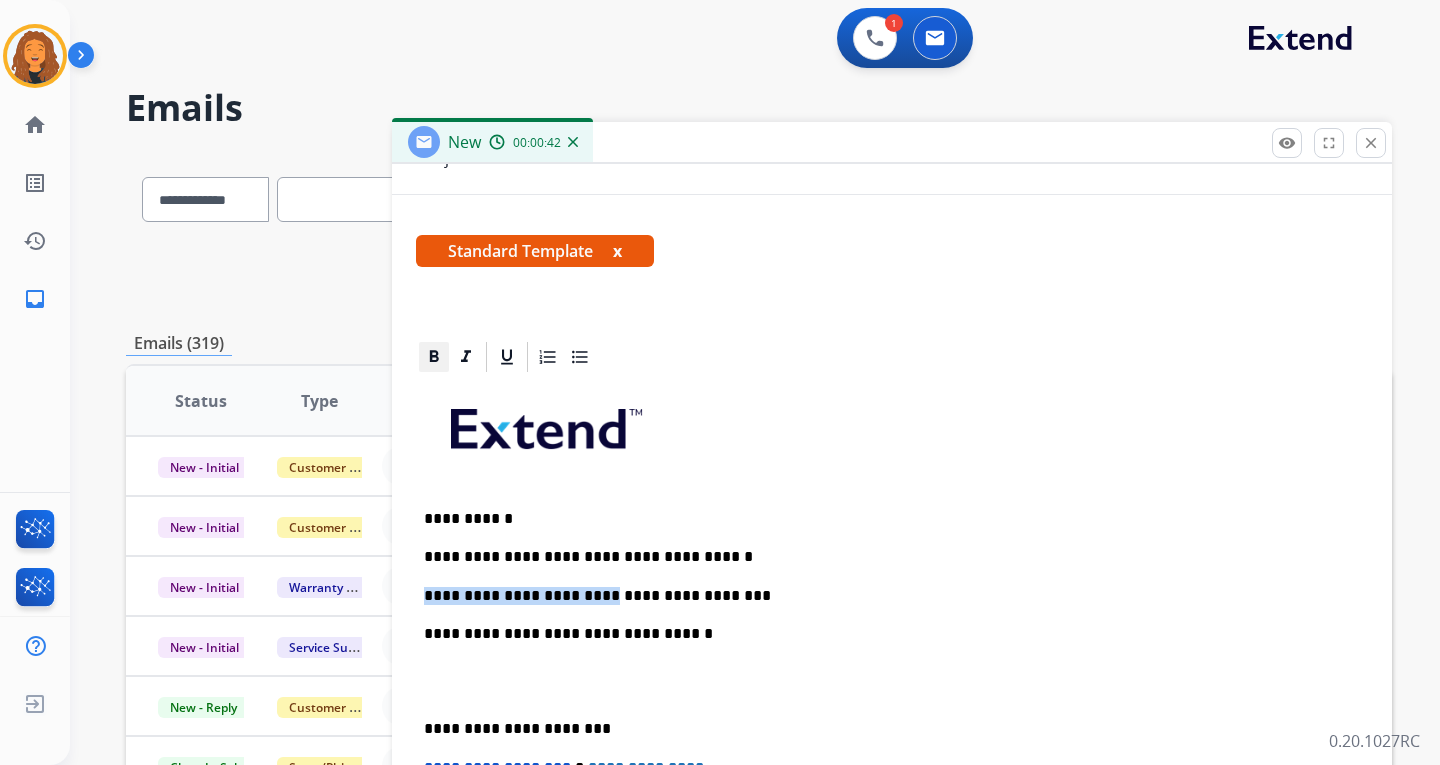 click 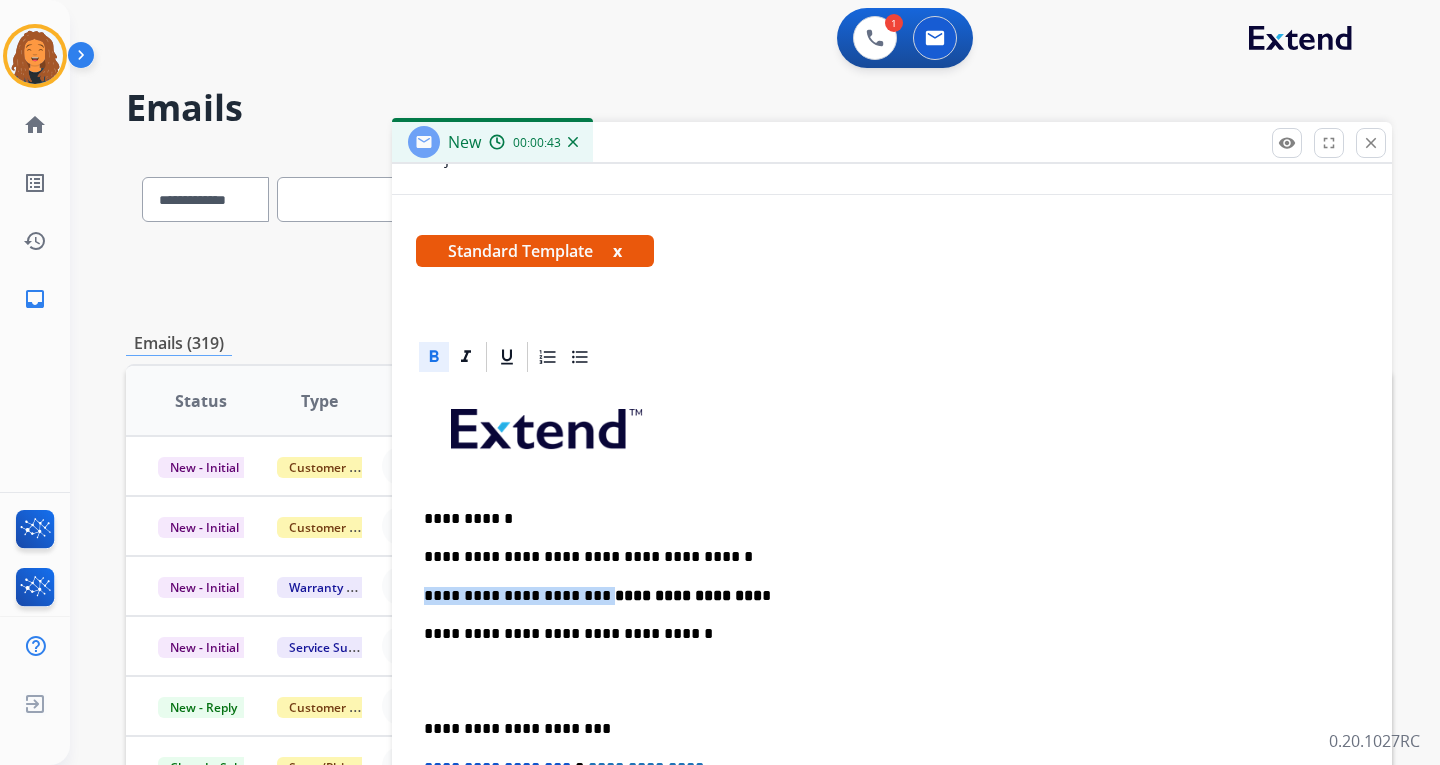 click on "**********" at bounding box center (688, 595) 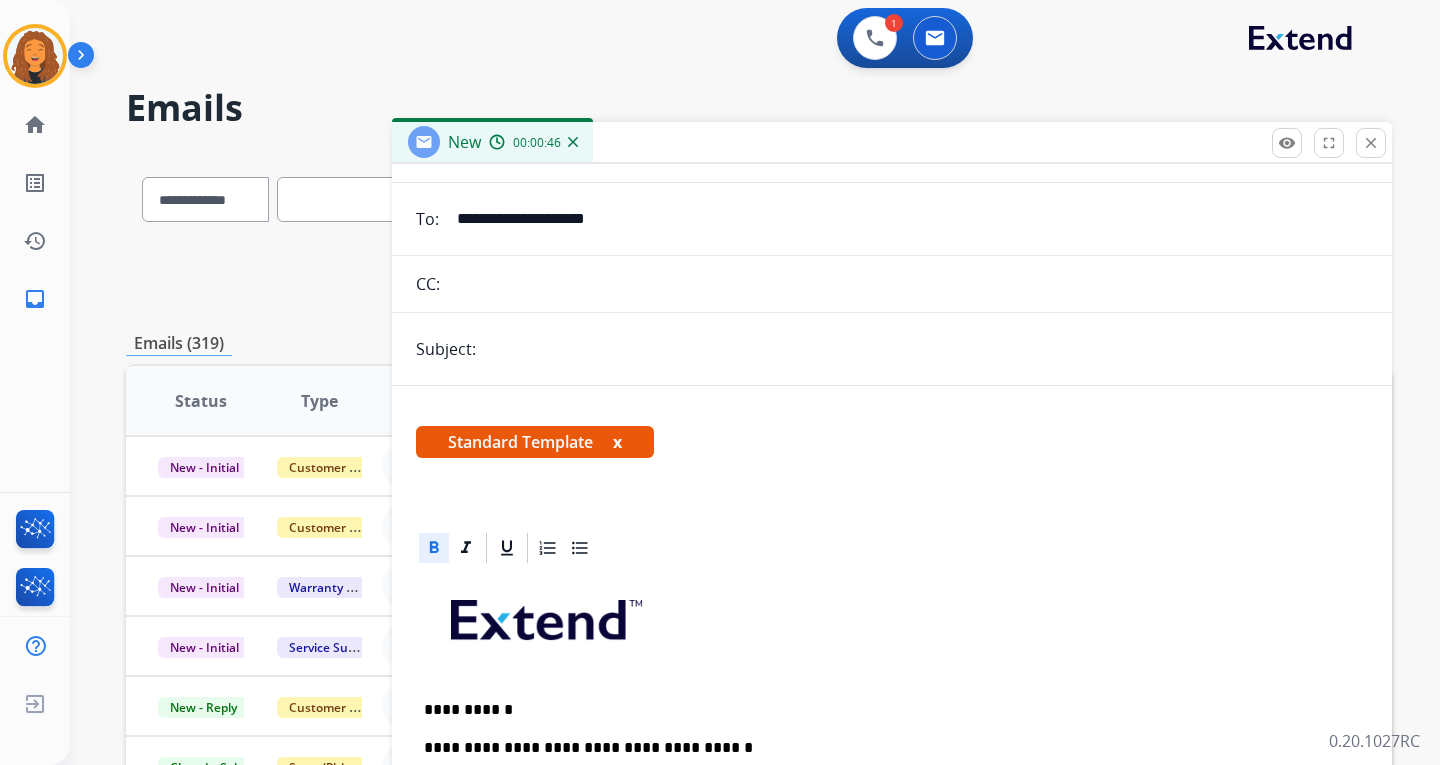 scroll, scrollTop: 0, scrollLeft: 0, axis: both 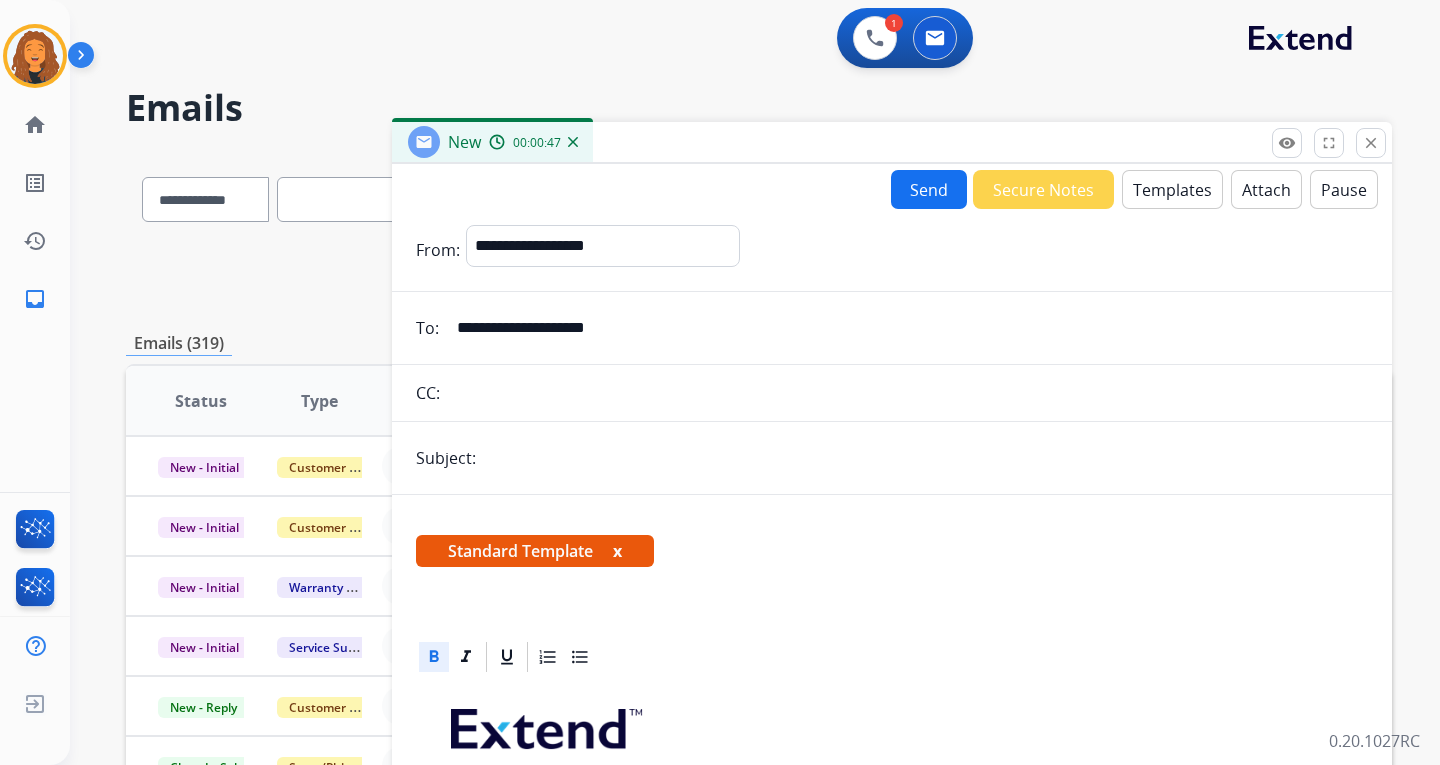 click on "Send" at bounding box center (929, 189) 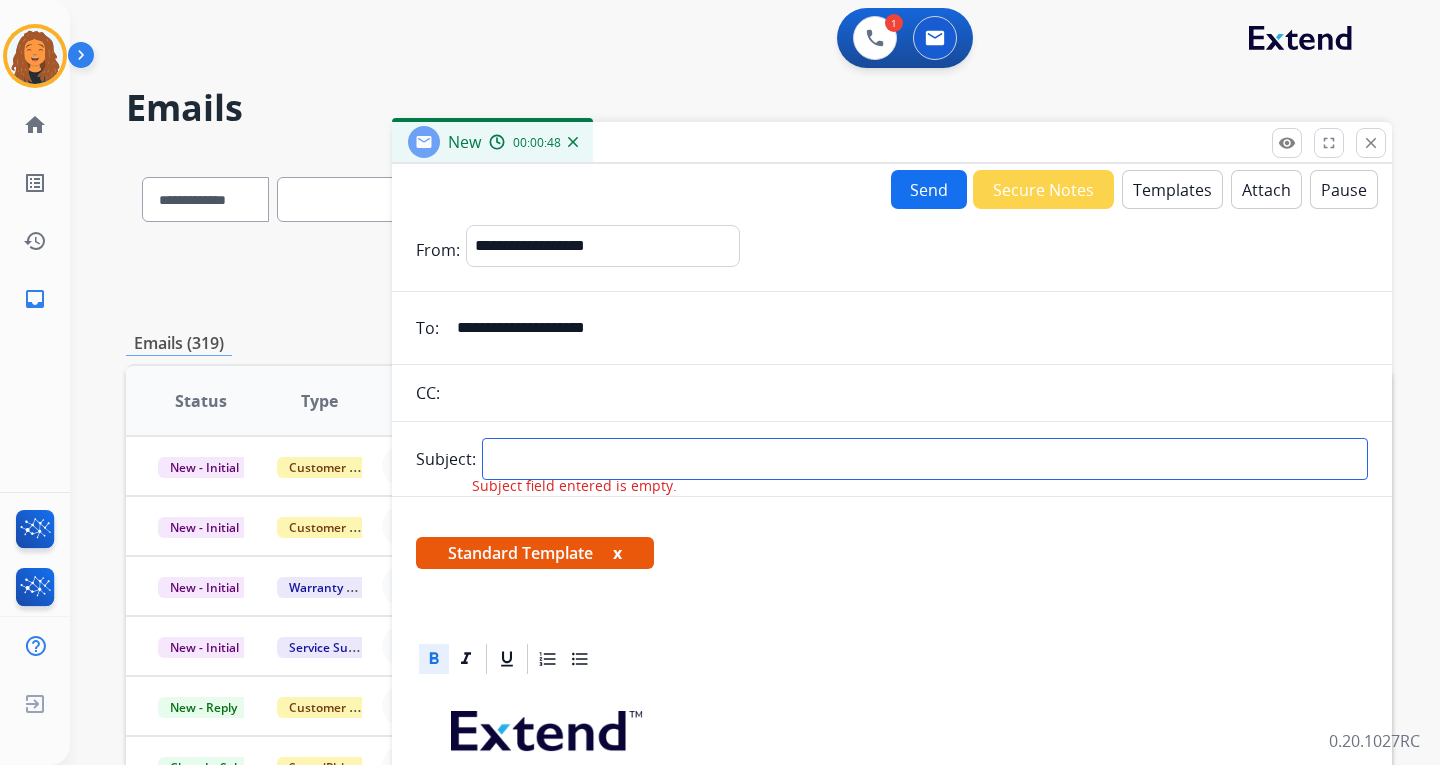 click at bounding box center (925, 459) 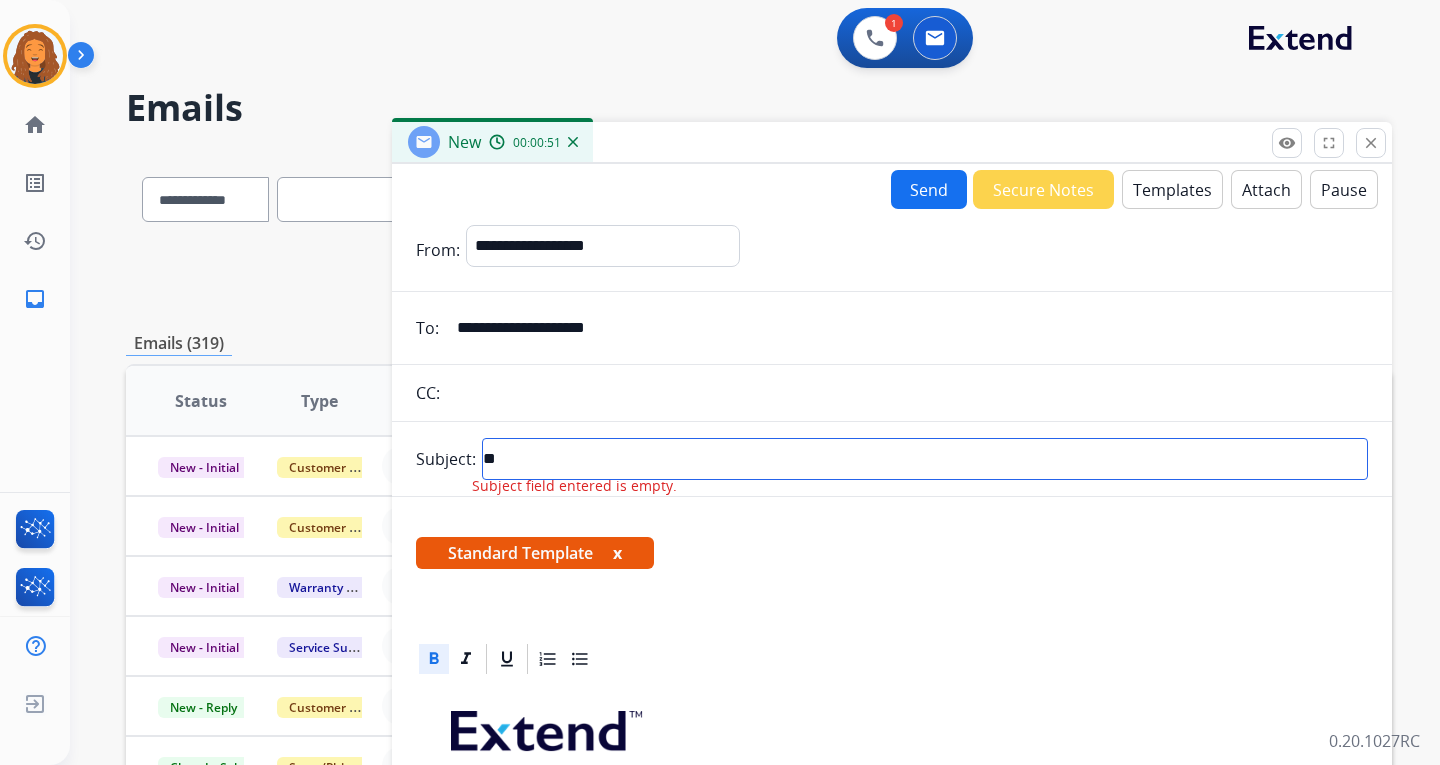 type on "*" 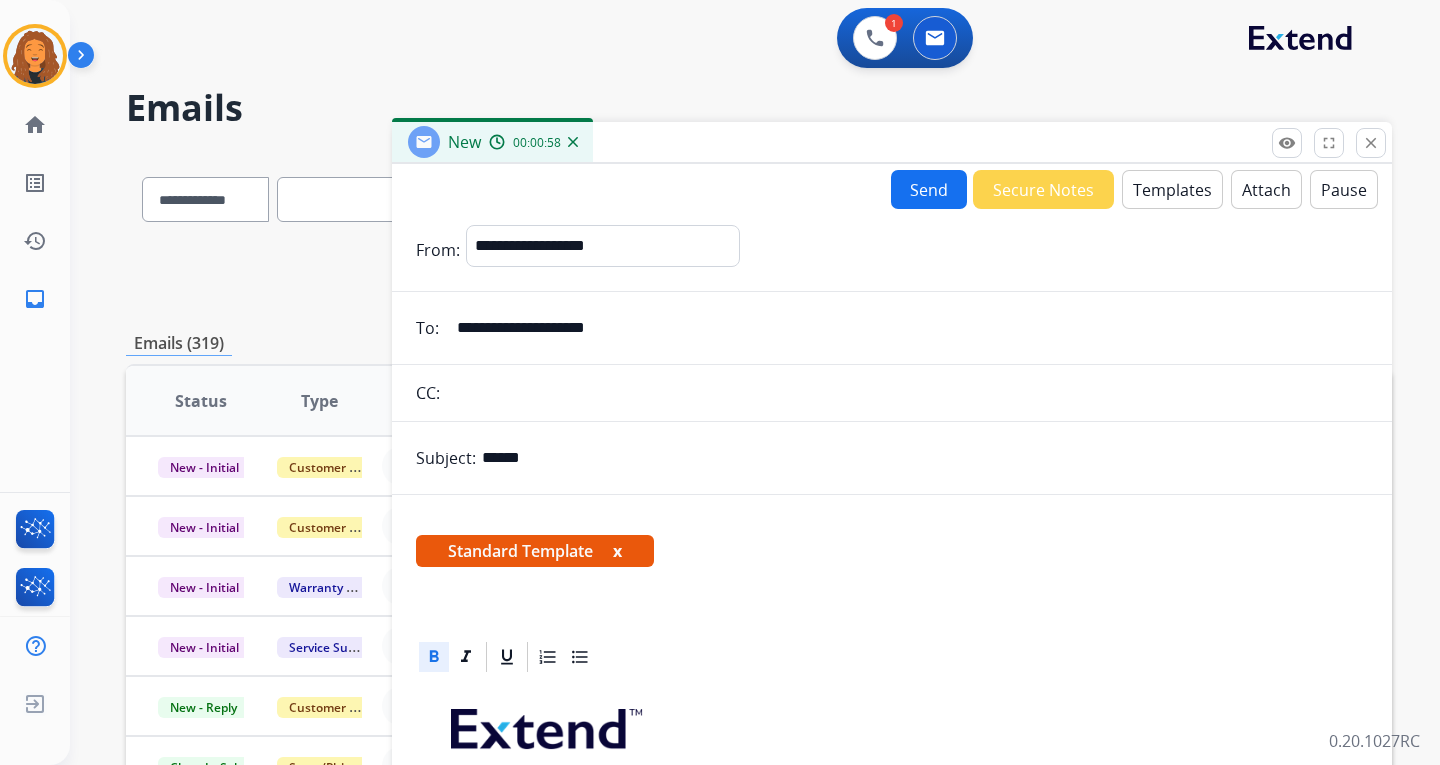 click on "*****" at bounding box center (925, 458) 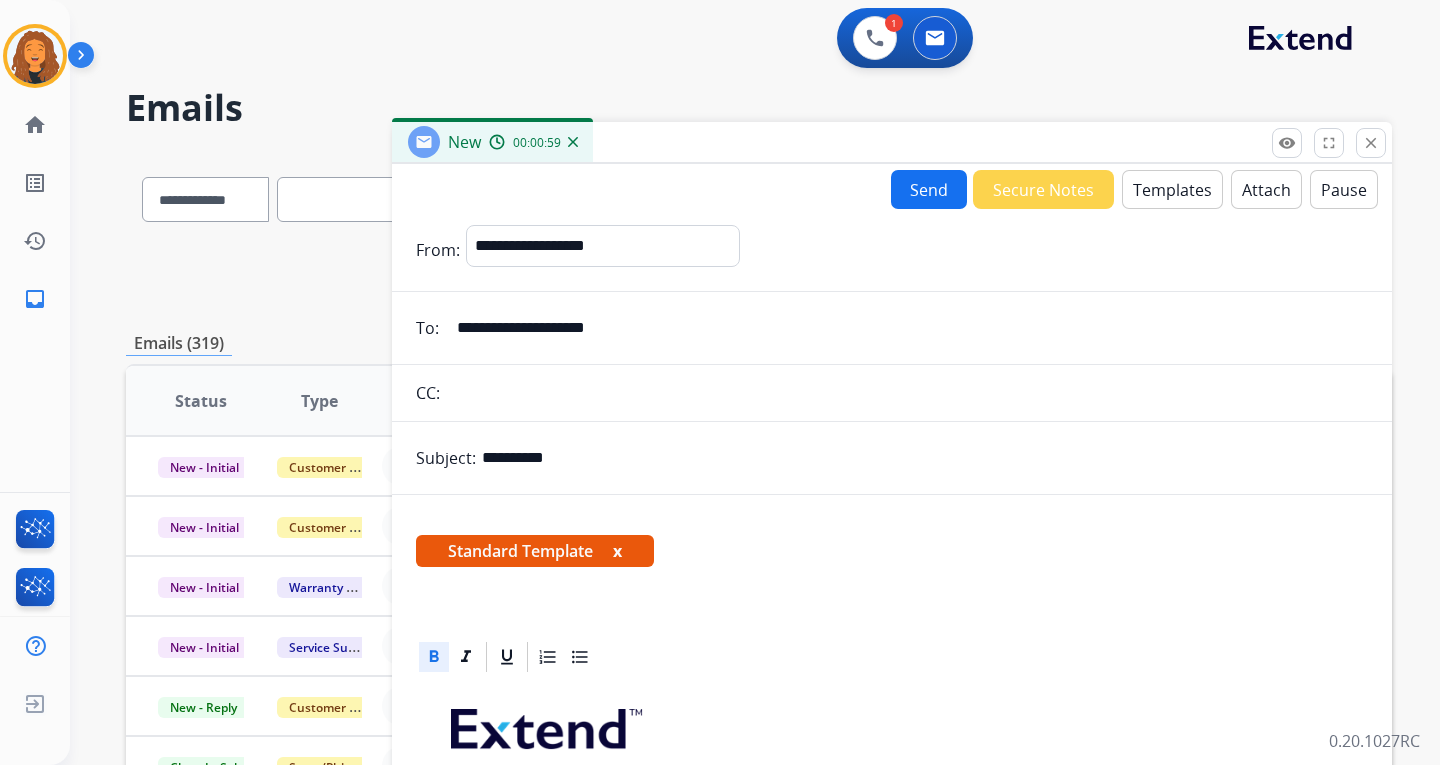 paste on "**********" 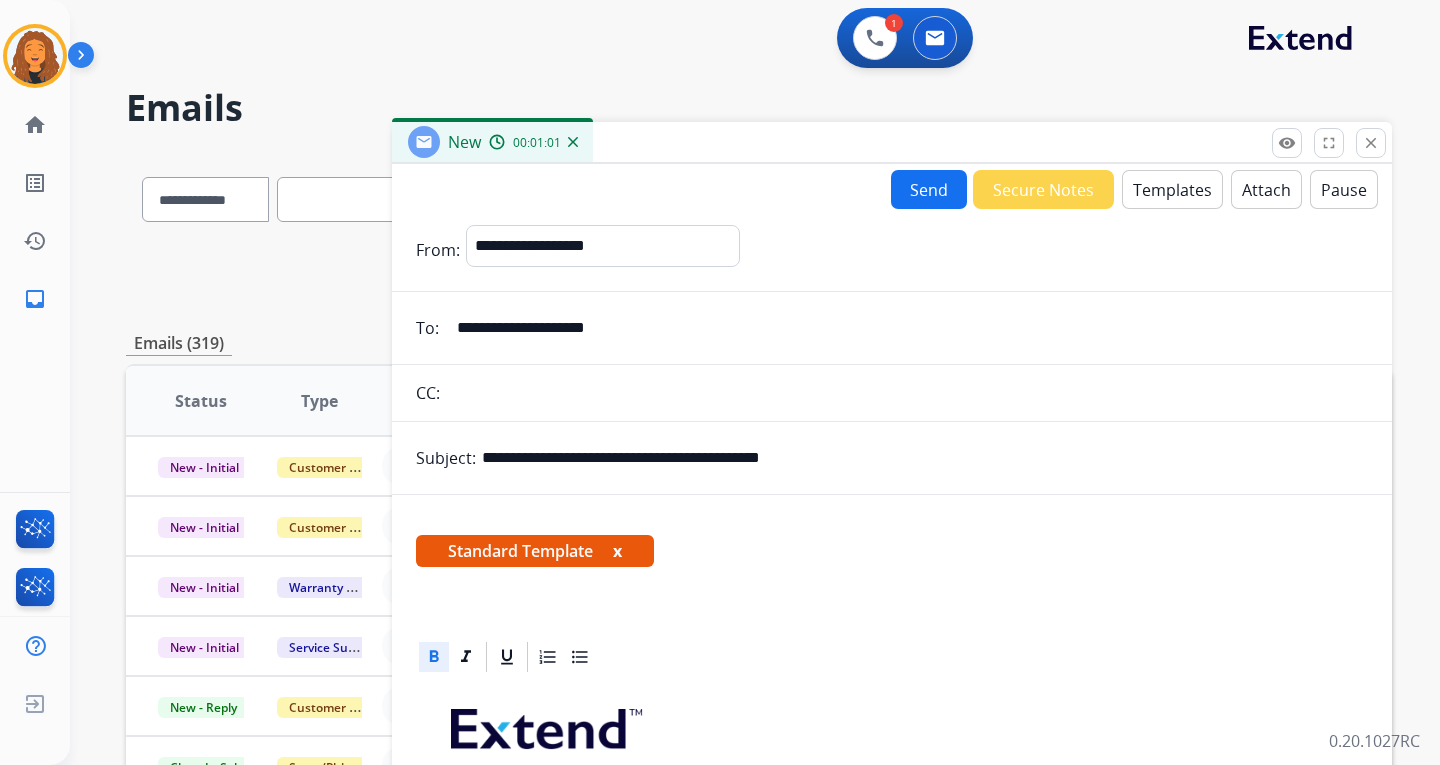 type on "**********" 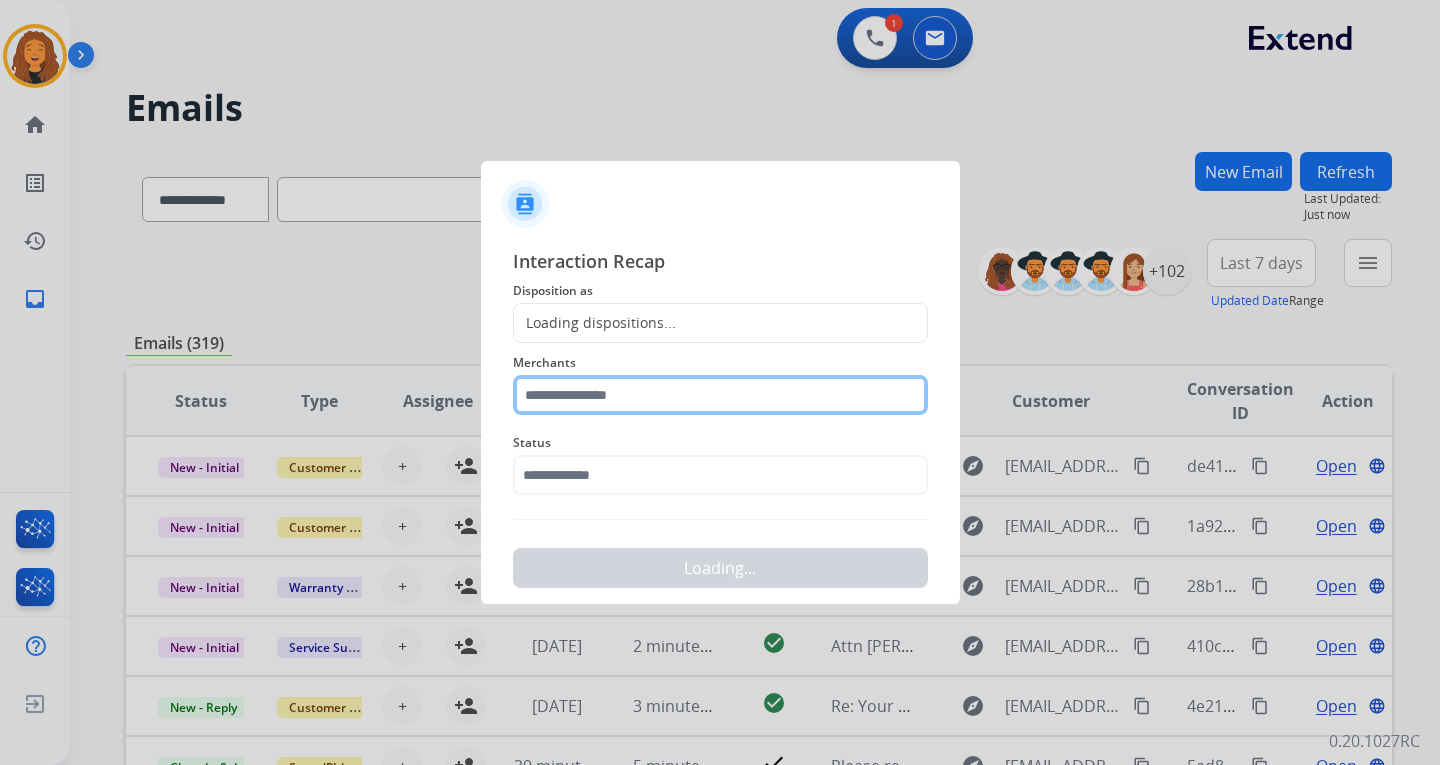 click 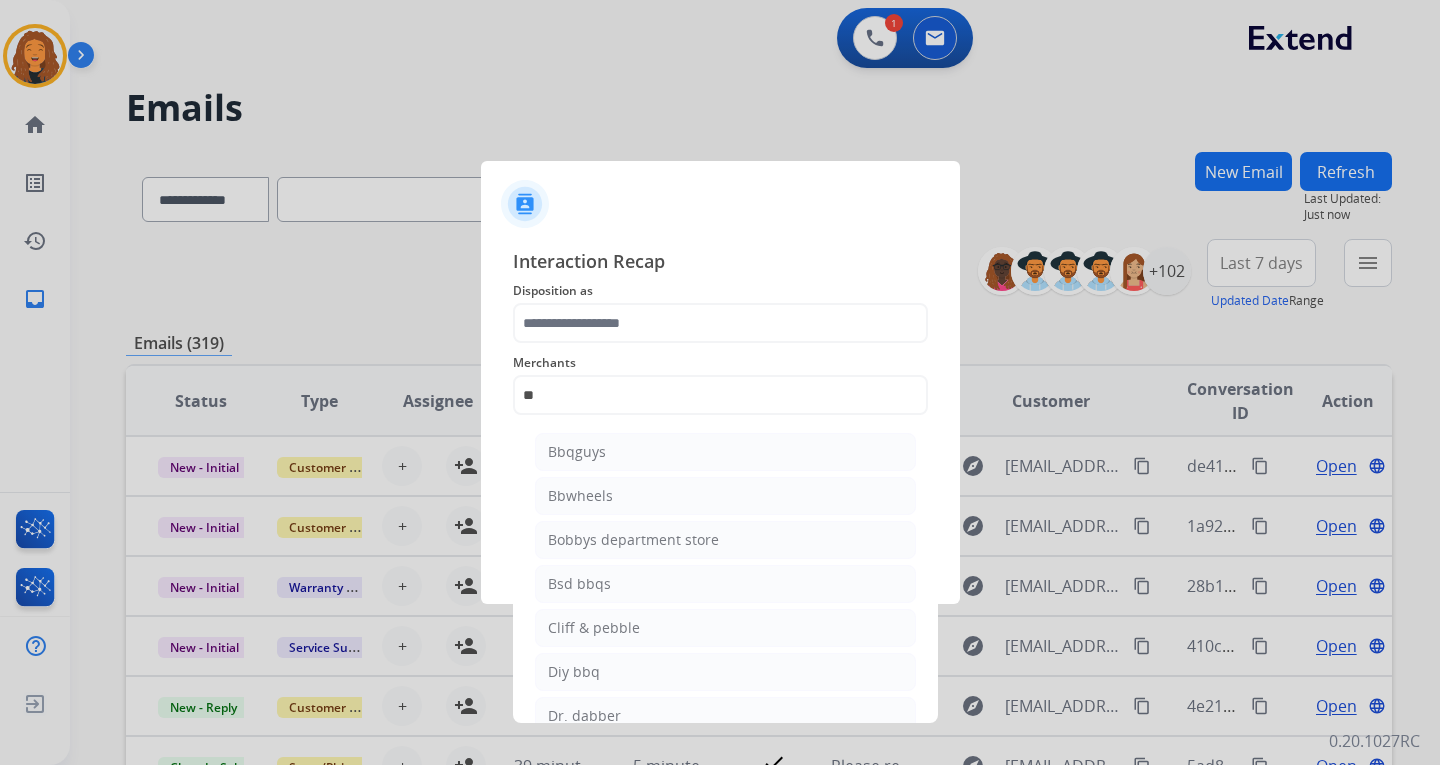 drag, startPoint x: 642, startPoint y: 492, endPoint x: 633, endPoint y: 469, distance: 24.698177 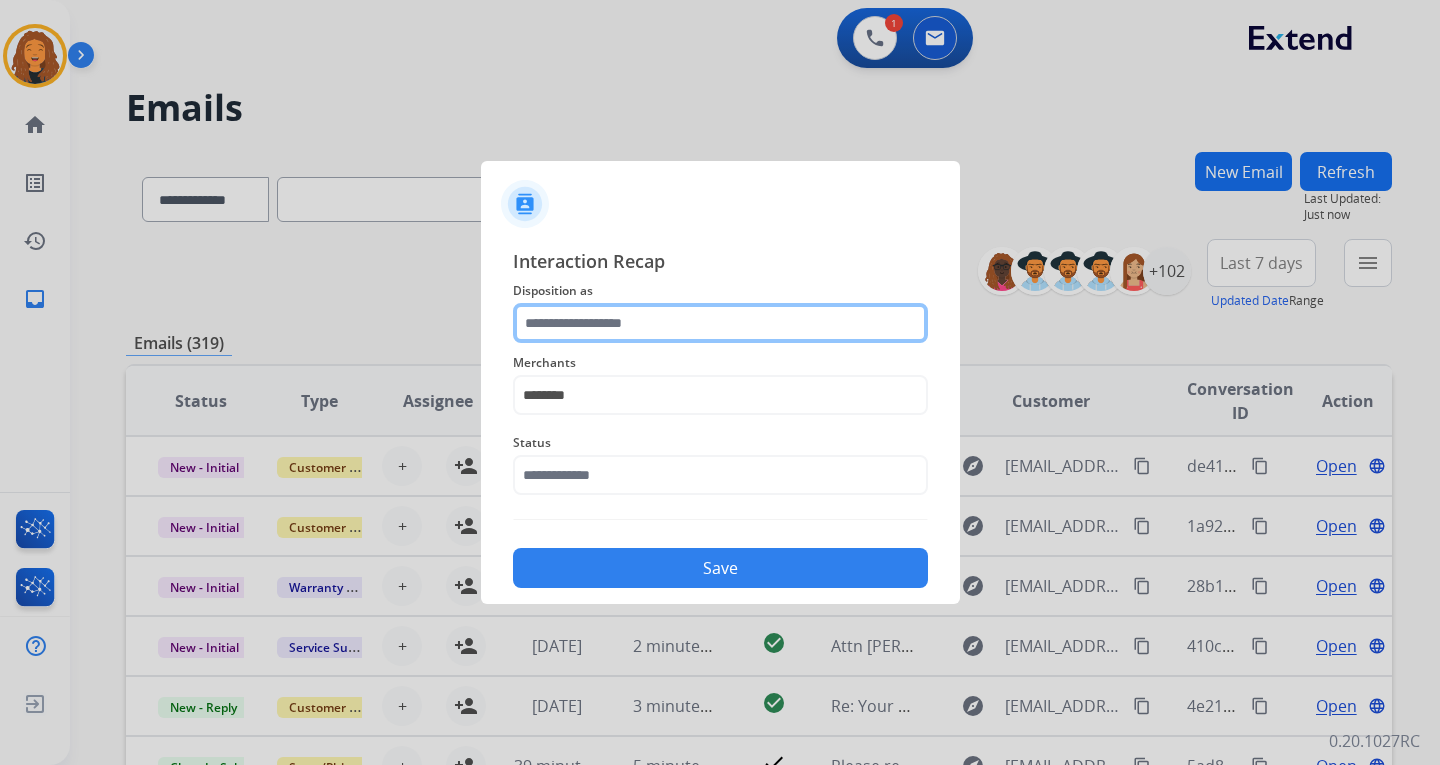 click 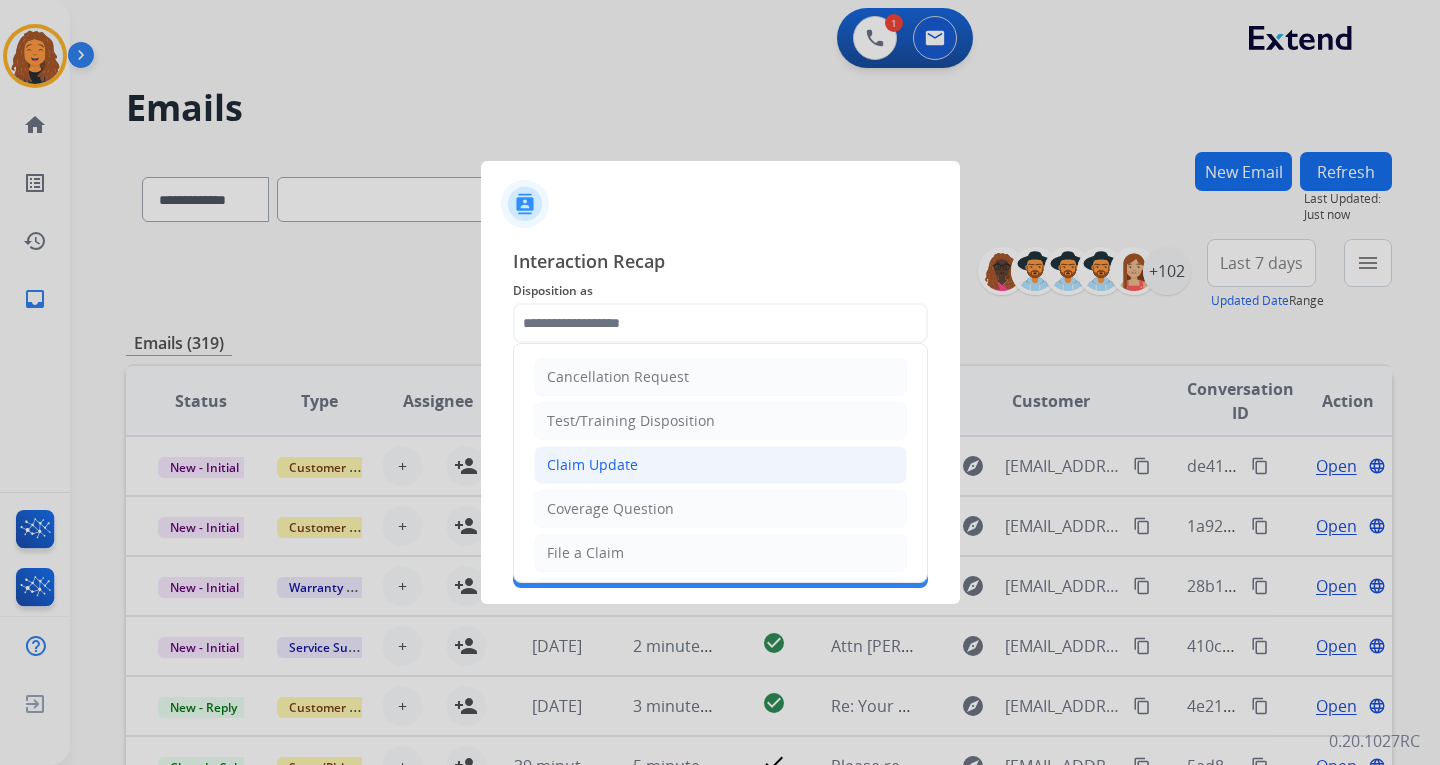 click on "Claim Update" 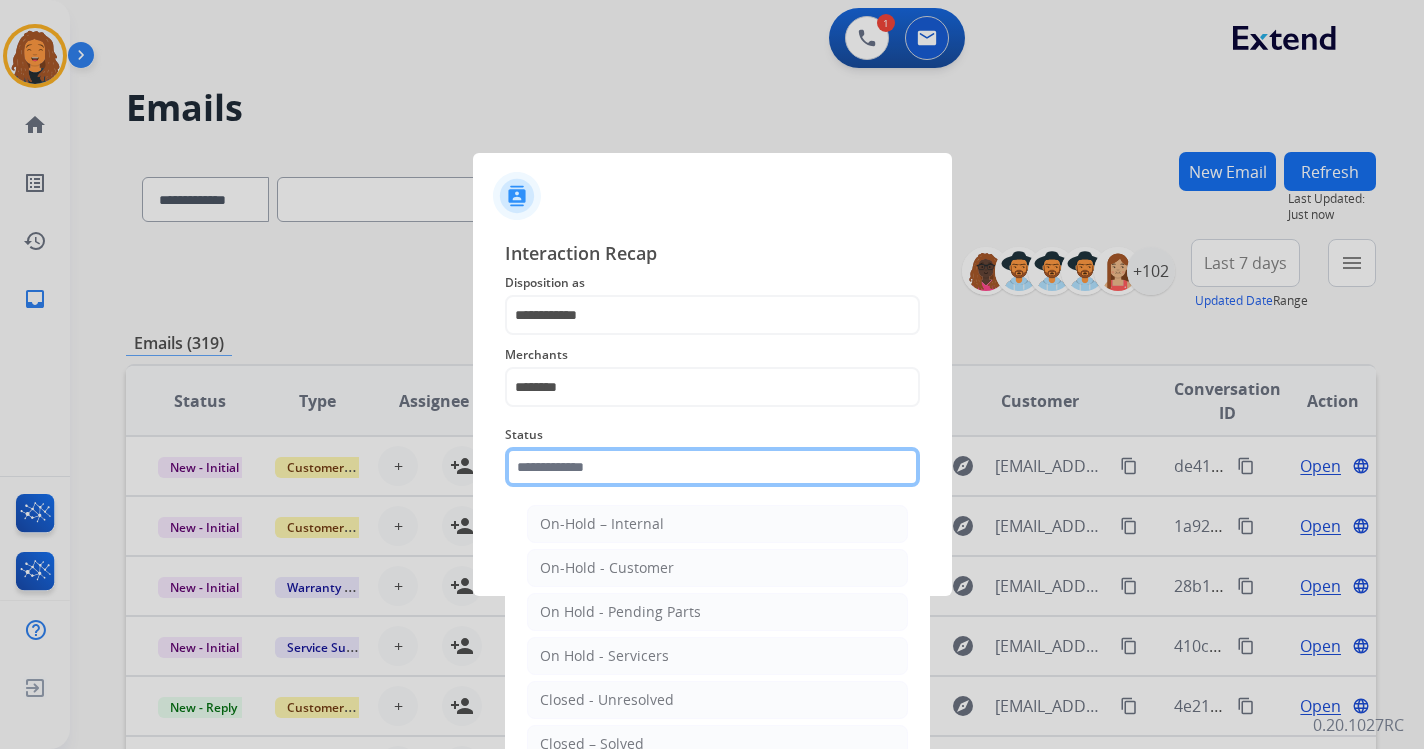 click 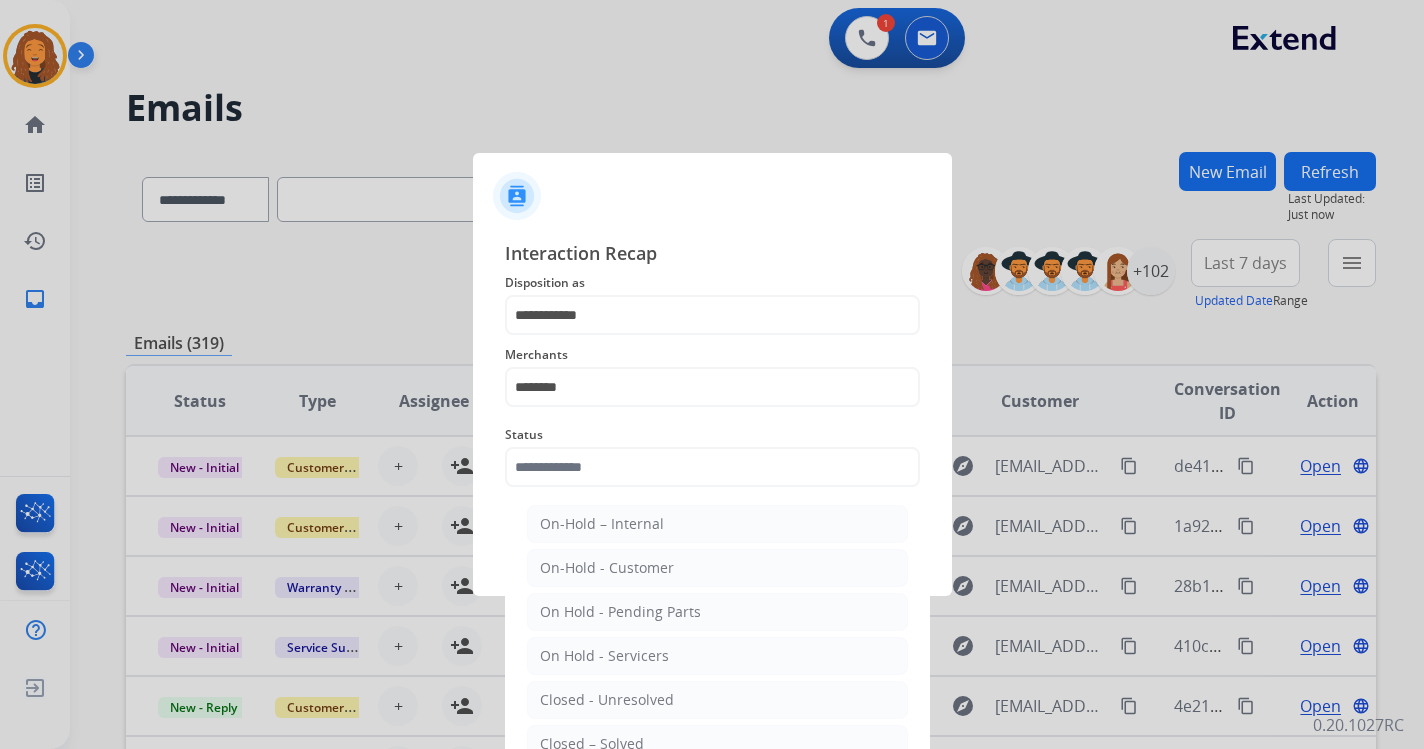 drag, startPoint x: 630, startPoint y: 737, endPoint x: 645, endPoint y: 666, distance: 72.56721 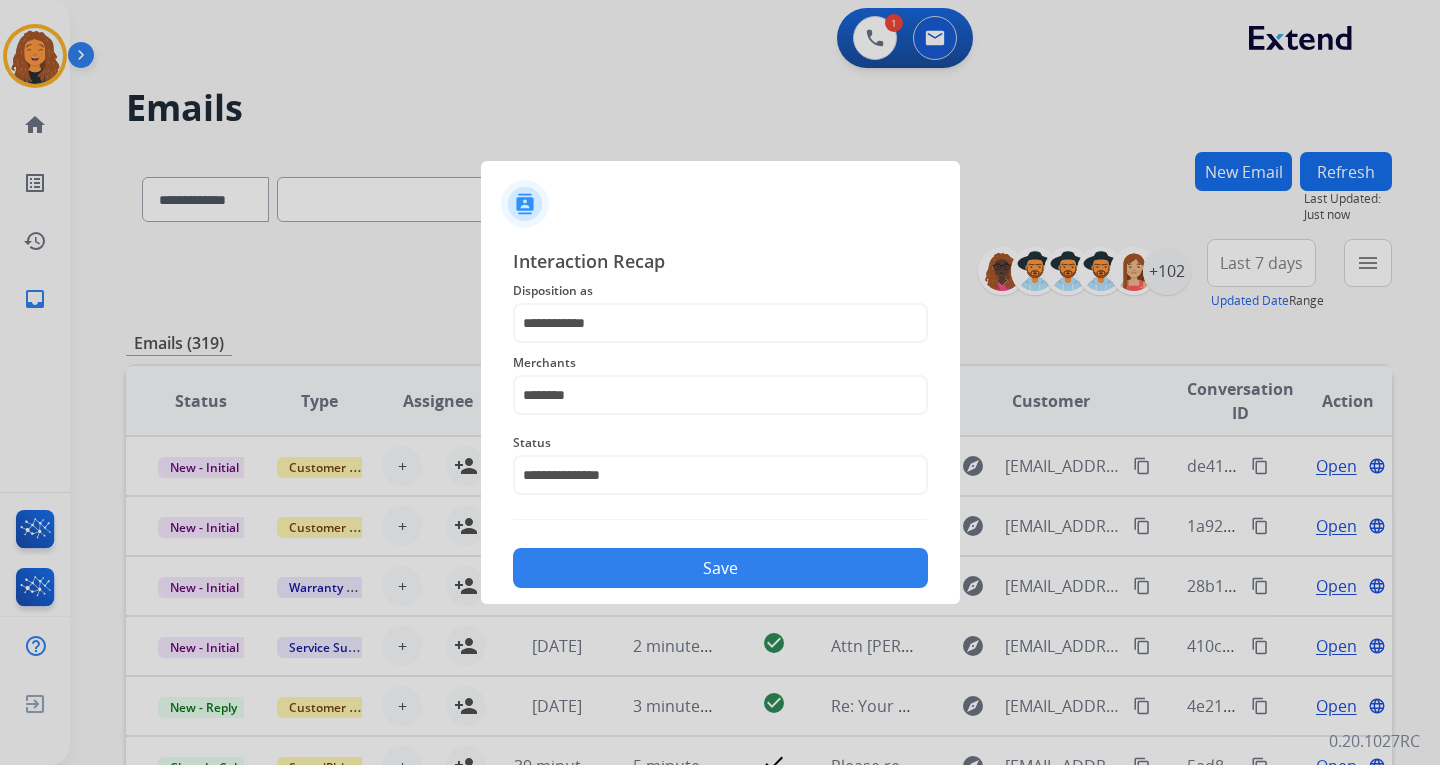 click on "Save" 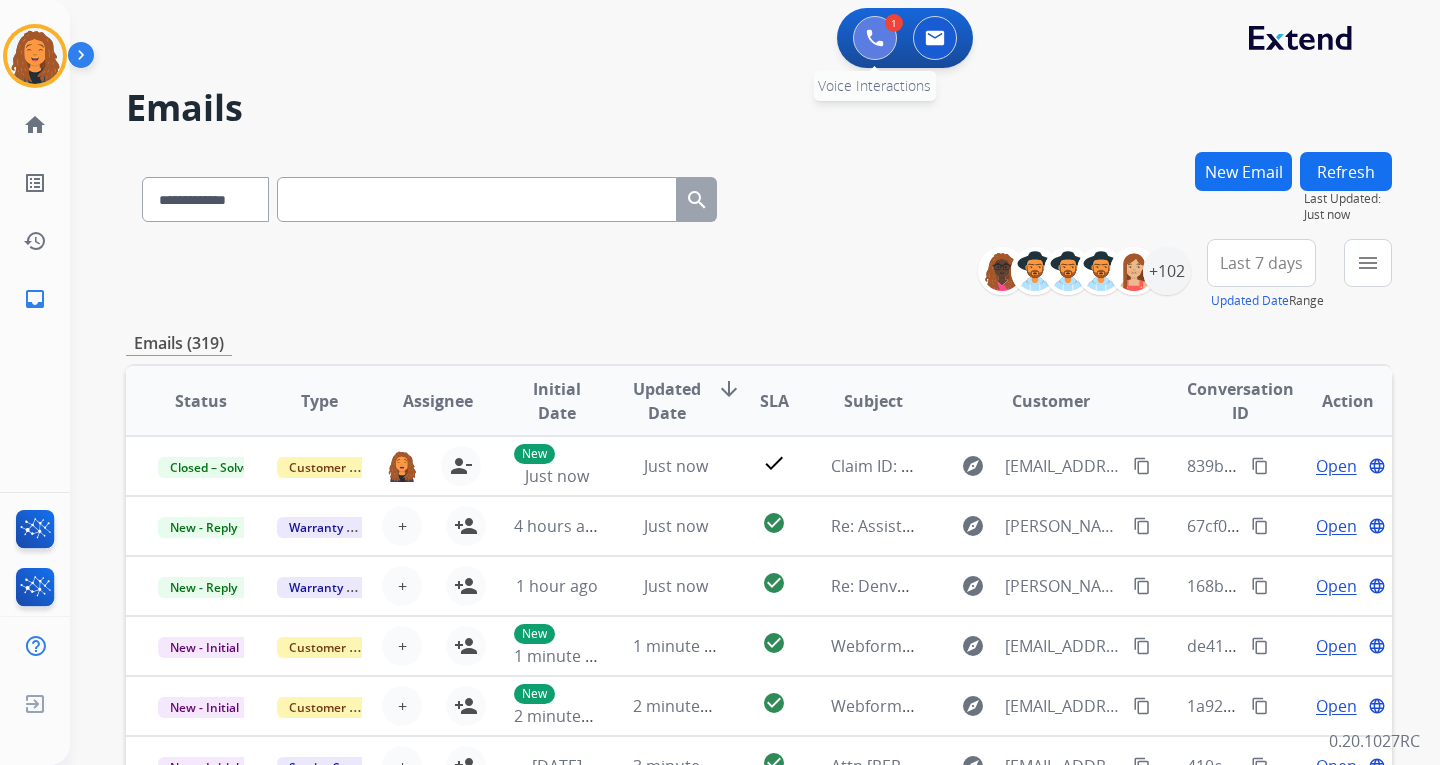 click at bounding box center [875, 38] 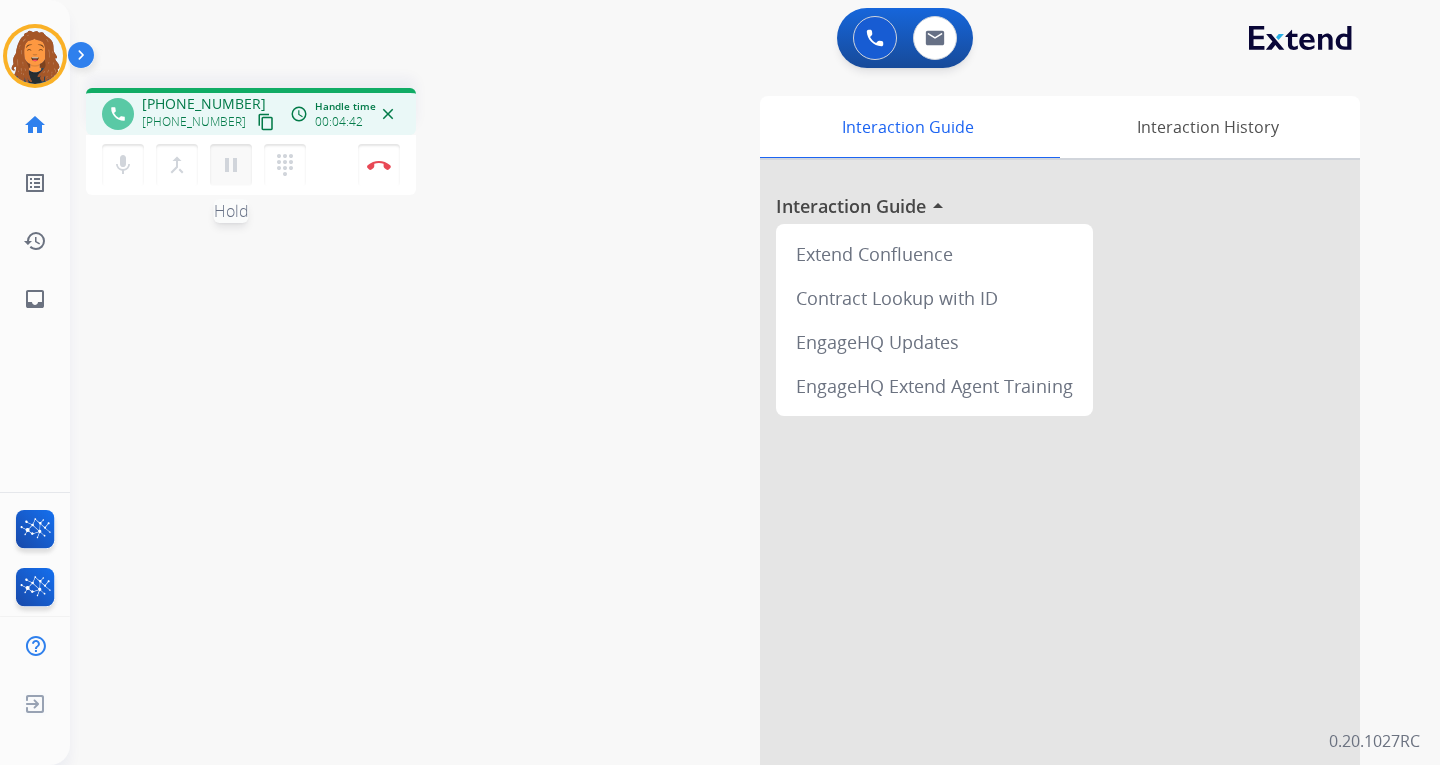 click on "pause" at bounding box center [231, 165] 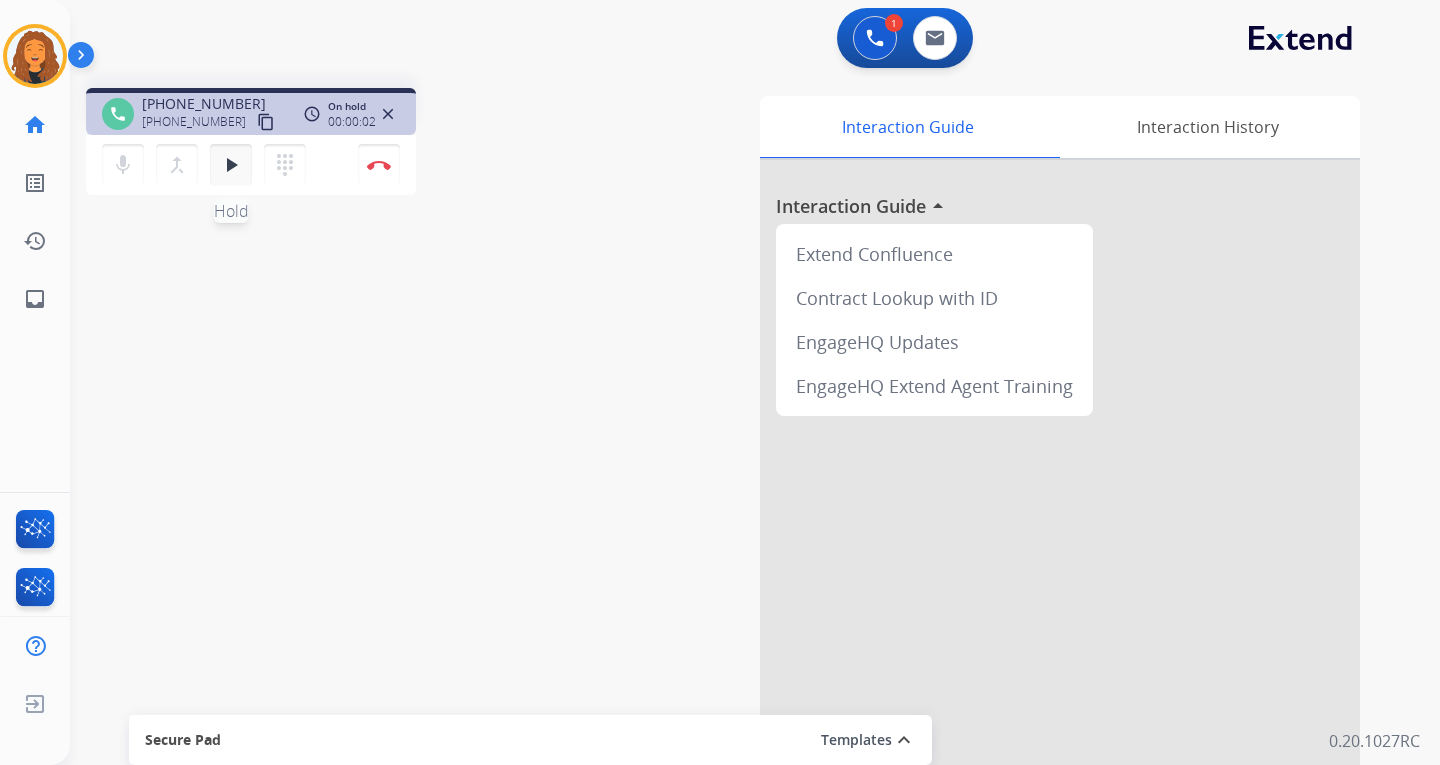 click on "play_arrow" at bounding box center [231, 165] 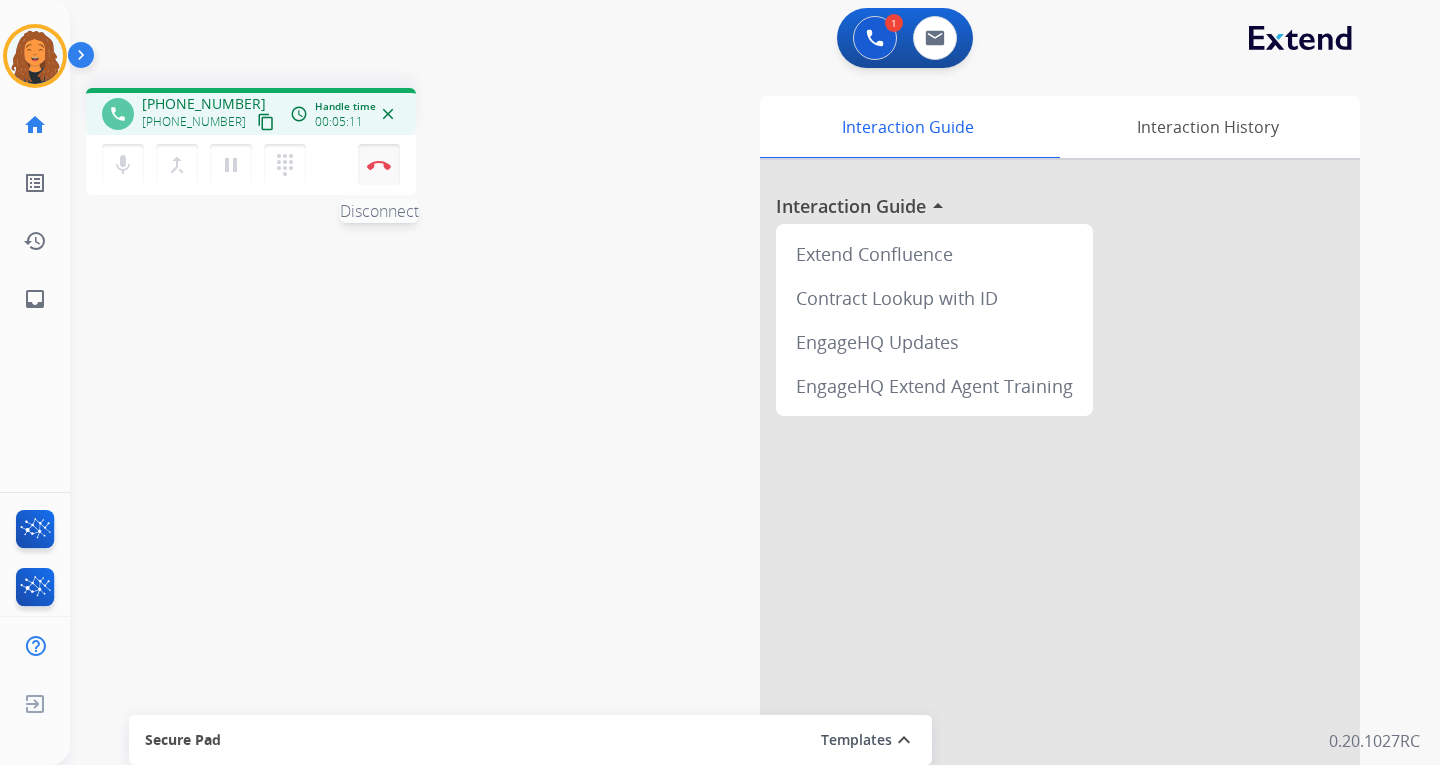 click at bounding box center (379, 165) 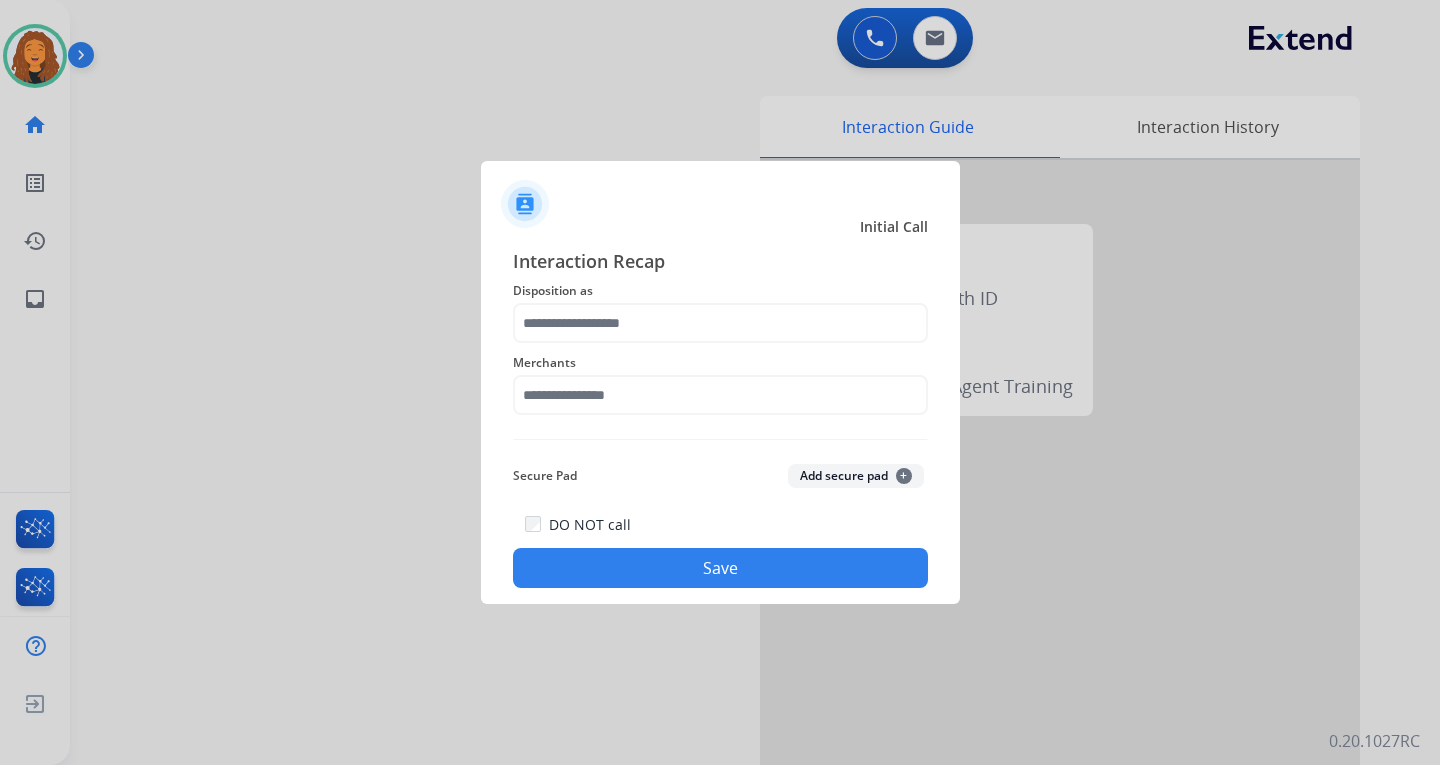 drag, startPoint x: 313, startPoint y: 363, endPoint x: 299, endPoint y: 354, distance: 16.643316 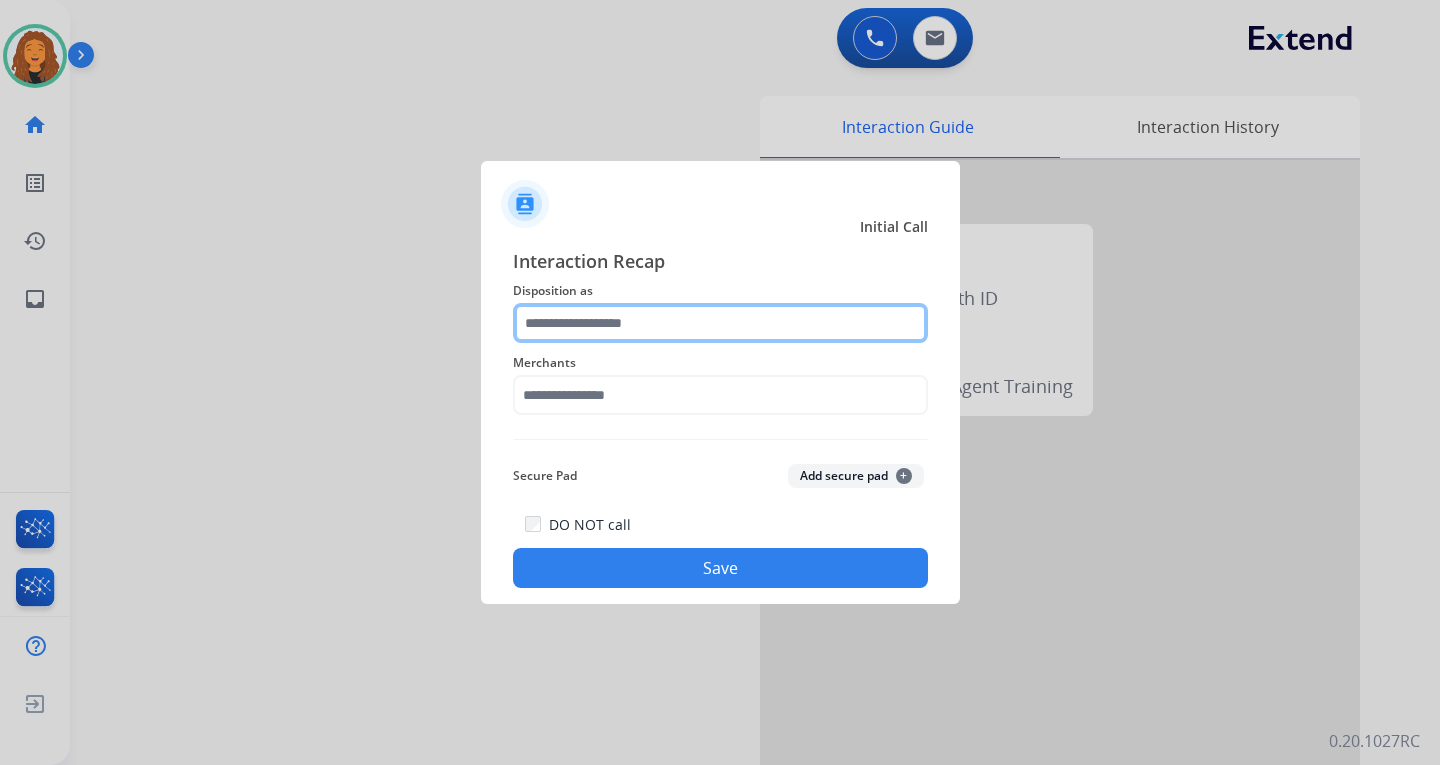 click 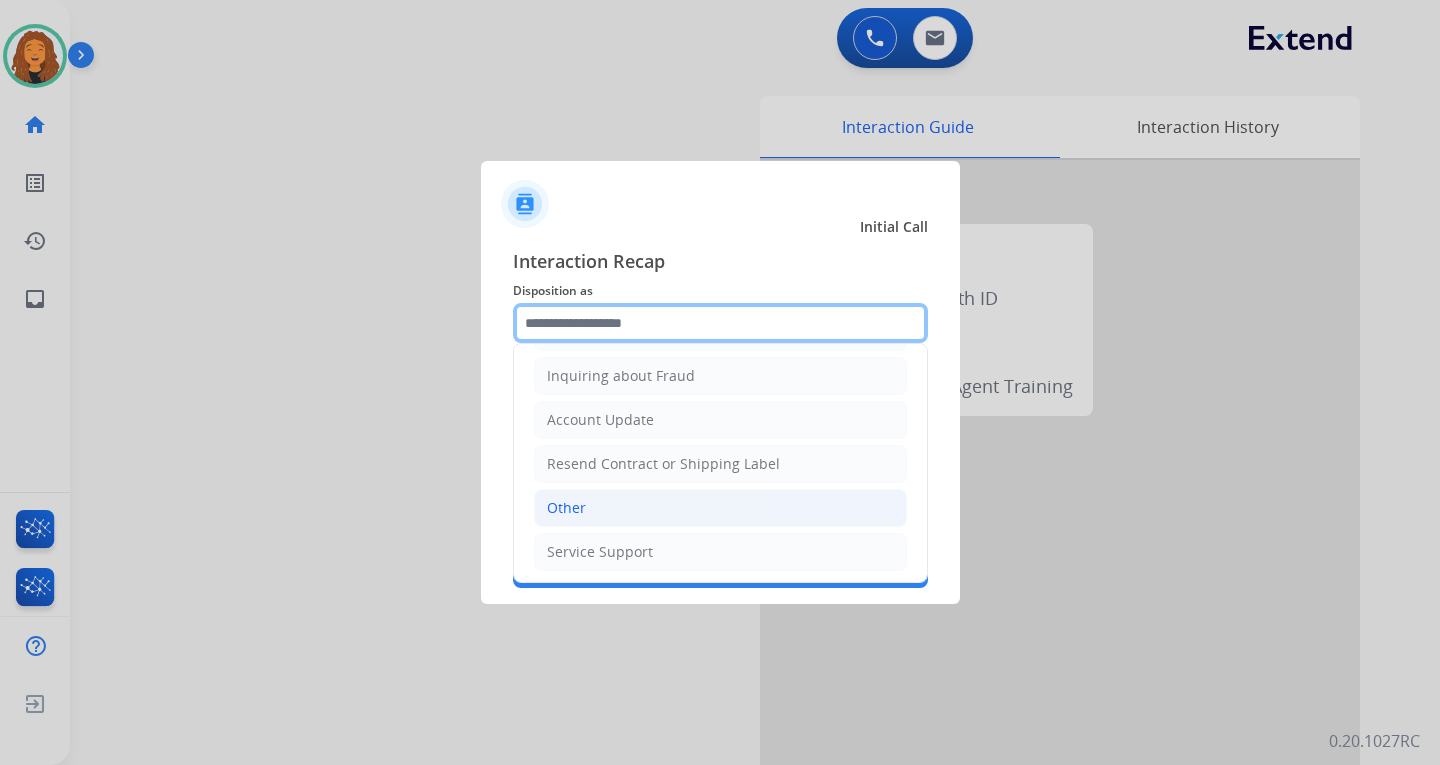 scroll, scrollTop: 312, scrollLeft: 0, axis: vertical 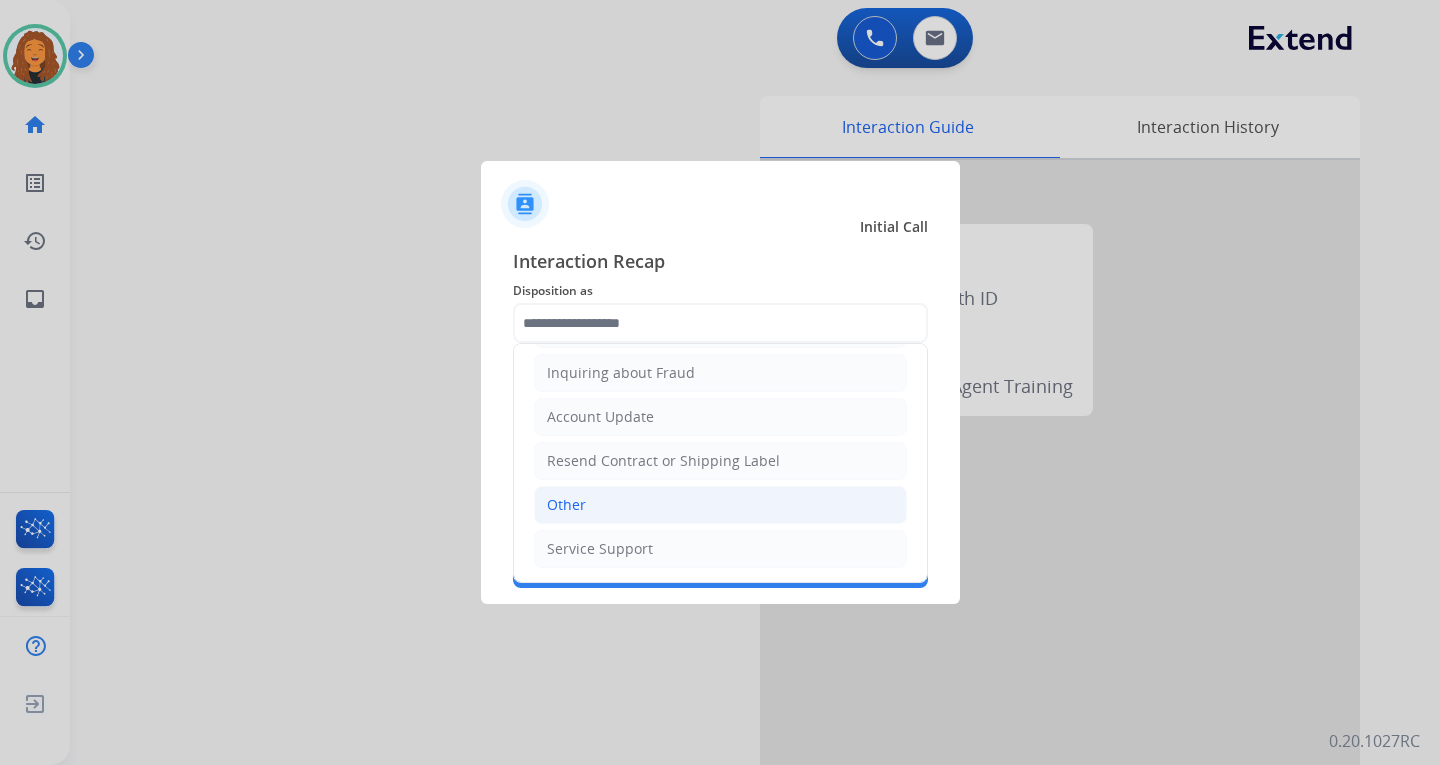 click on "Other" 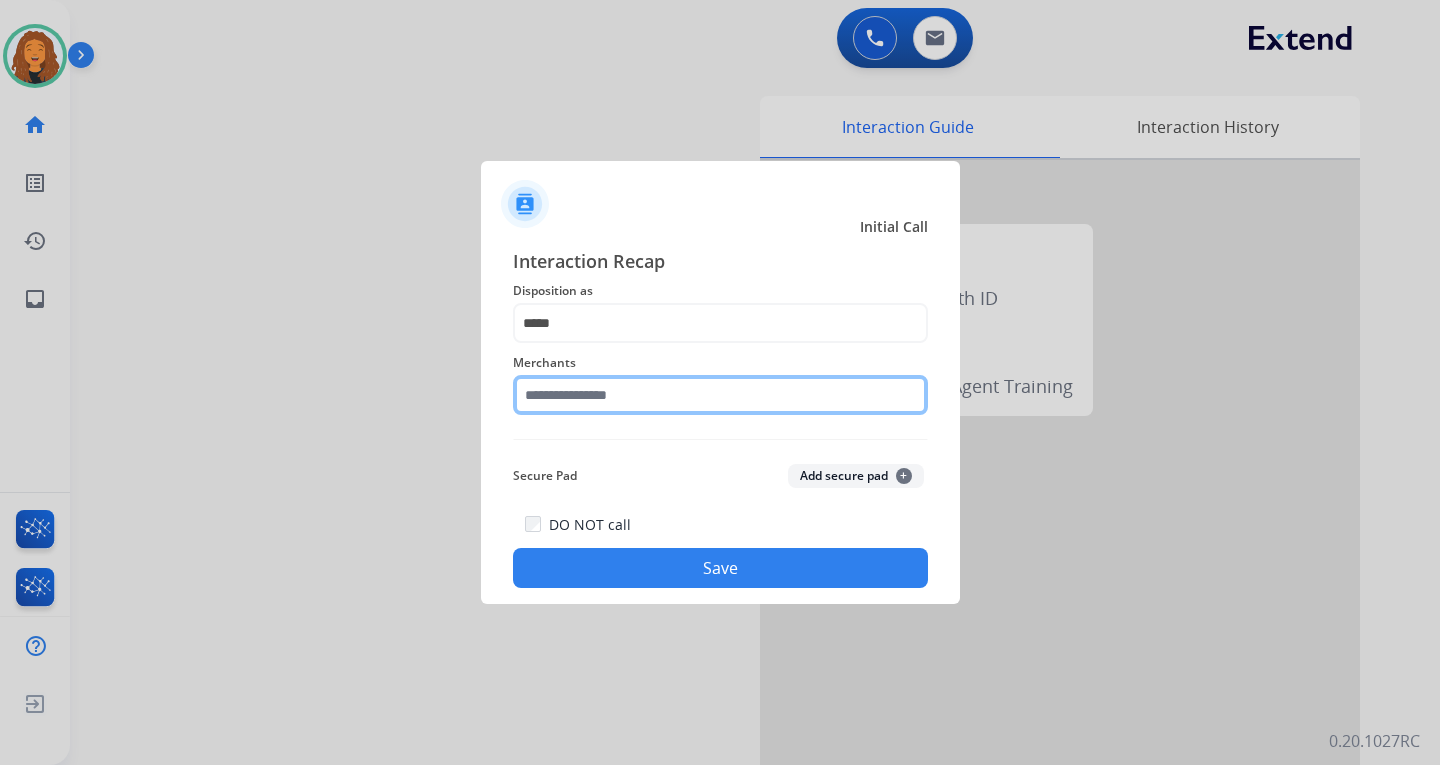 click 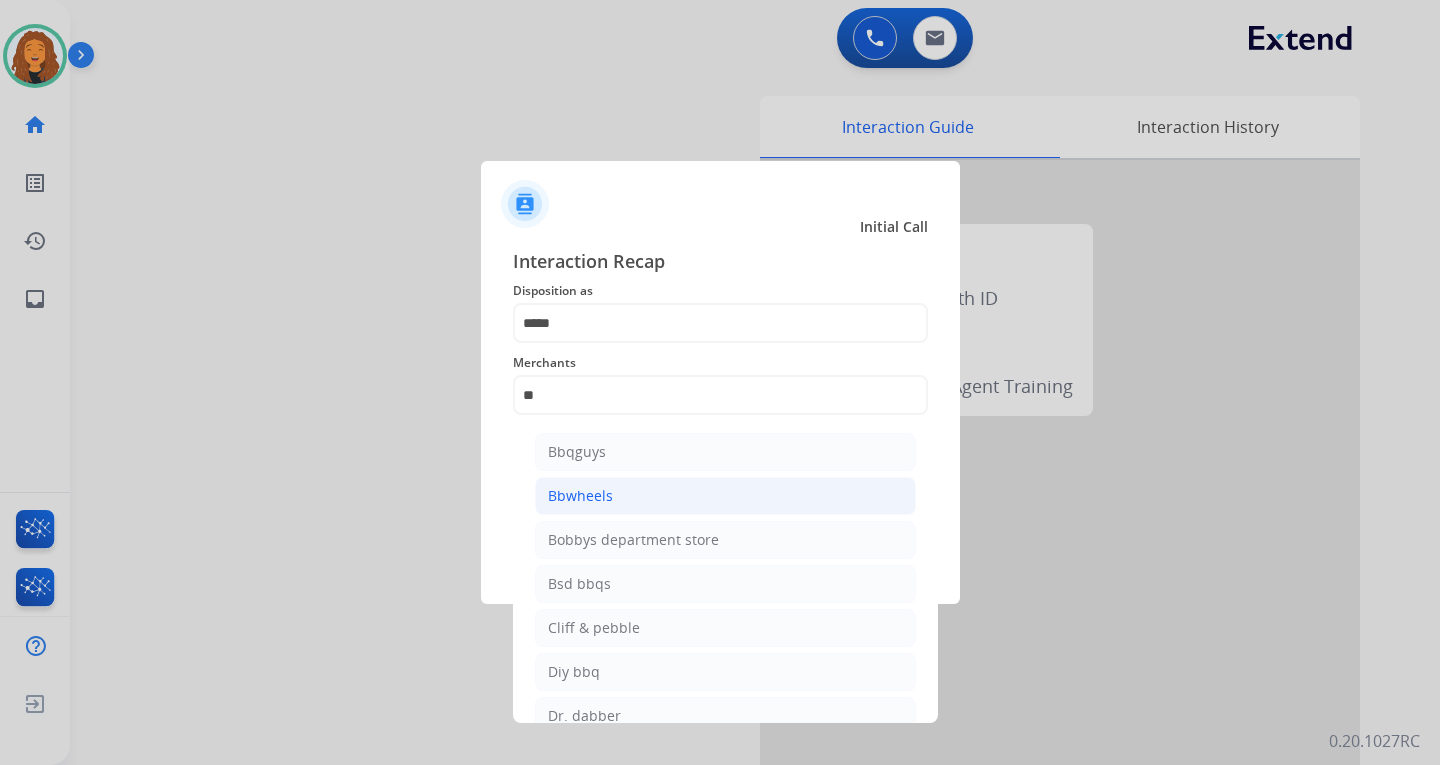 click on "Bbwheels" 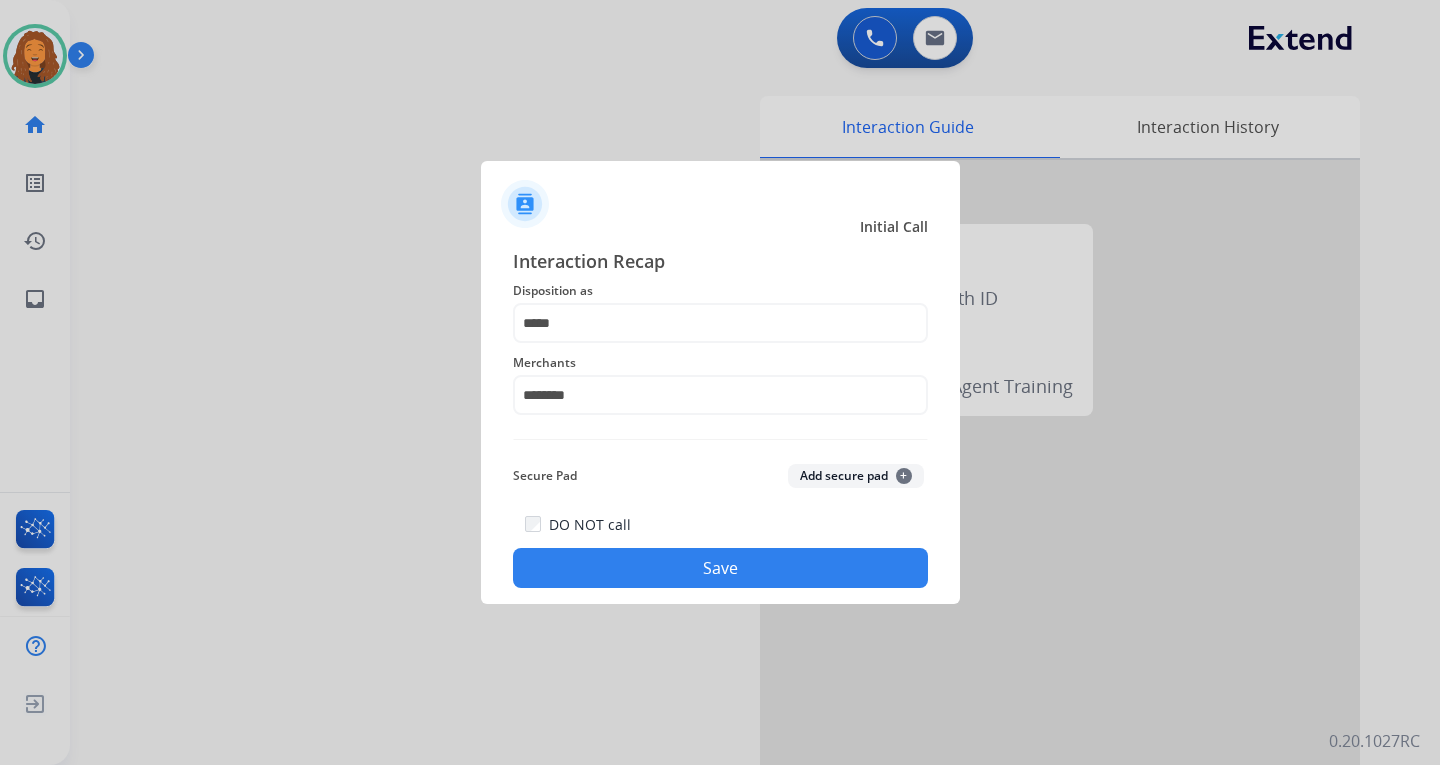 click on "Save" 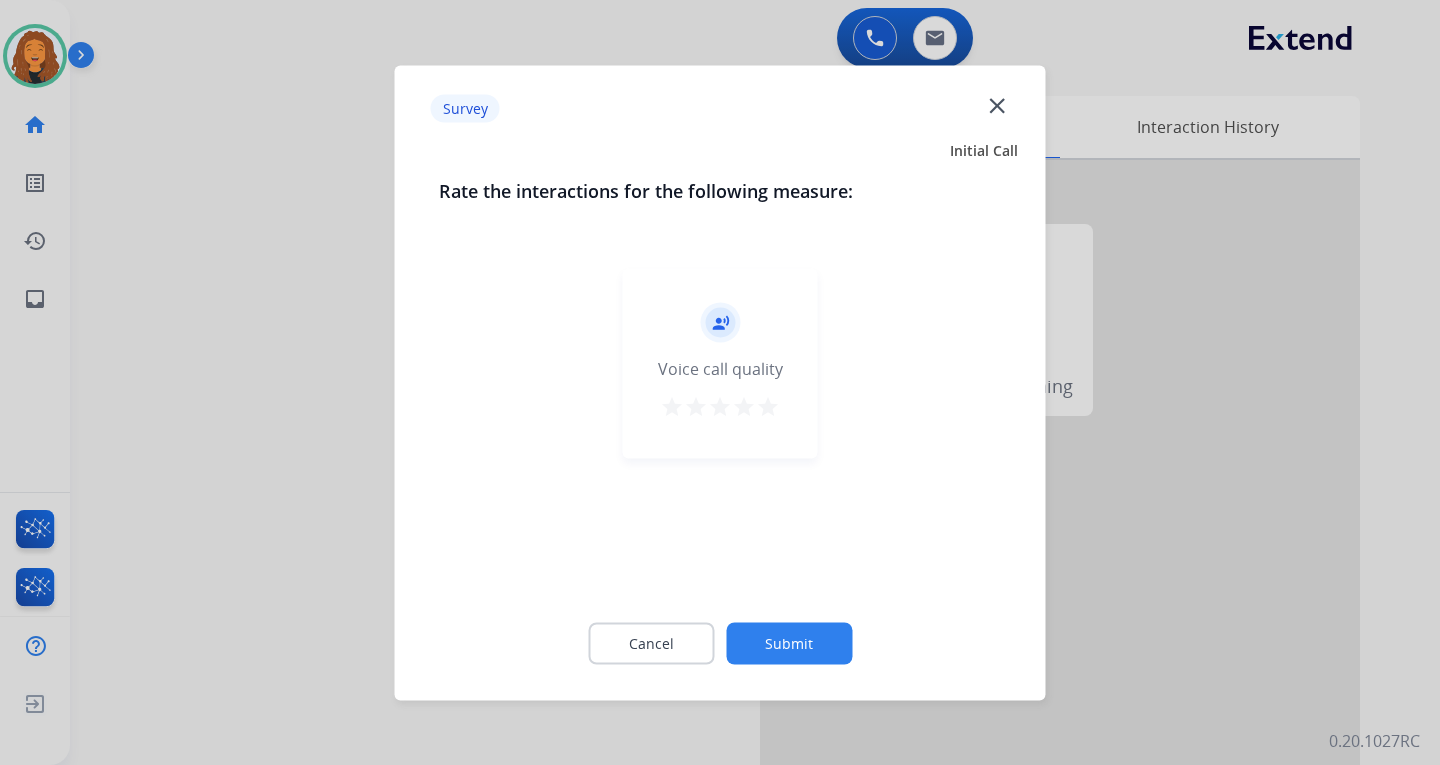 click on "Submit" 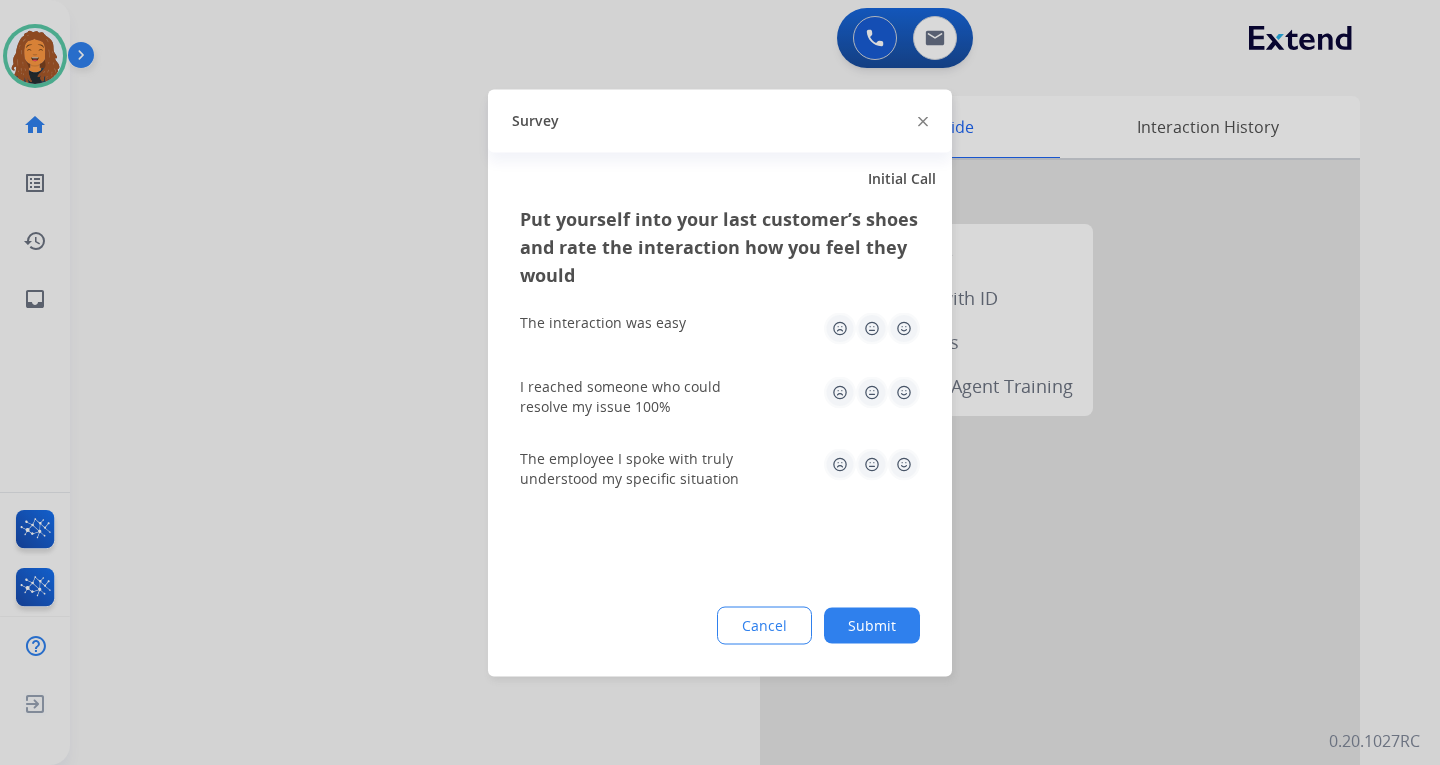 click on "Submit" 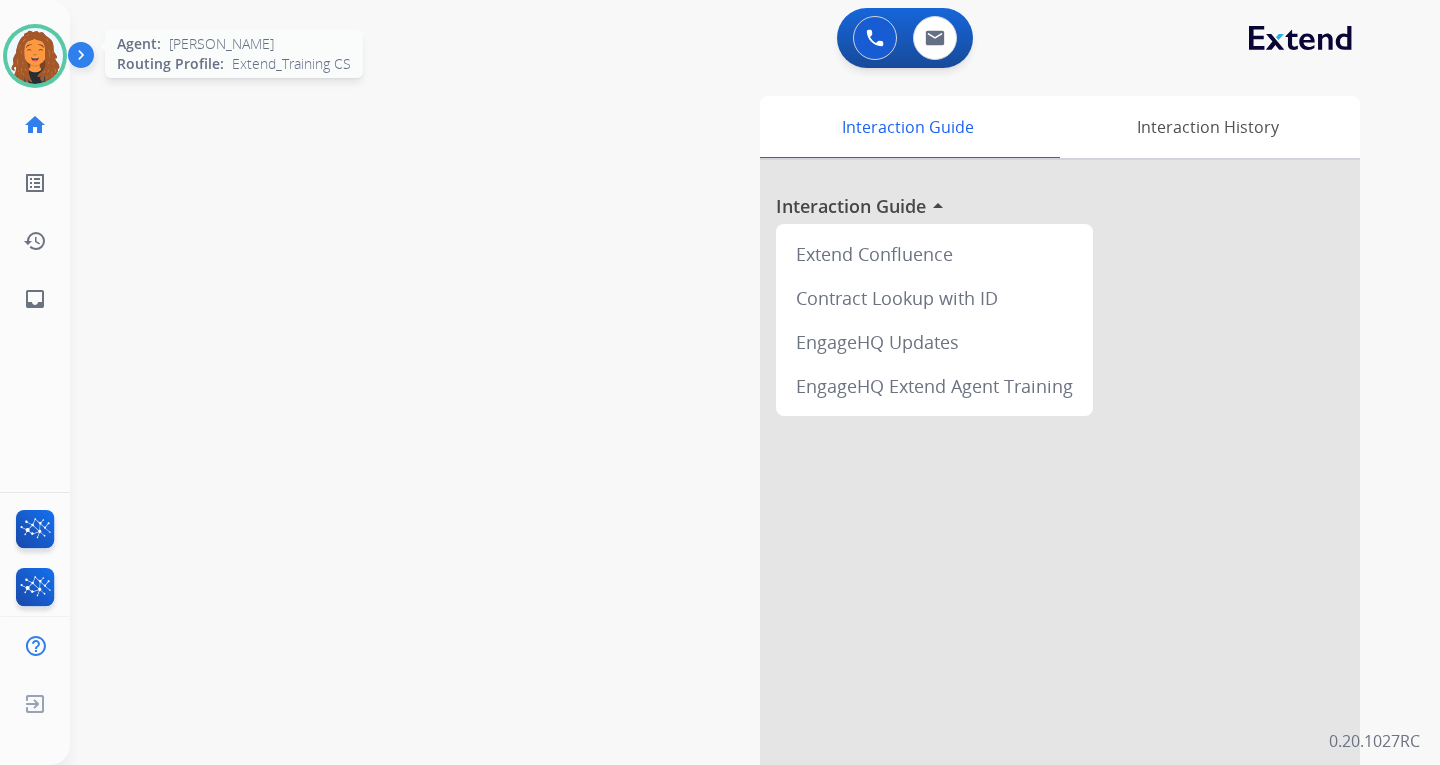 click at bounding box center (35, 56) 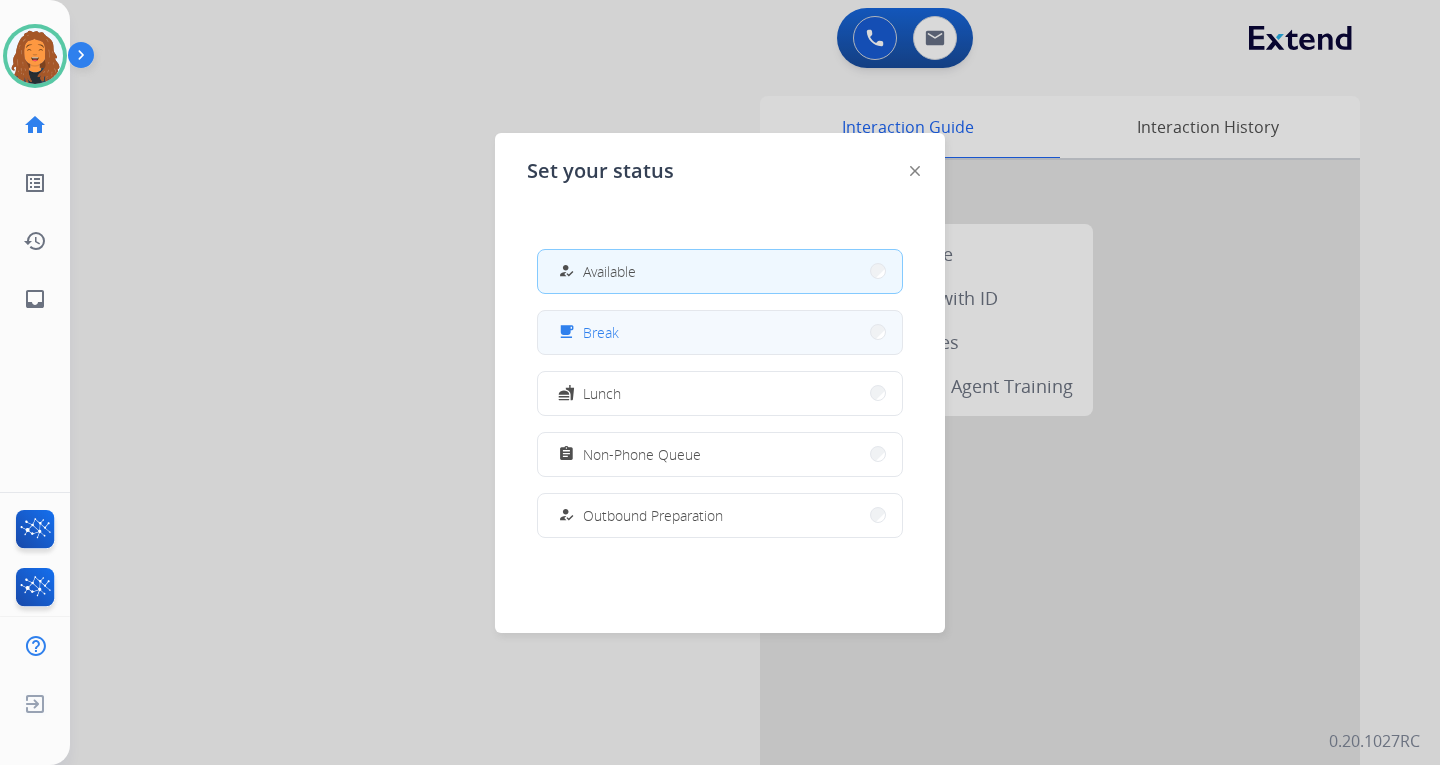 click on "free_breakfast Break" at bounding box center [720, 332] 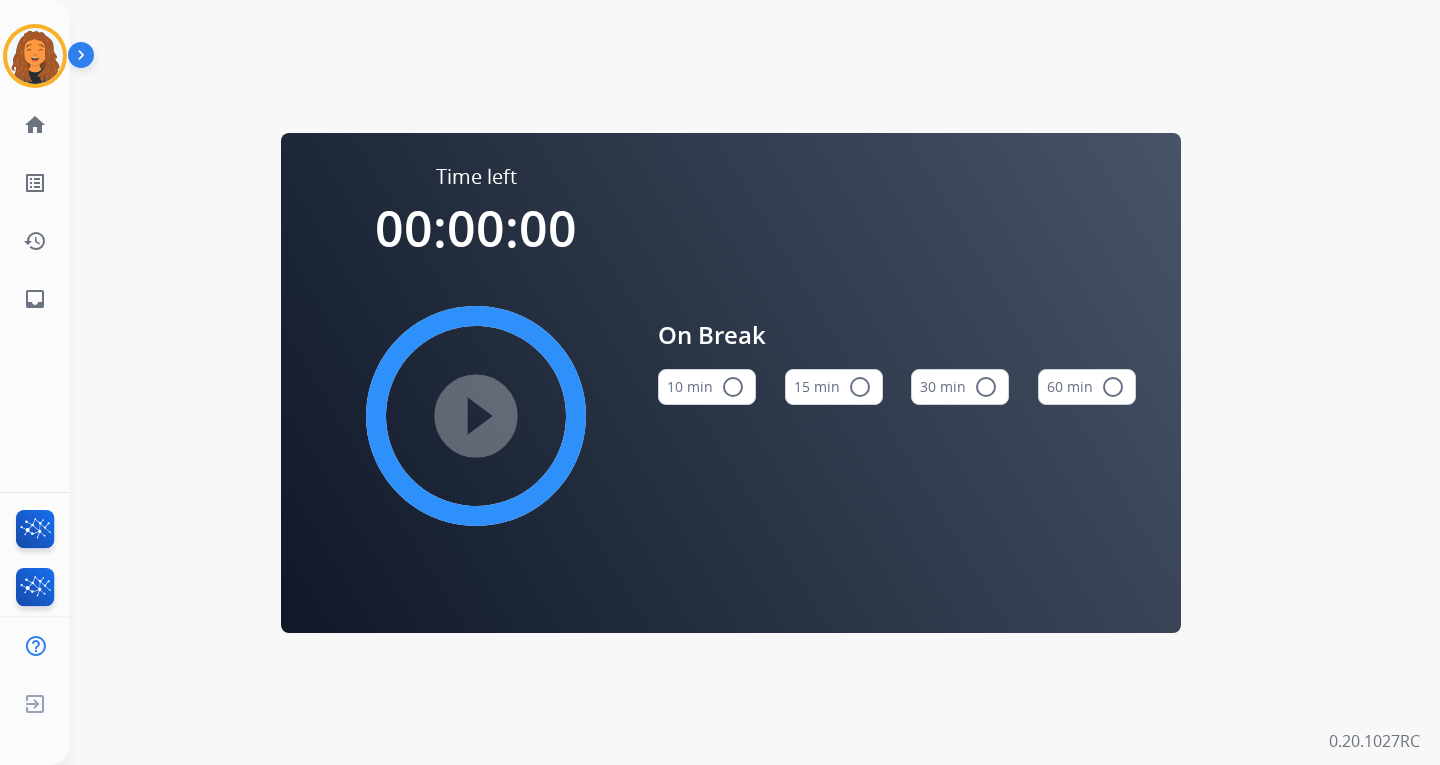 click on "radio_button_unchecked" at bounding box center (733, 387) 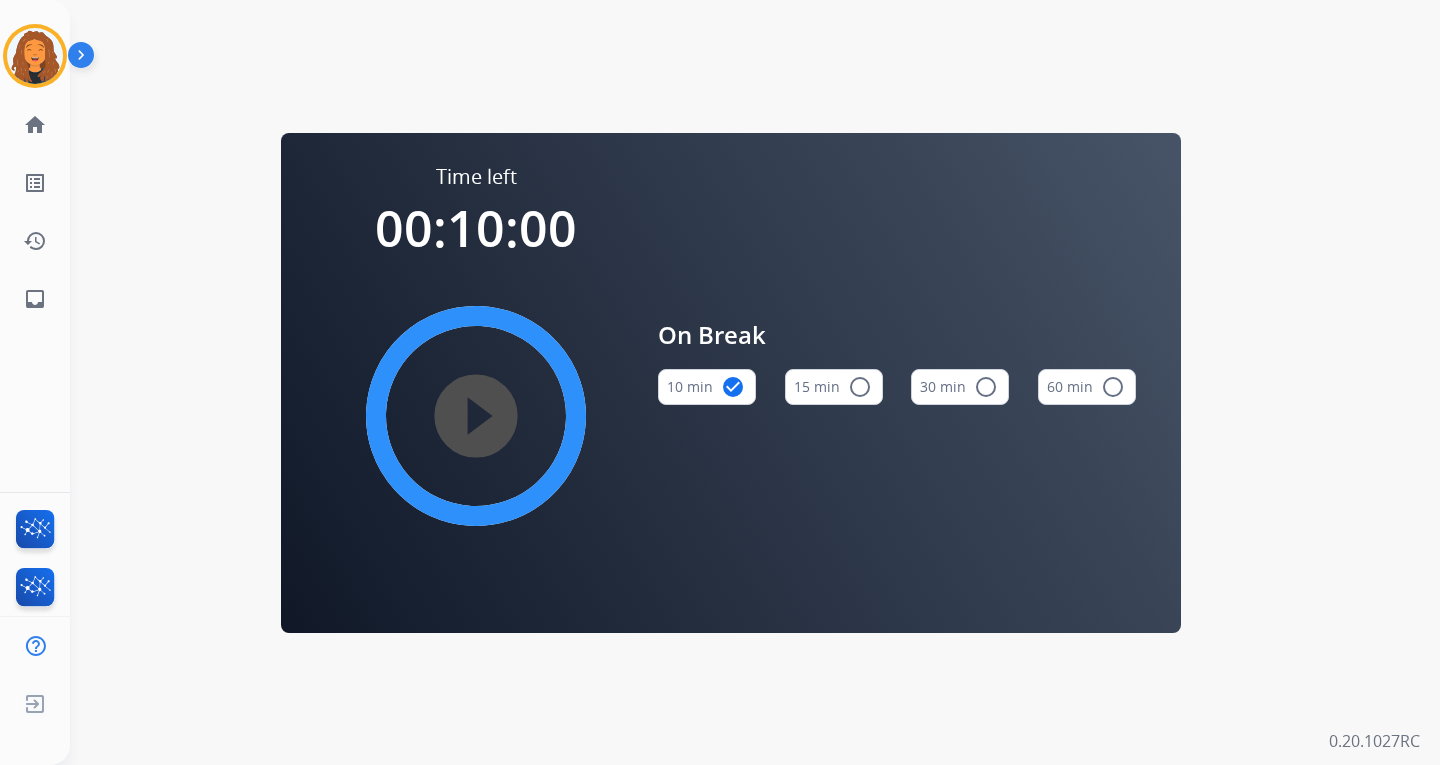 click on "play_circle_filled" at bounding box center [476, 416] 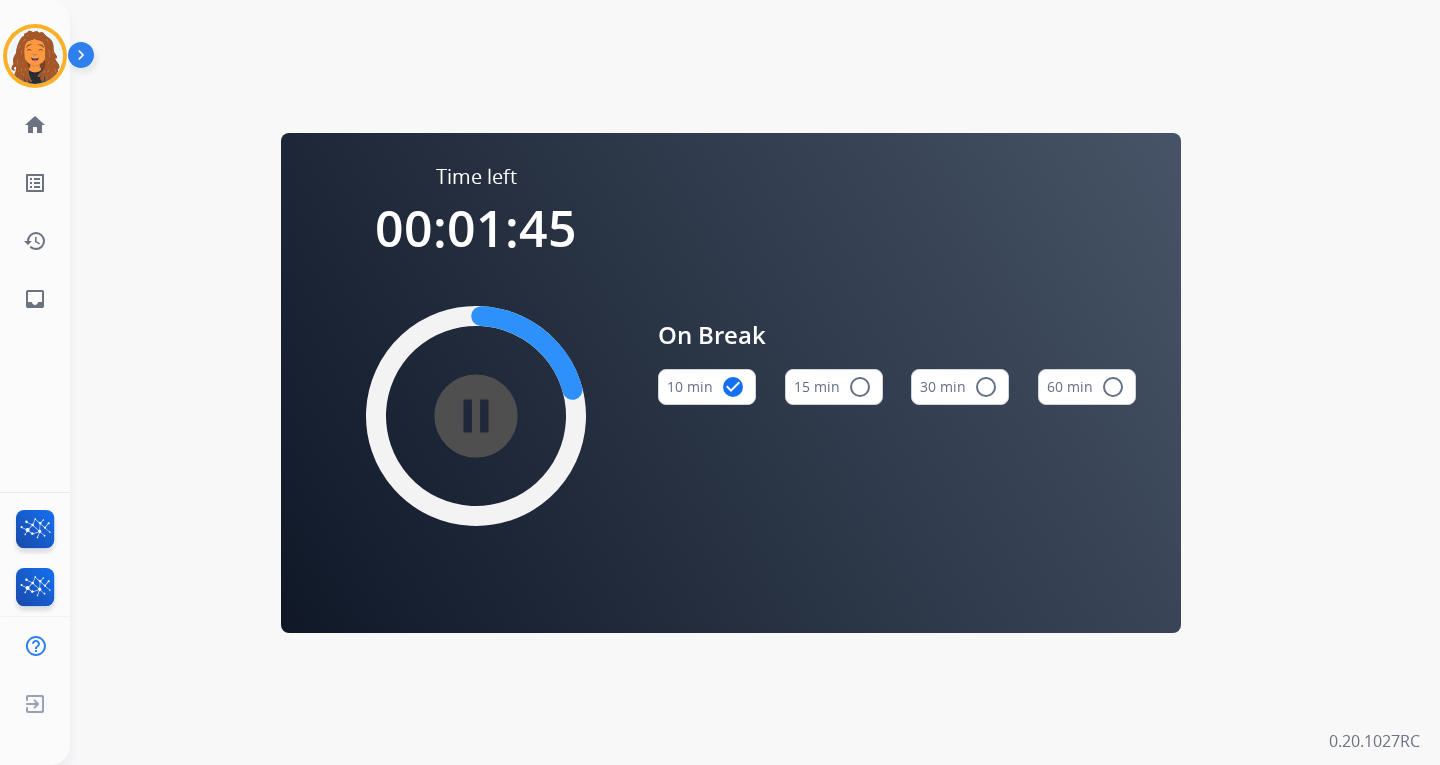 click on "pause_circle_filled" at bounding box center [476, 416] 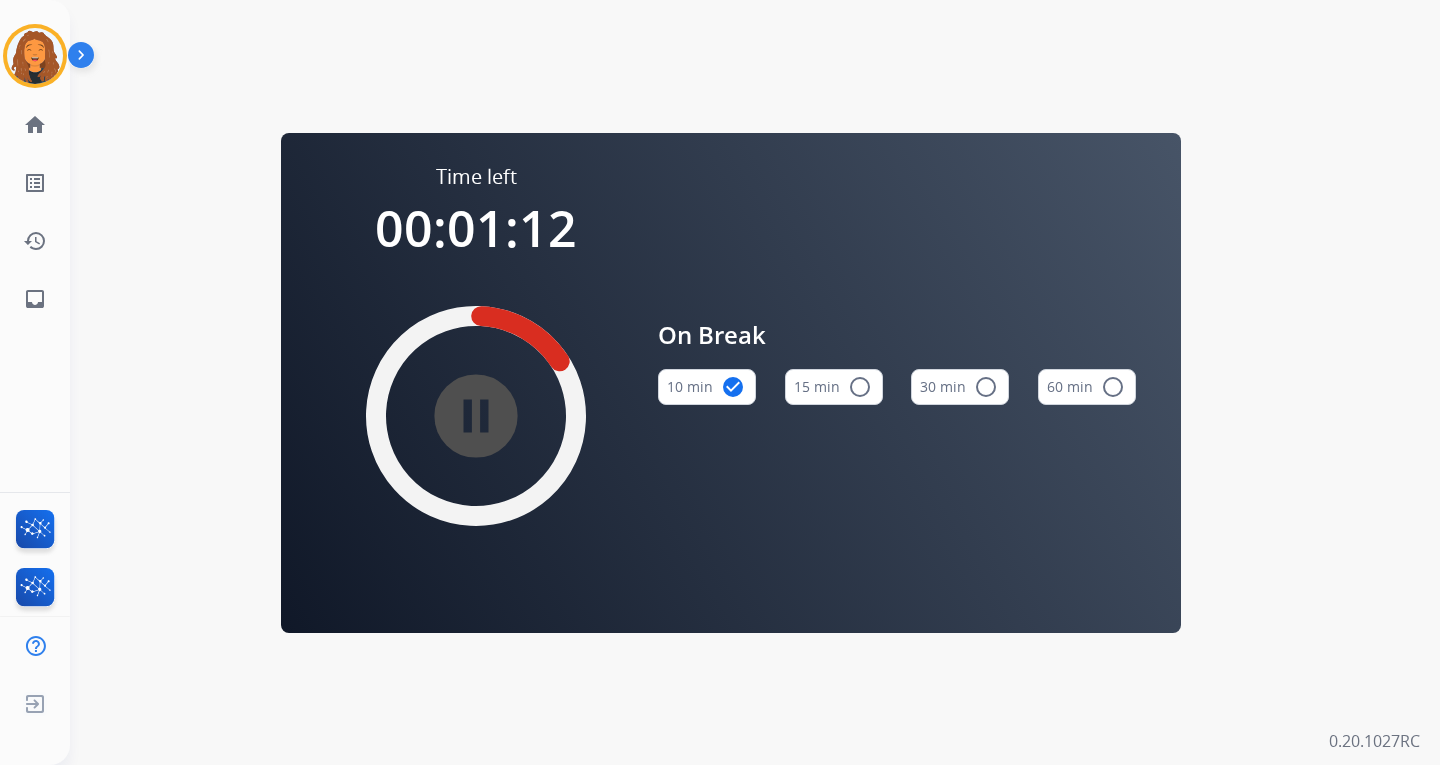 click on "Time left 00:01:12 pause_circle_filled" at bounding box center [476, 369] 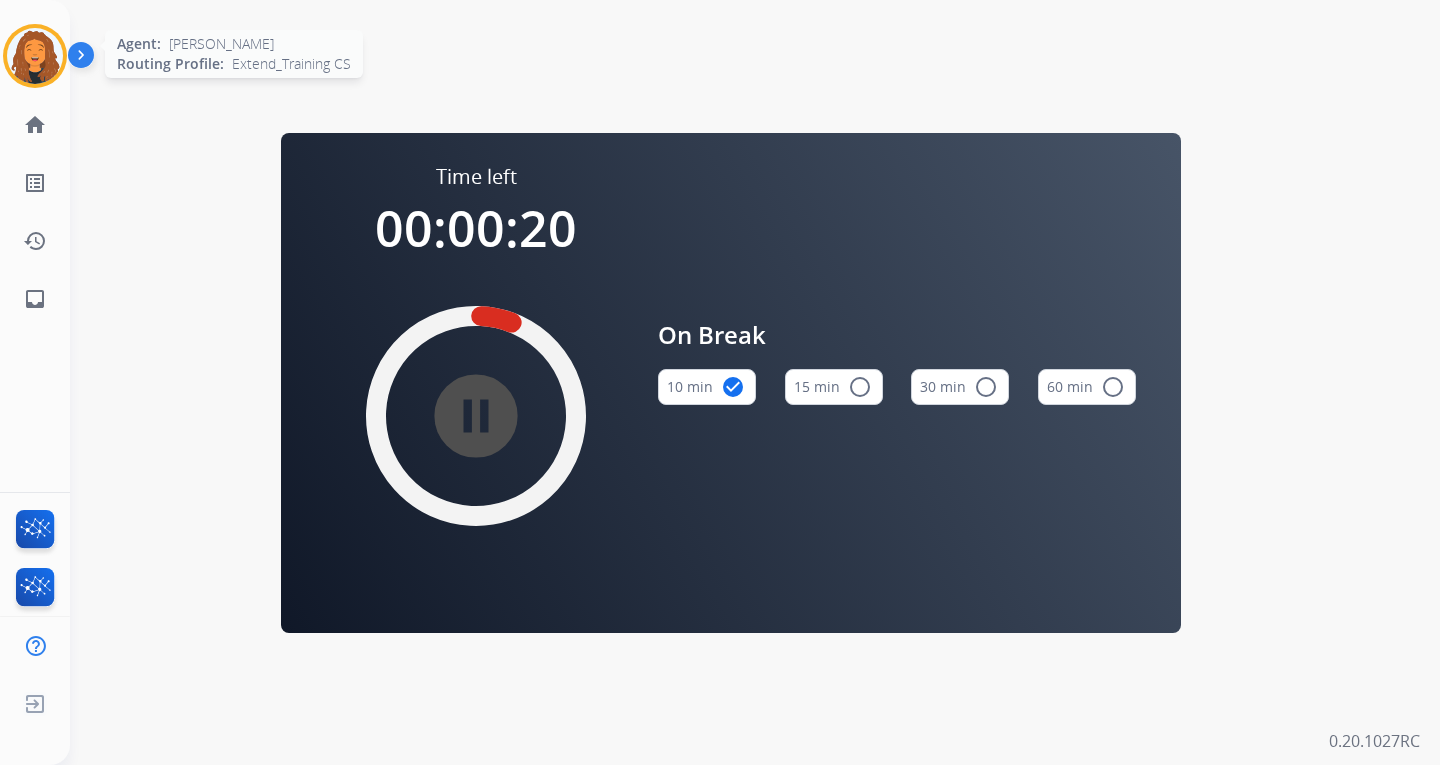 click at bounding box center (35, 56) 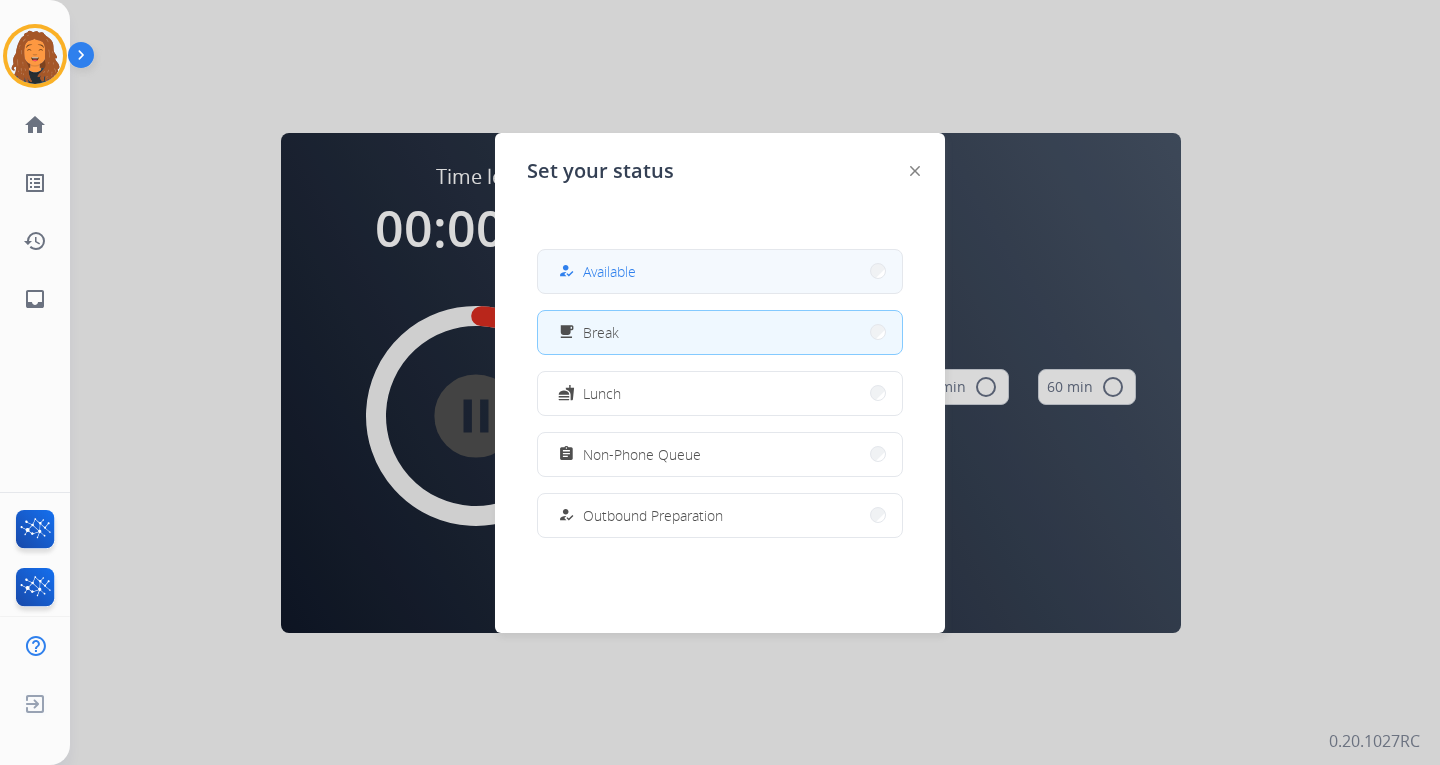 click on "how_to_reg Available" at bounding box center (720, 271) 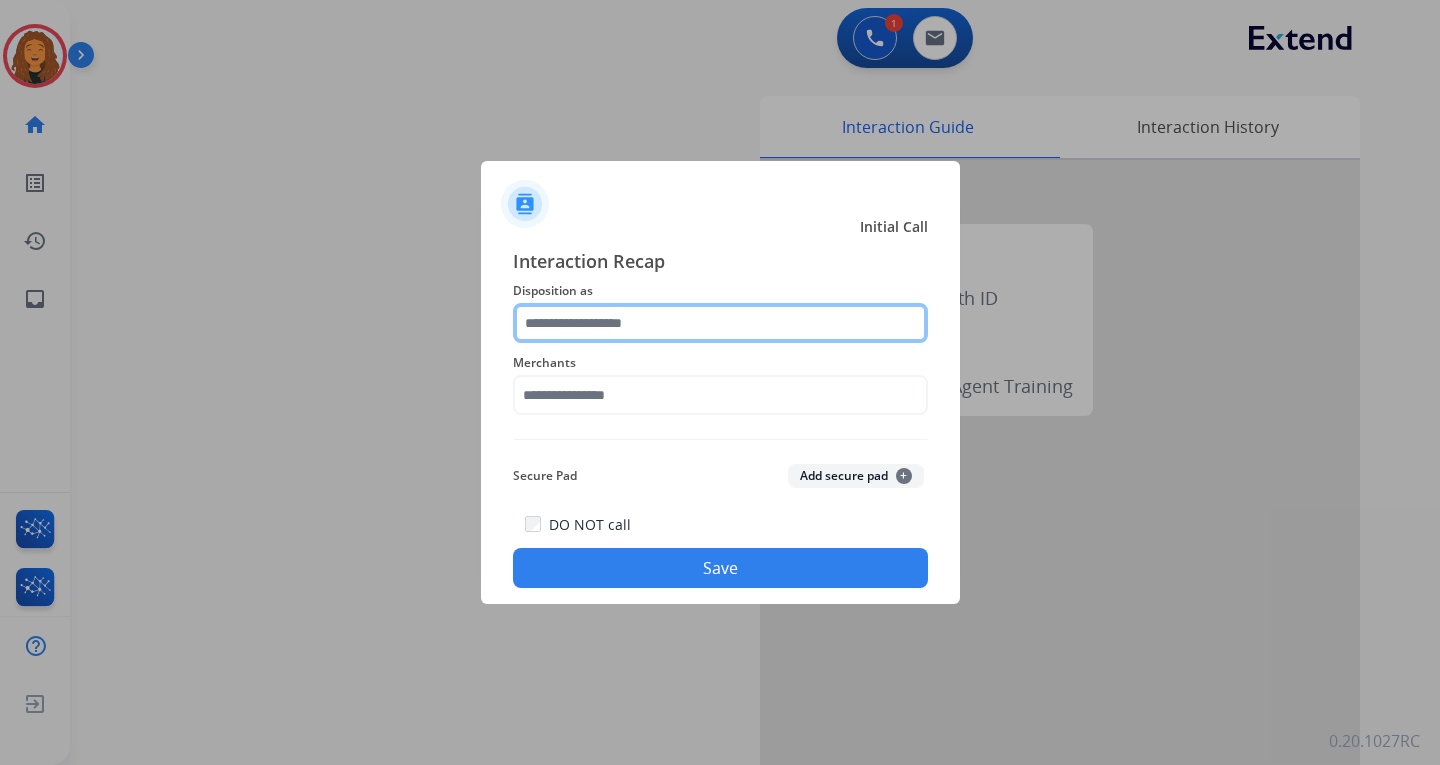 click 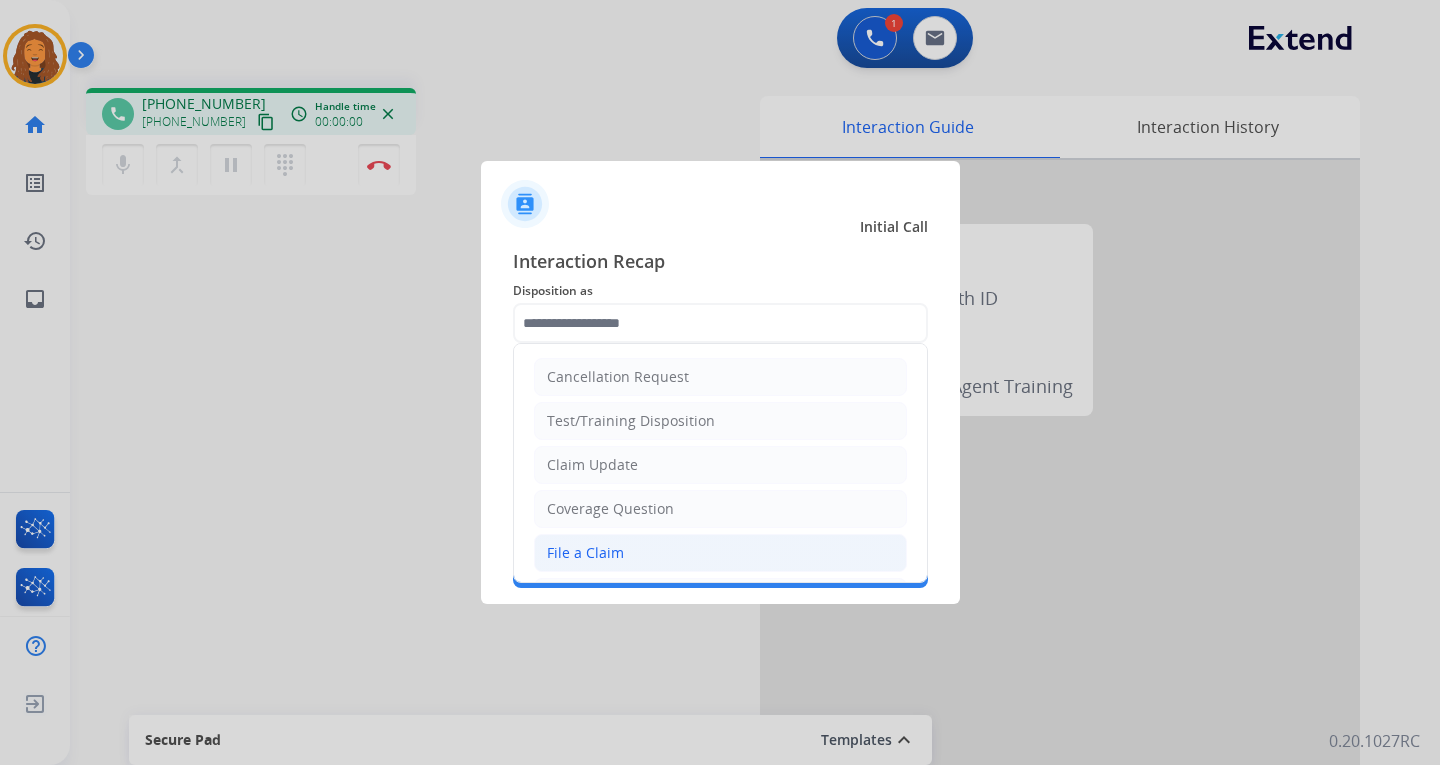 click on "File a Claim" 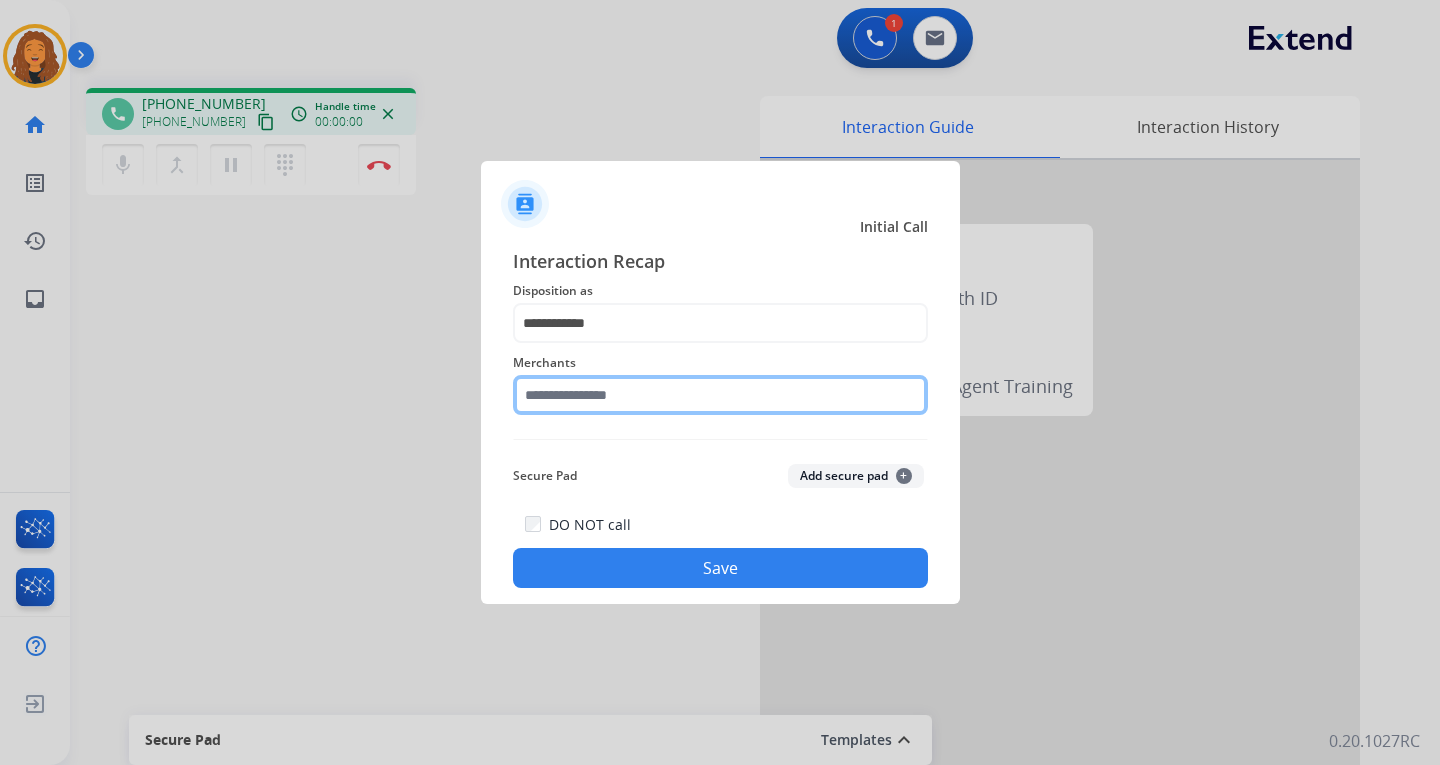 click 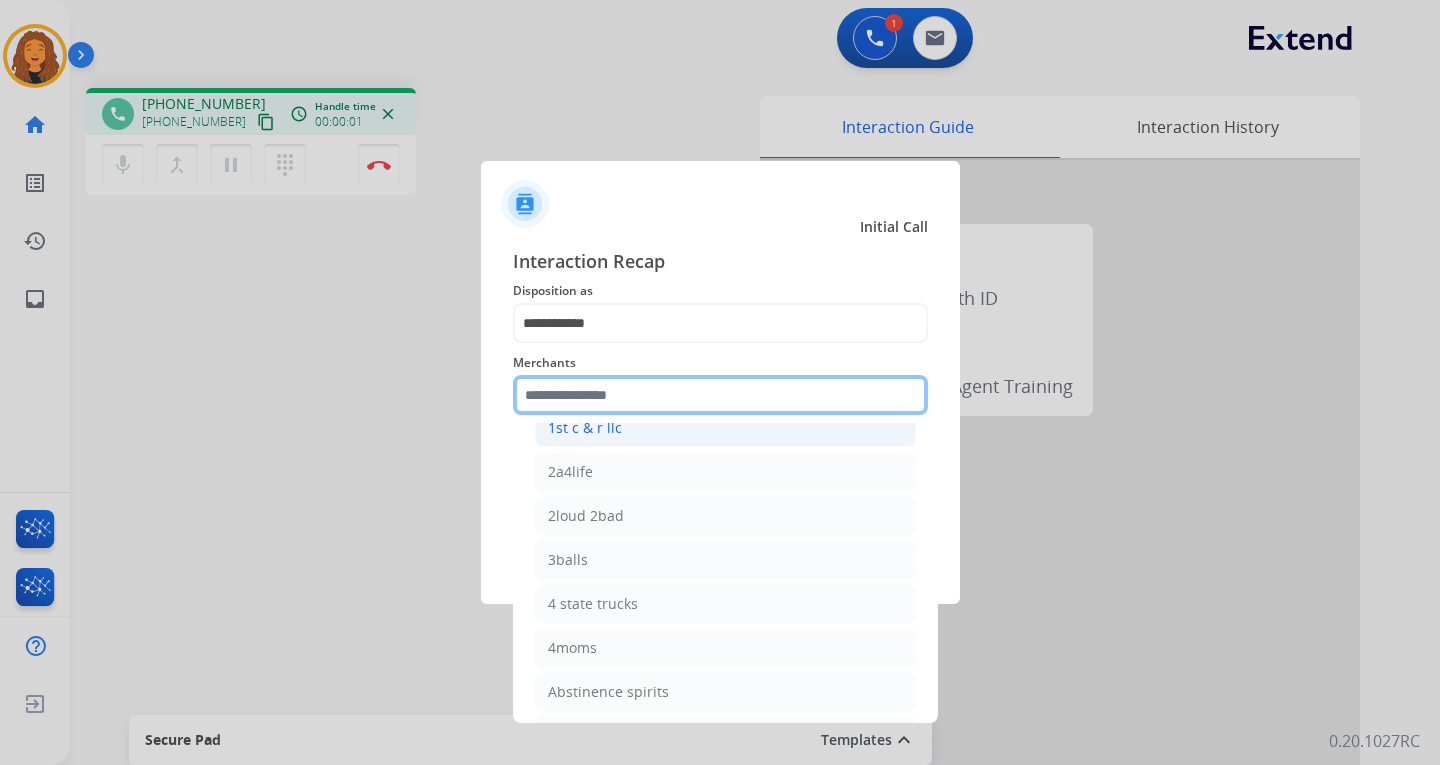 scroll, scrollTop: 400, scrollLeft: 0, axis: vertical 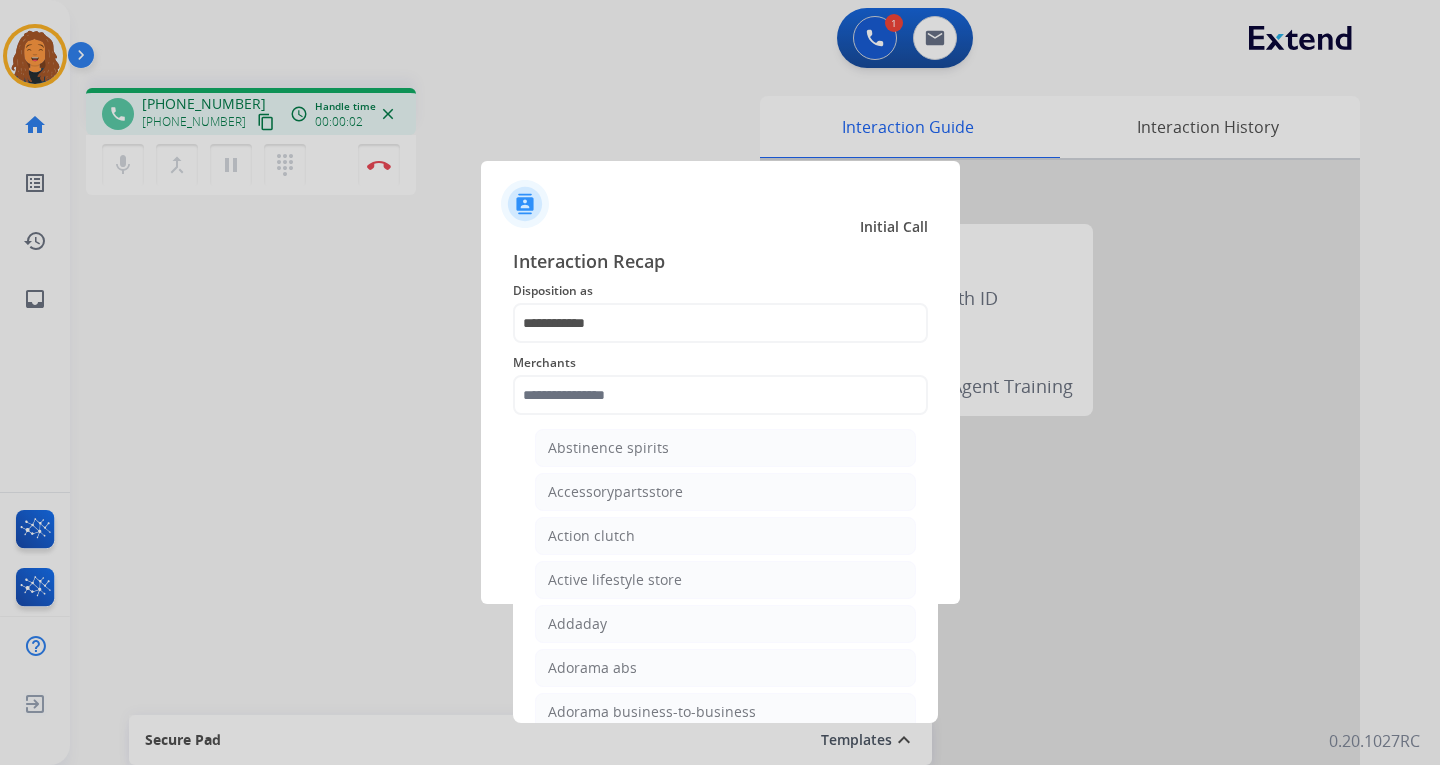 click on "Active lifestyle store" 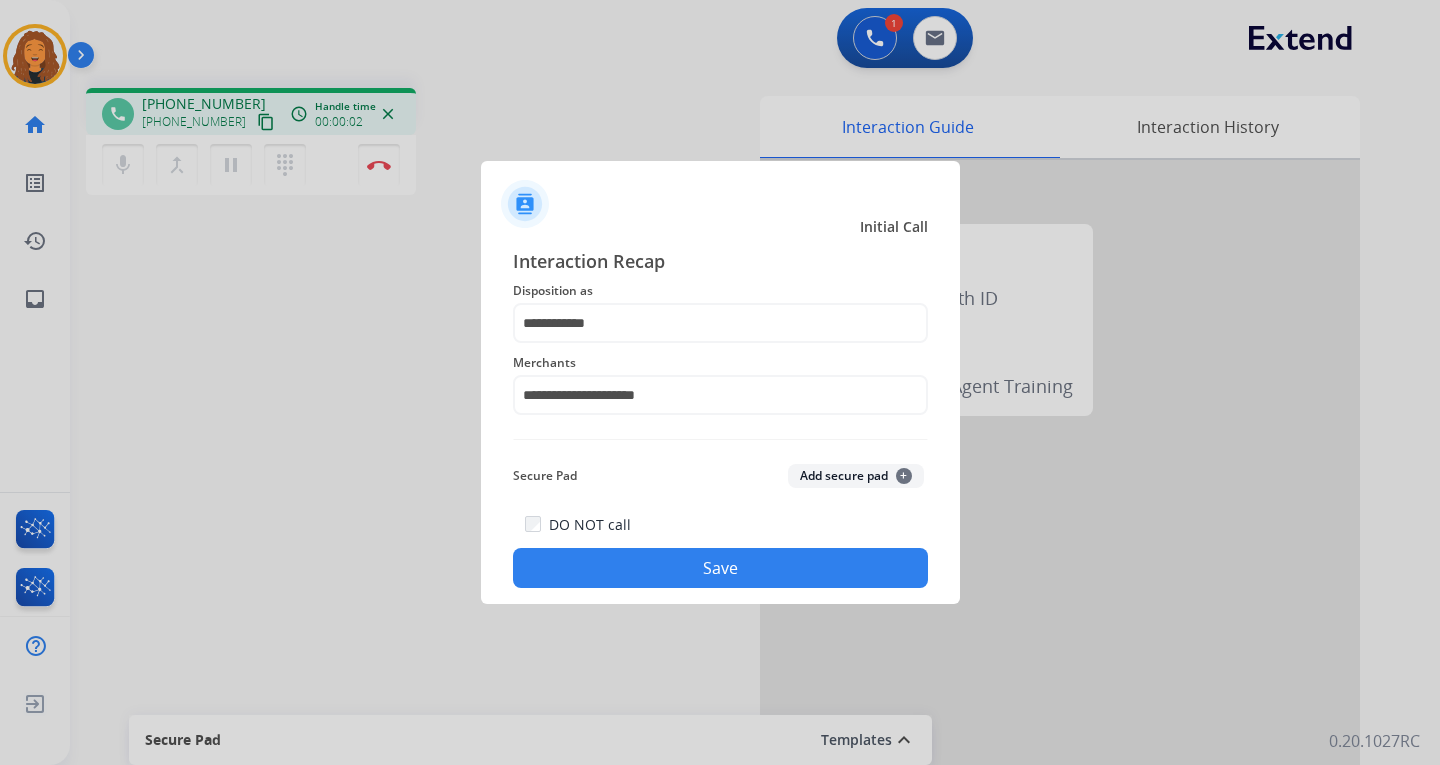 click on "Save" 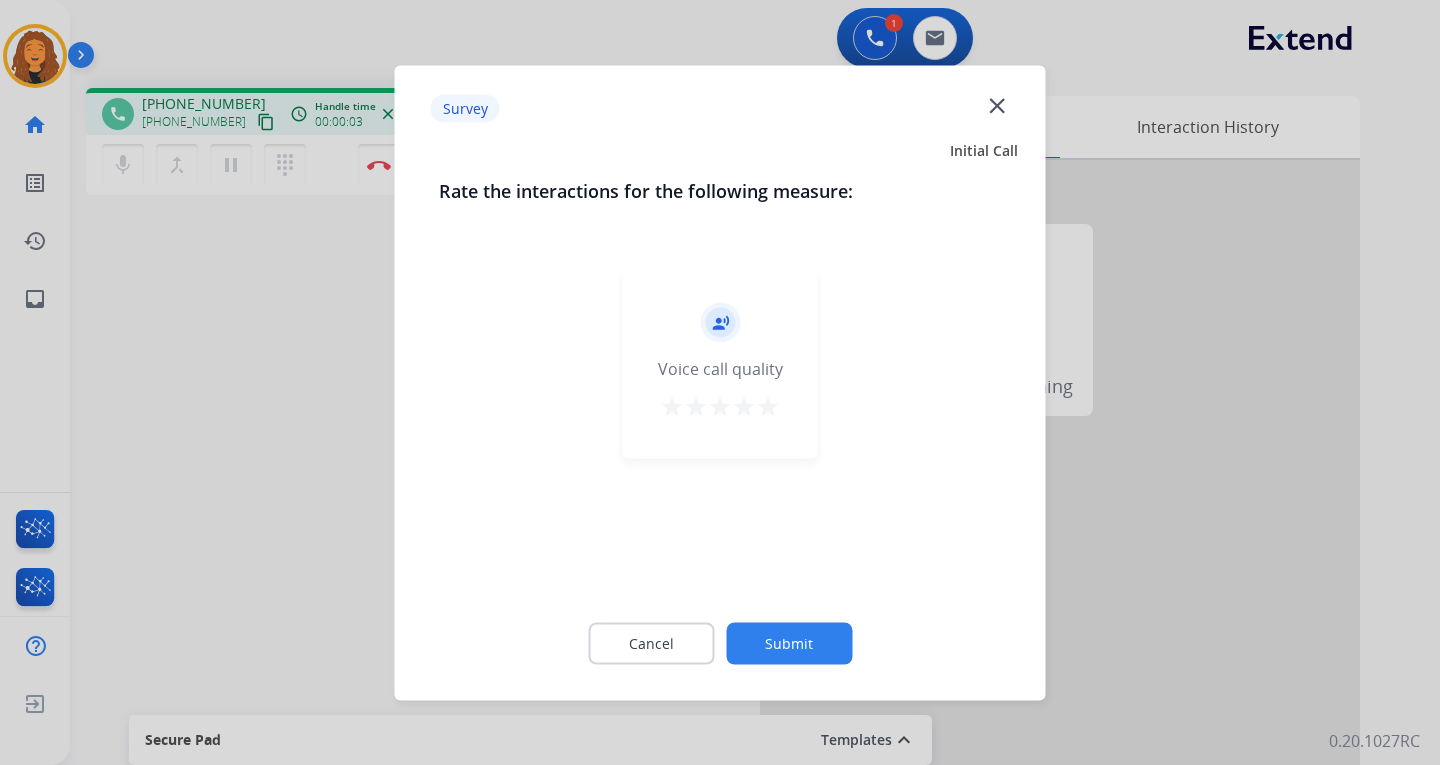 click on "Submit" 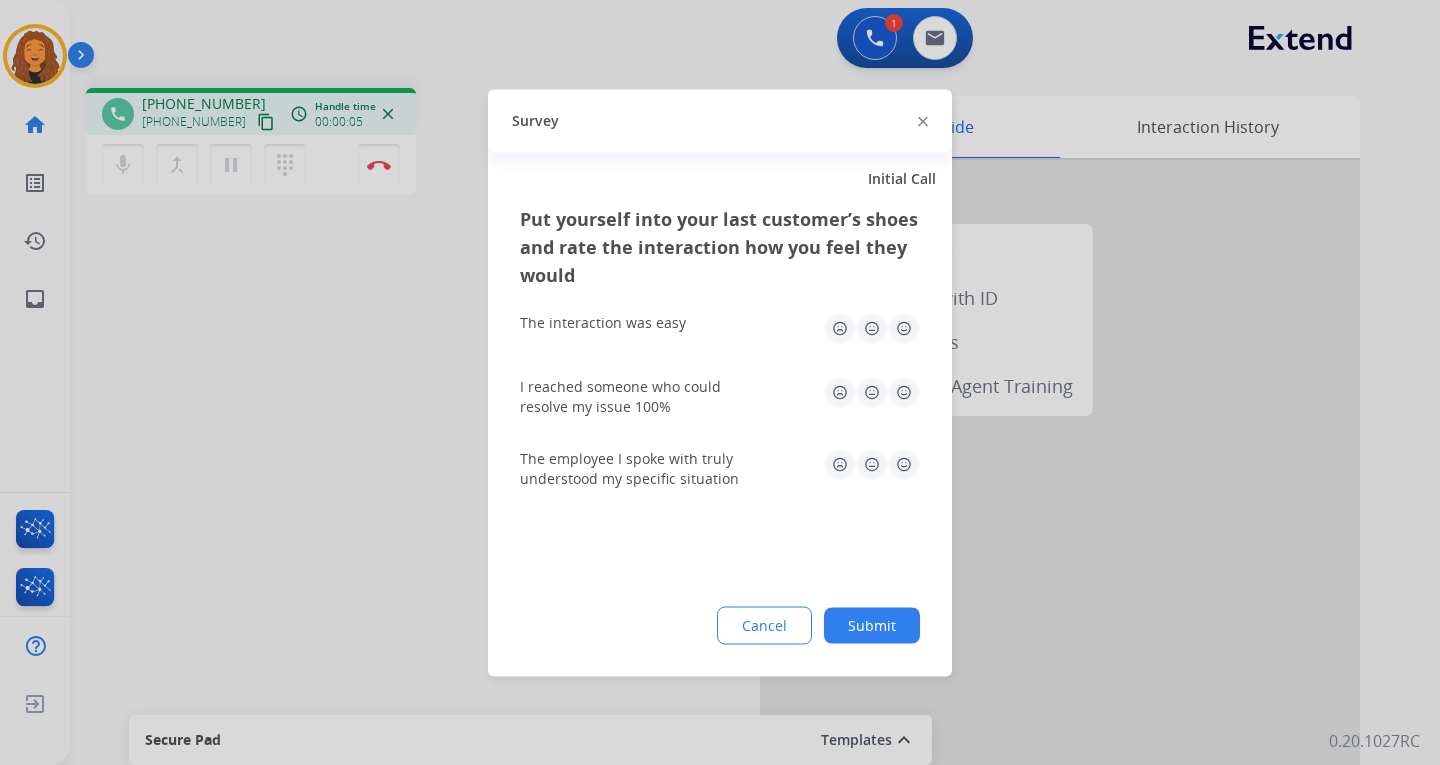 click on "Put yourself into your last customer’s shoes and rate the interaction how you feel they would  The interaction was easy   I reached someone who could resolve my issue 100%   The employee I spoke with truly understood my specific situation  Cancel Submit" 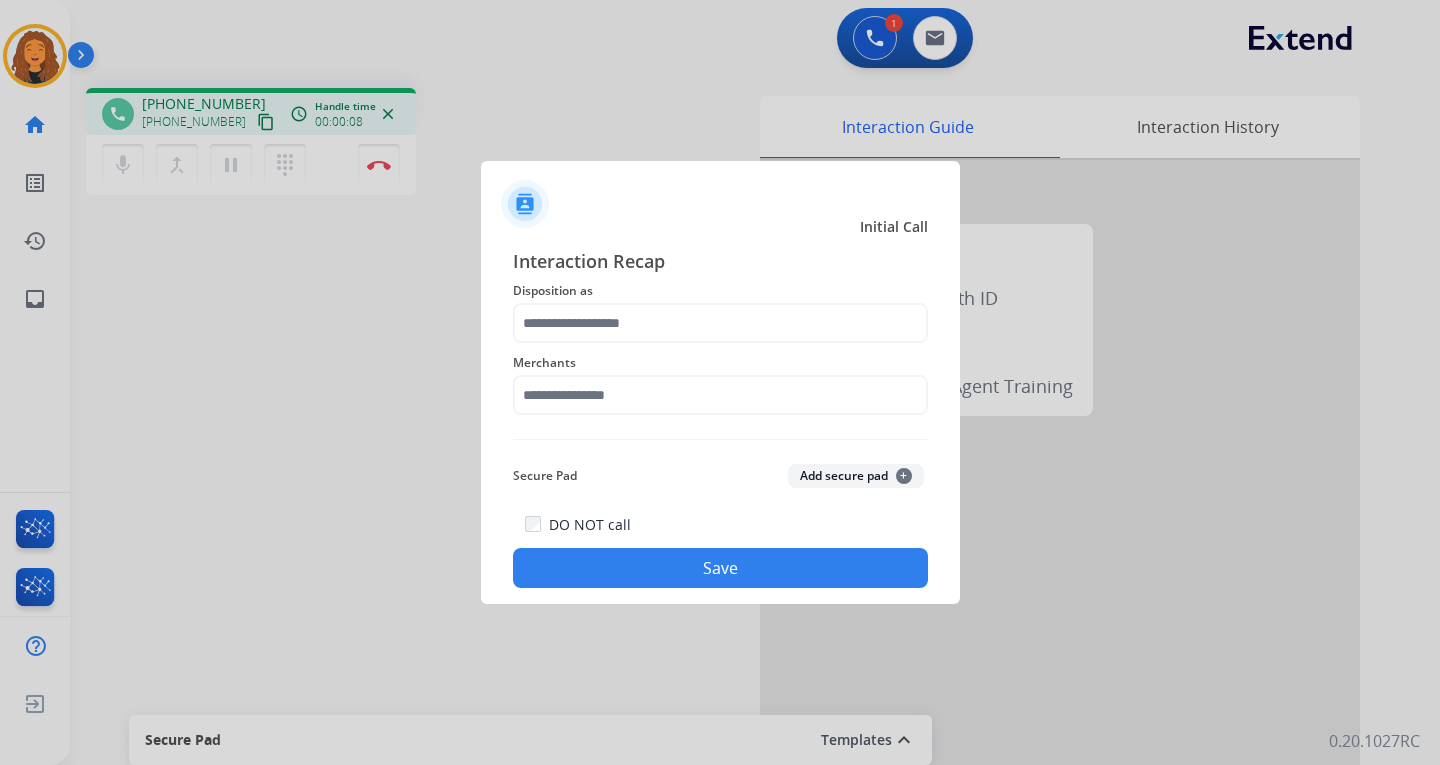 drag, startPoint x: 182, startPoint y: 417, endPoint x: 212, endPoint y: 410, distance: 30.805843 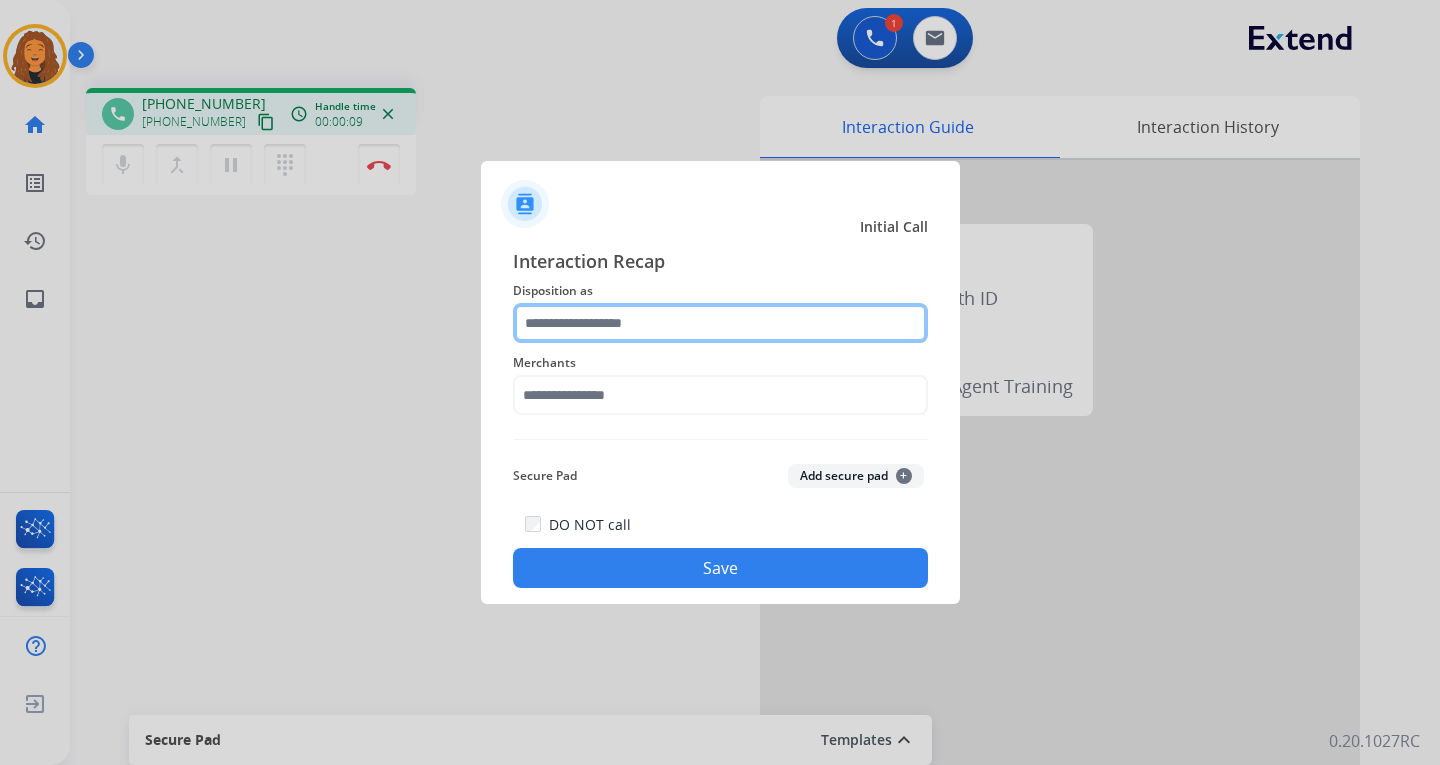 click 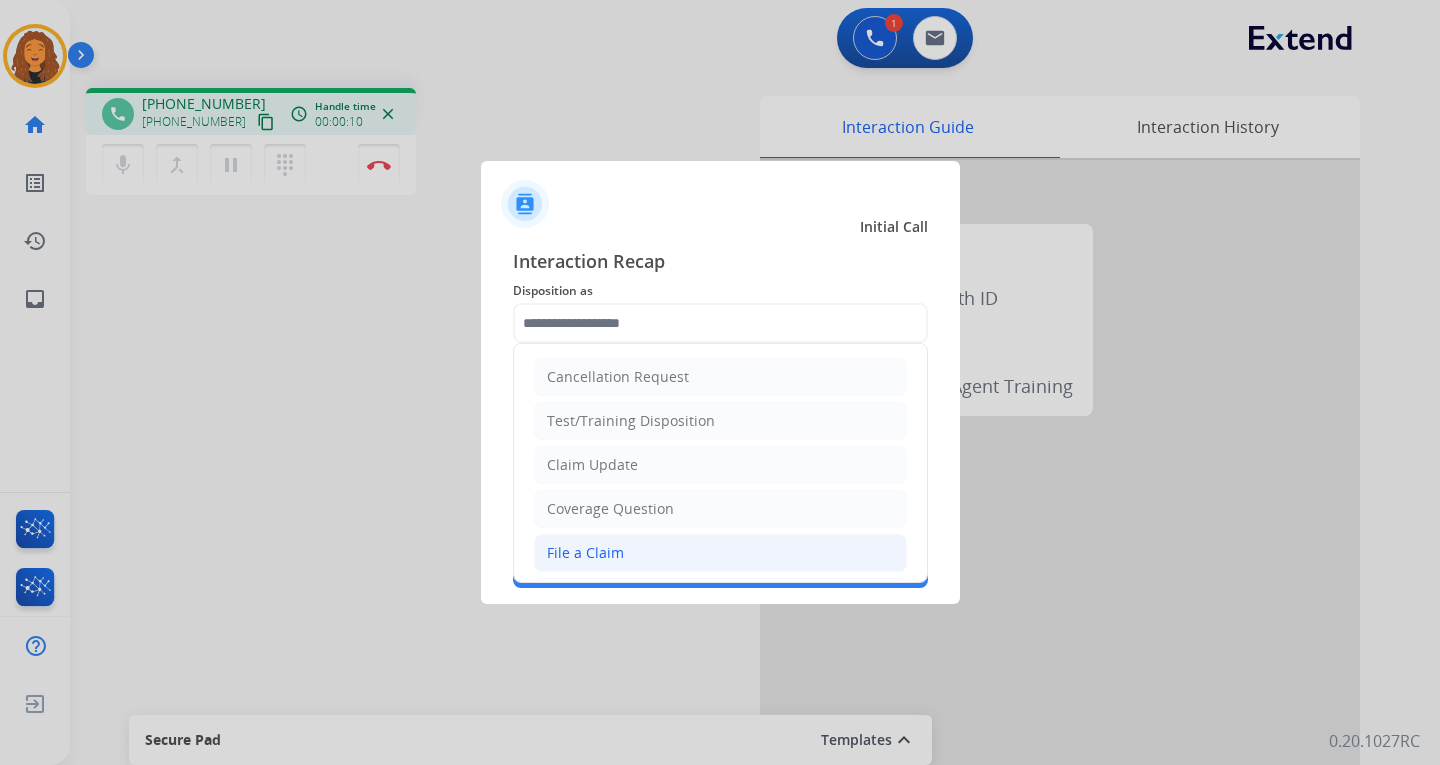 drag, startPoint x: 586, startPoint y: 555, endPoint x: 595, endPoint y: 503, distance: 52.773098 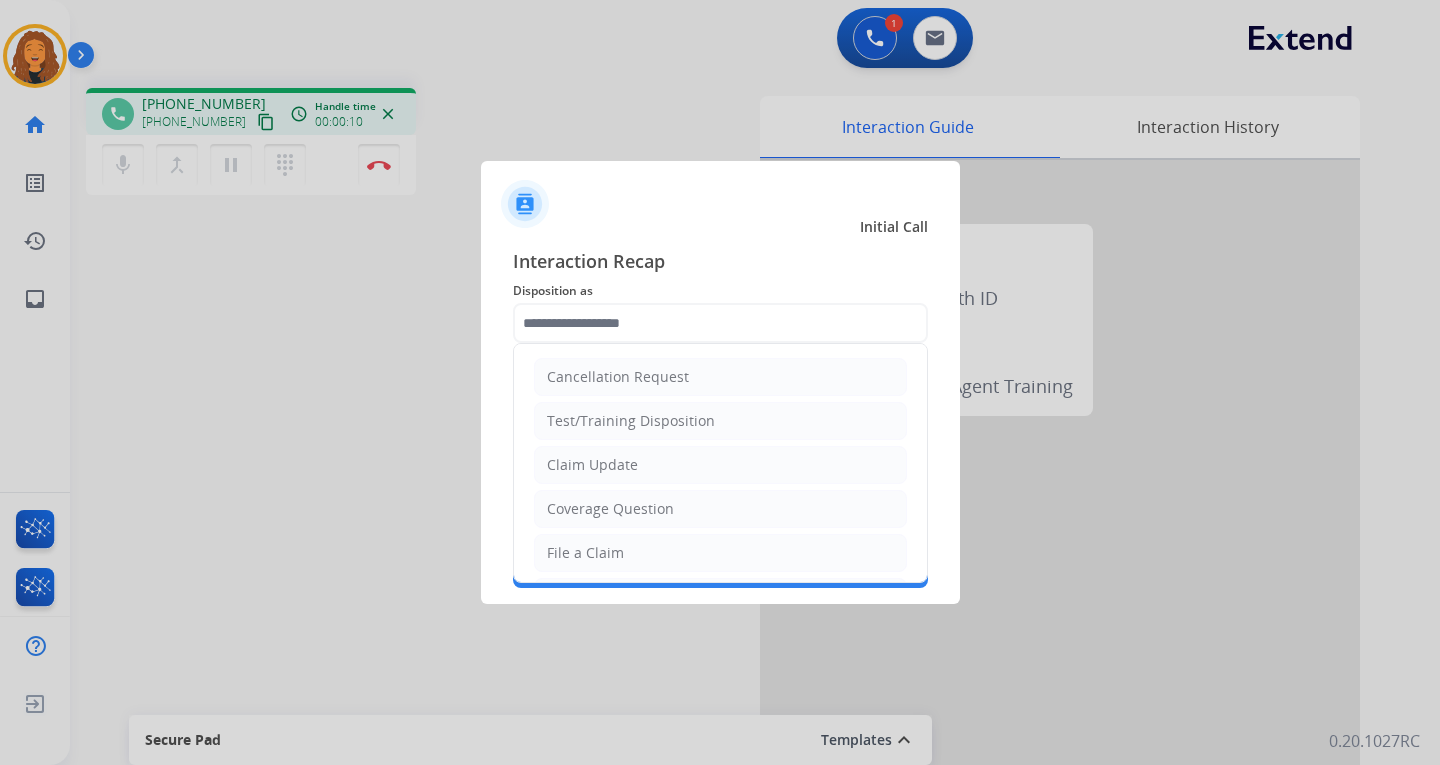 click on "File a Claim" 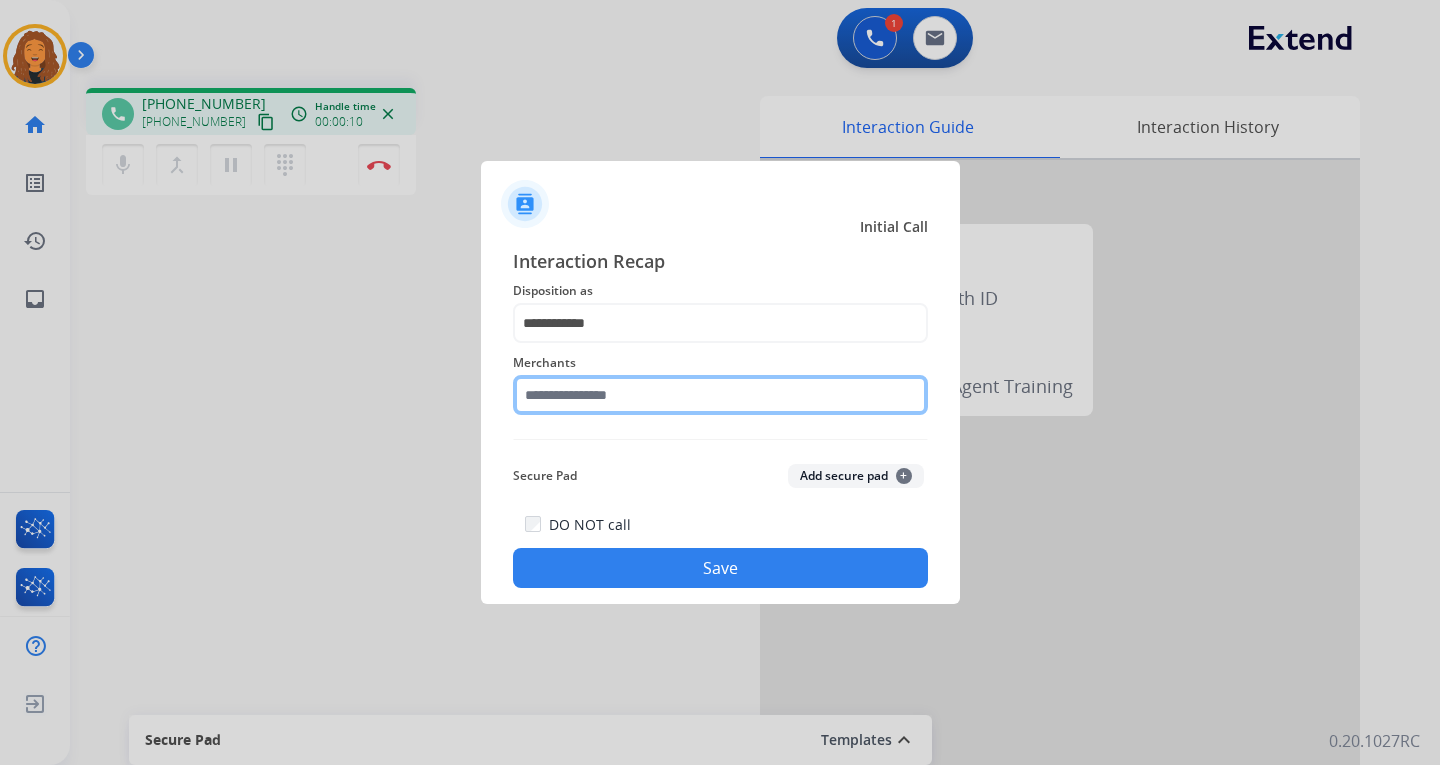 drag, startPoint x: 600, startPoint y: 382, endPoint x: 595, endPoint y: 403, distance: 21.587032 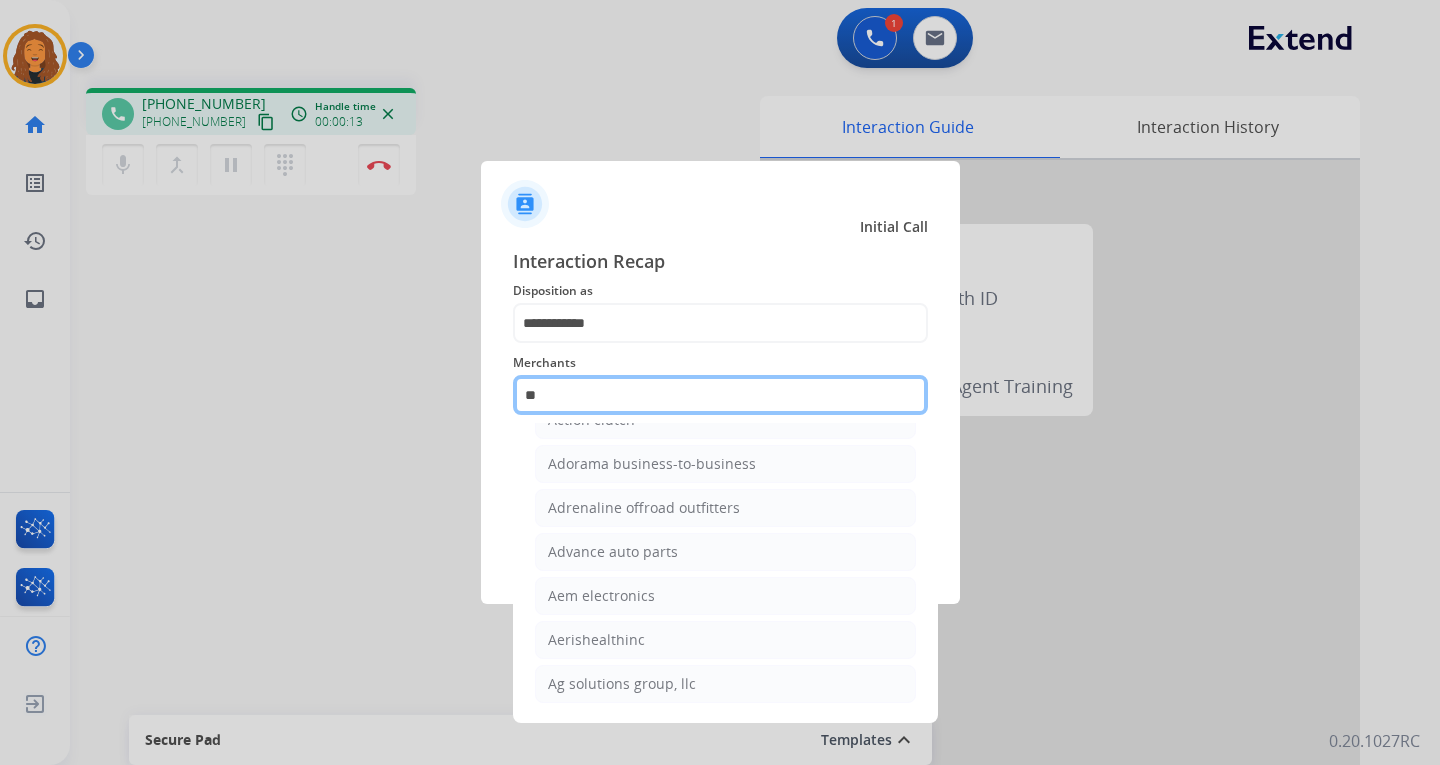 scroll, scrollTop: 0, scrollLeft: 0, axis: both 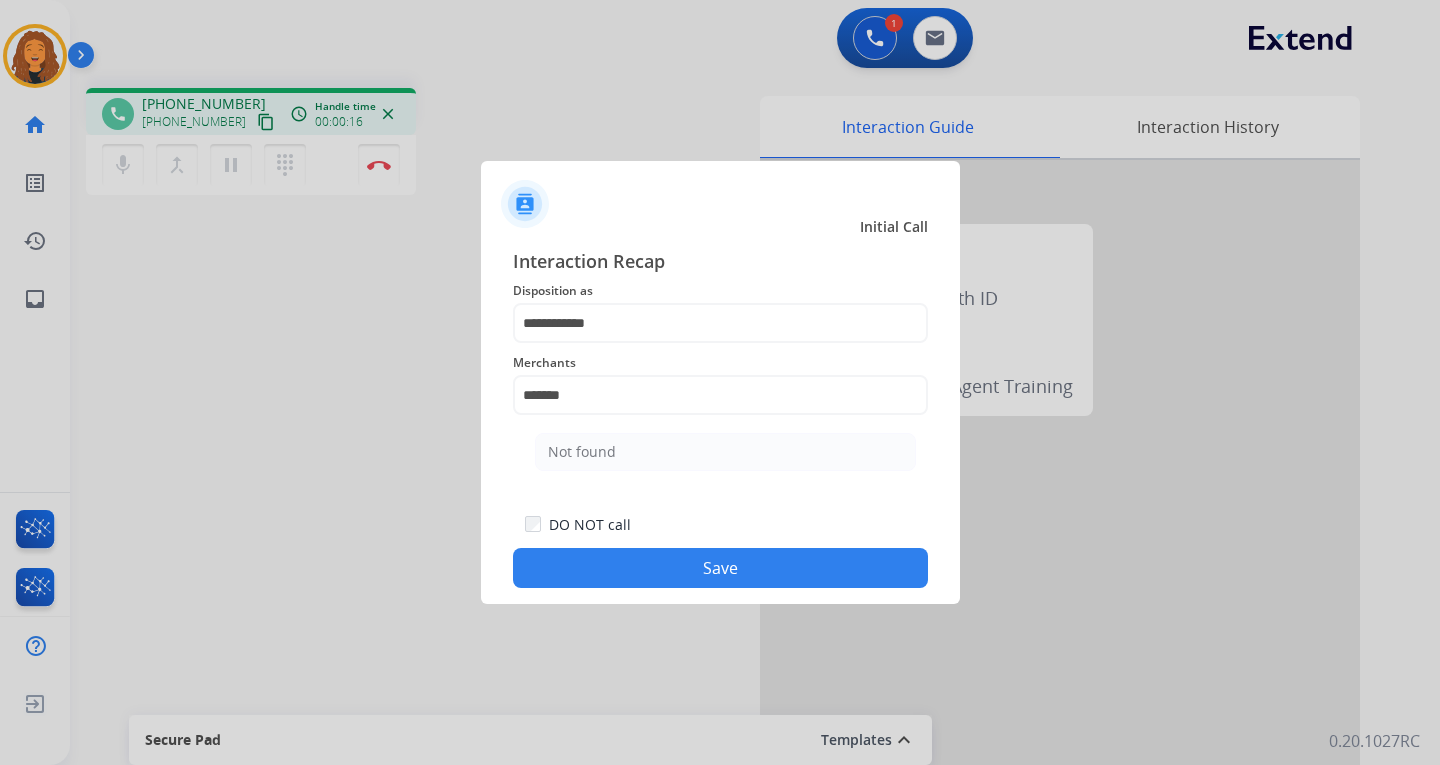 drag, startPoint x: 616, startPoint y: 441, endPoint x: 619, endPoint y: 501, distance: 60.074955 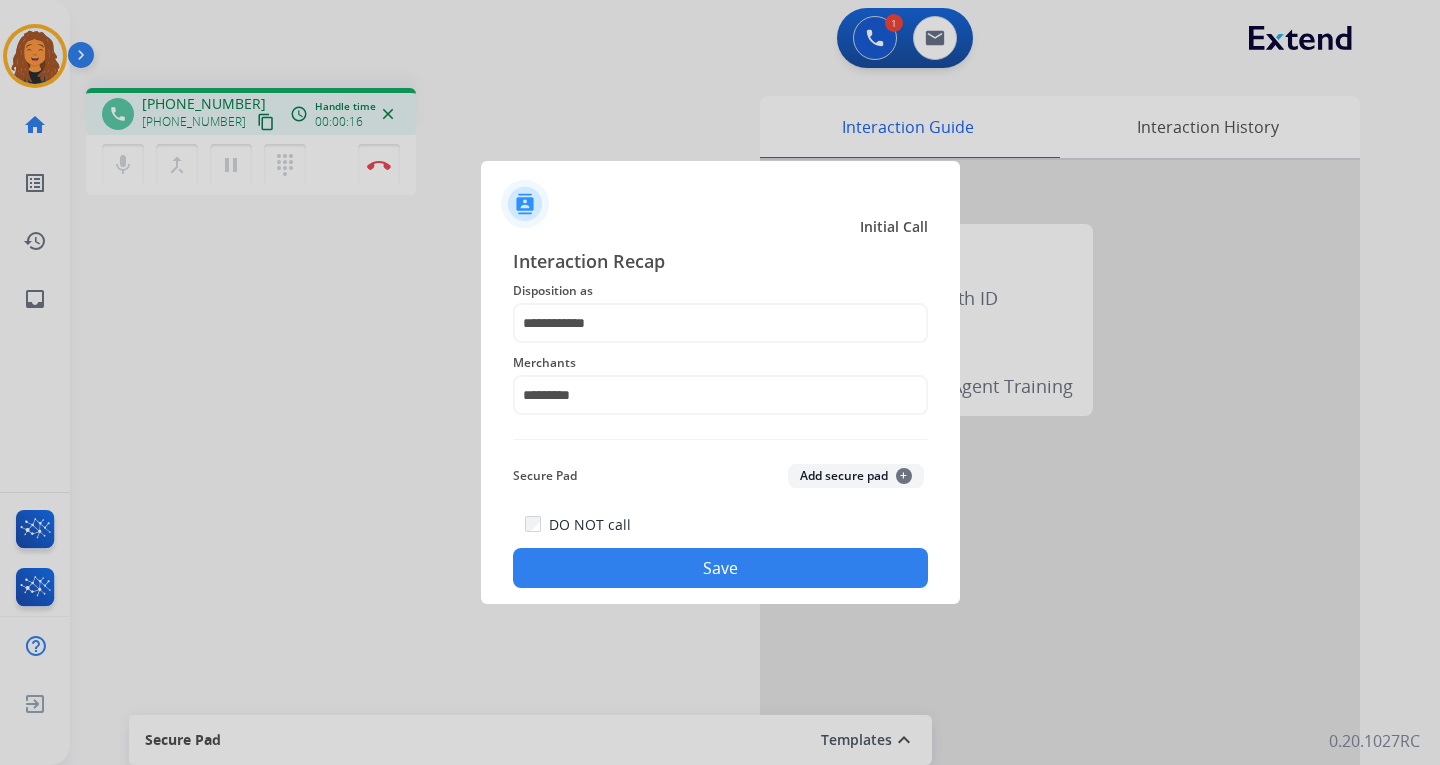 click on "Save" 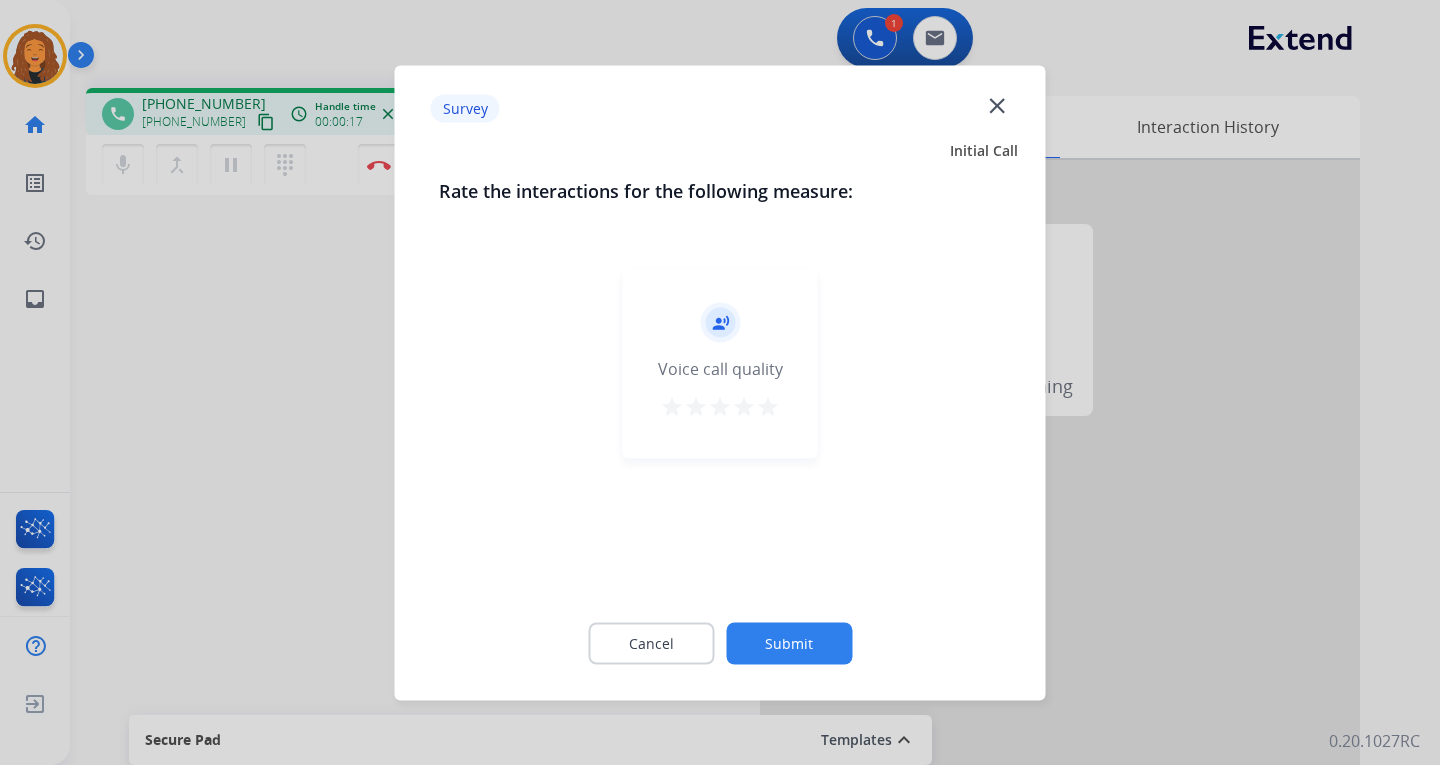 click on "Submit" 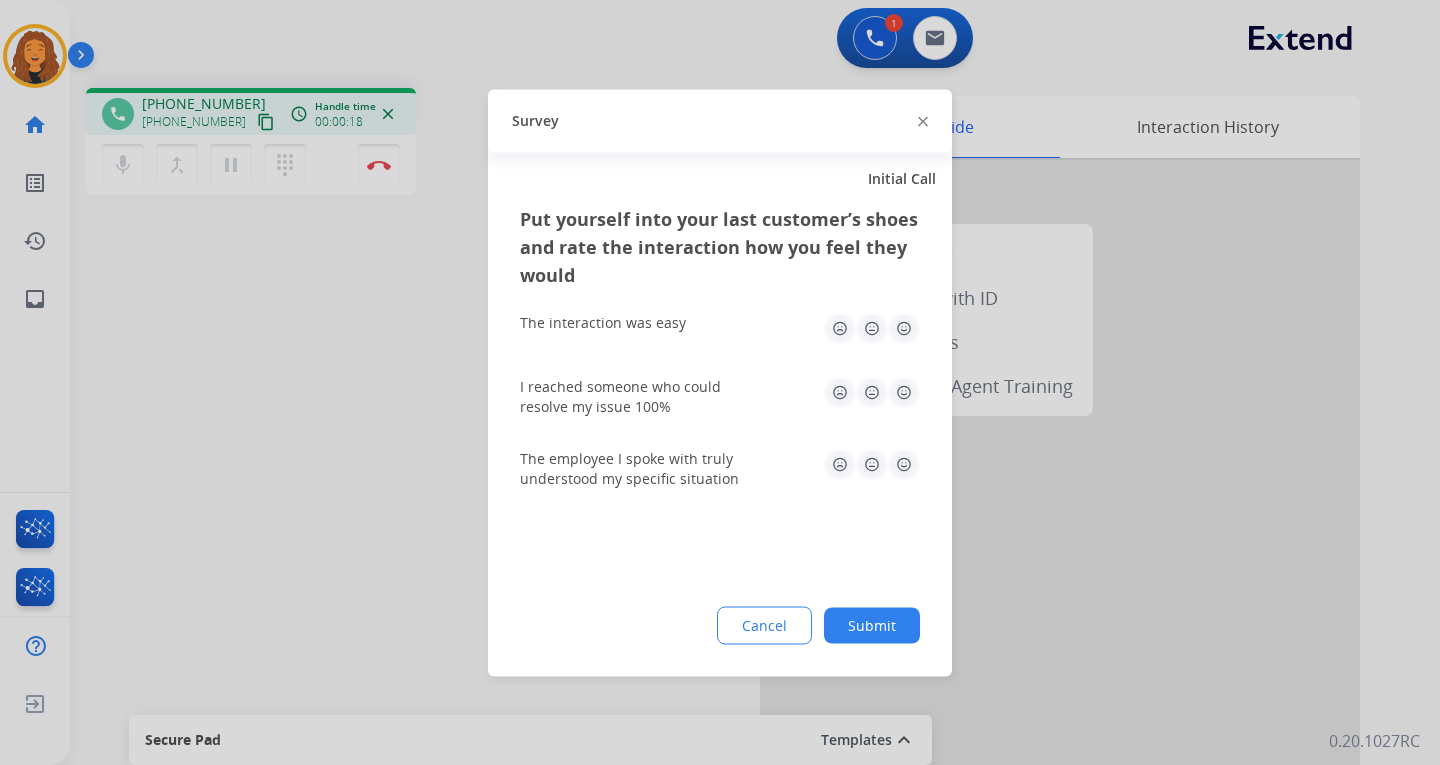 click on "Submit" 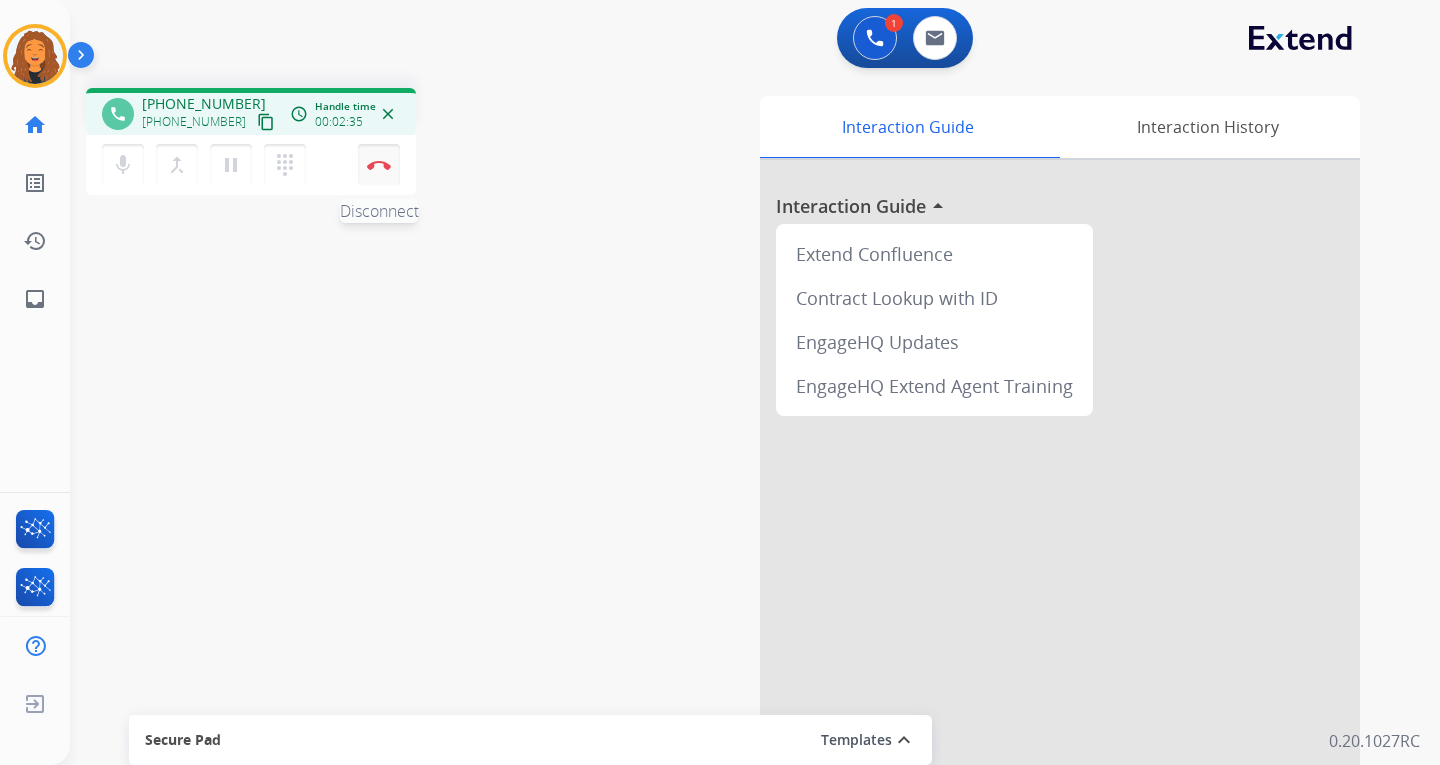 click on "Disconnect" at bounding box center [379, 165] 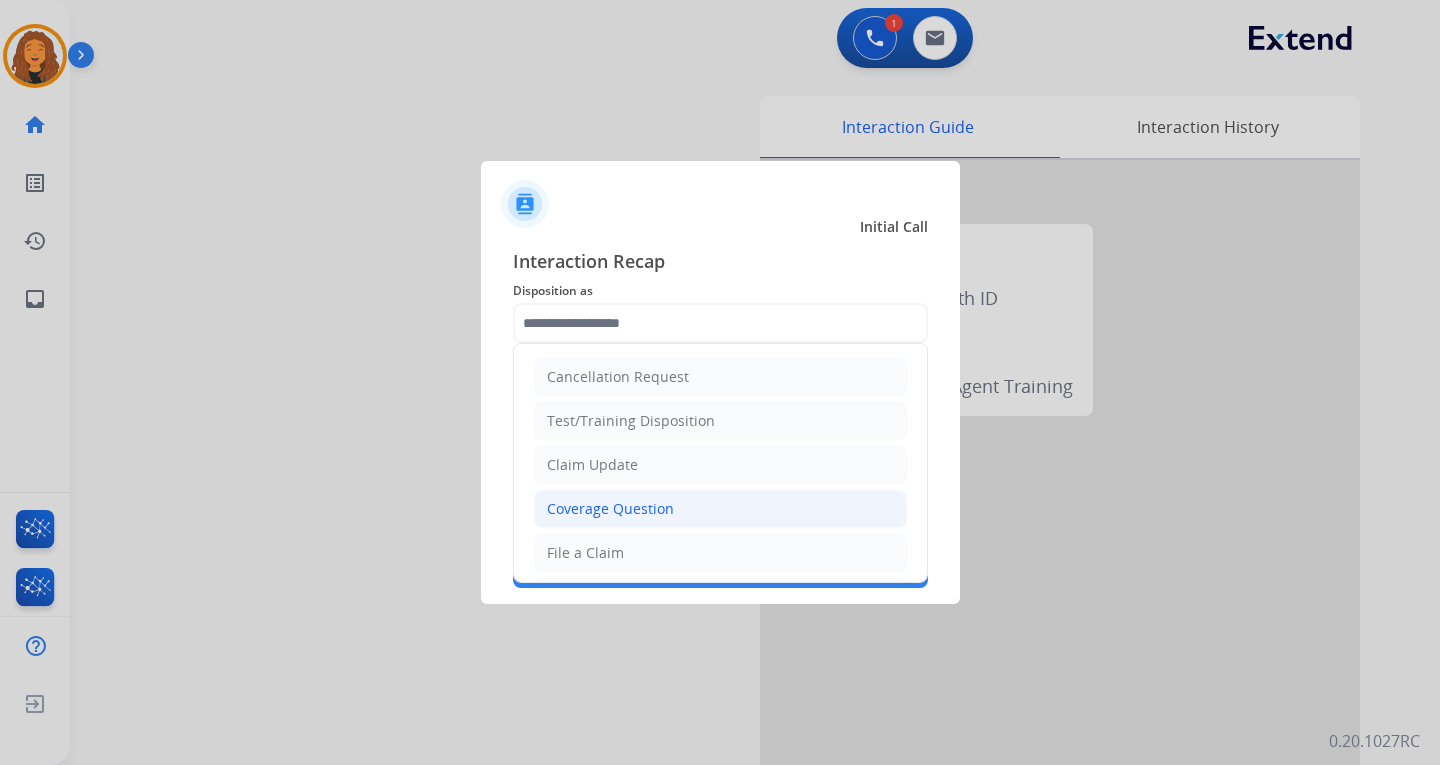 click on "Coverage Question" 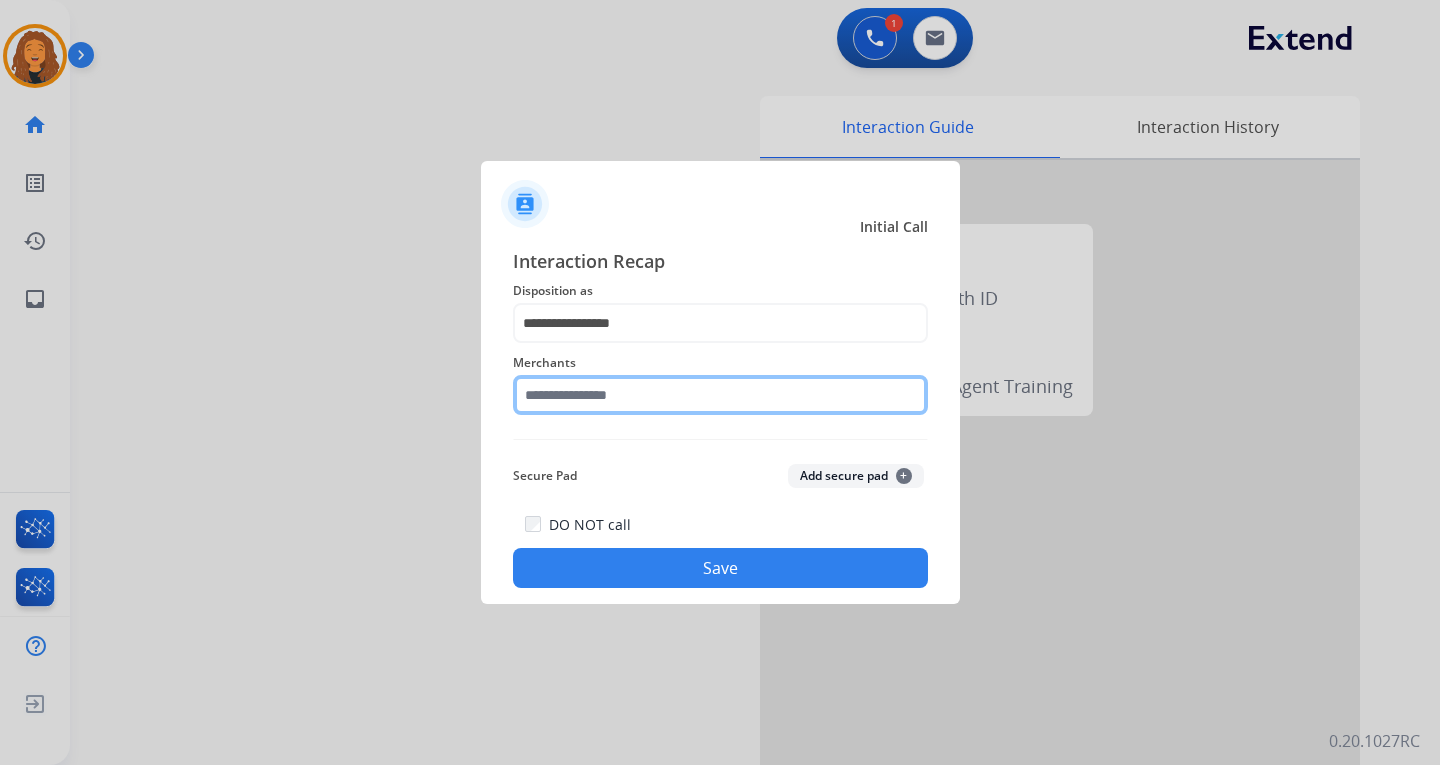 click 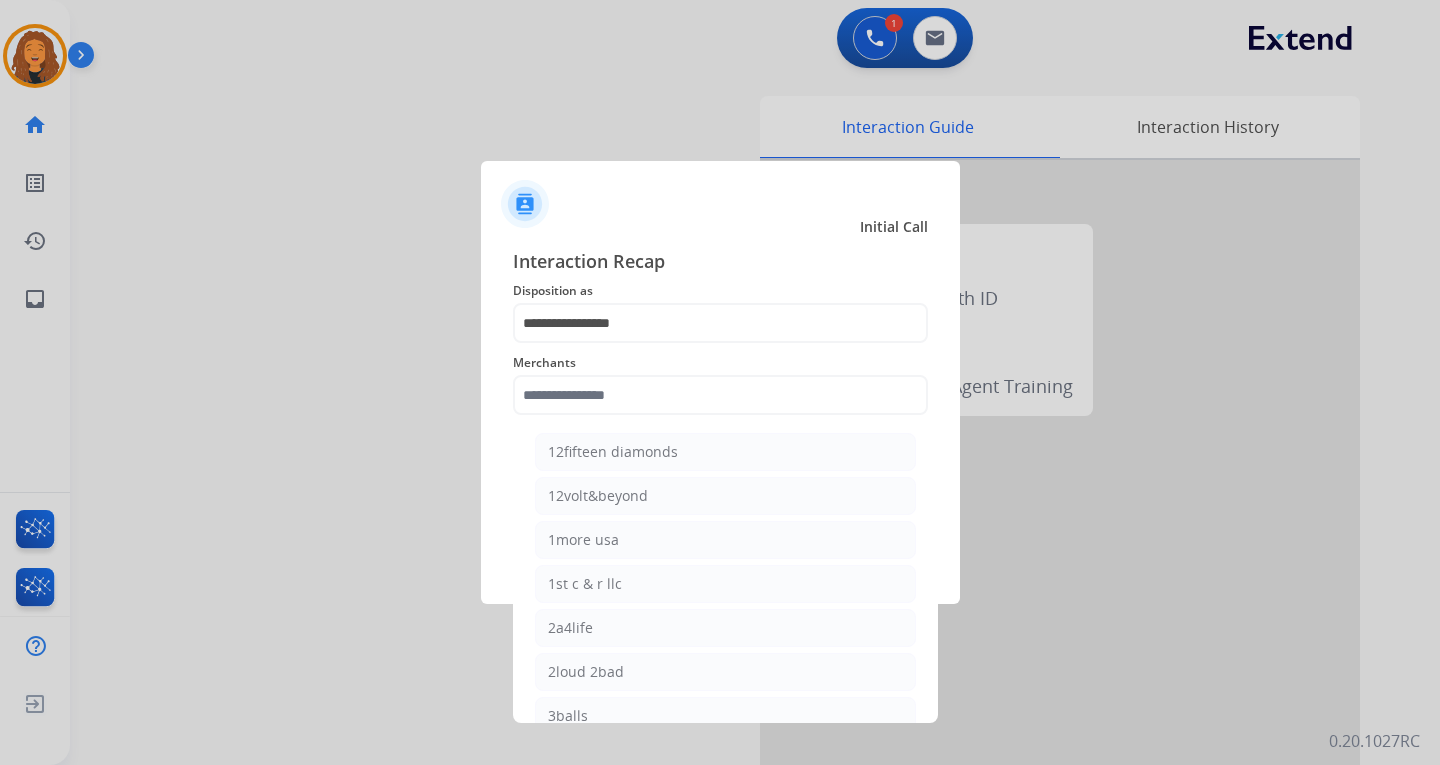 scroll, scrollTop: 0, scrollLeft: 0, axis: both 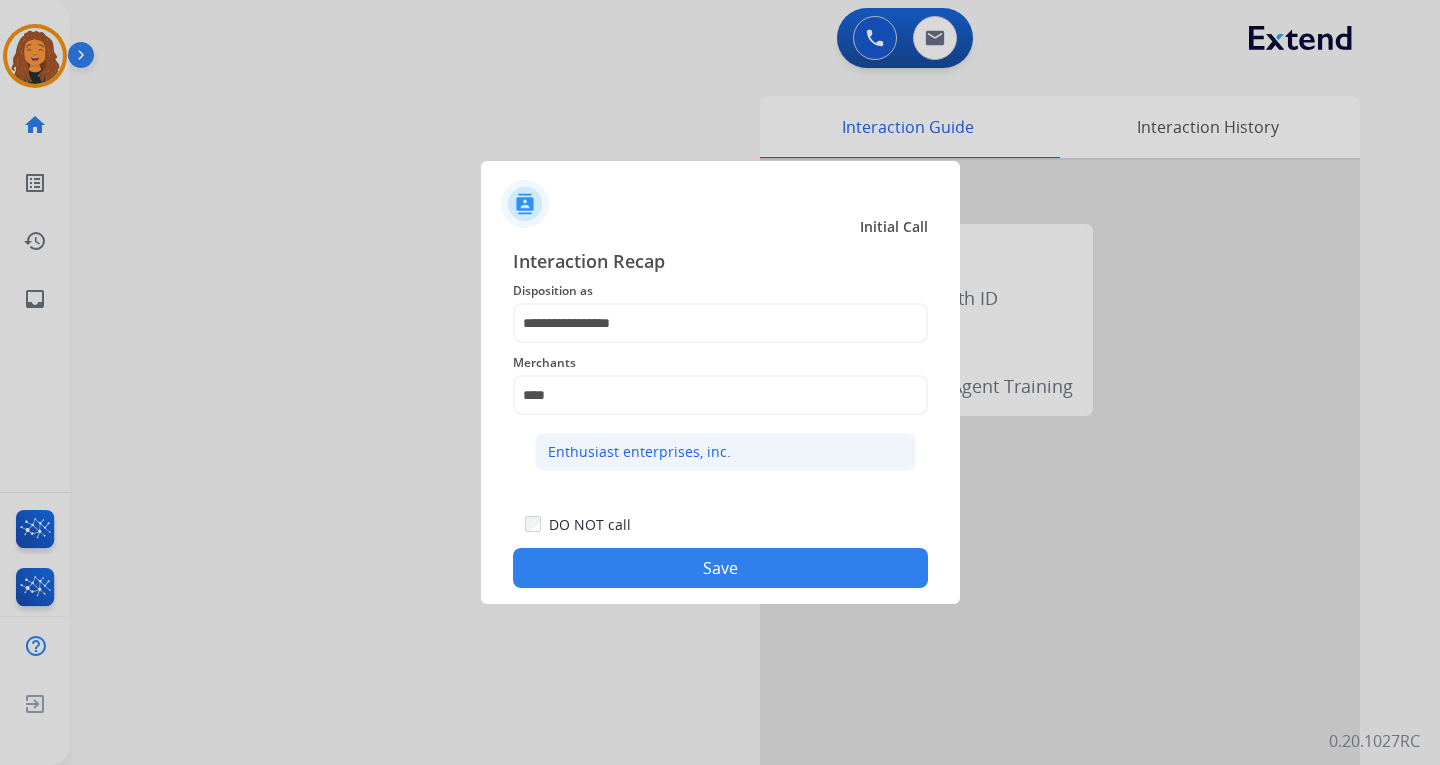 click on "Enthusiast enterprises, inc." 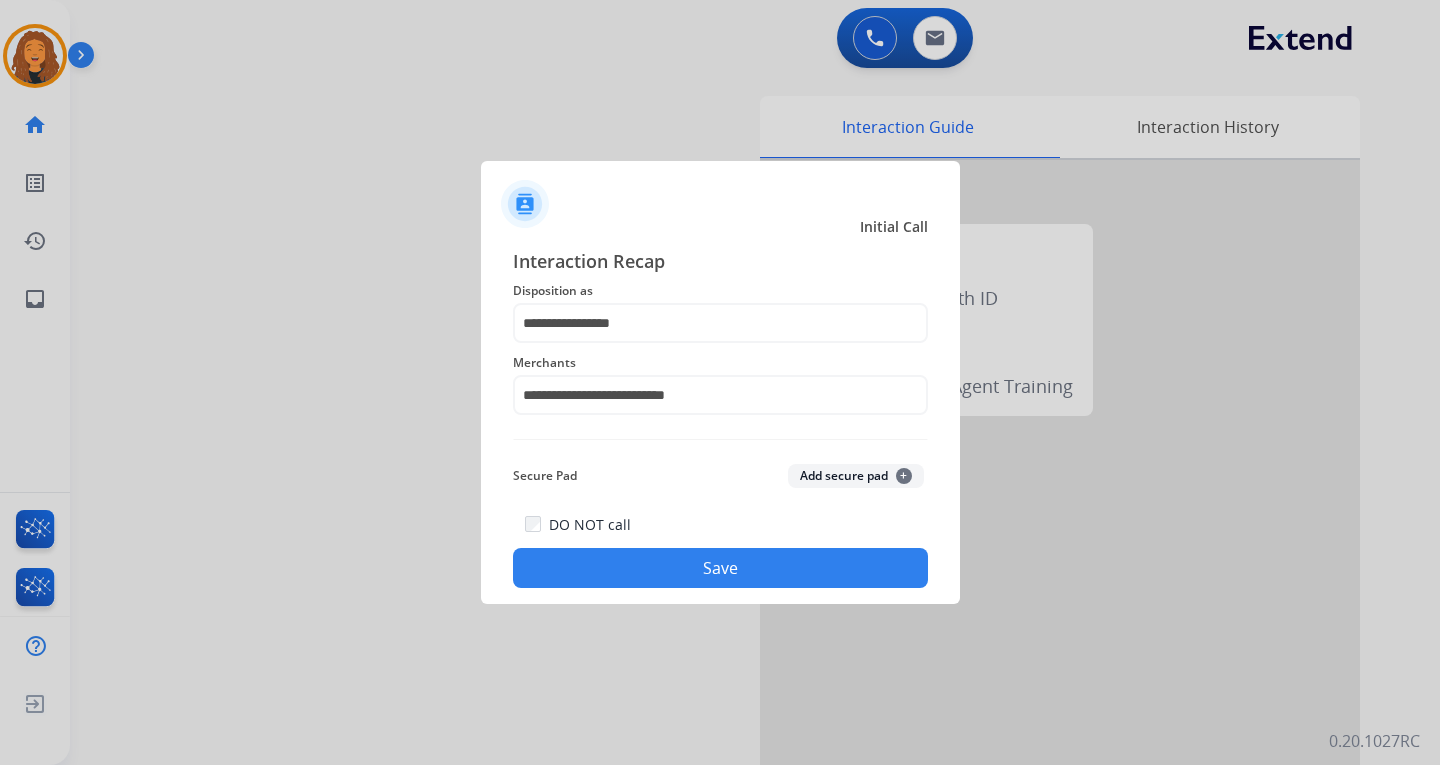 click on "Save" 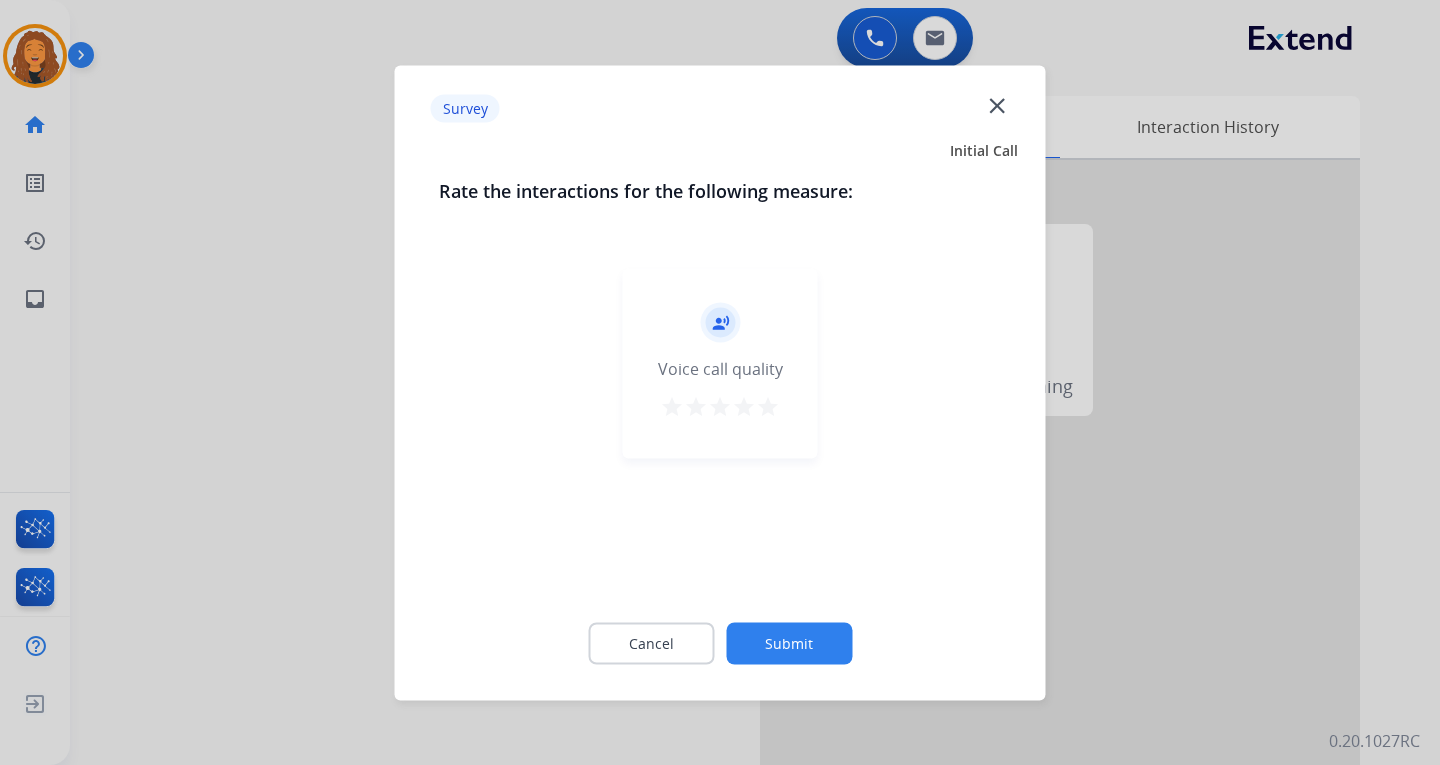 click on "Submit" 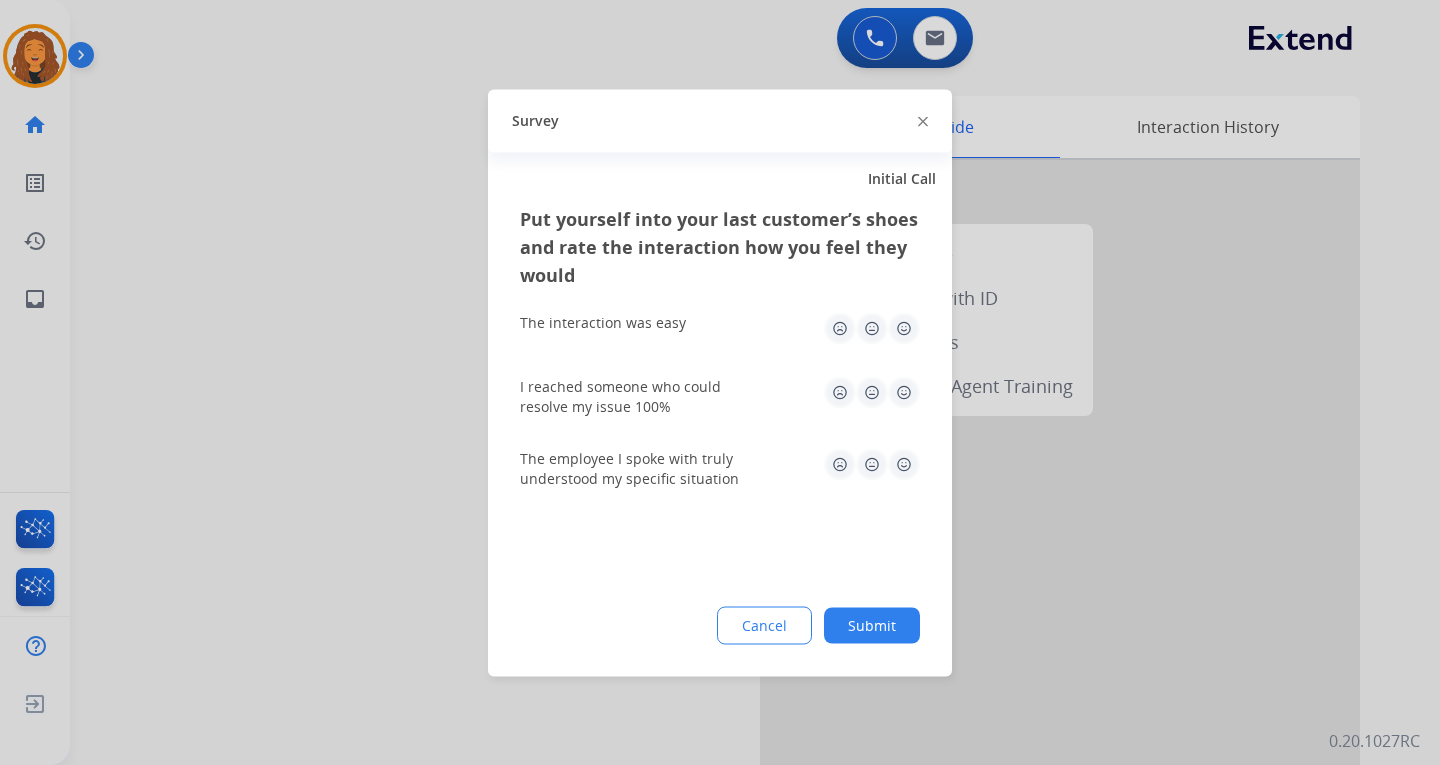 drag, startPoint x: 870, startPoint y: 632, endPoint x: 852, endPoint y: 628, distance: 18.439089 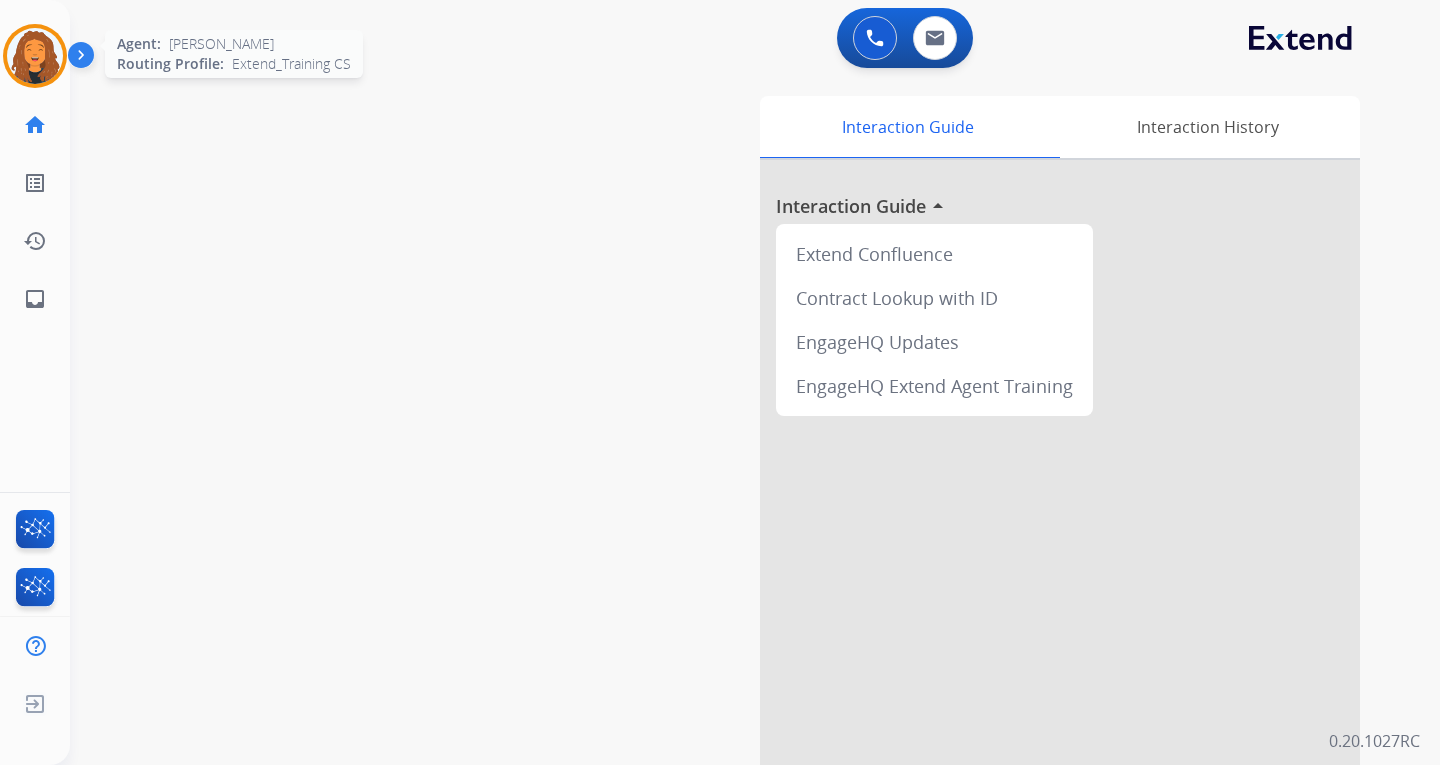 click at bounding box center [35, 56] 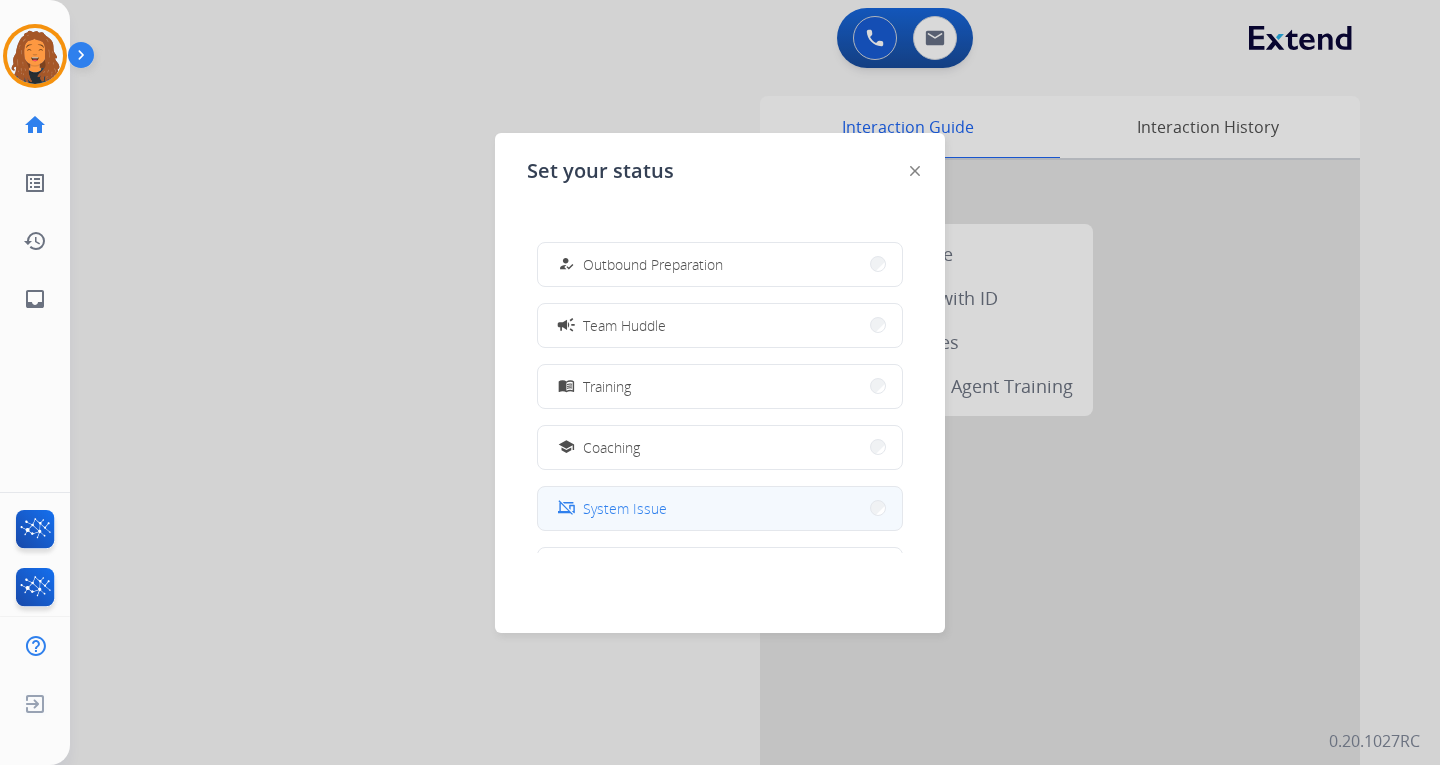 scroll, scrollTop: 300, scrollLeft: 0, axis: vertical 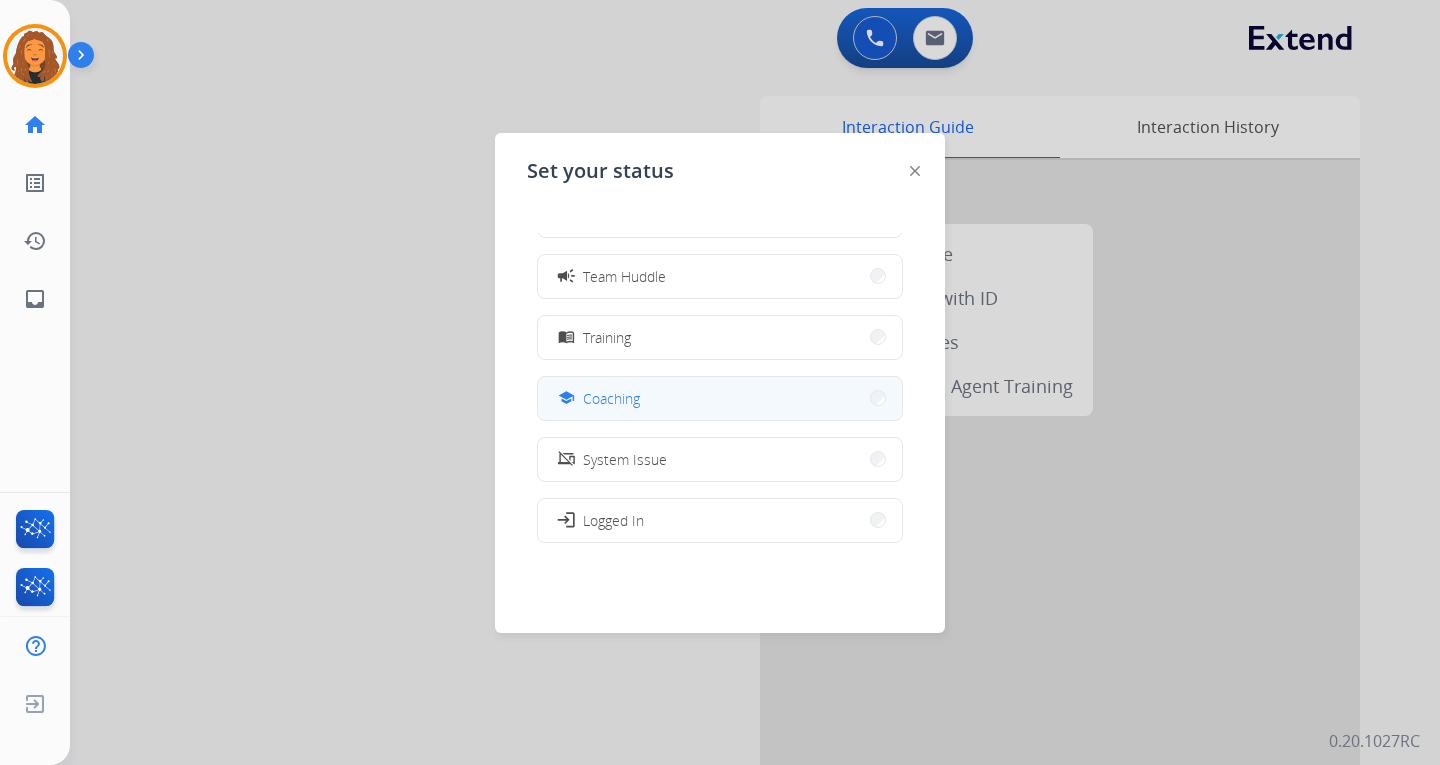 click on "school Coaching" at bounding box center [720, 398] 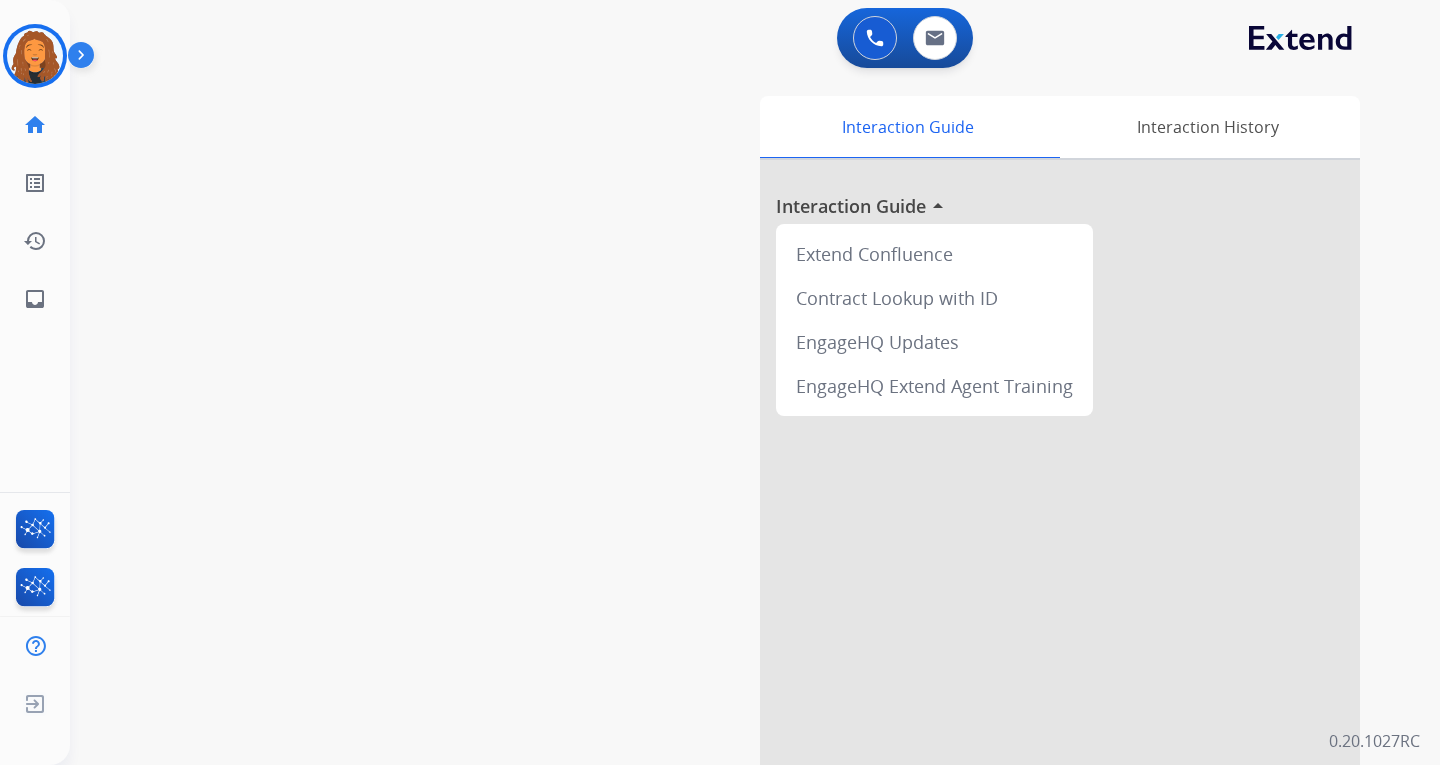 click on "0 Voice Interactions  0  Email Interactions swap_horiz Break voice bridge close_fullscreen Connect 3-Way Call merge_type Separate 3-Way Call  Interaction Guide   Interaction History  Interaction Guide arrow_drop_up  Extend Confluence   Contract Lookup with ID   EngageHQ Updates   EngageHQ Extend Agent Training  0.20.1027RC" at bounding box center (755, 382) 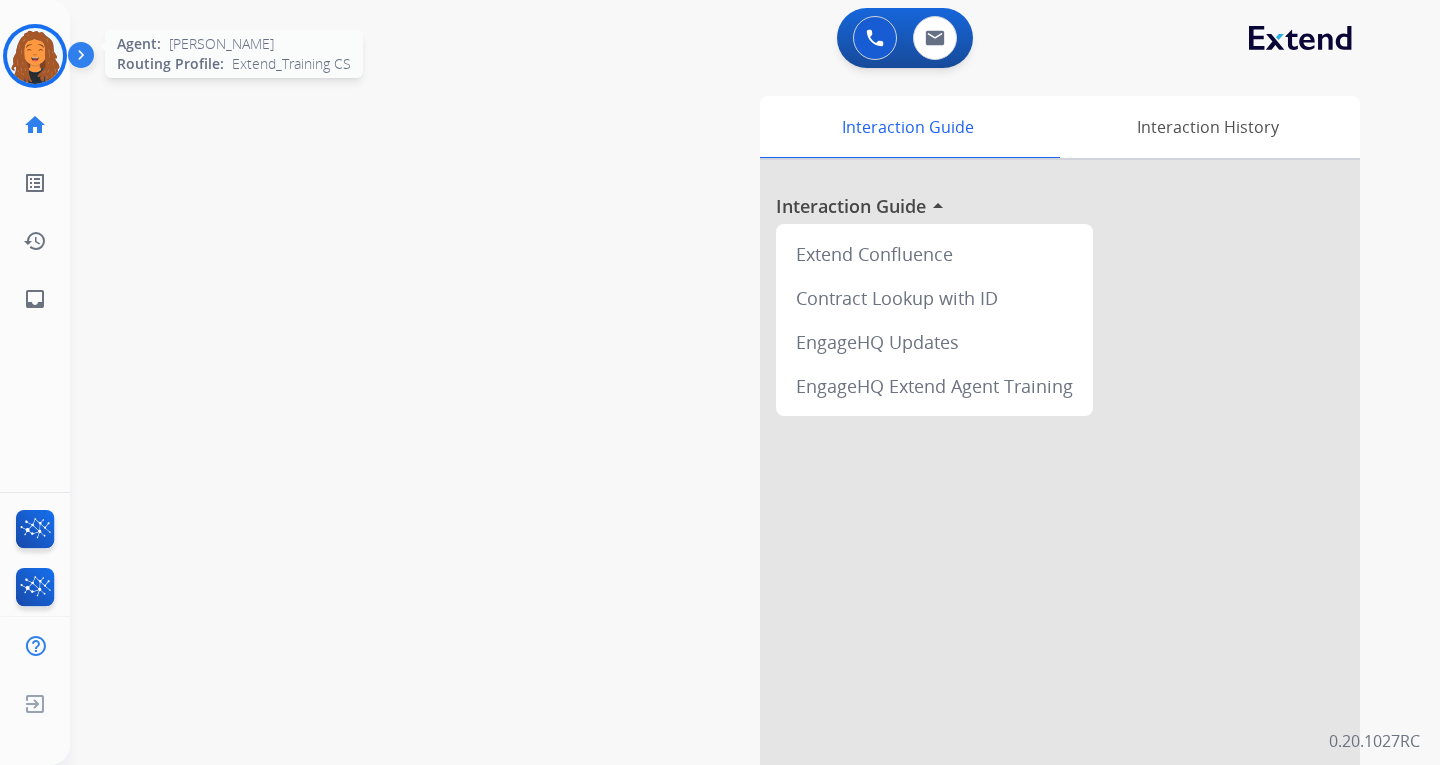 click at bounding box center (35, 56) 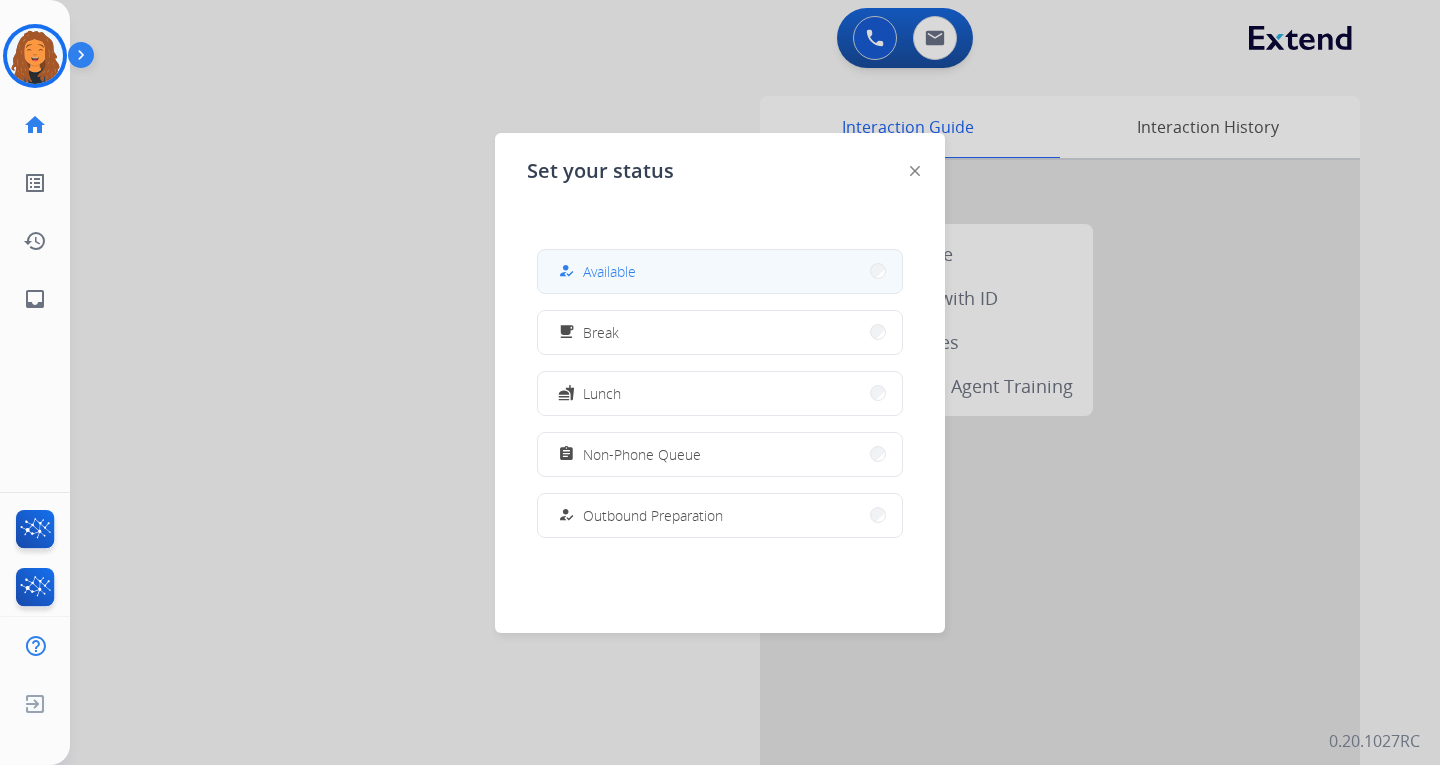 click on "how_to_reg Available" at bounding box center (720, 271) 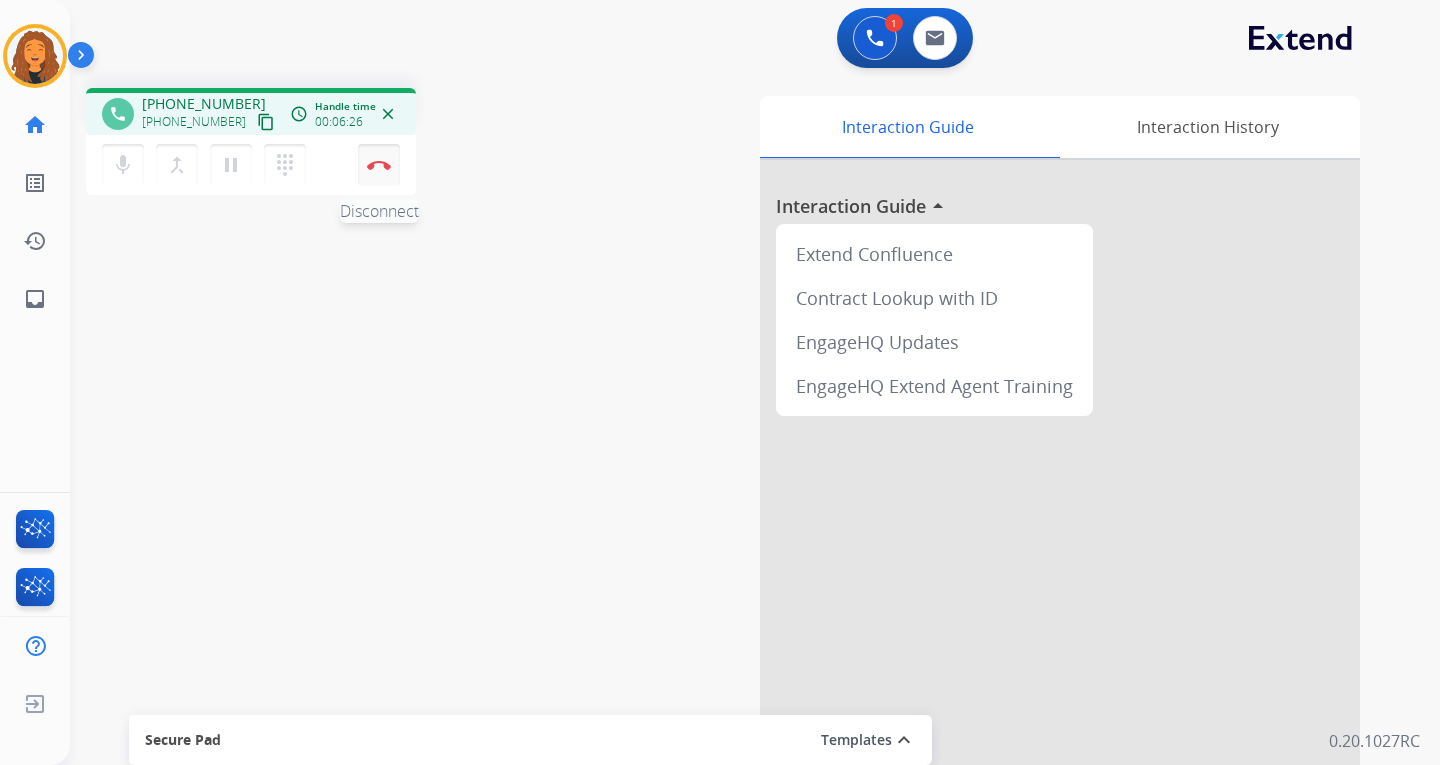 click at bounding box center [379, 165] 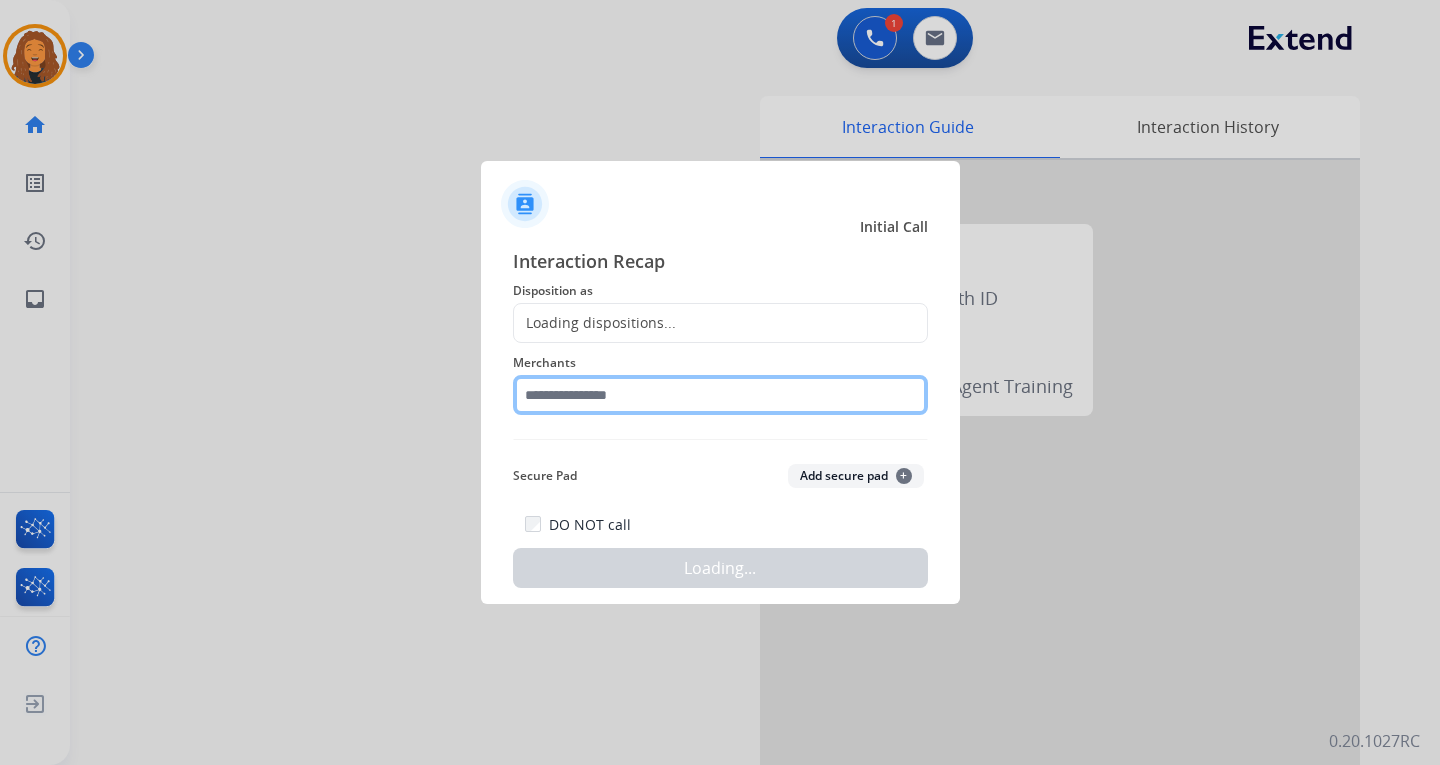 click 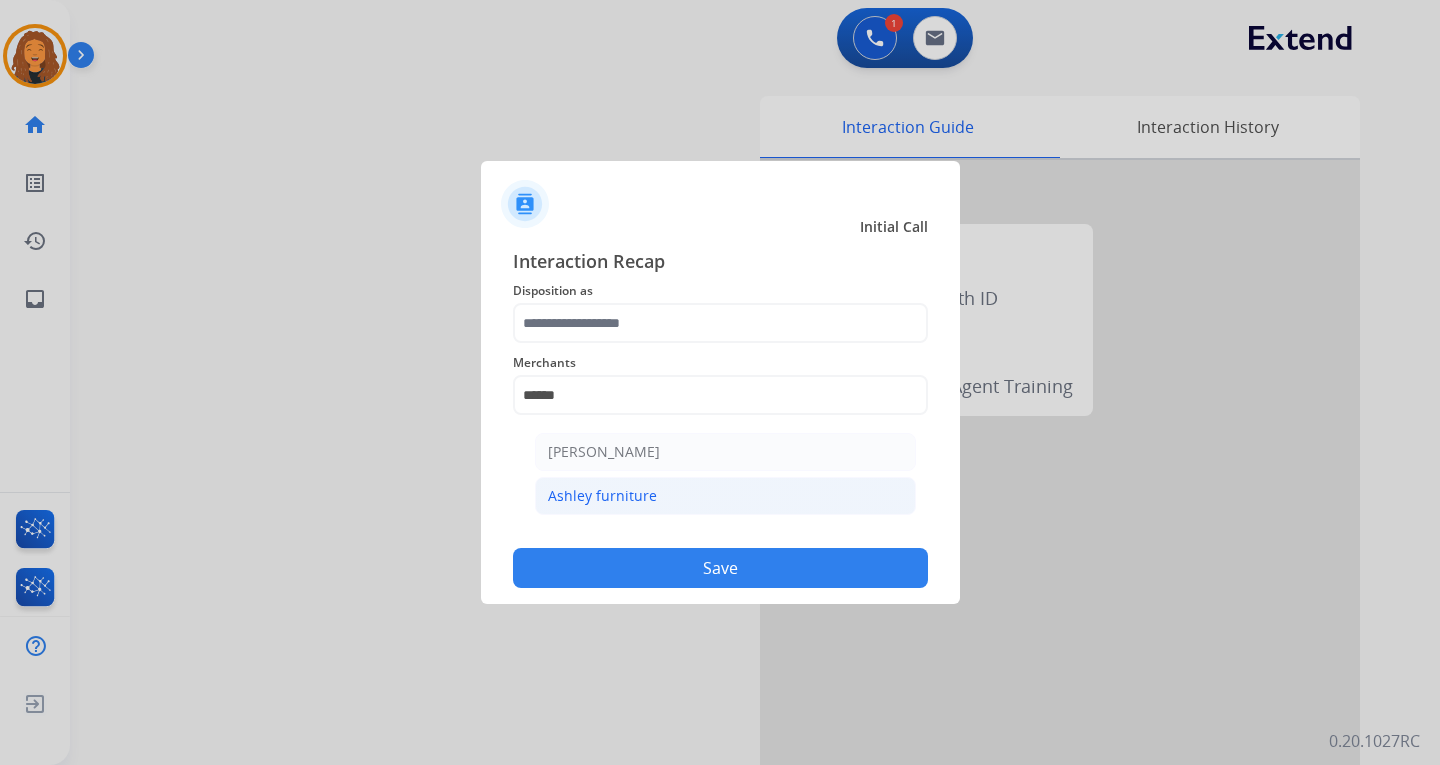 click on "Ashley furniture" 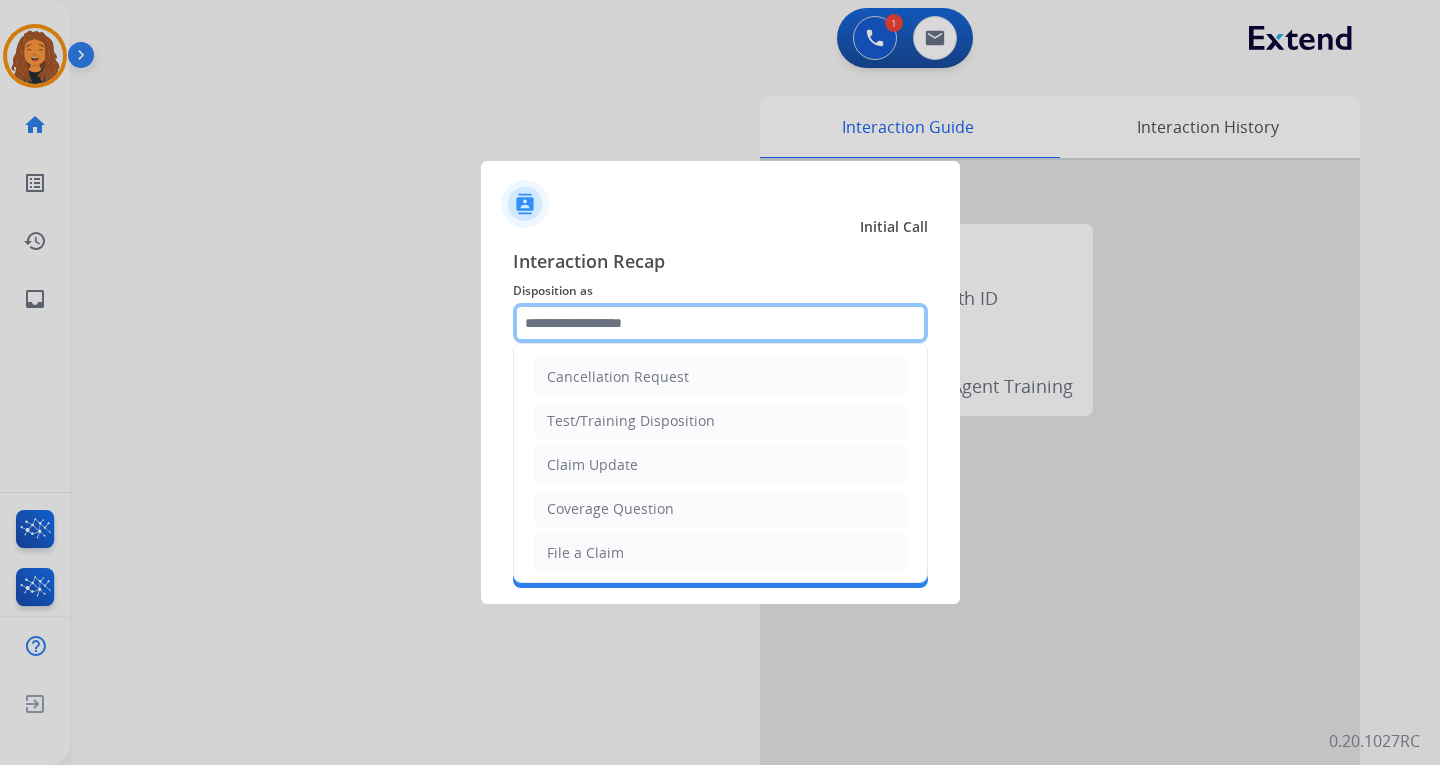 click 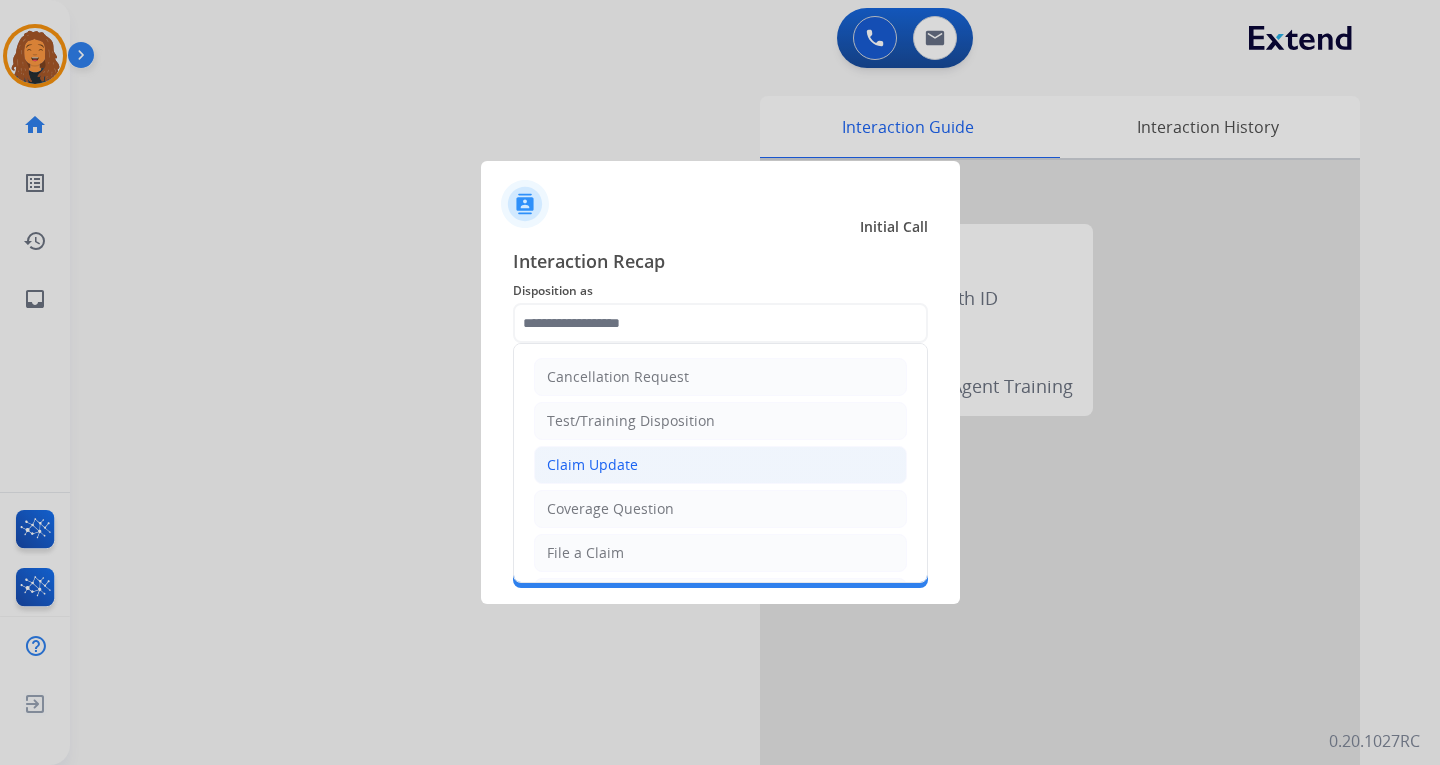 click on "Claim Update" 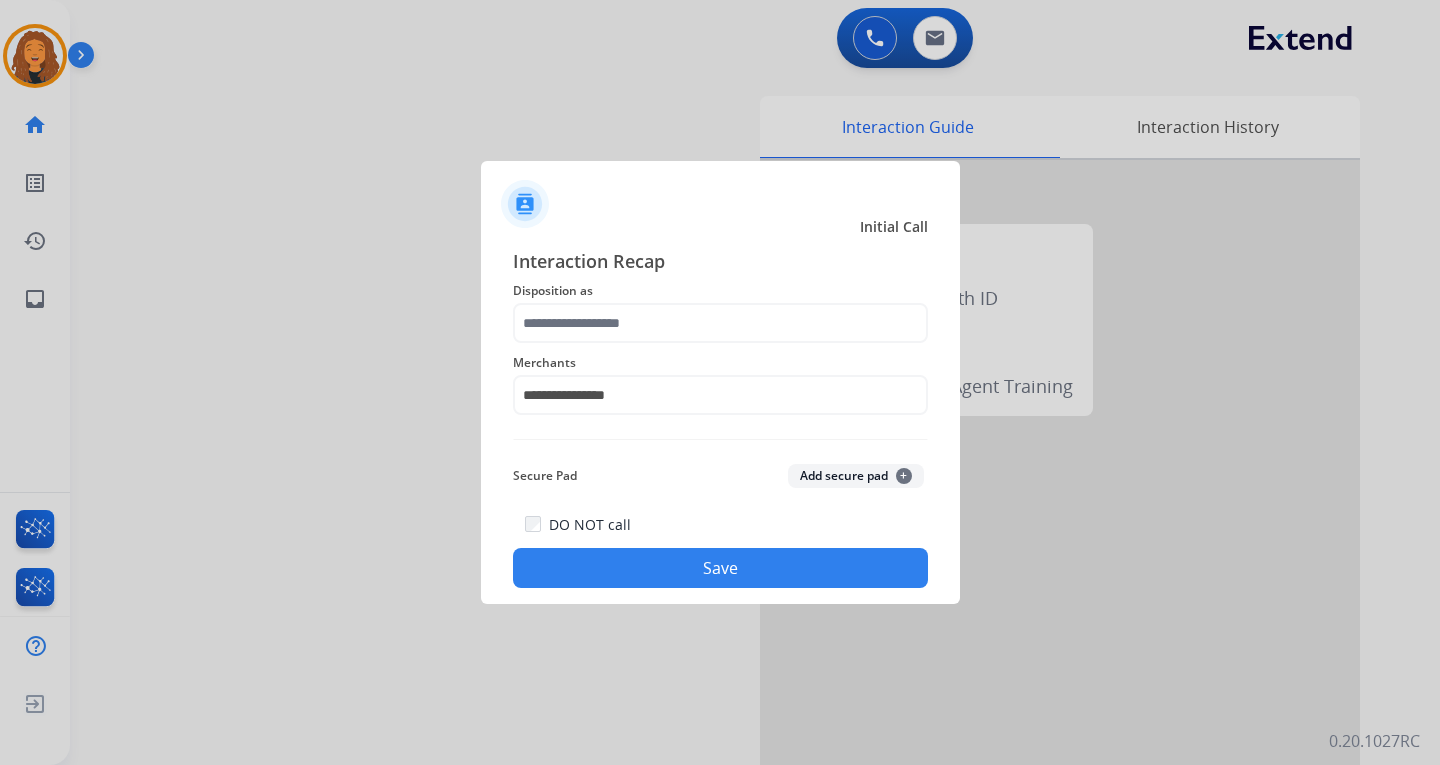 type on "**********" 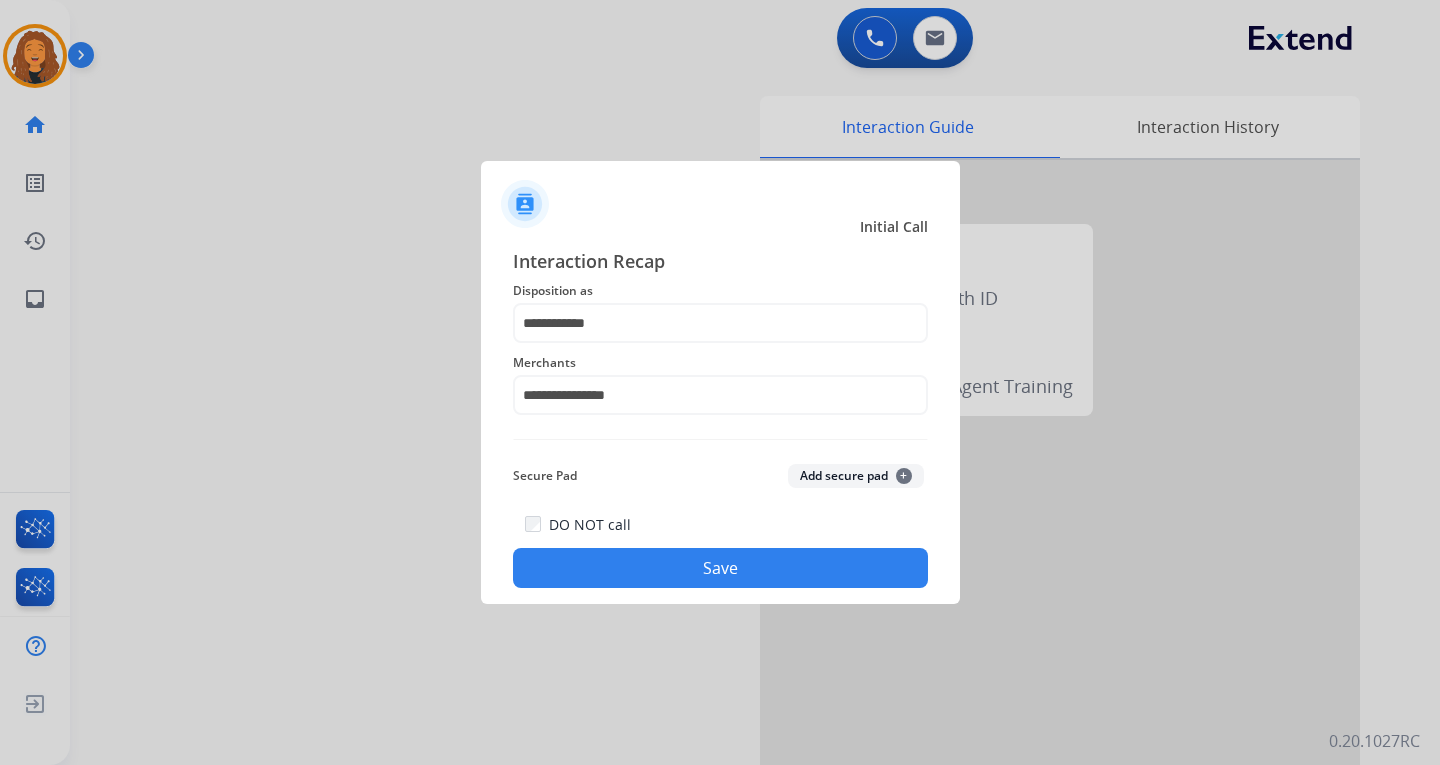 click on "Save" 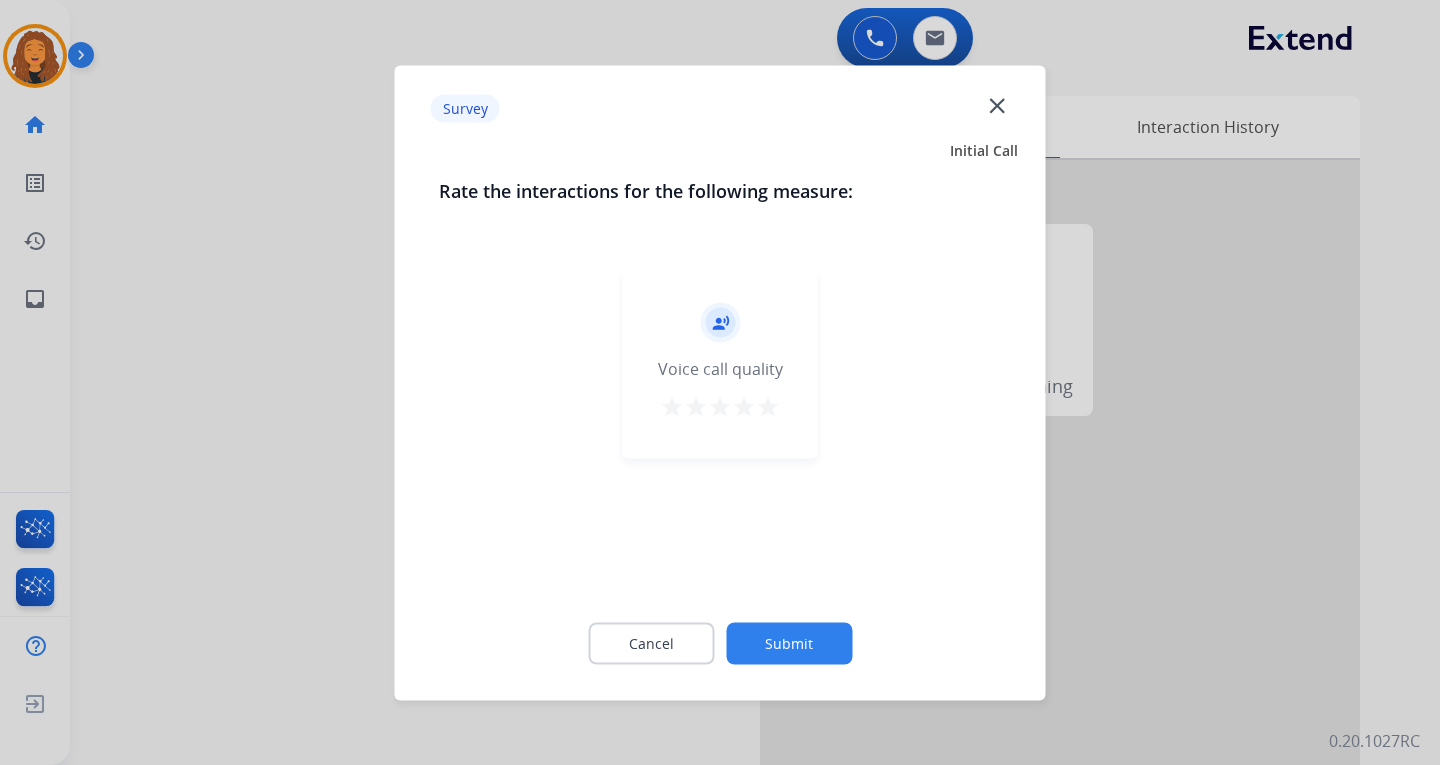 click on "Submit" 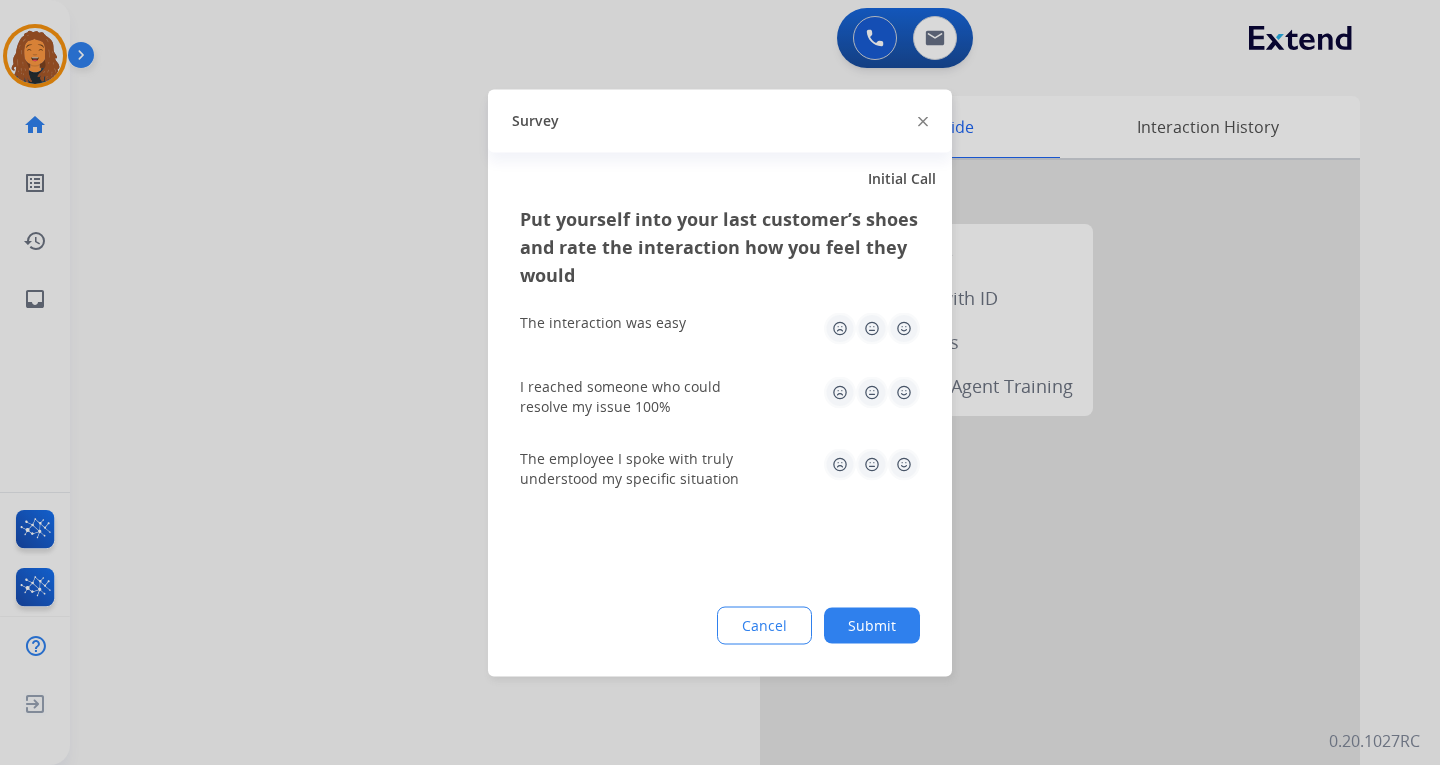click on "Submit" 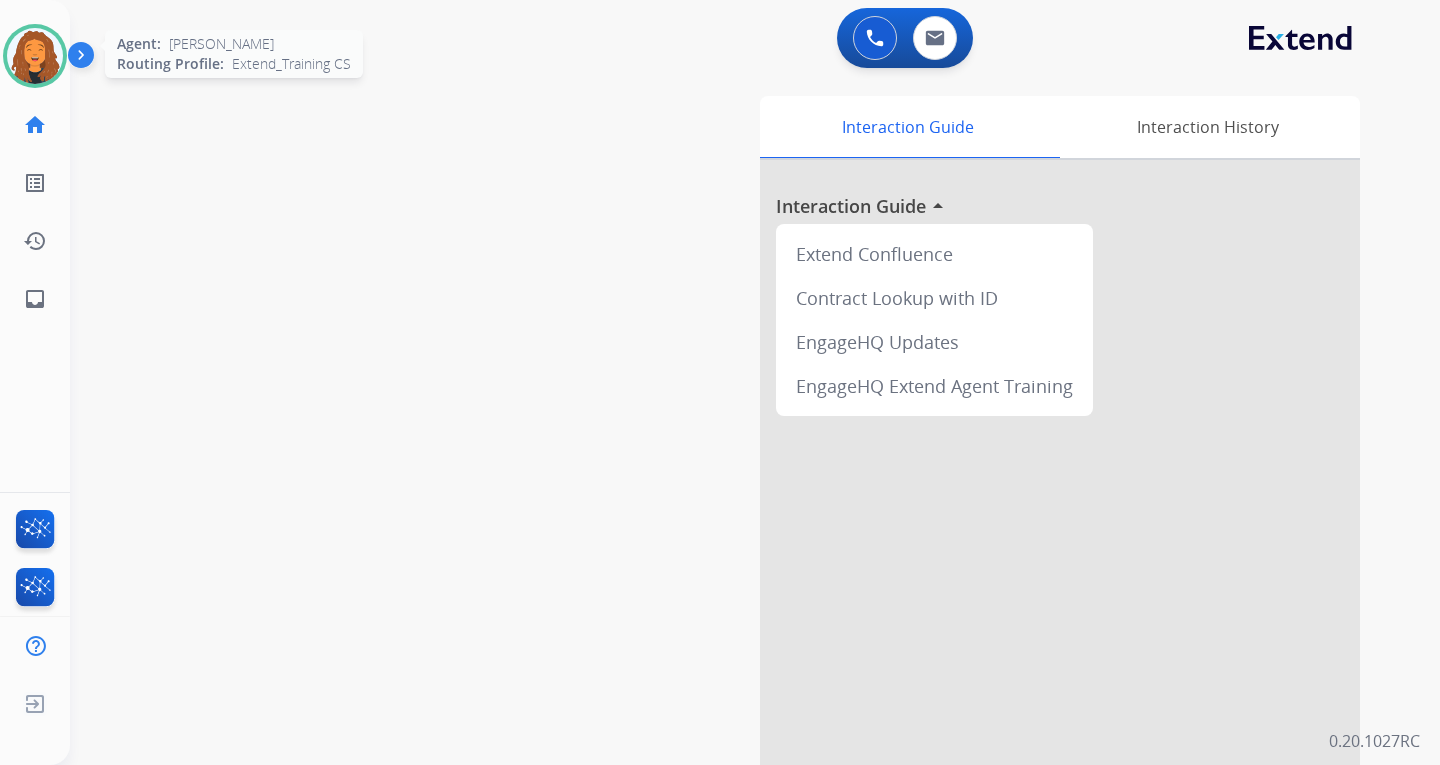 click at bounding box center [35, 56] 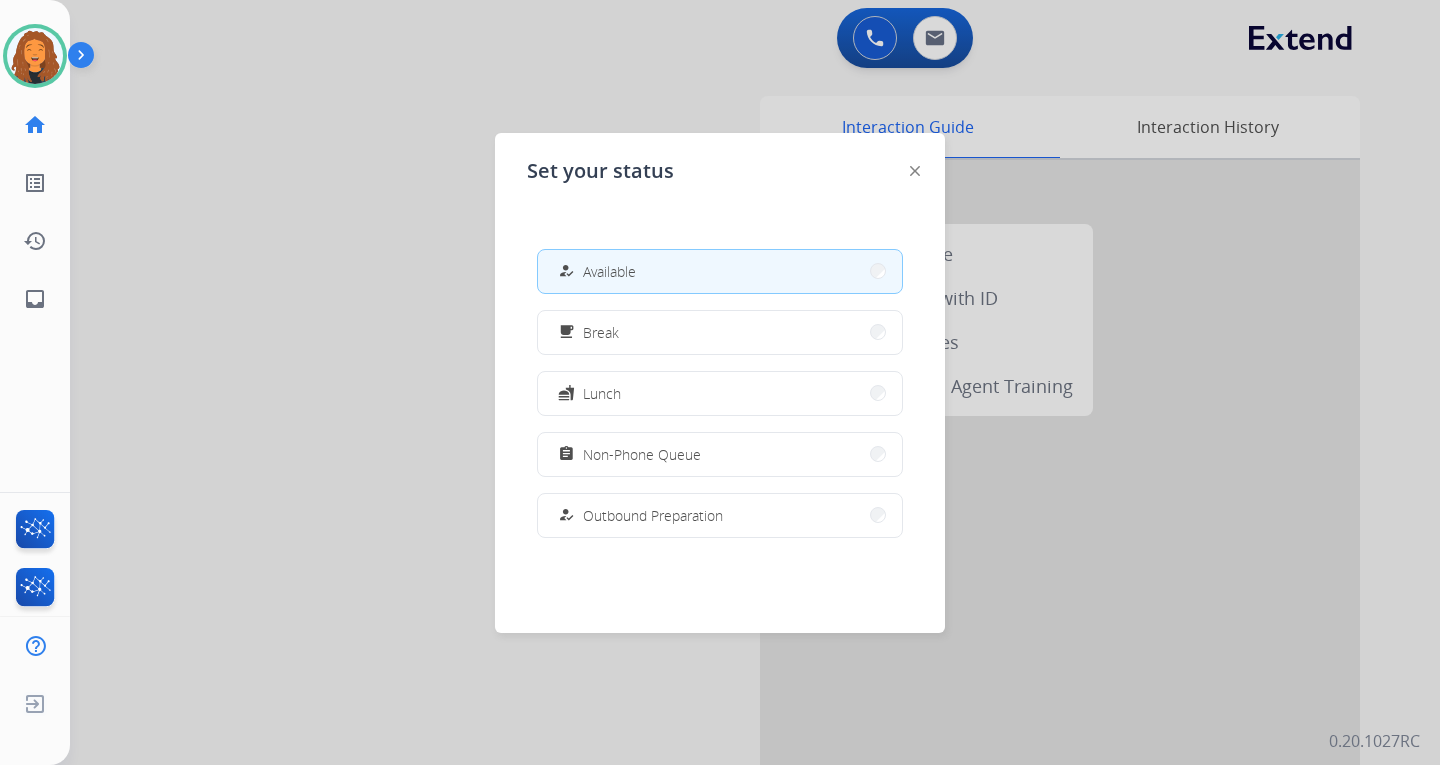 click at bounding box center [720, 382] 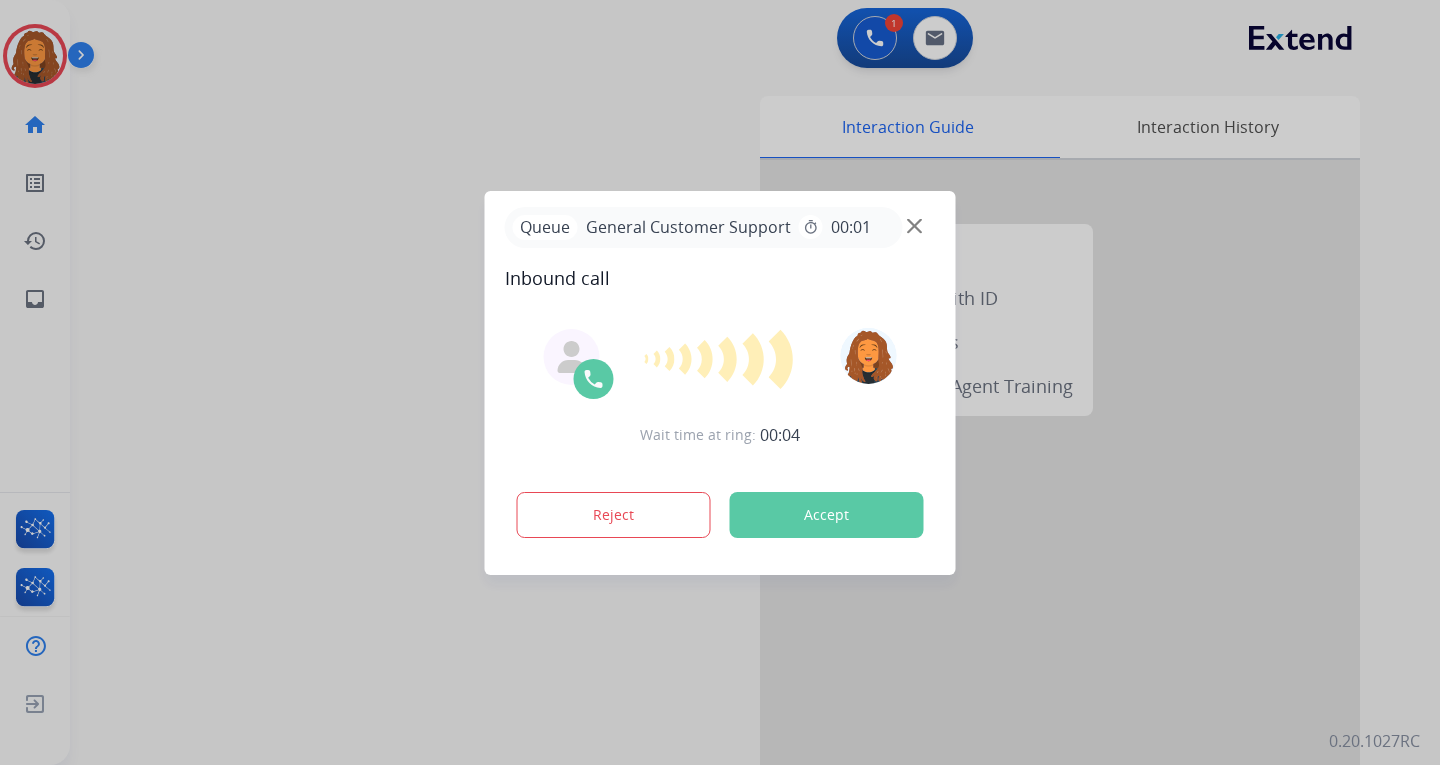 click at bounding box center (720, 382) 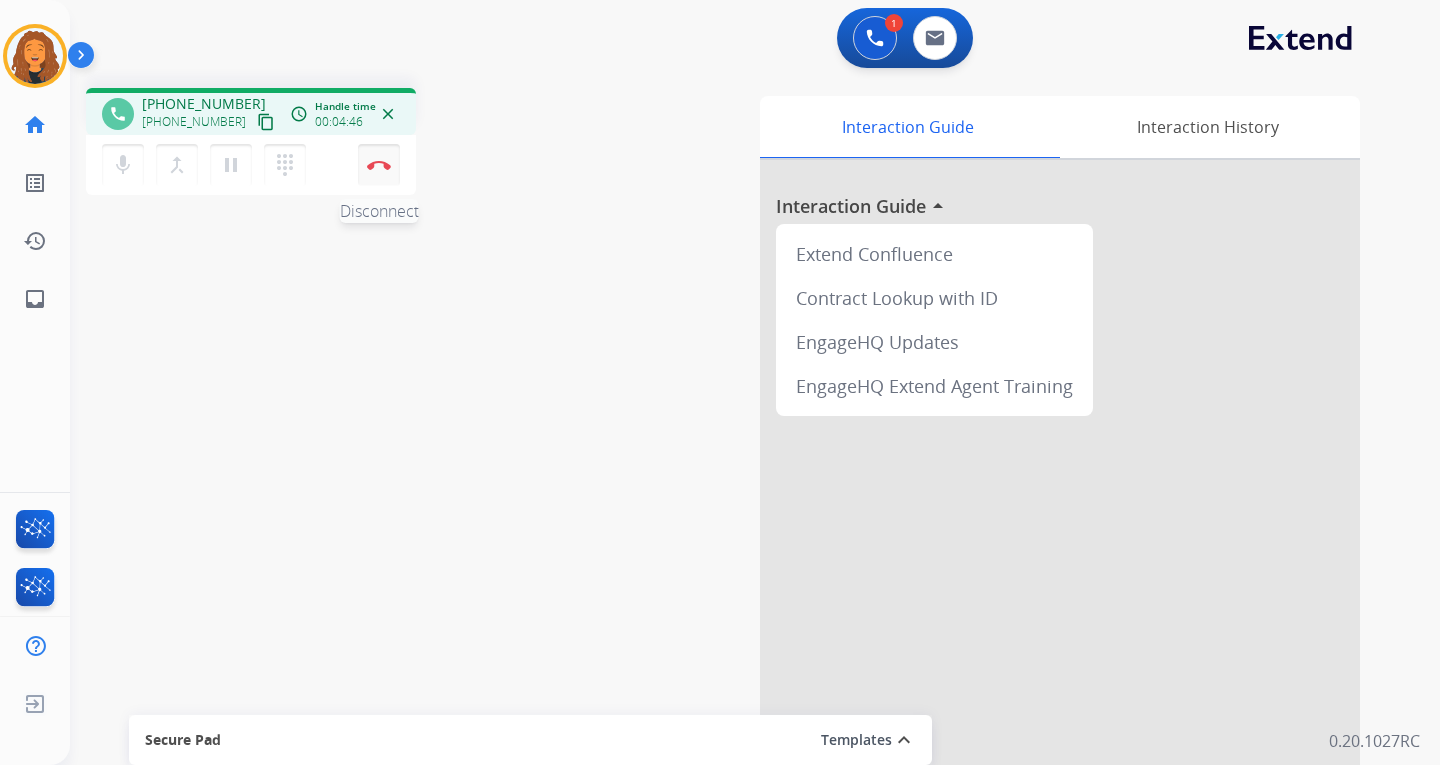 click at bounding box center [379, 165] 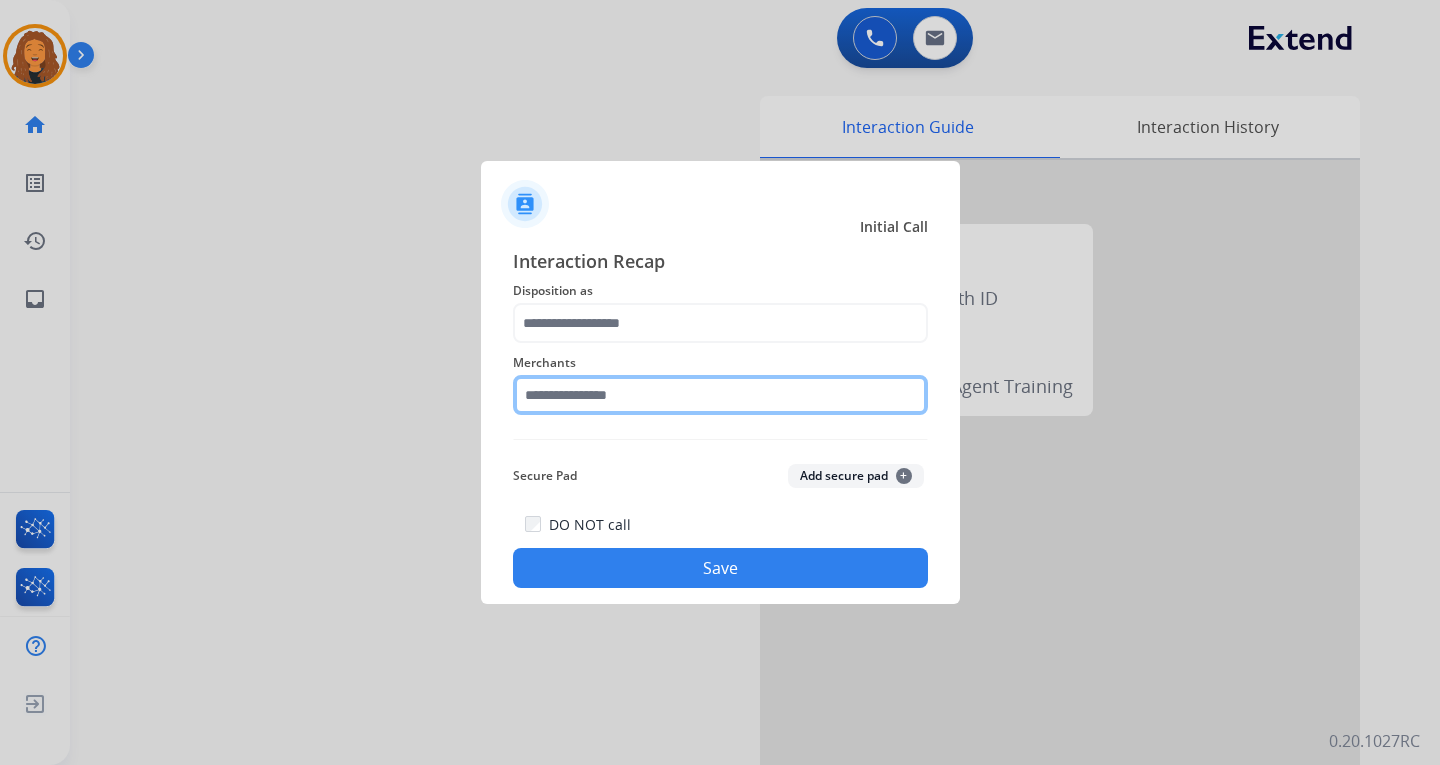 click 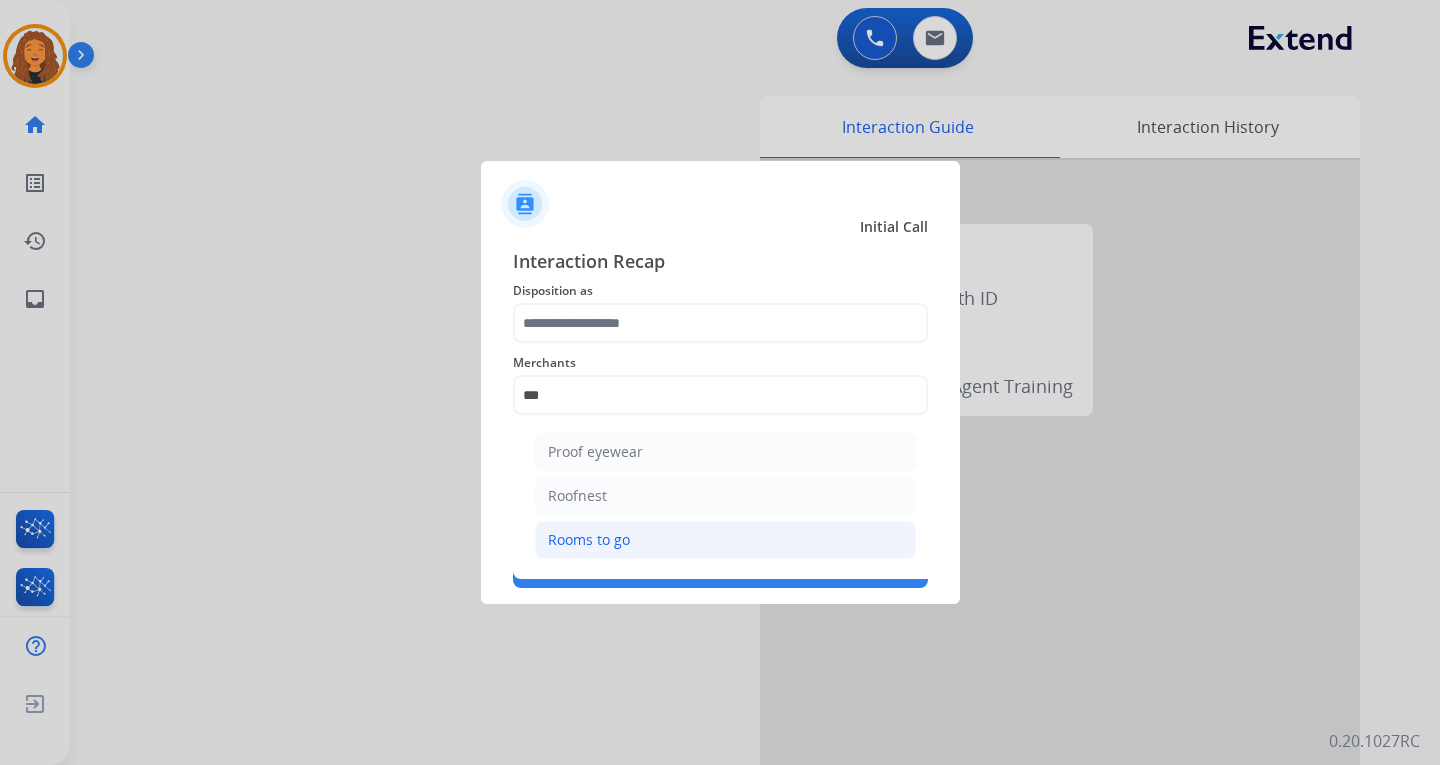 click on "Rooms to go" 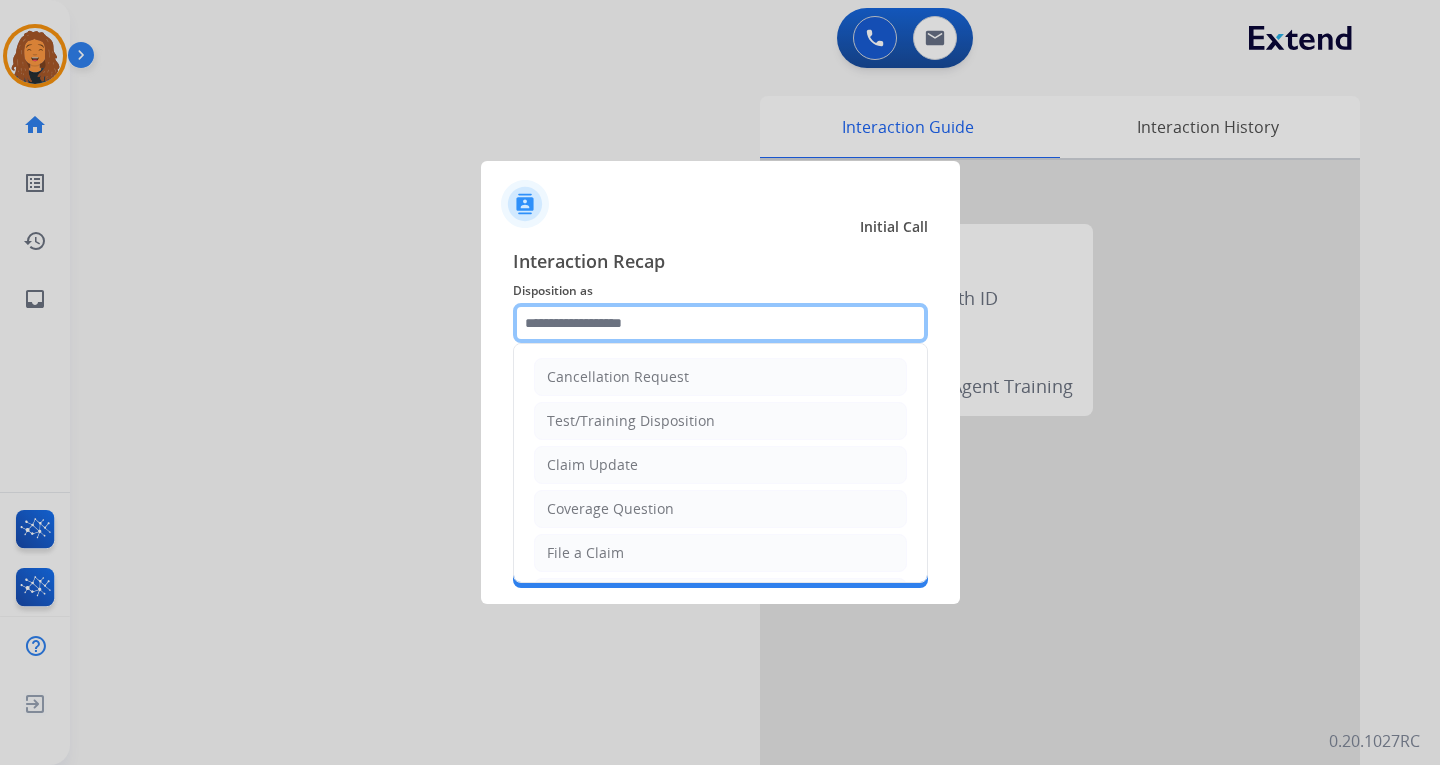 click 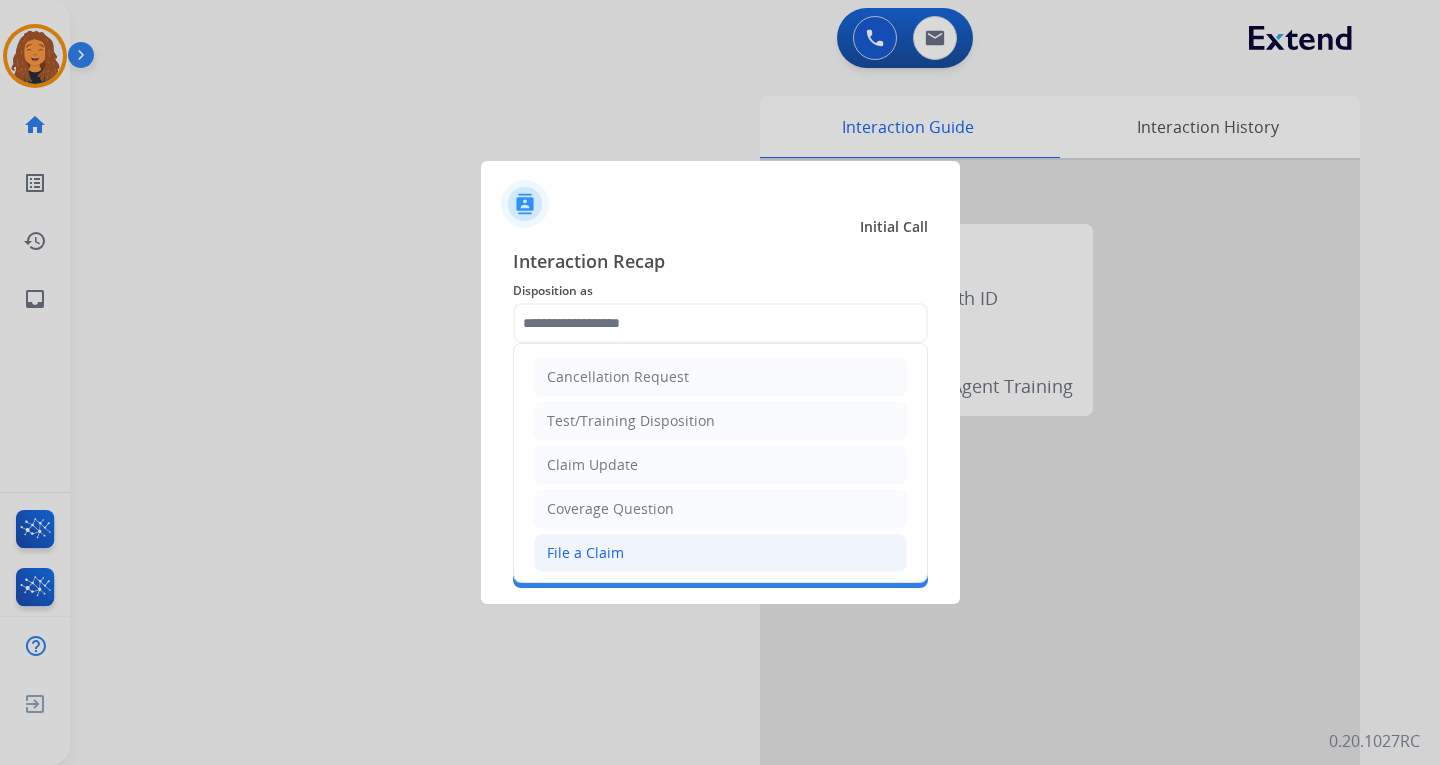 click on "File a Claim" 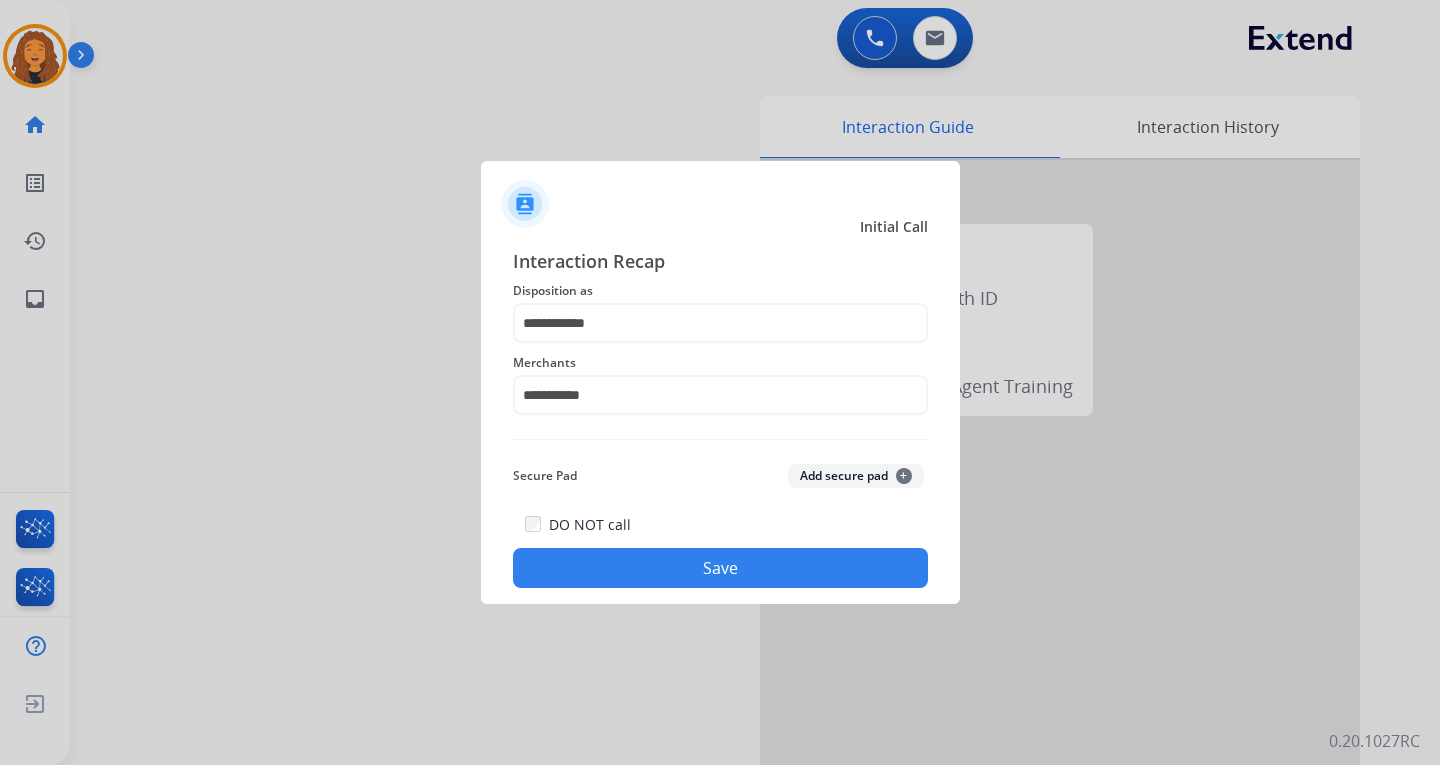 click on "Save" 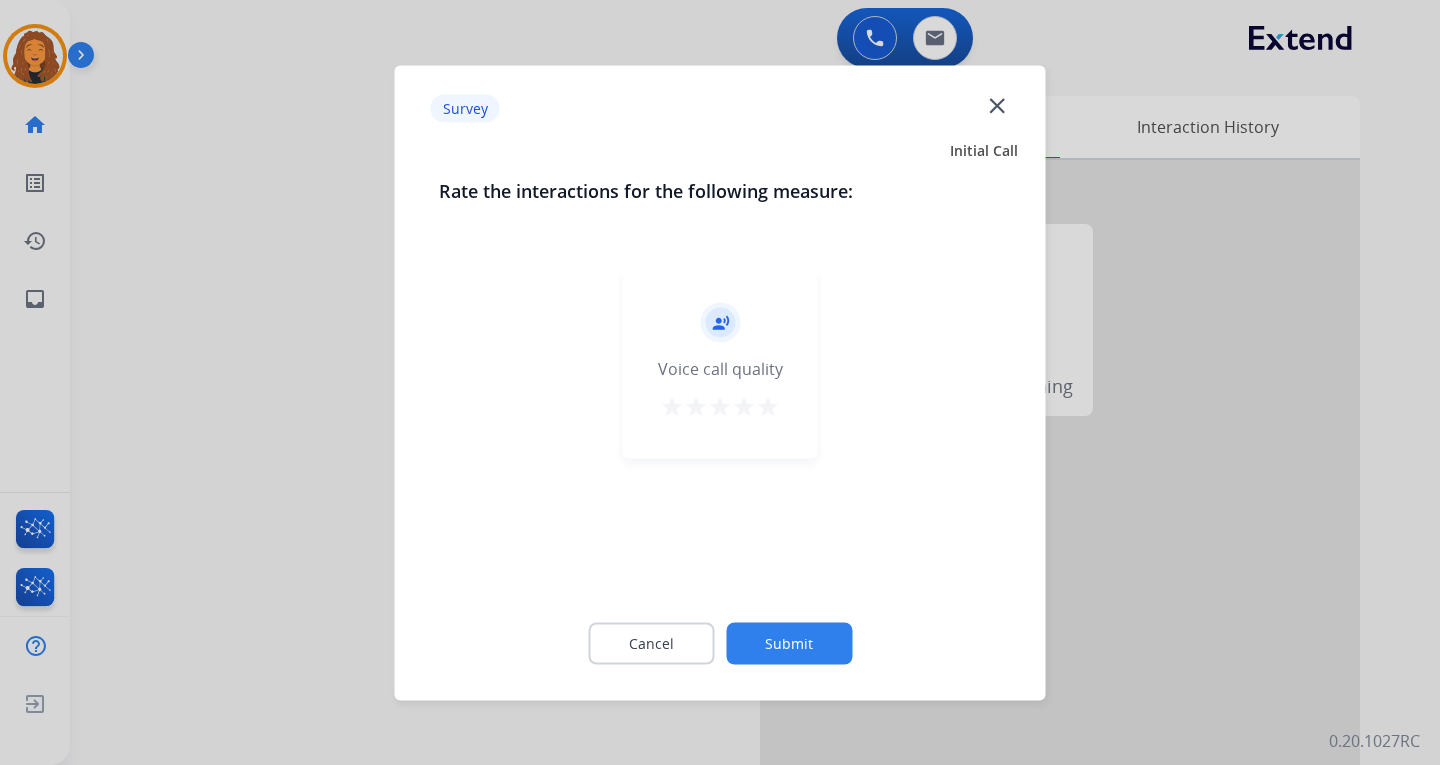 click on "Submit" 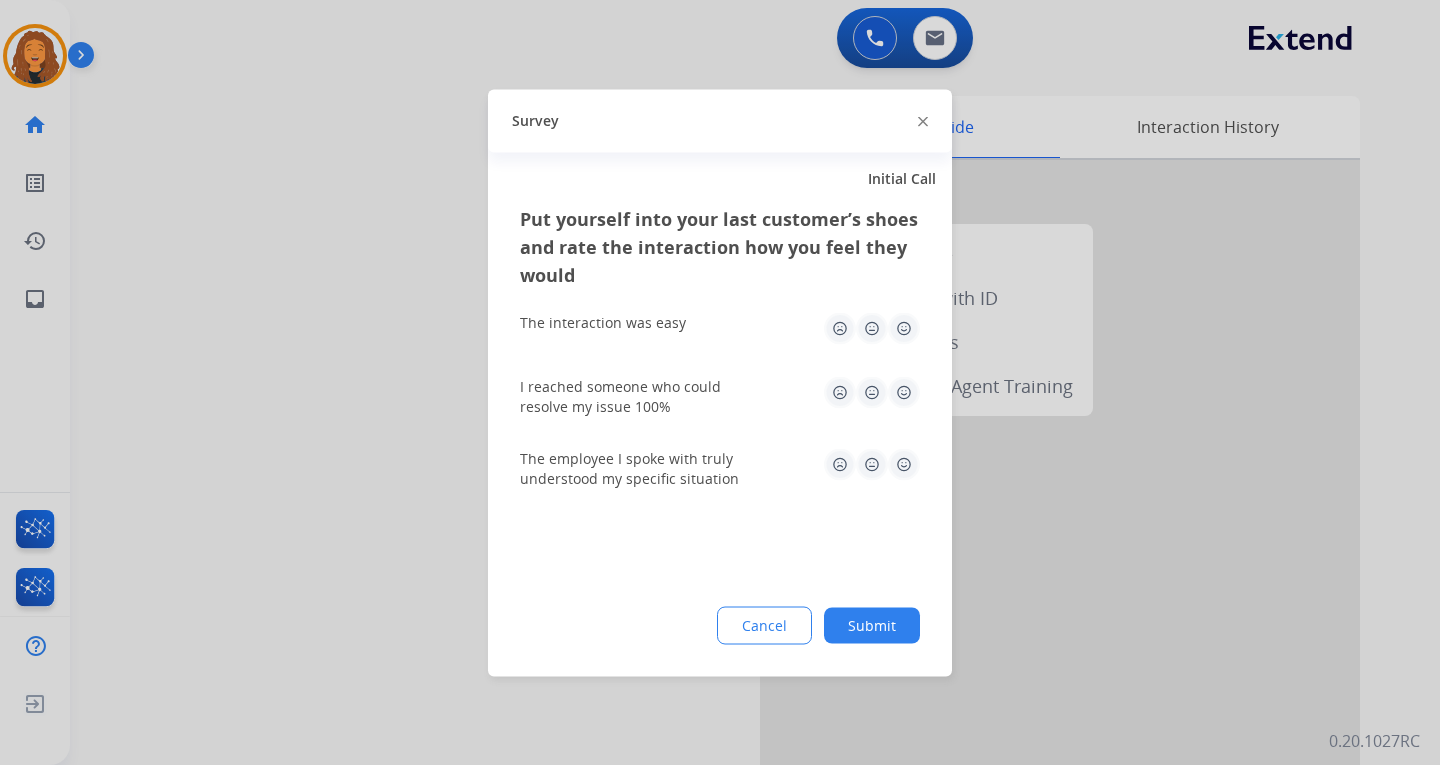 click on "Put yourself into your last customer’s shoes and rate the interaction how you feel they would  The interaction was easy   I reached someone who could resolve my issue 100%   The employee I spoke with truly understood my specific situation  Cancel Submit" 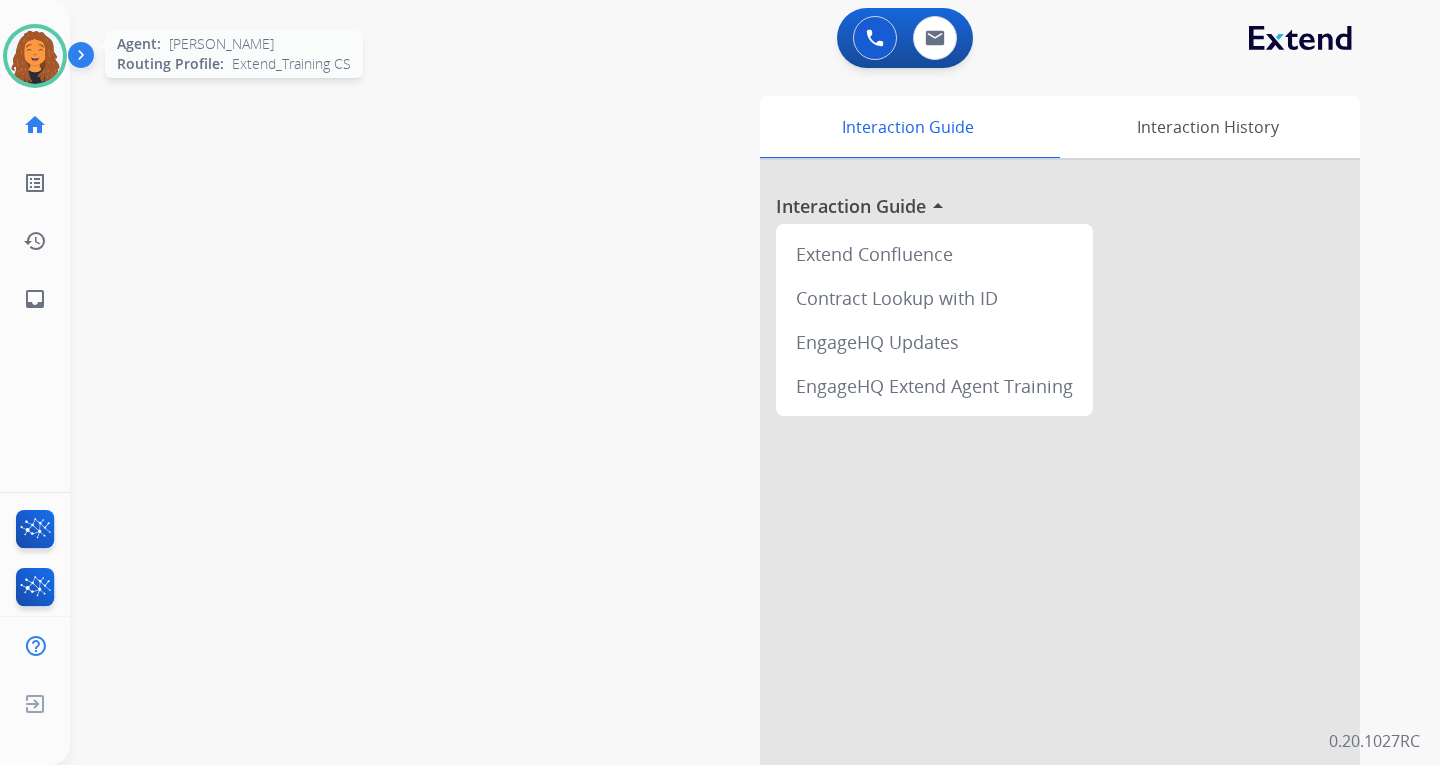 click at bounding box center [35, 56] 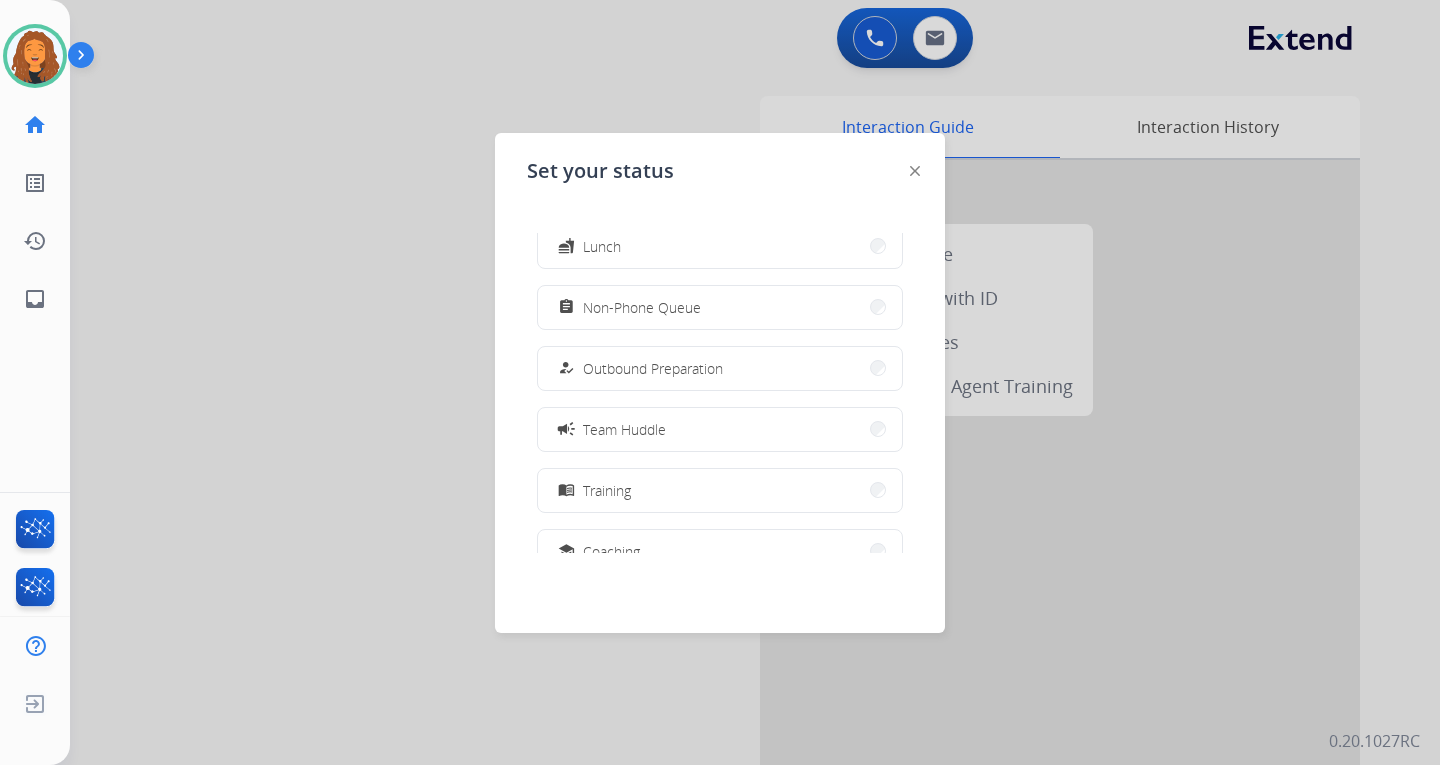 scroll, scrollTop: 377, scrollLeft: 0, axis: vertical 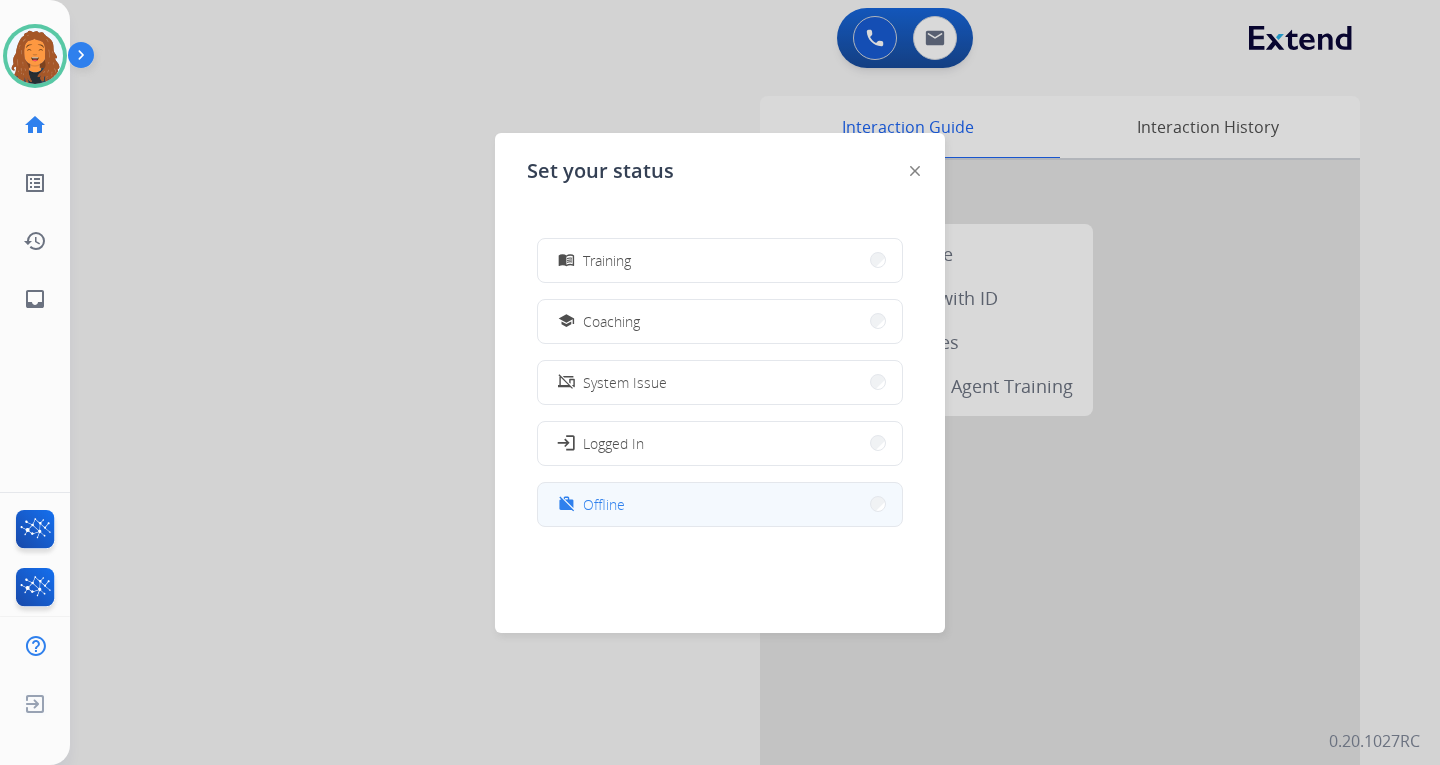 click on "Offline" at bounding box center [604, 504] 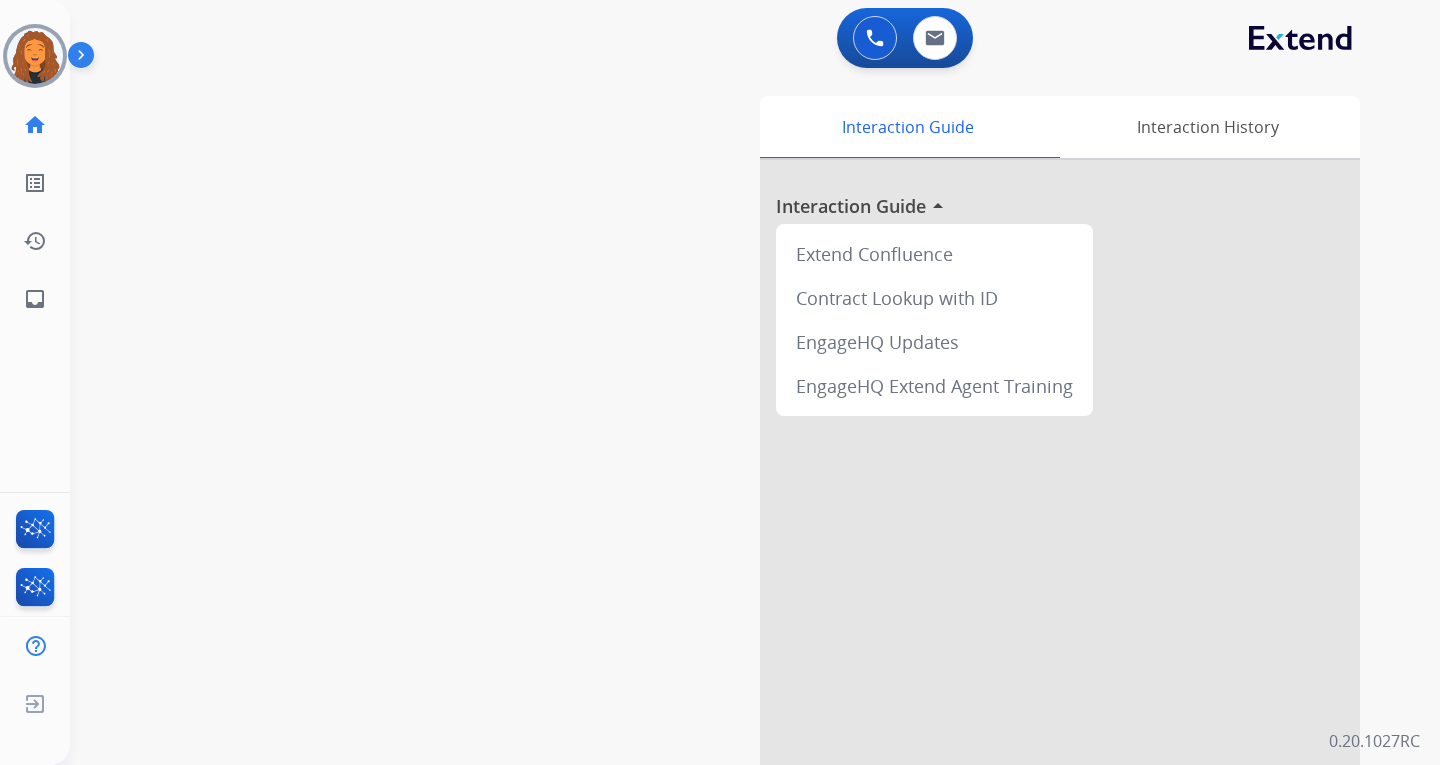 click on "swap_horiz Break voice bridge close_fullscreen Connect 3-Way Call merge_type Separate 3-Way Call  Interaction Guide   Interaction History  Interaction Guide arrow_drop_up  Extend Confluence   Contract Lookup with ID   EngageHQ Updates   EngageHQ Extend Agent Training" at bounding box center [731, 489] 